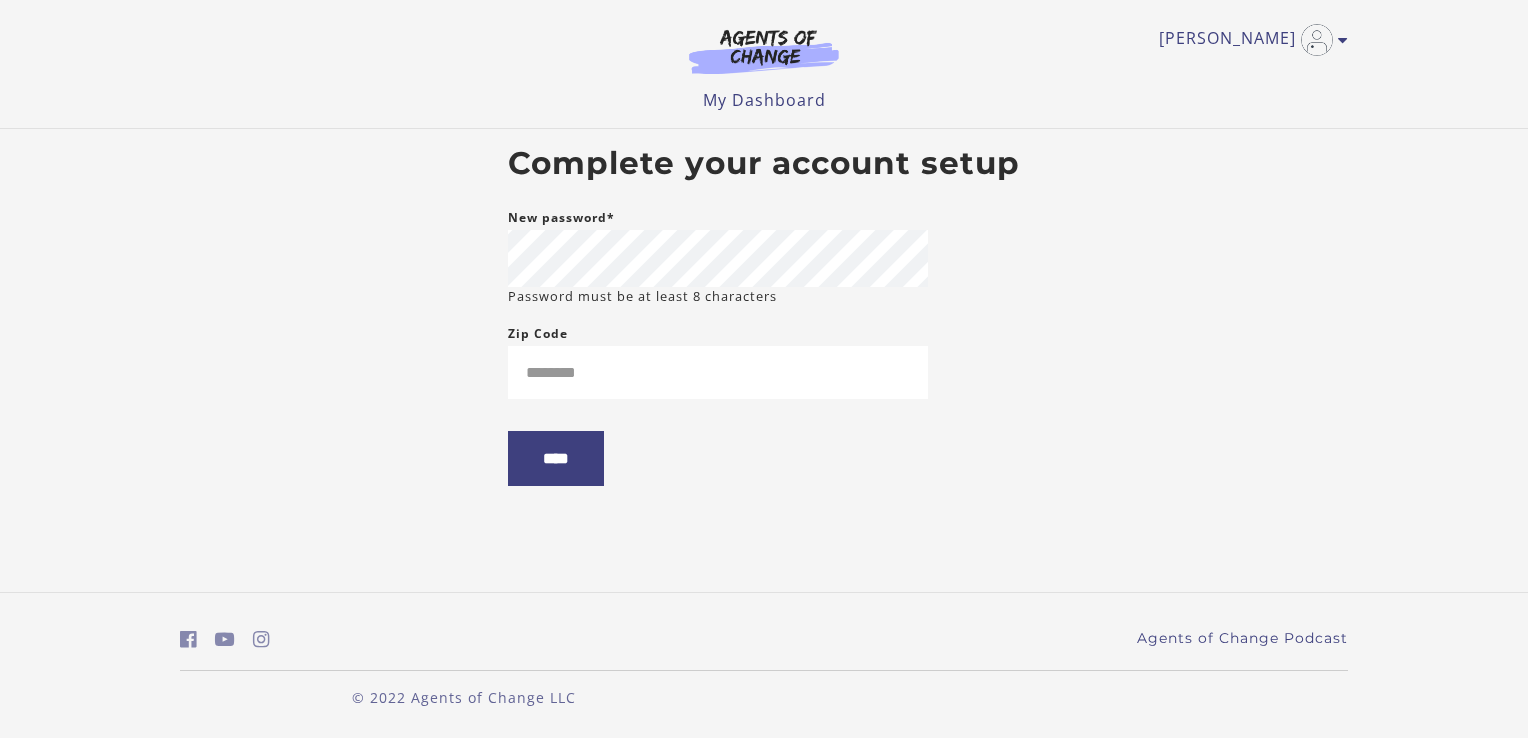 scroll, scrollTop: 0, scrollLeft: 0, axis: both 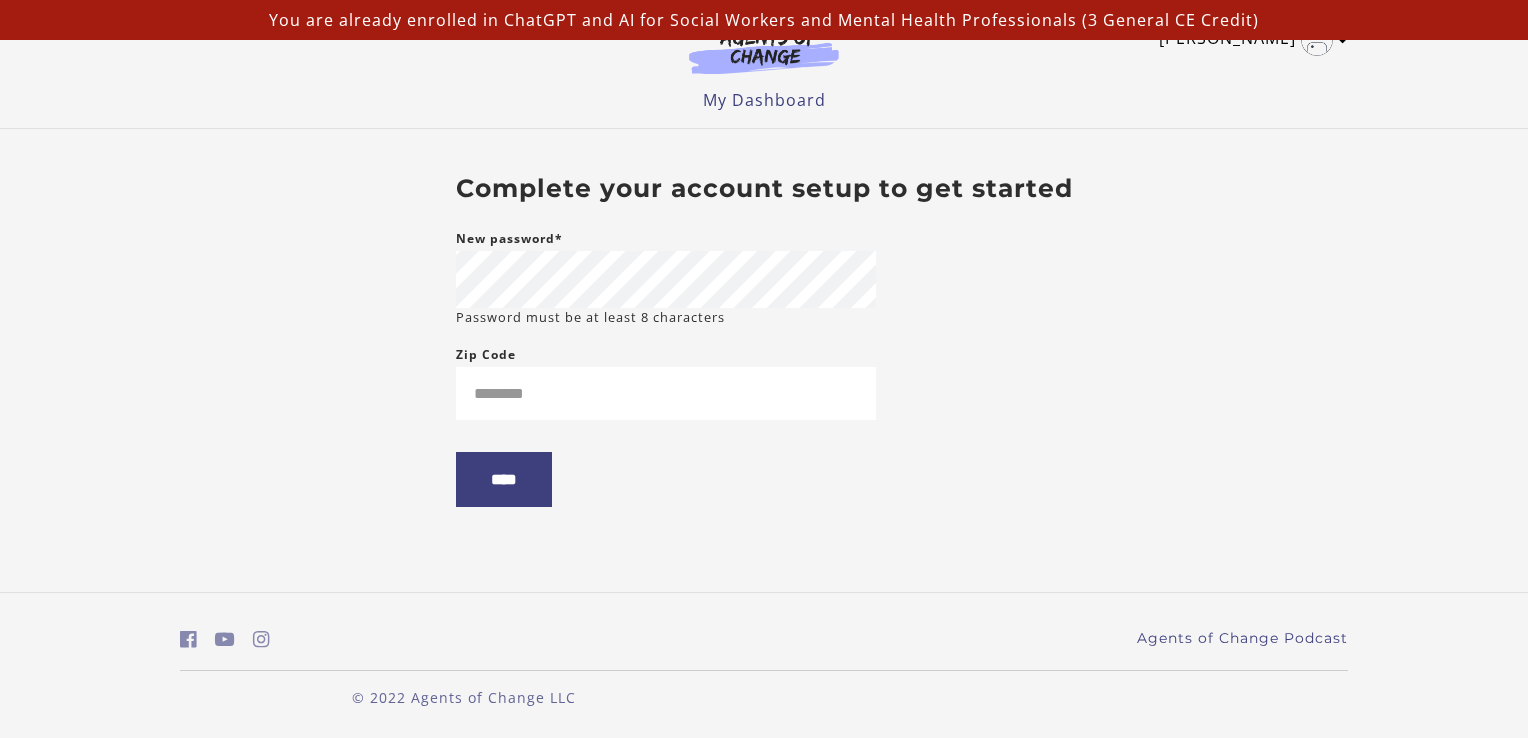 click on "[PERSON_NAME]" at bounding box center (1248, 40) 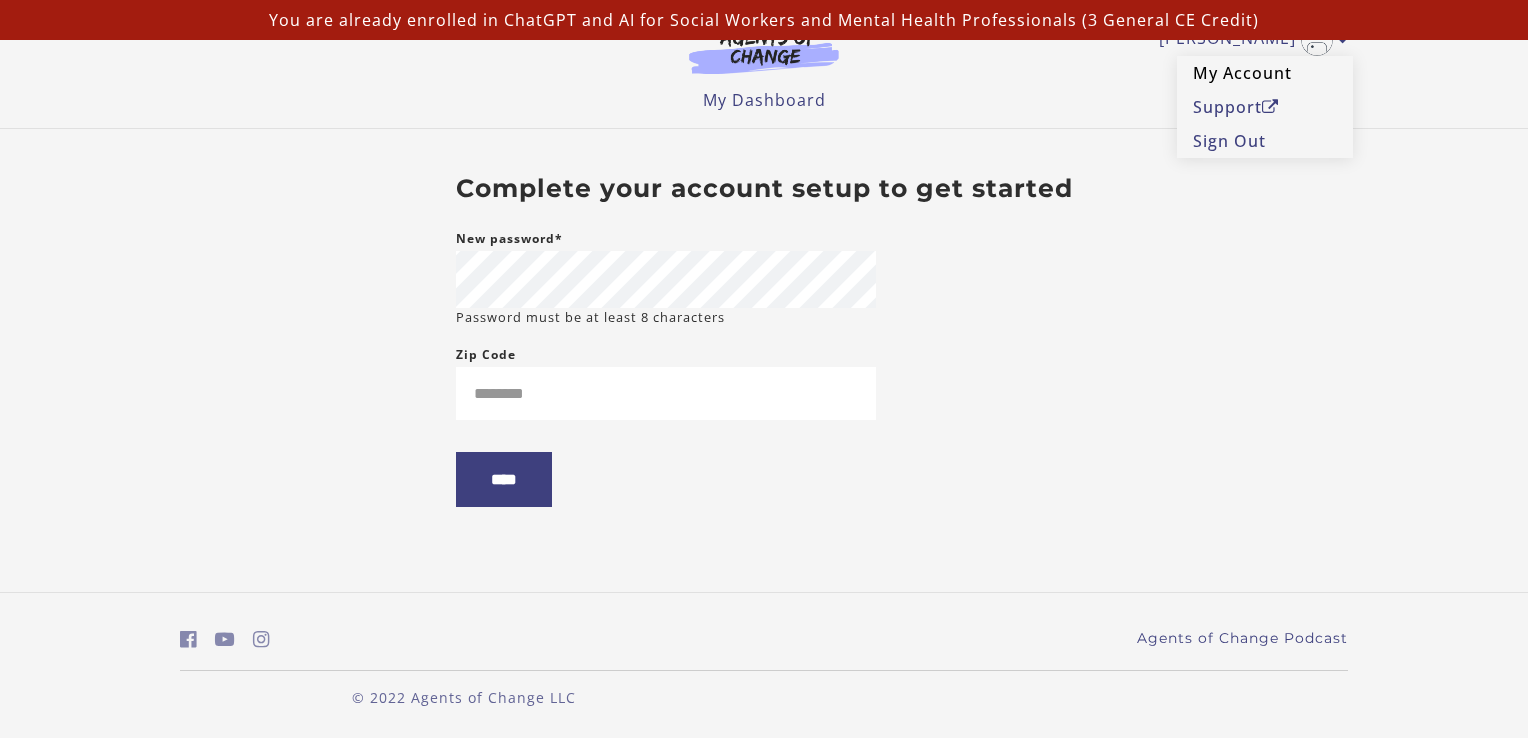 click on "My Account" at bounding box center [1265, 73] 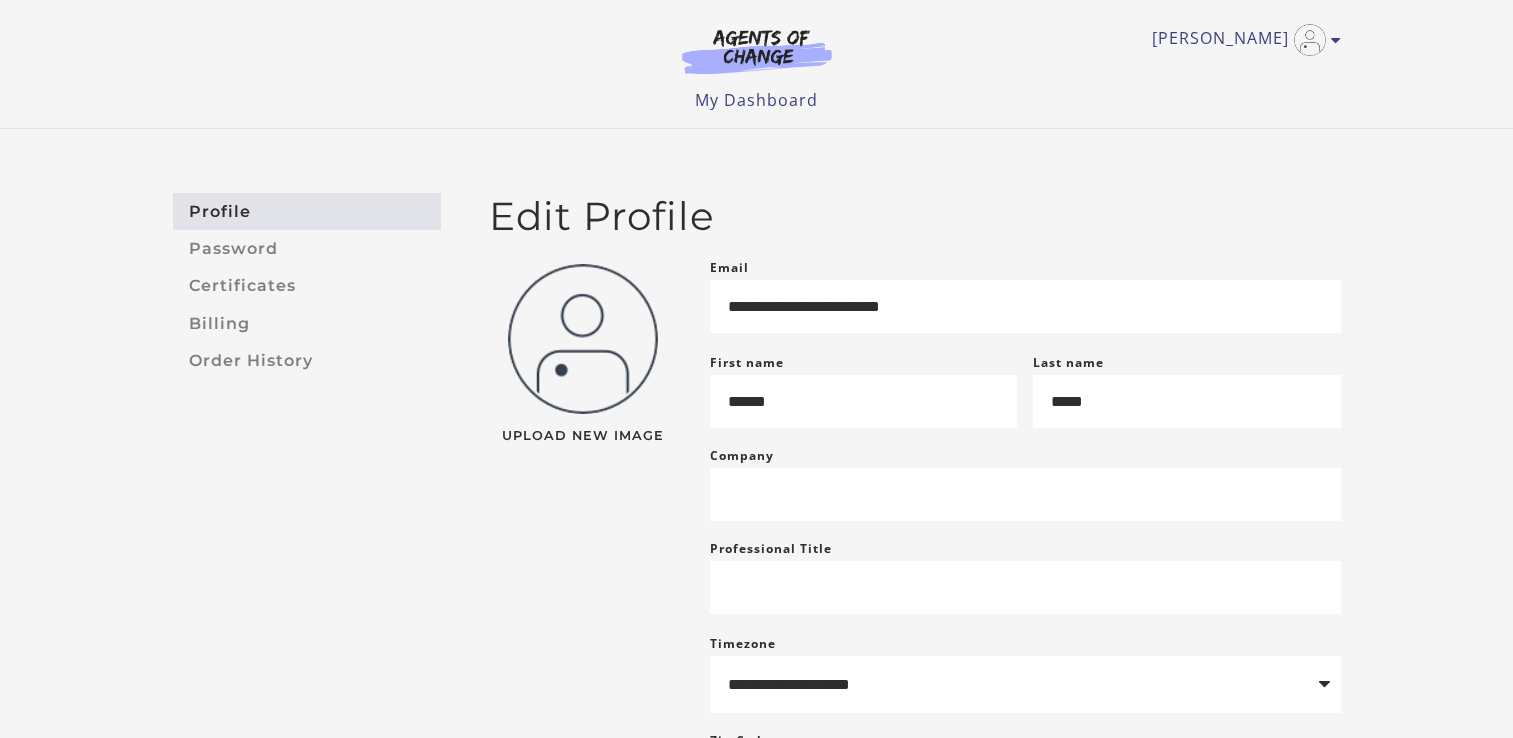 scroll, scrollTop: 0, scrollLeft: 0, axis: both 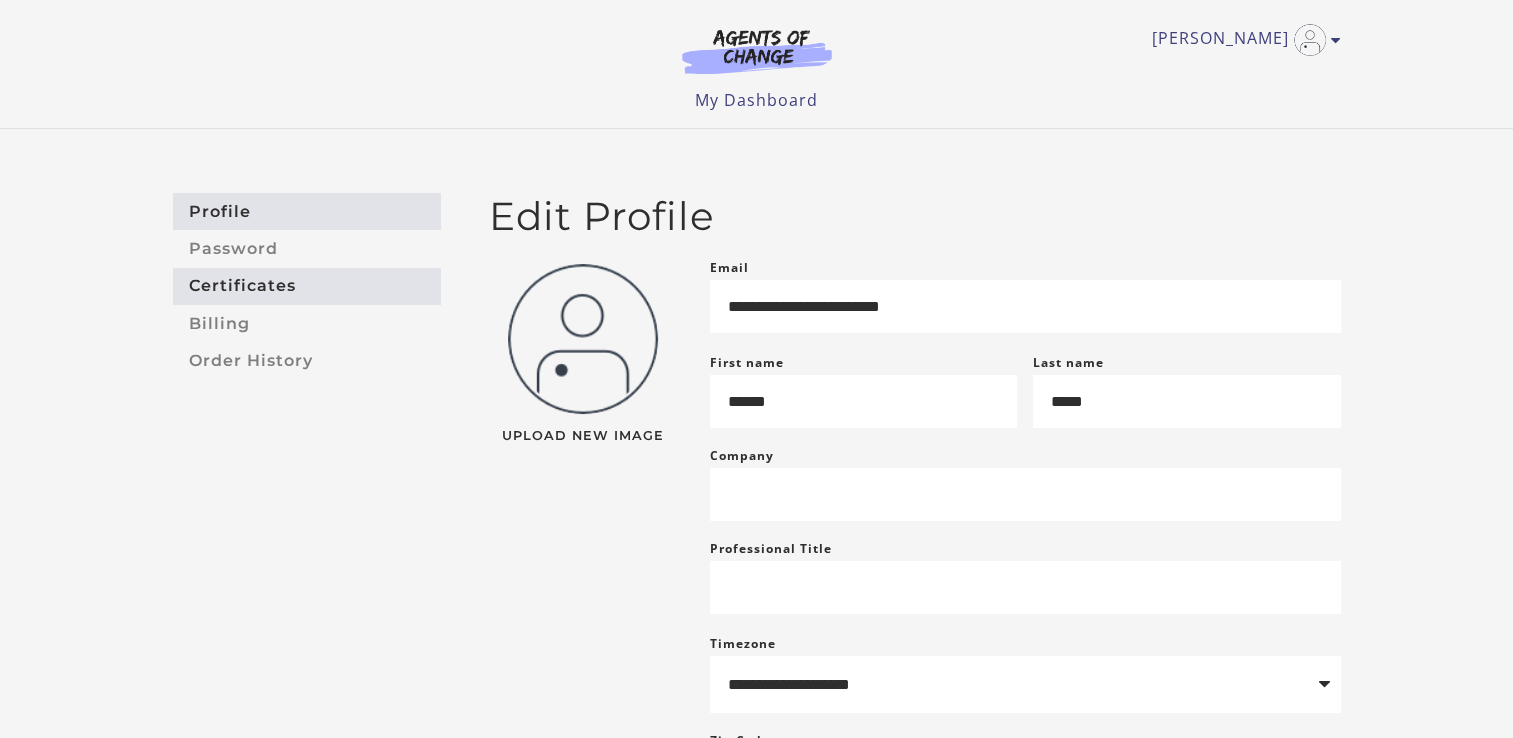 click on "Certificates" at bounding box center [307, 286] 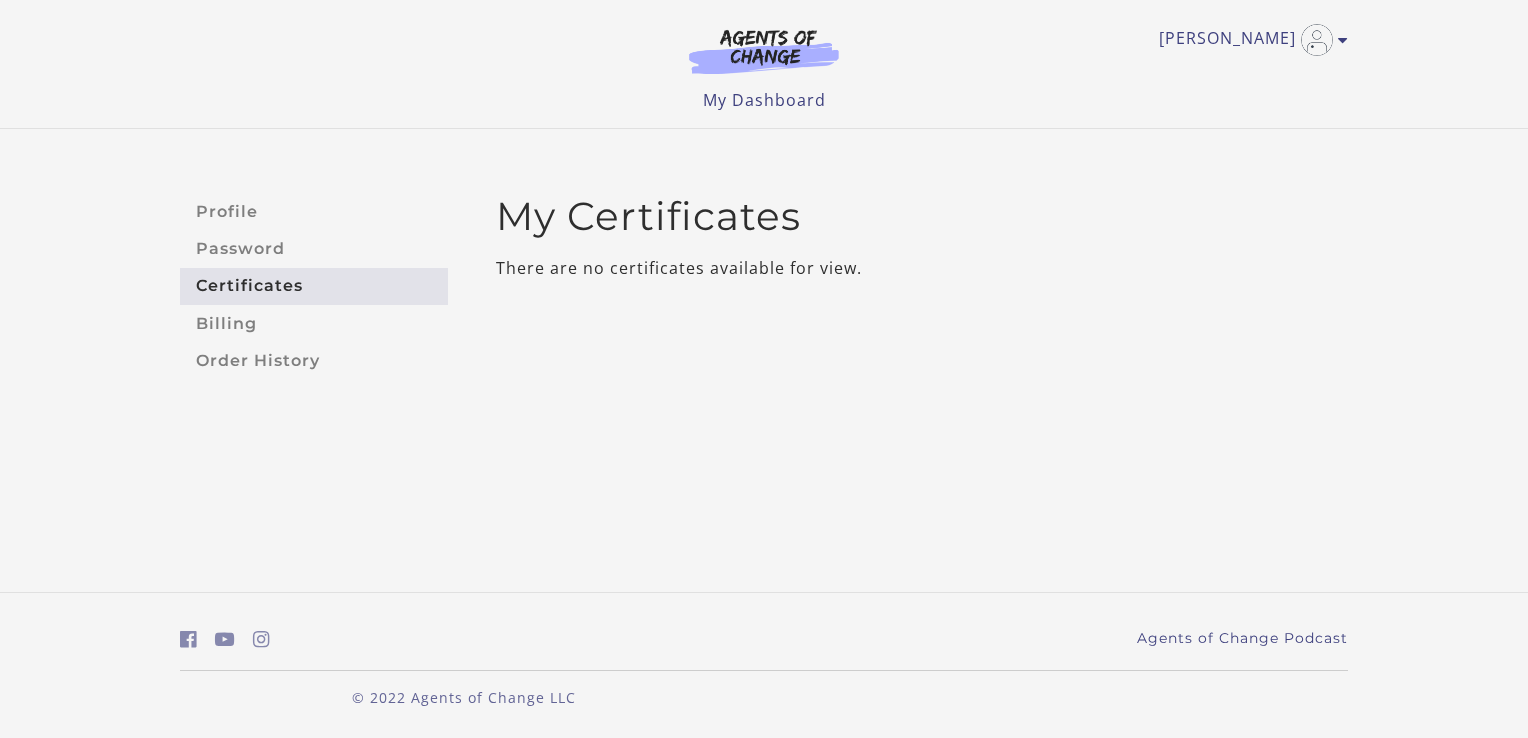 scroll, scrollTop: 0, scrollLeft: 0, axis: both 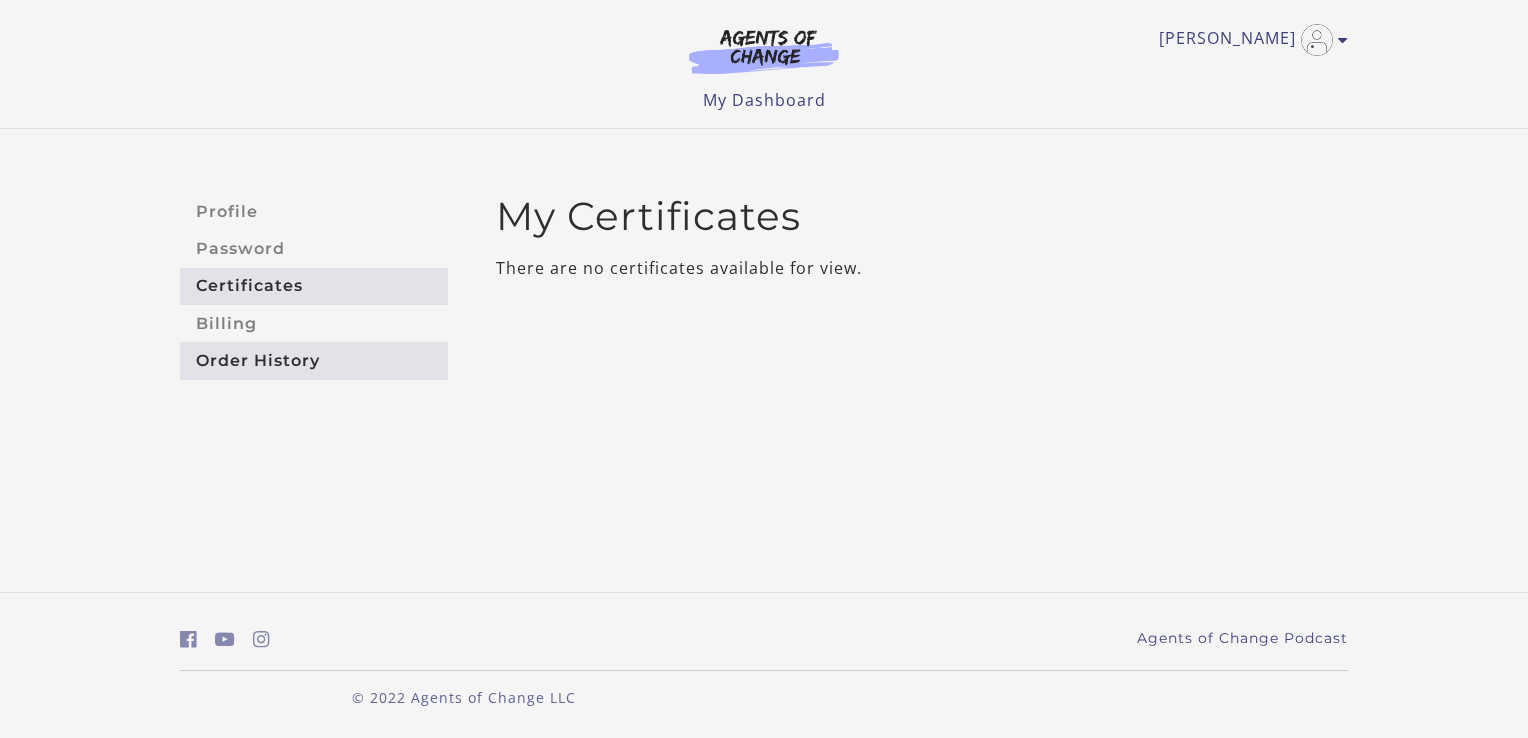 click on "Order History" at bounding box center (314, 360) 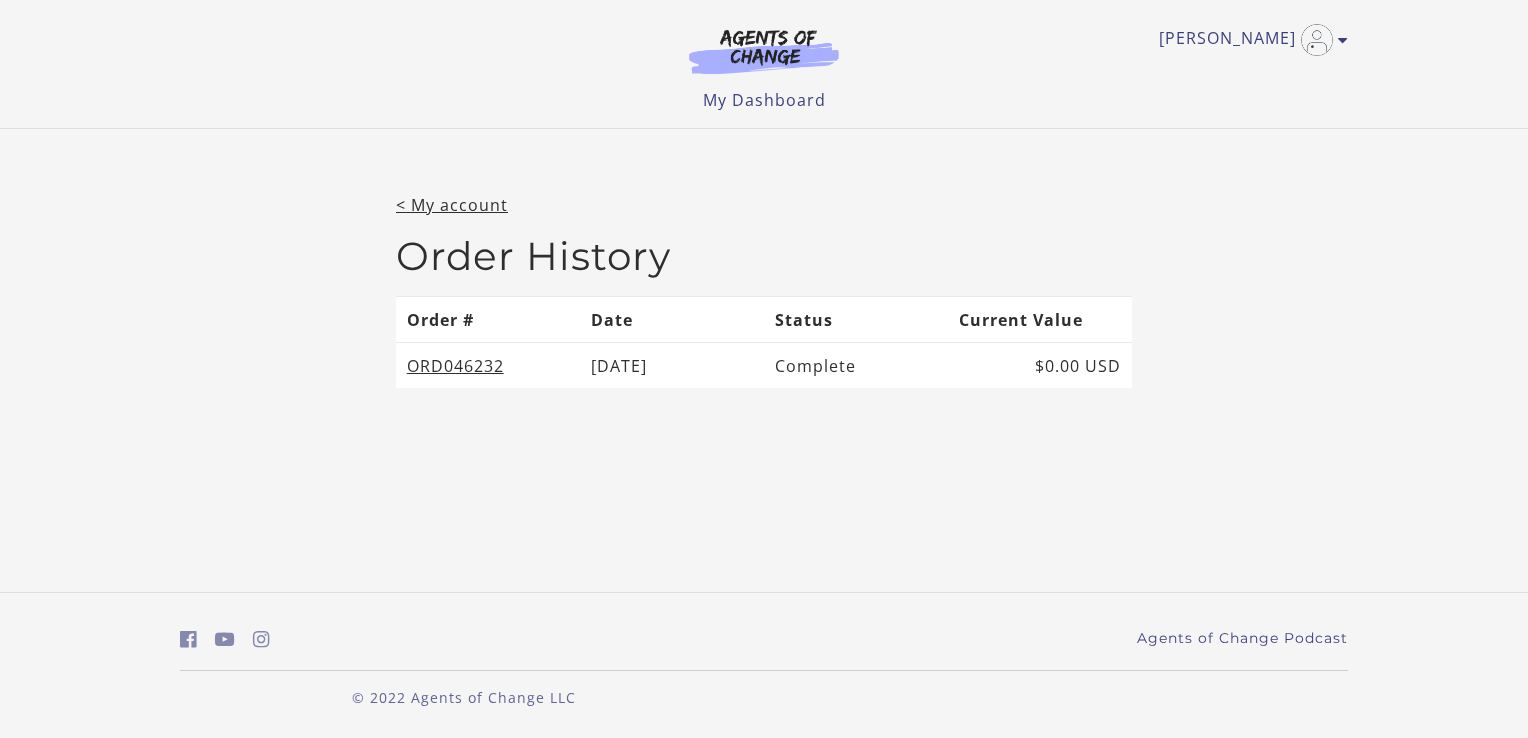 scroll, scrollTop: 0, scrollLeft: 0, axis: both 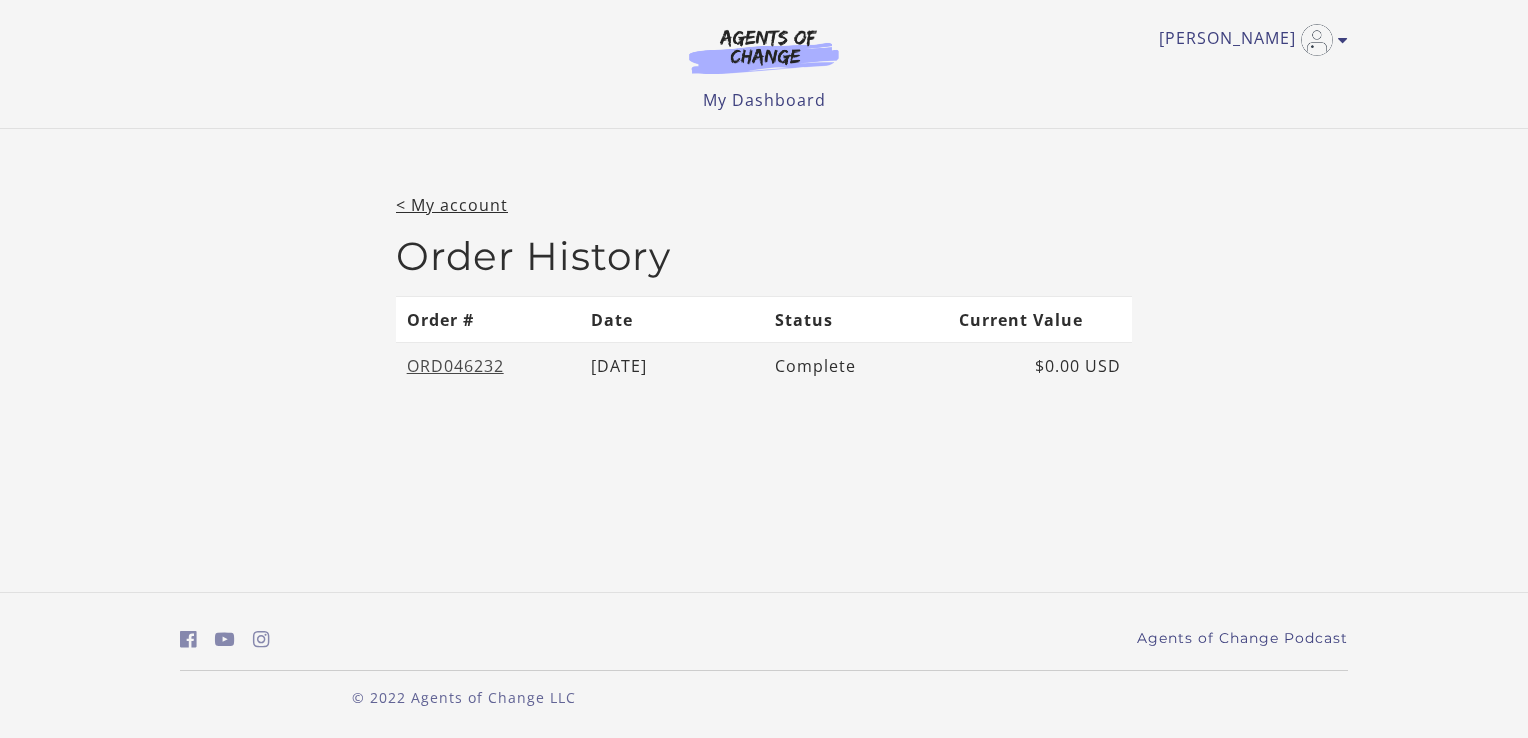 click on "ORD046232" at bounding box center (455, 366) 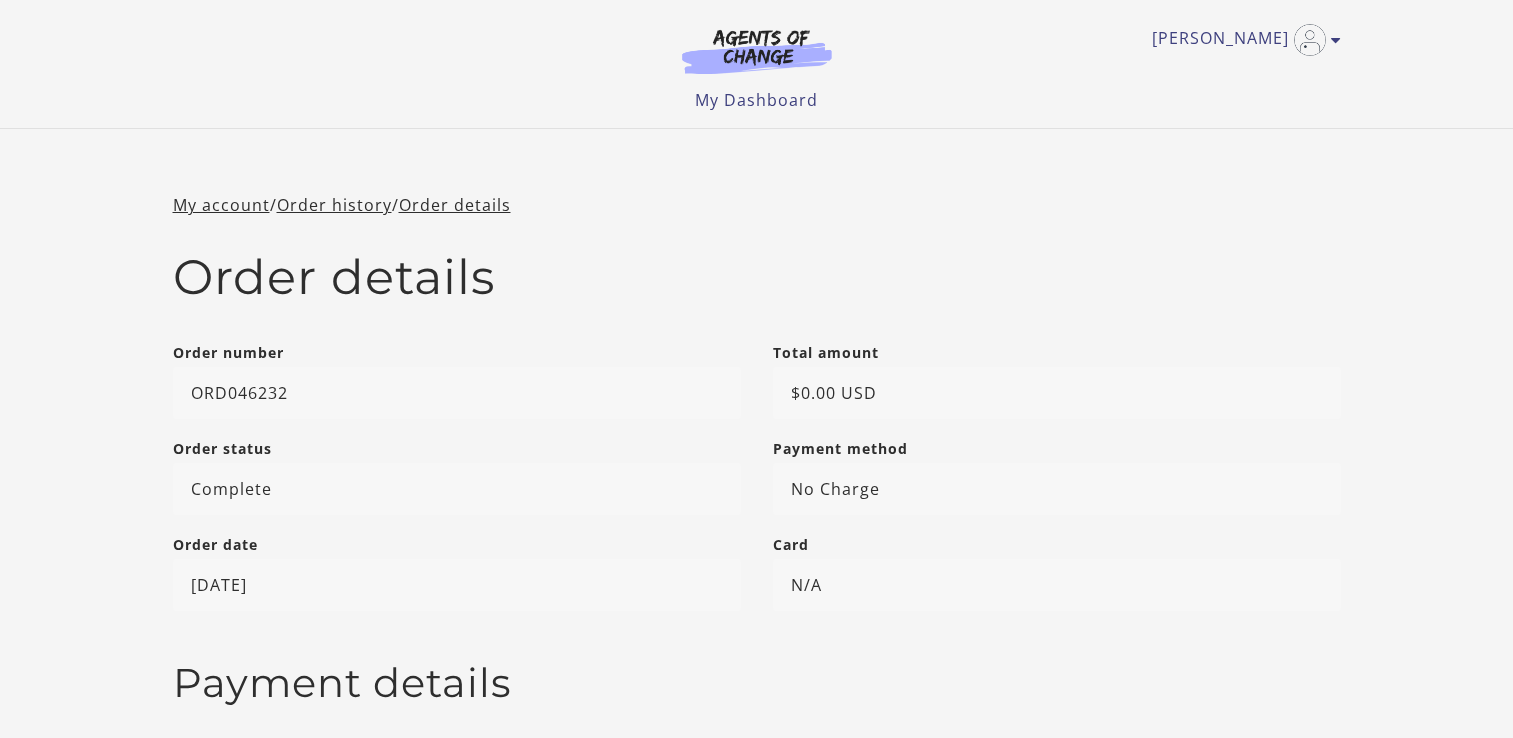 scroll, scrollTop: 0, scrollLeft: 0, axis: both 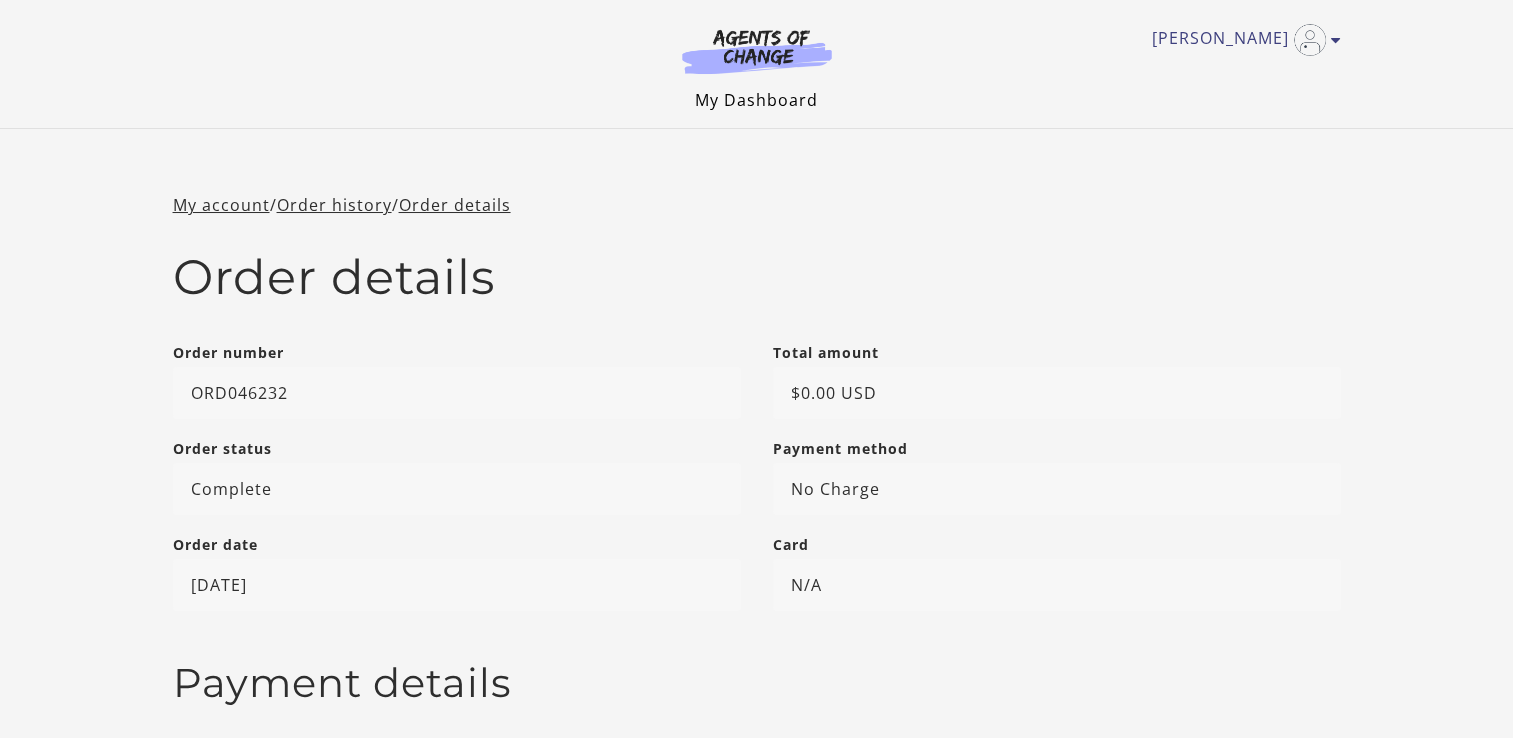 click on "My Dashboard" at bounding box center (756, 100) 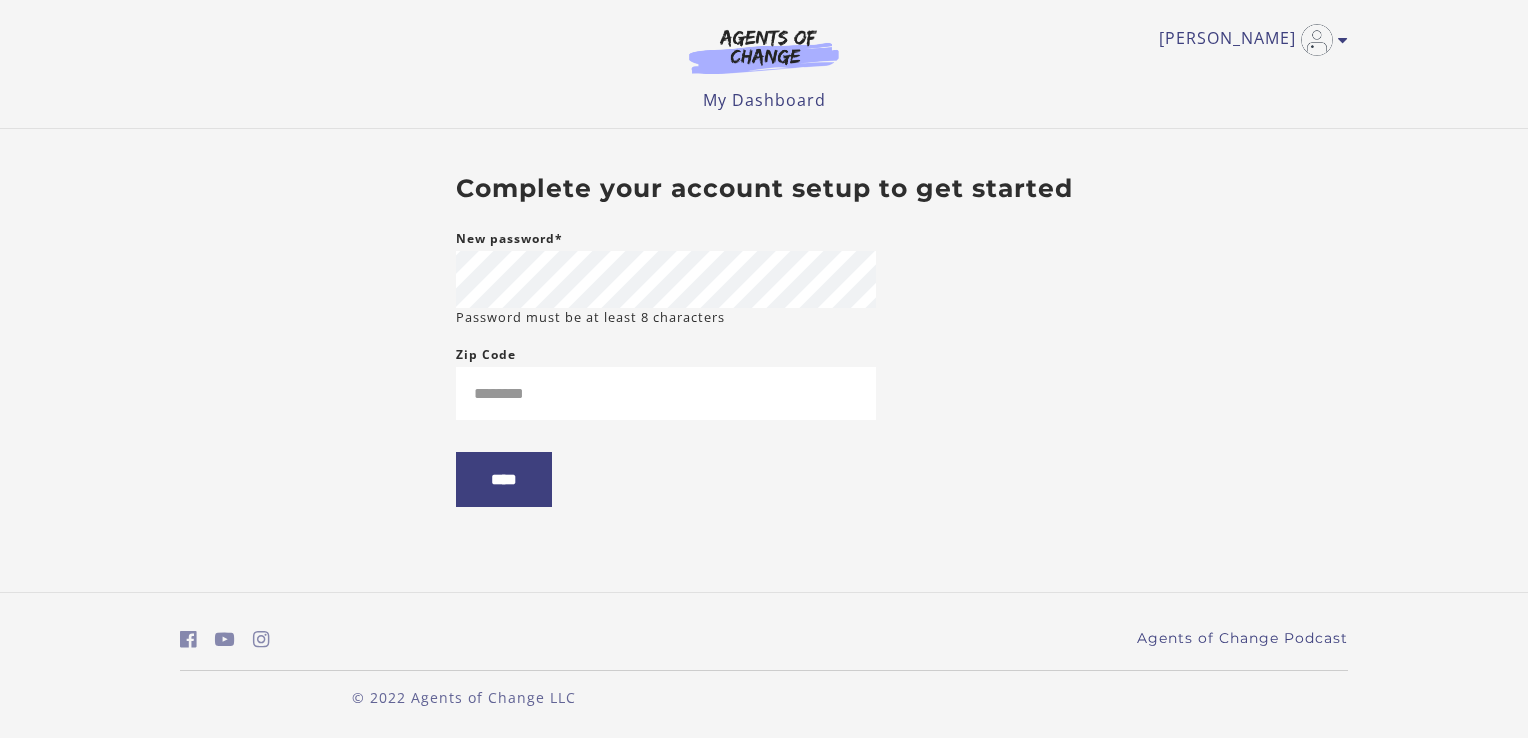 scroll, scrollTop: 0, scrollLeft: 0, axis: both 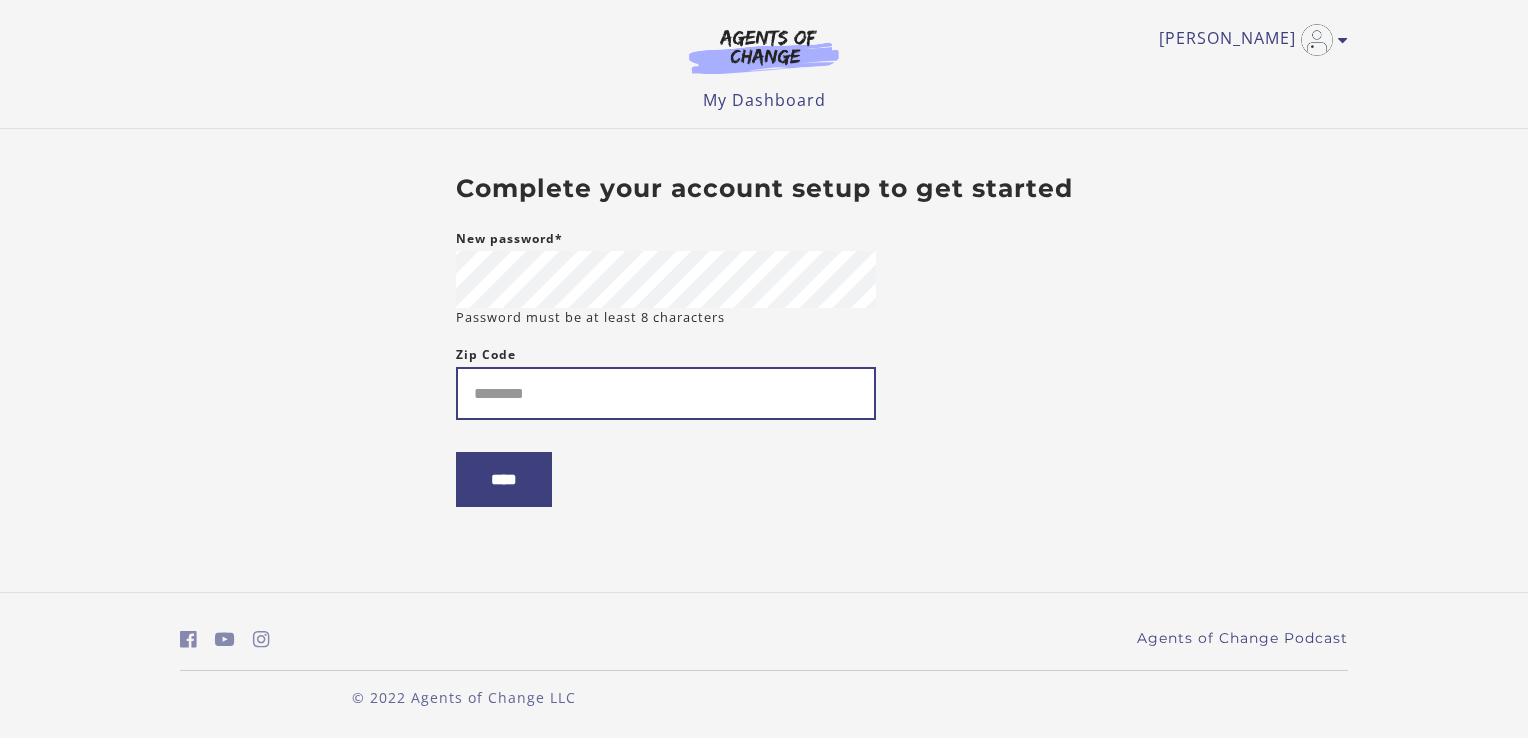 click on "Zip Code" at bounding box center [666, 393] 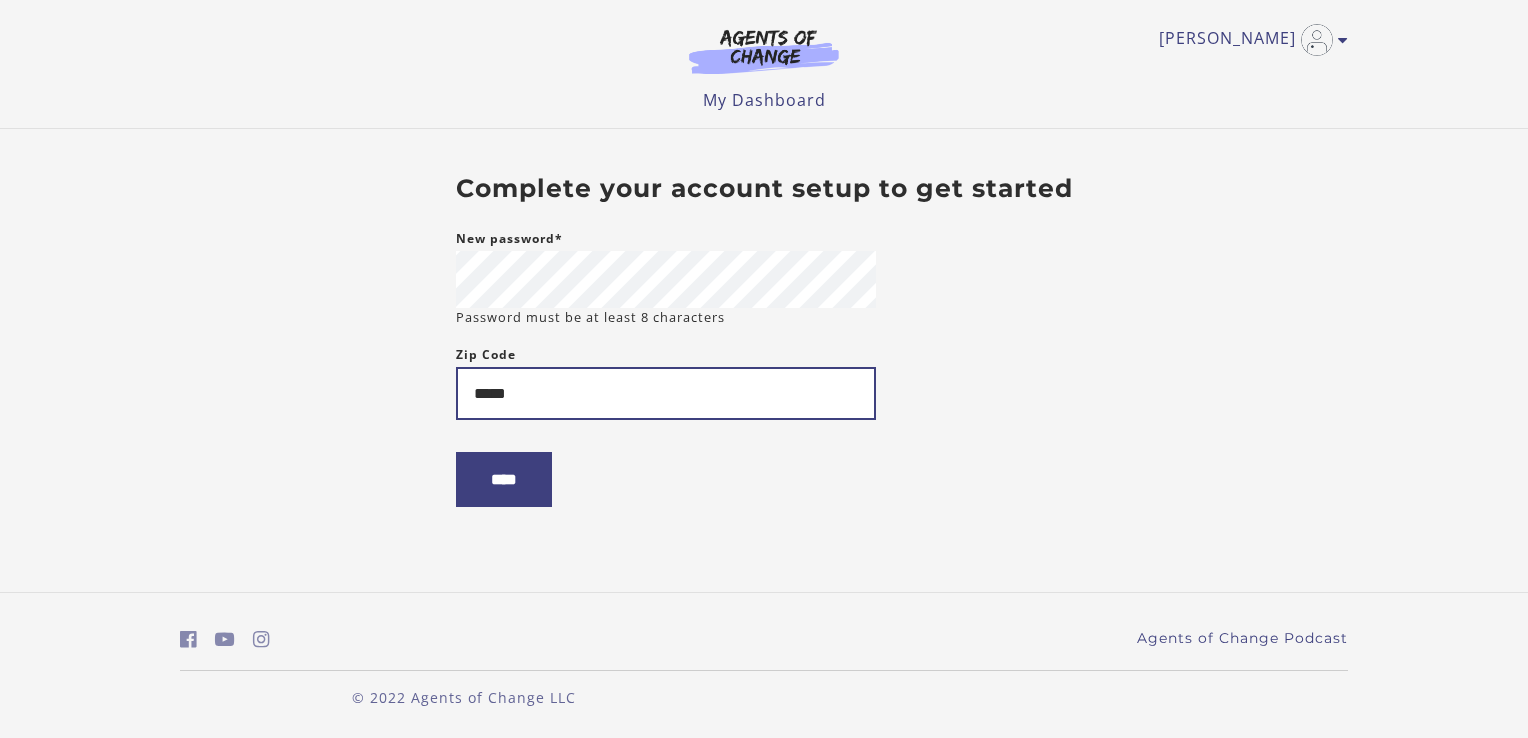 type on "*****" 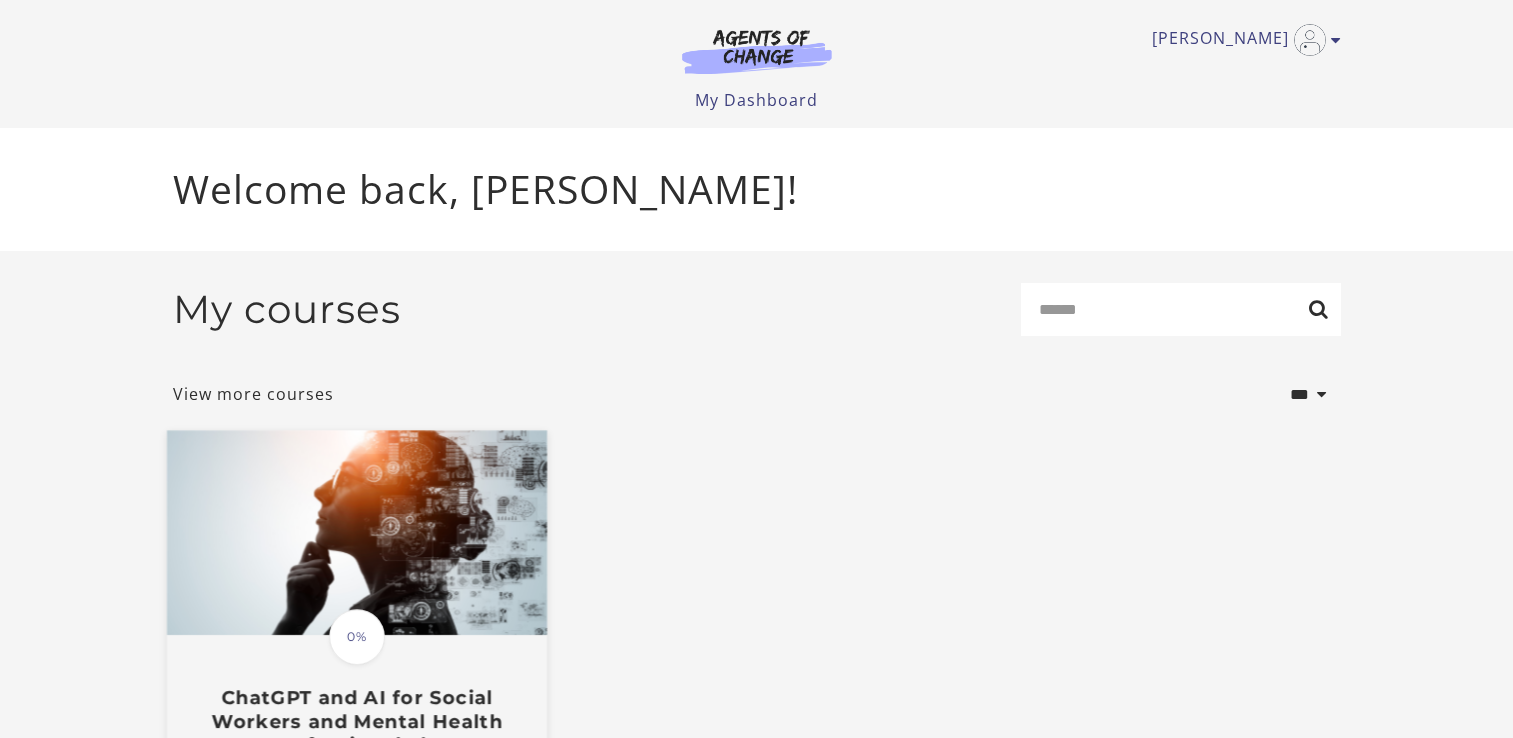 scroll, scrollTop: 0, scrollLeft: 0, axis: both 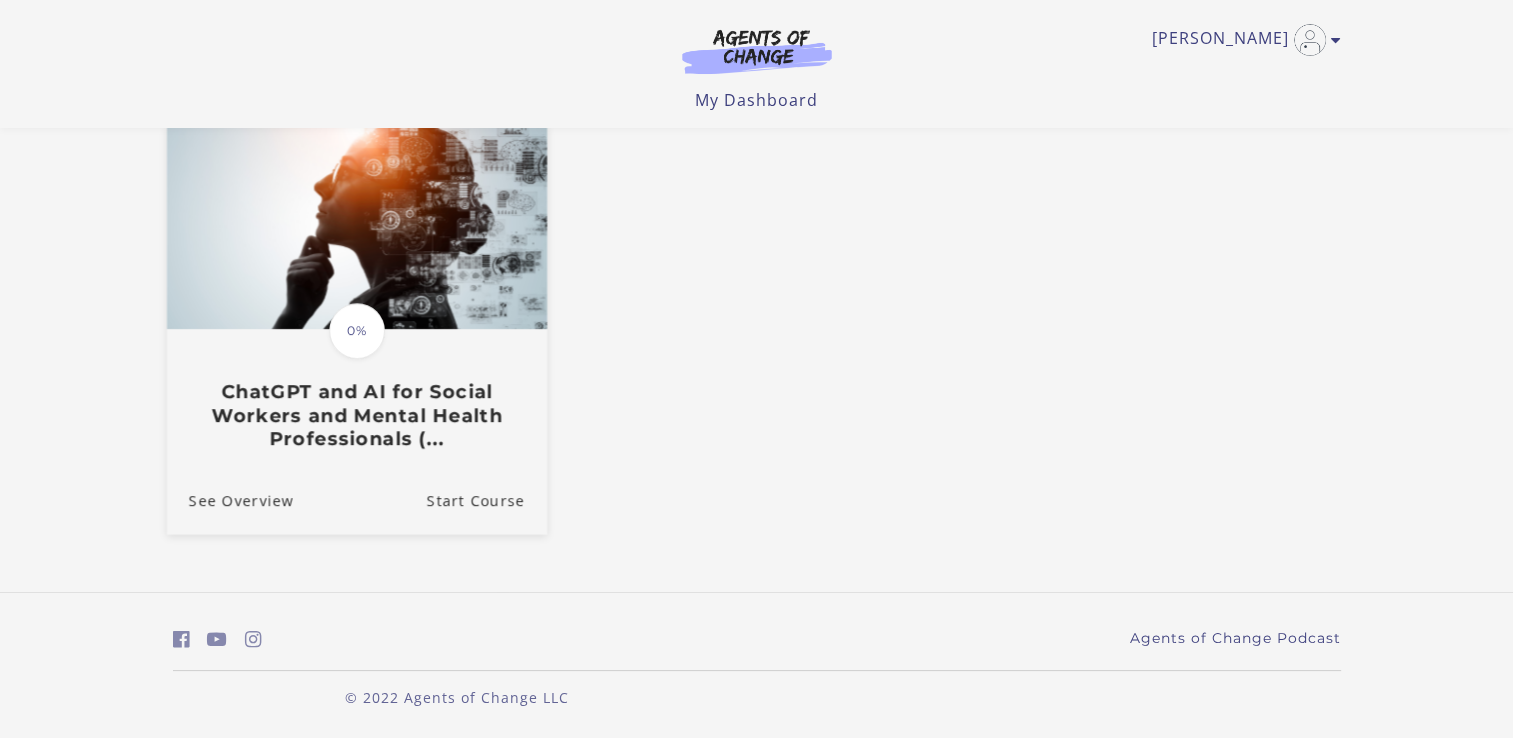 click on "ChatGPT and AI for Social Workers and Mental Health Professionals (..." at bounding box center (356, 416) 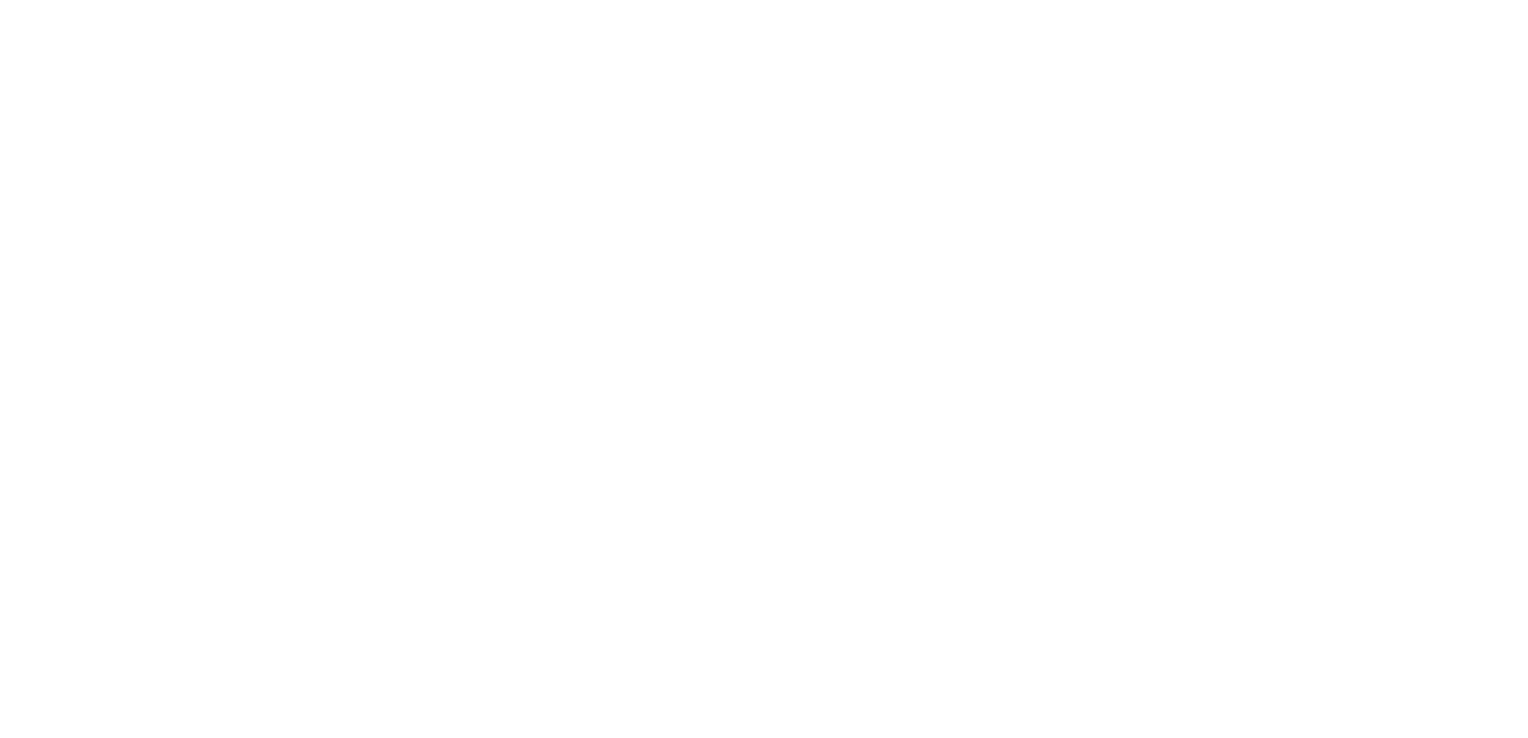 scroll, scrollTop: 0, scrollLeft: 0, axis: both 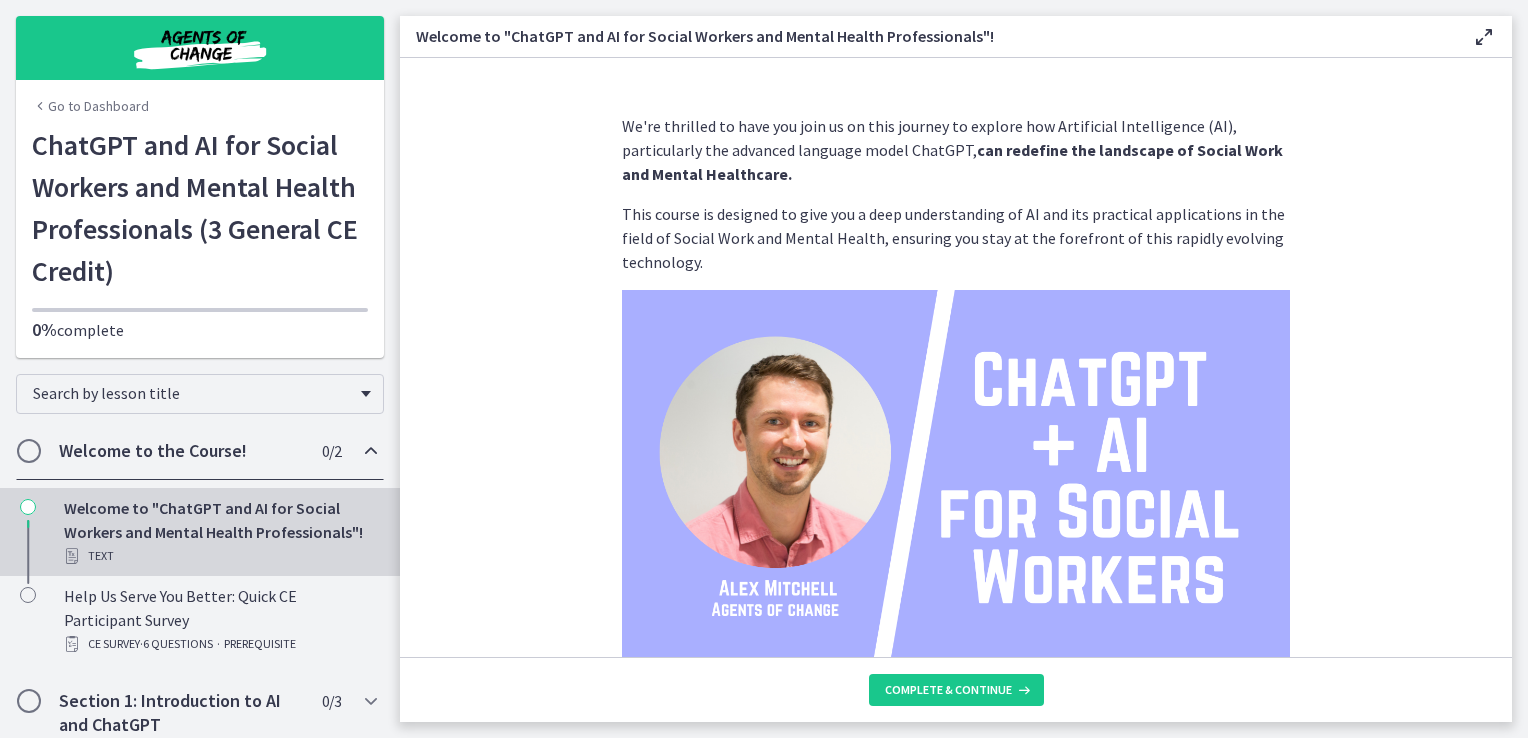 click on "Welcome to the Course!" at bounding box center (181, 451) 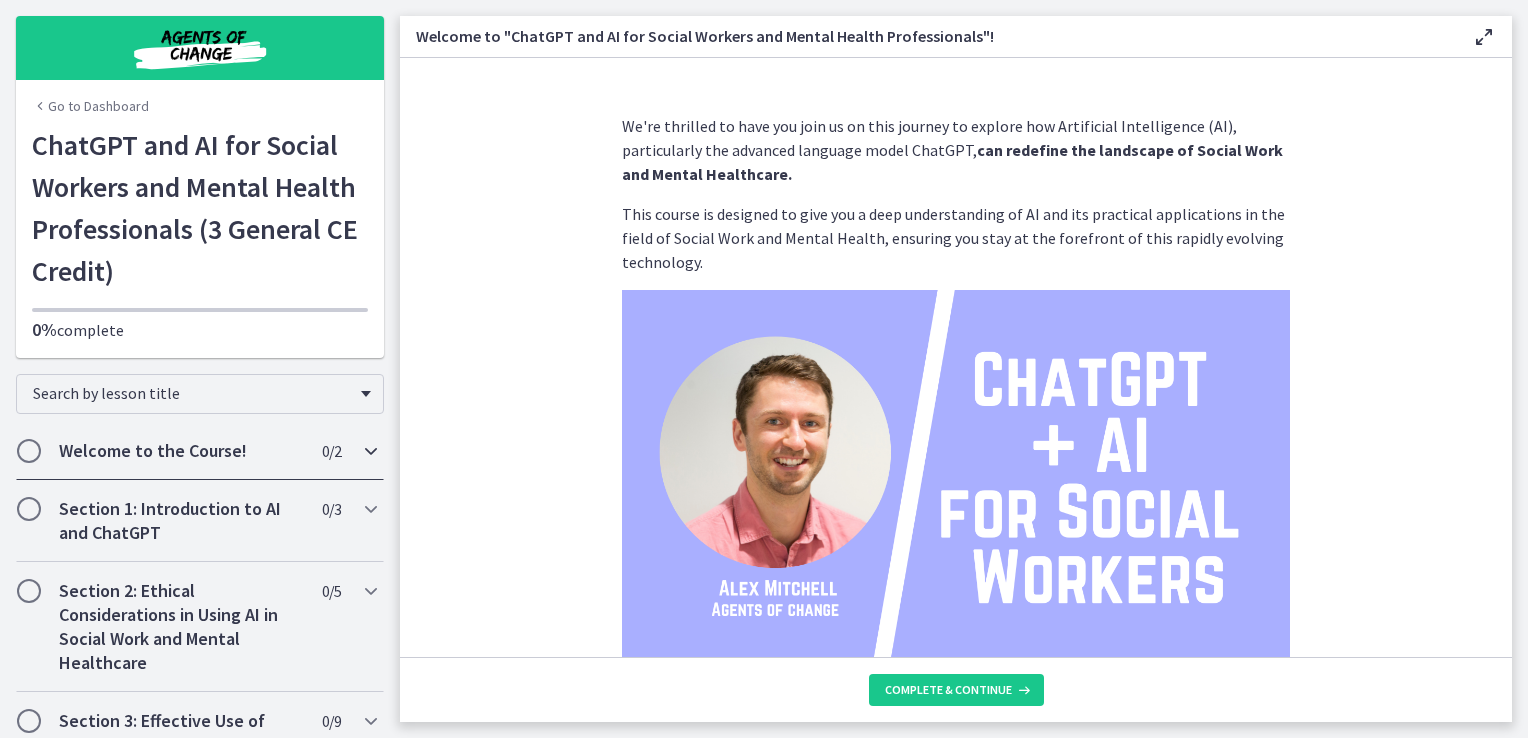 click on "Welcome to the Course!
0  /  2
Completed" at bounding box center [200, 451] 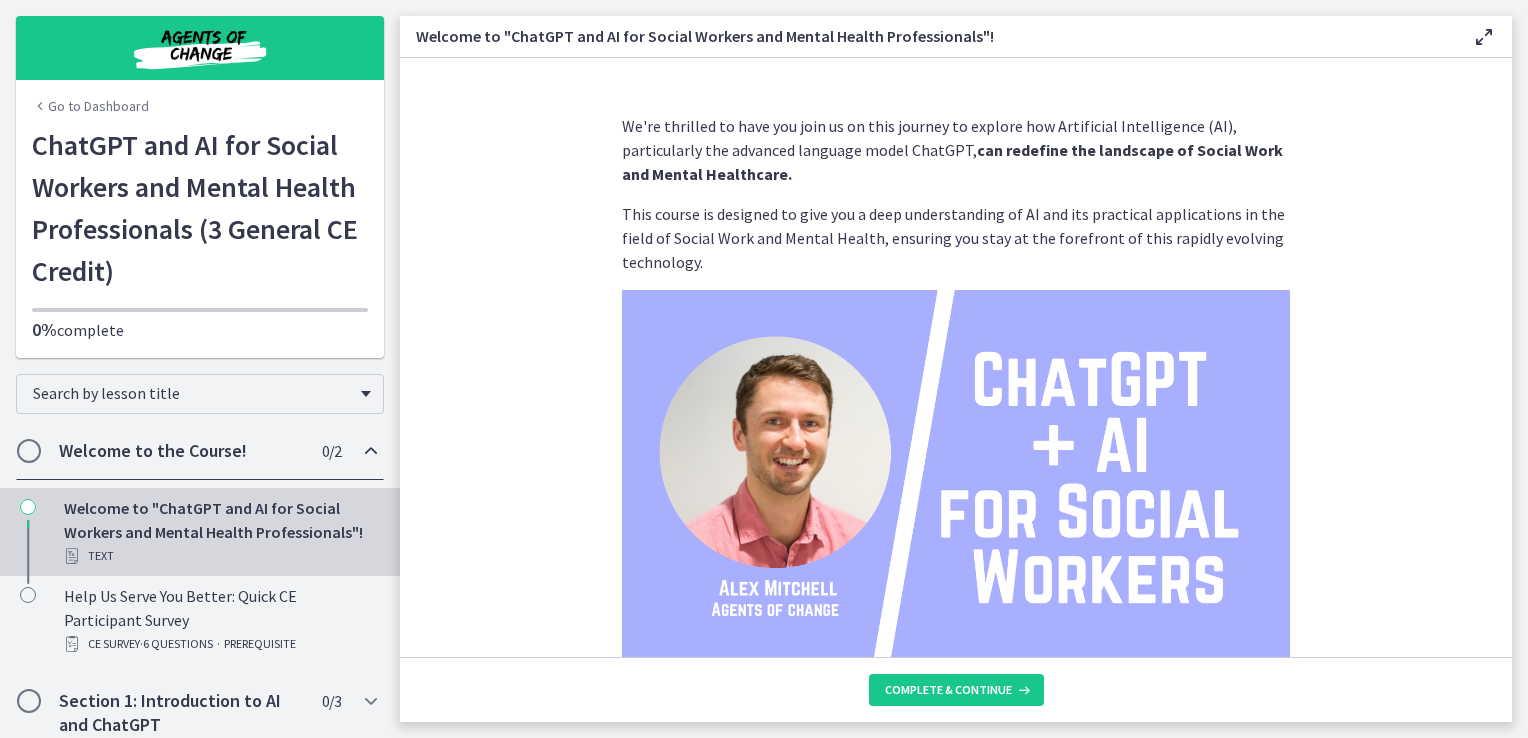 click at bounding box center [29, 451] 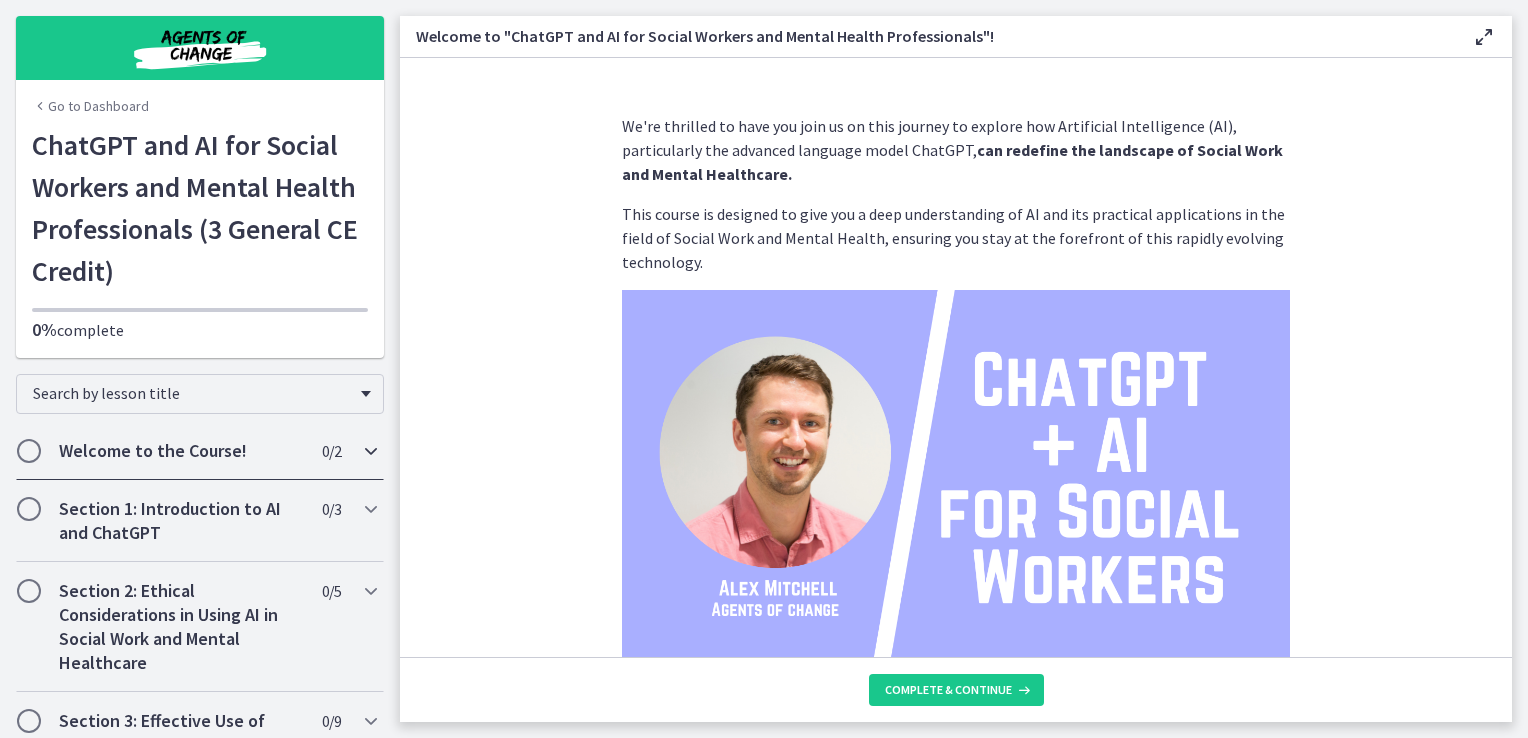 click at bounding box center [29, 451] 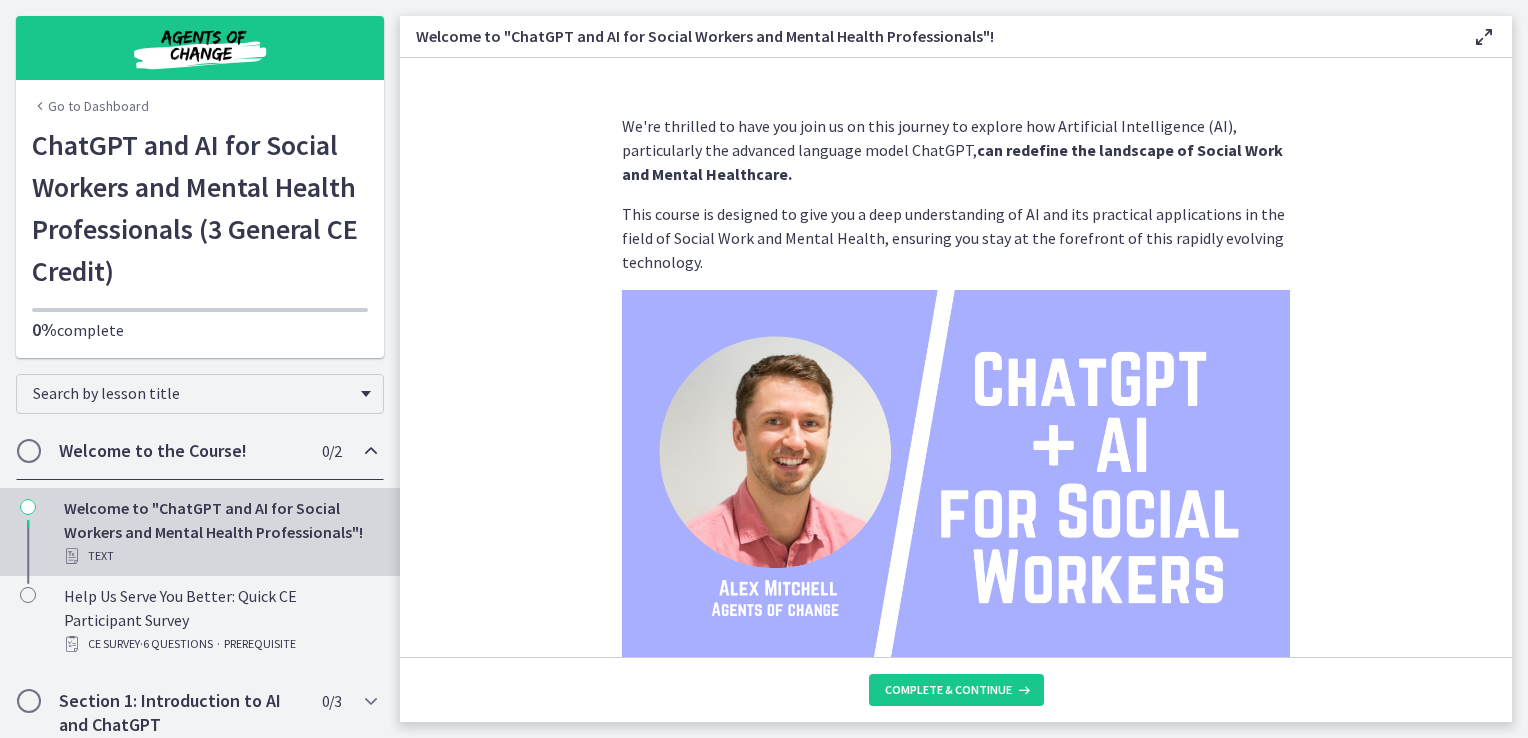 click on "Complete & continue" at bounding box center [956, 689] 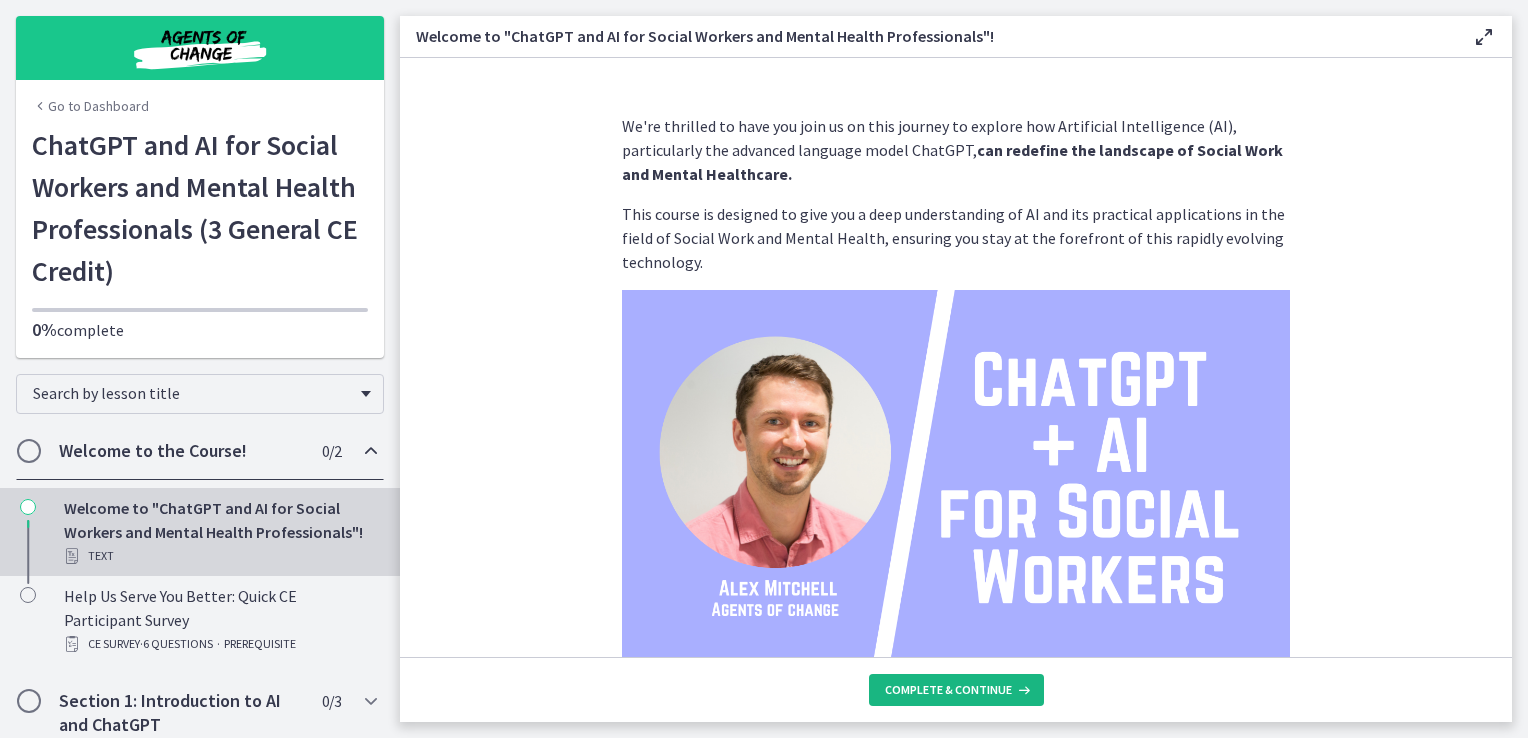 click on "Complete & continue" at bounding box center (948, 690) 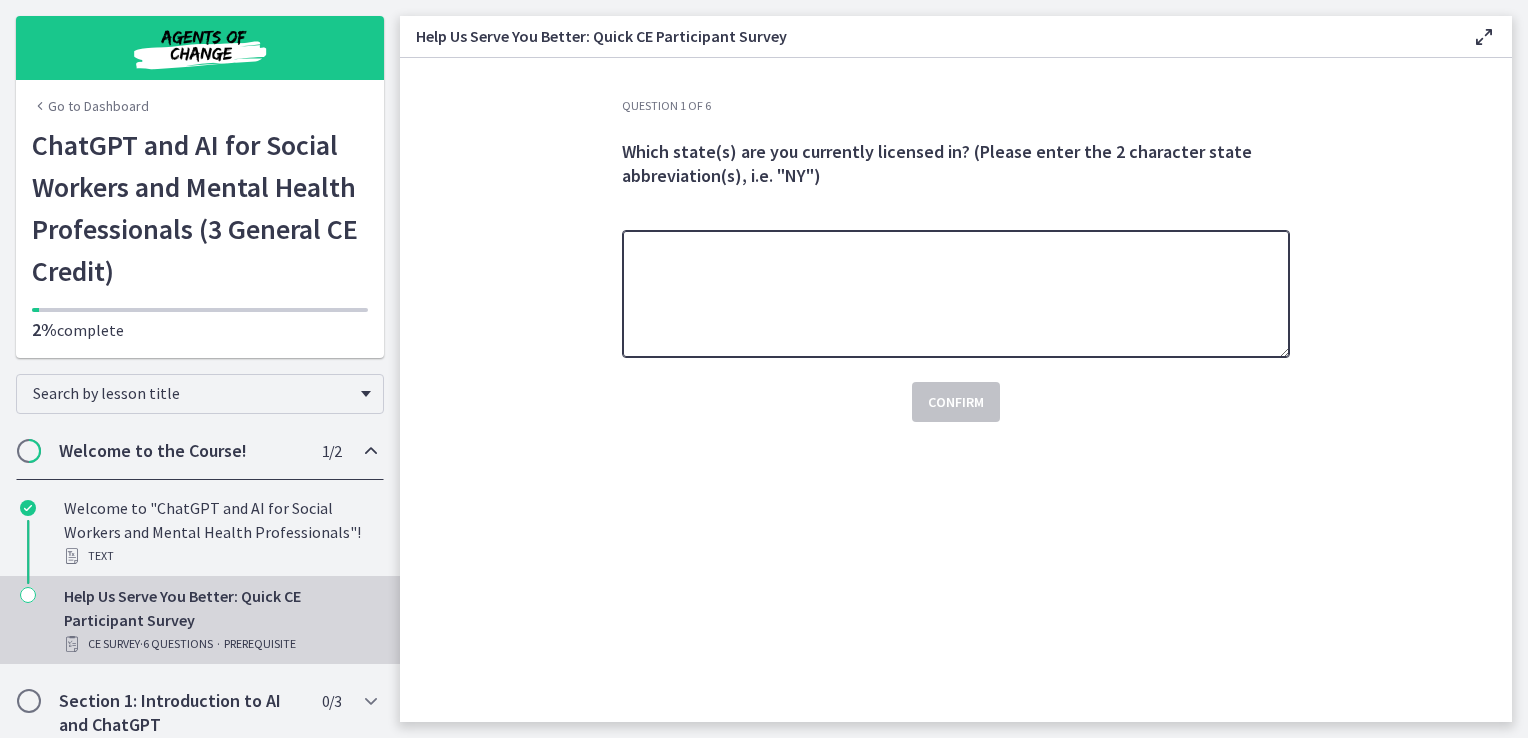 click at bounding box center (956, 294) 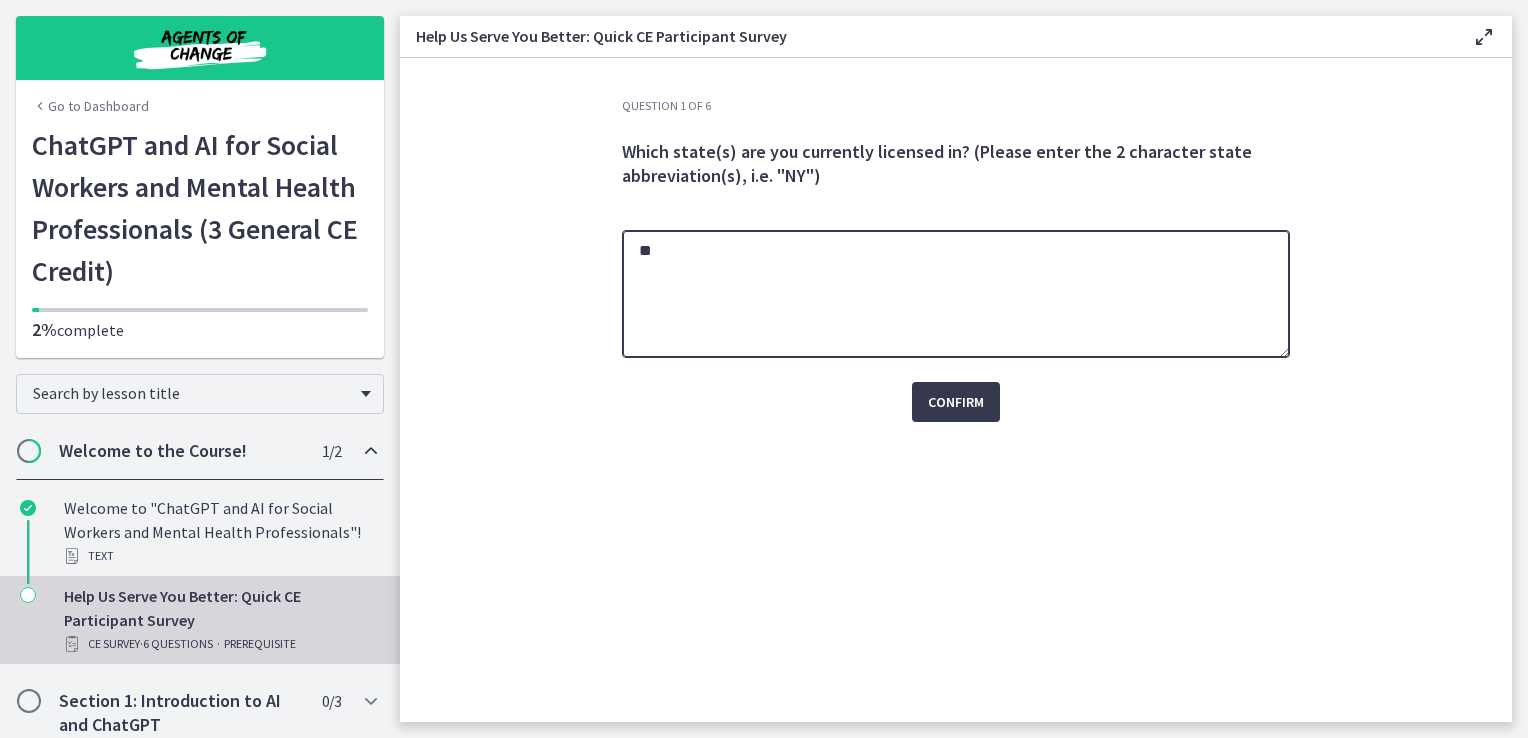 type on "**" 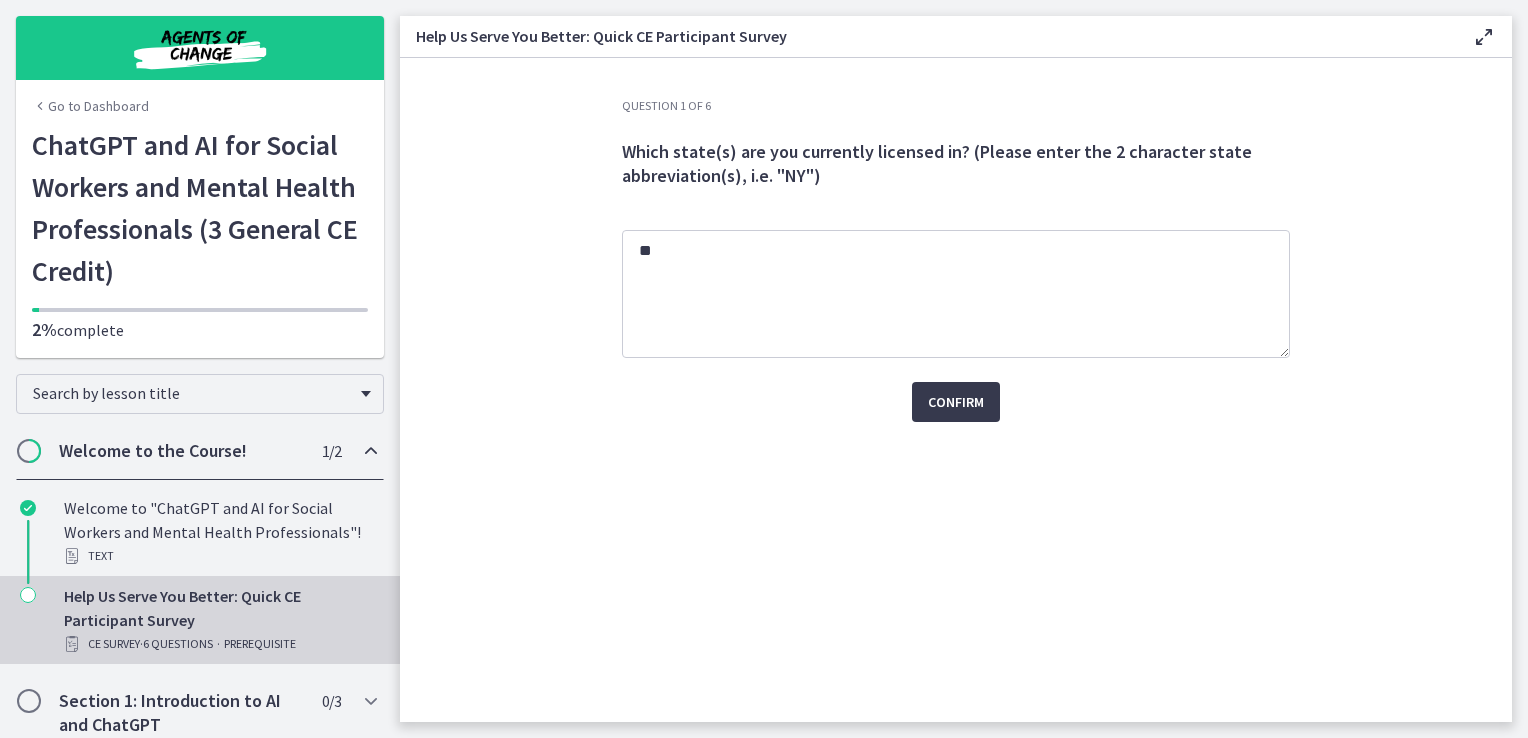 click on "Question   1   of   6
Which state(s) are you currently licensed in? (Please enter the 2 character state abbreviation(s), i.e. "NY")
**
Confirm" at bounding box center (956, 390) 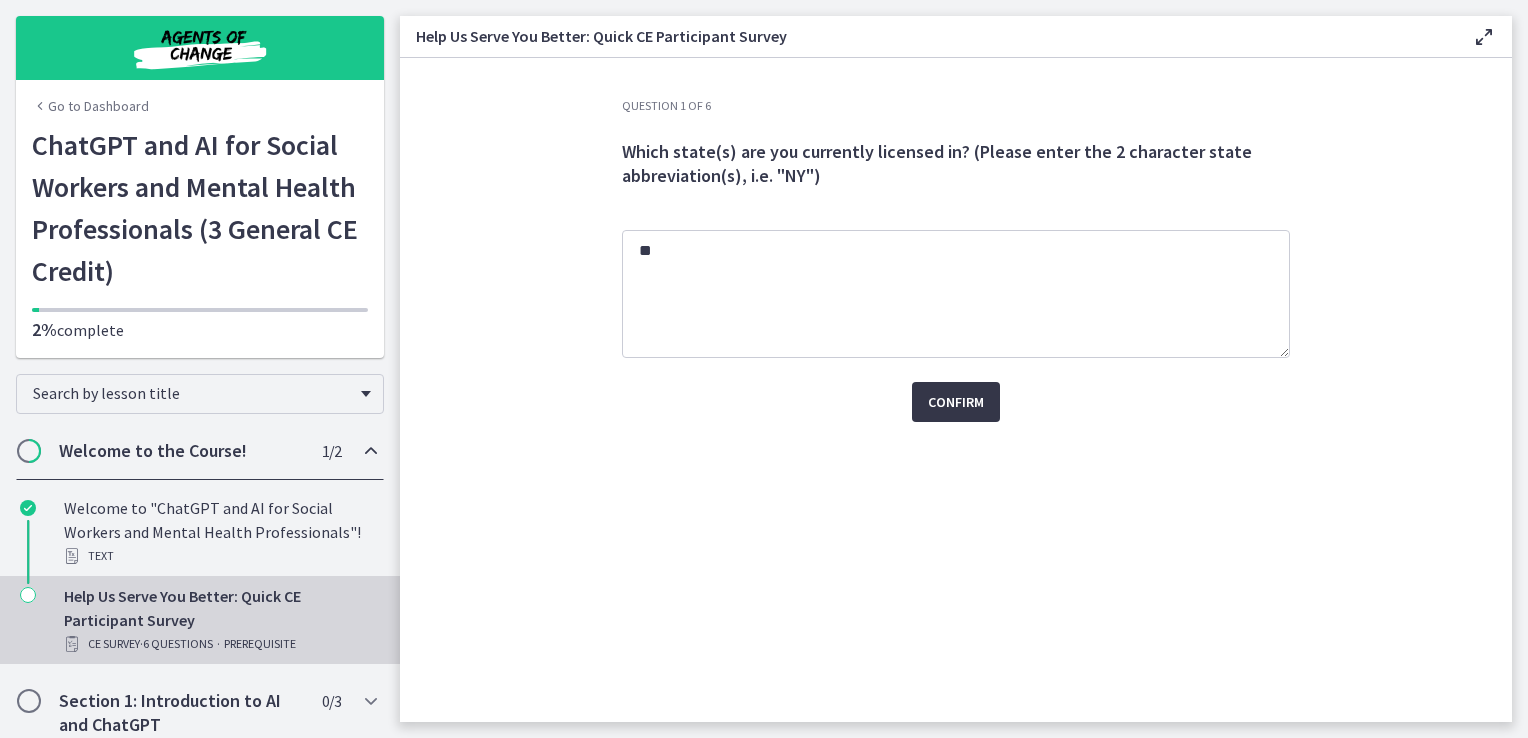 click on "Confirm" at bounding box center (956, 402) 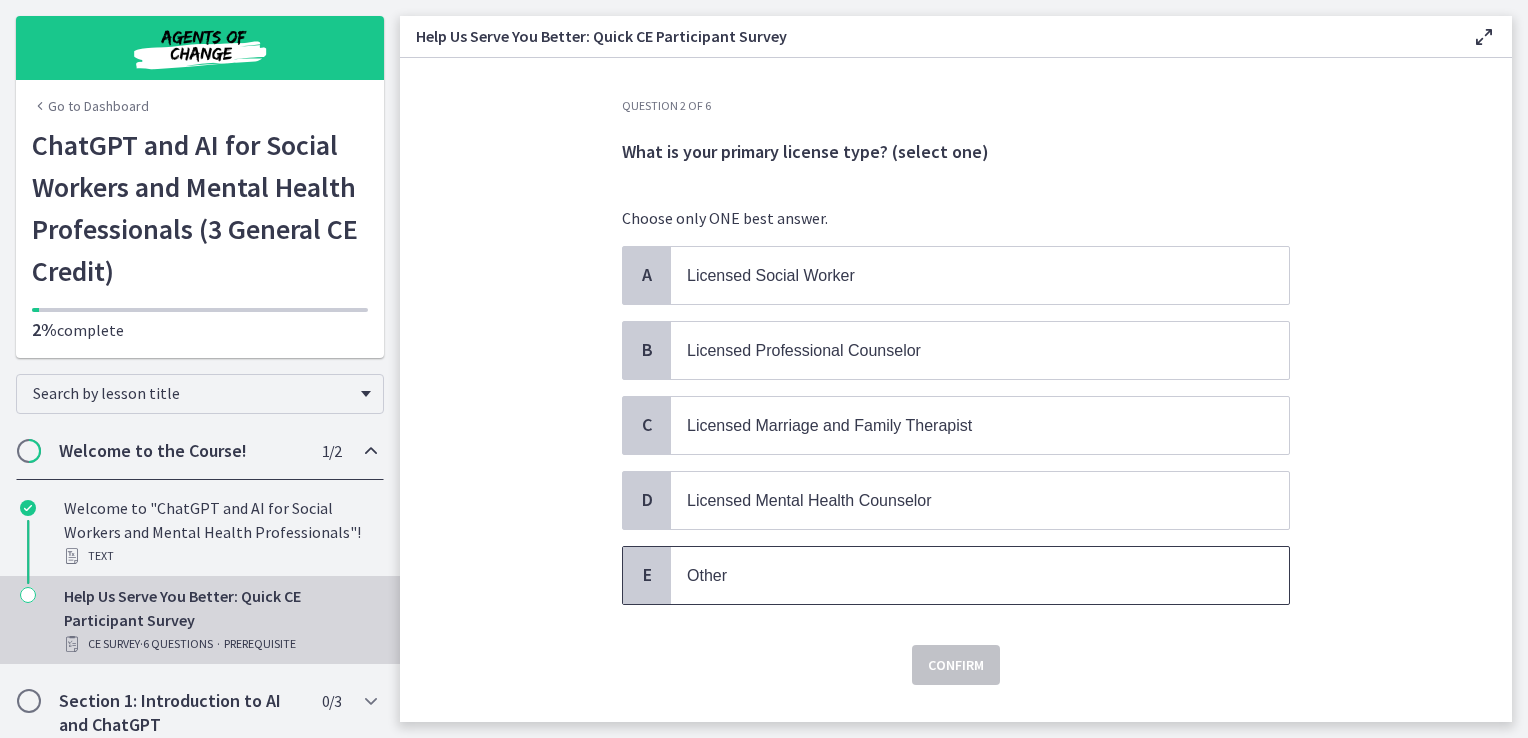 click on "Other" at bounding box center (960, 575) 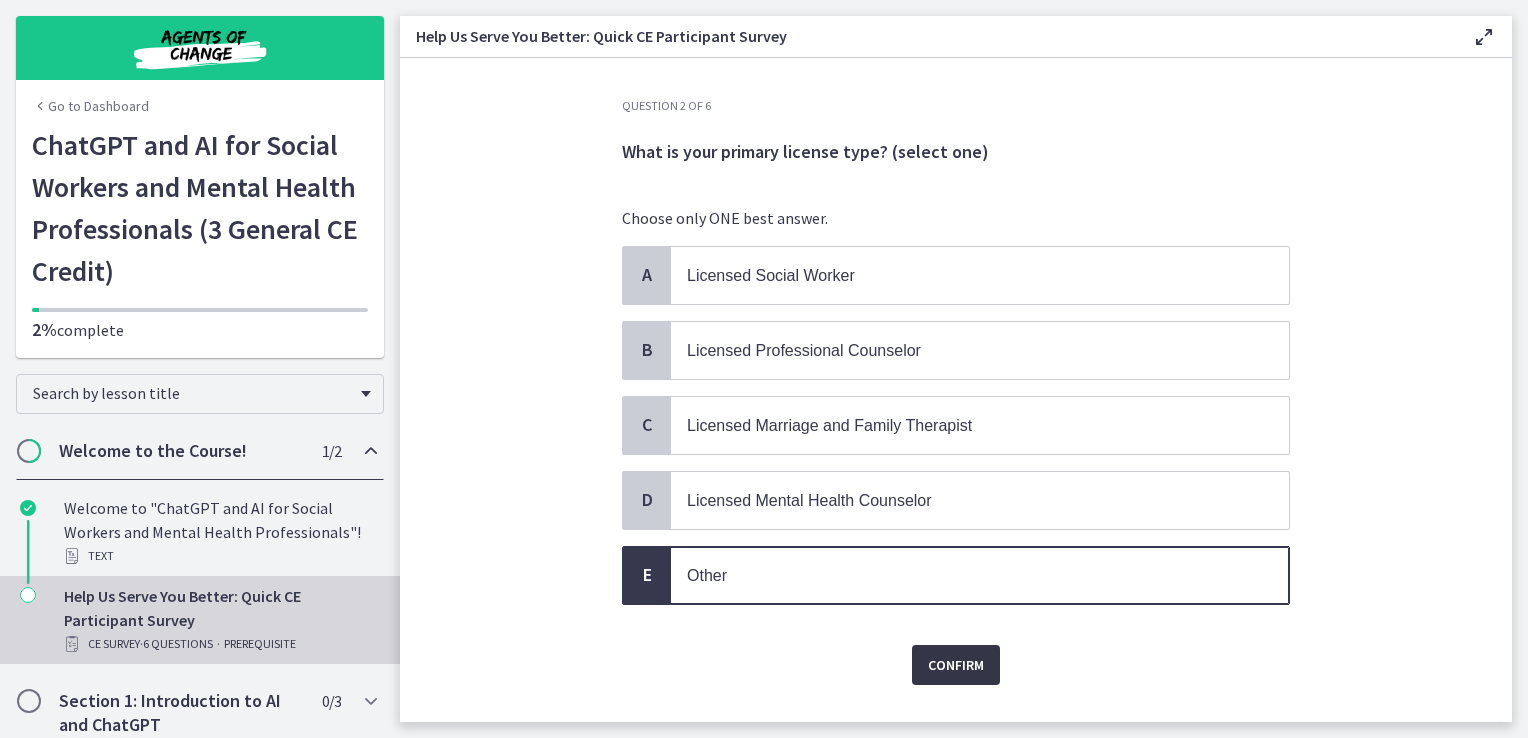 click on "Confirm" at bounding box center (956, 665) 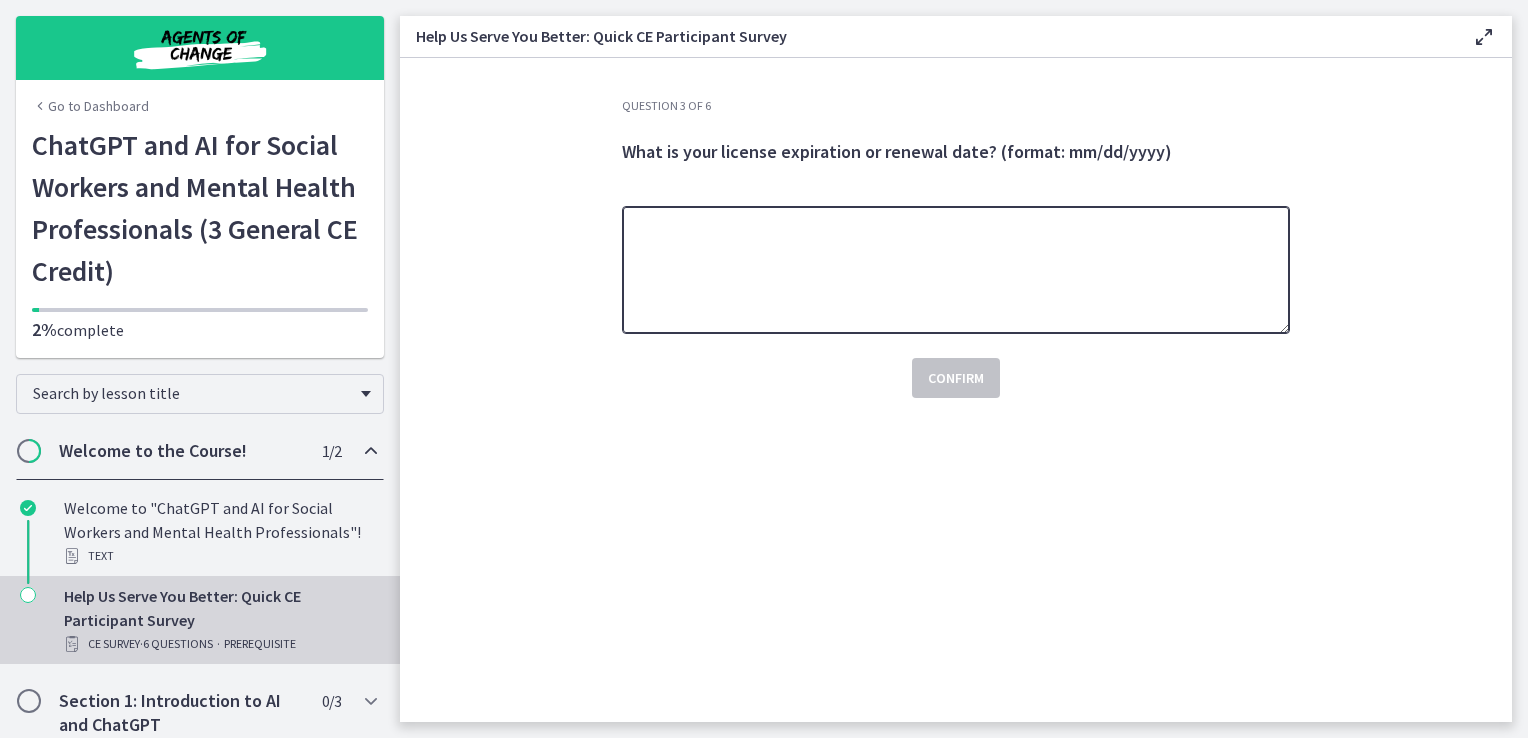 click at bounding box center (956, 270) 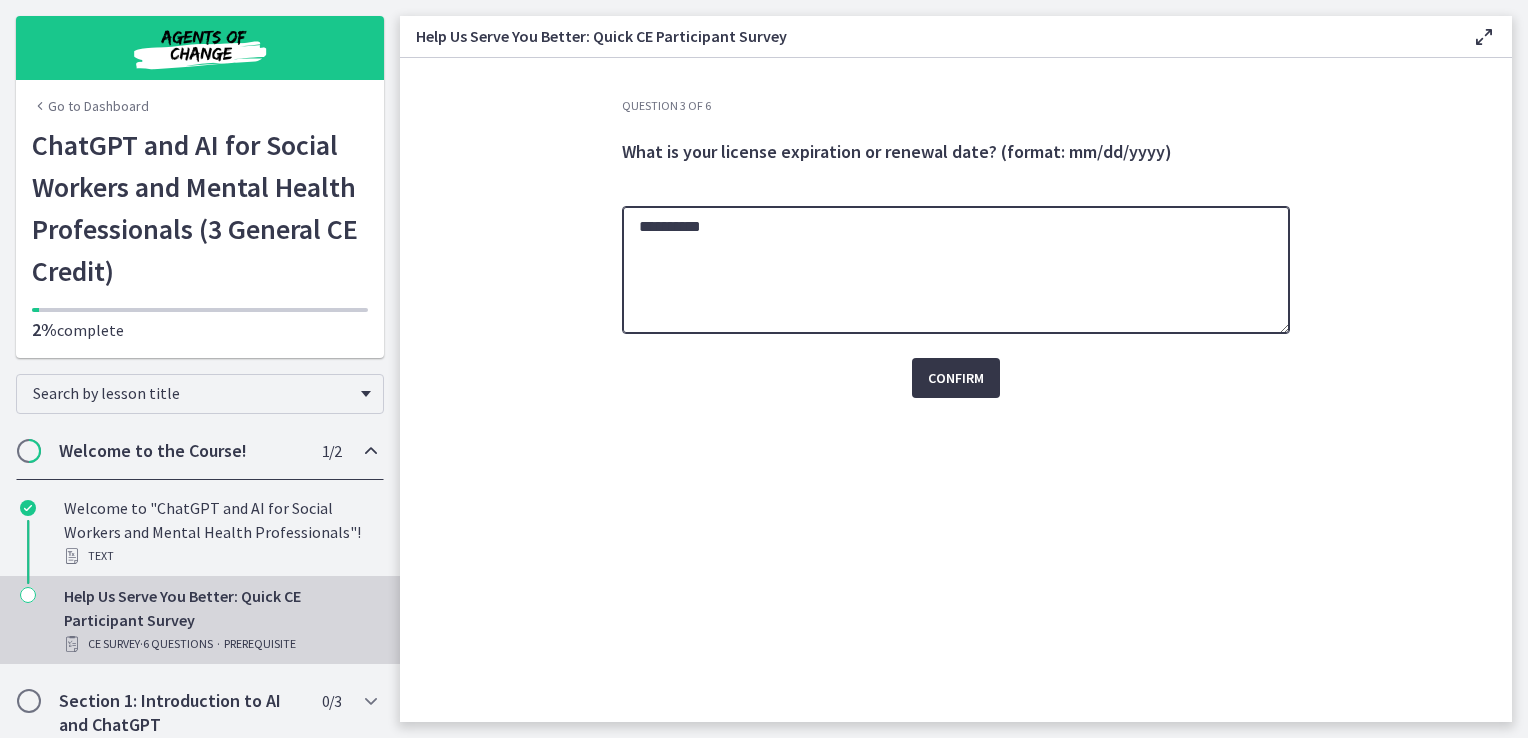 type on "**********" 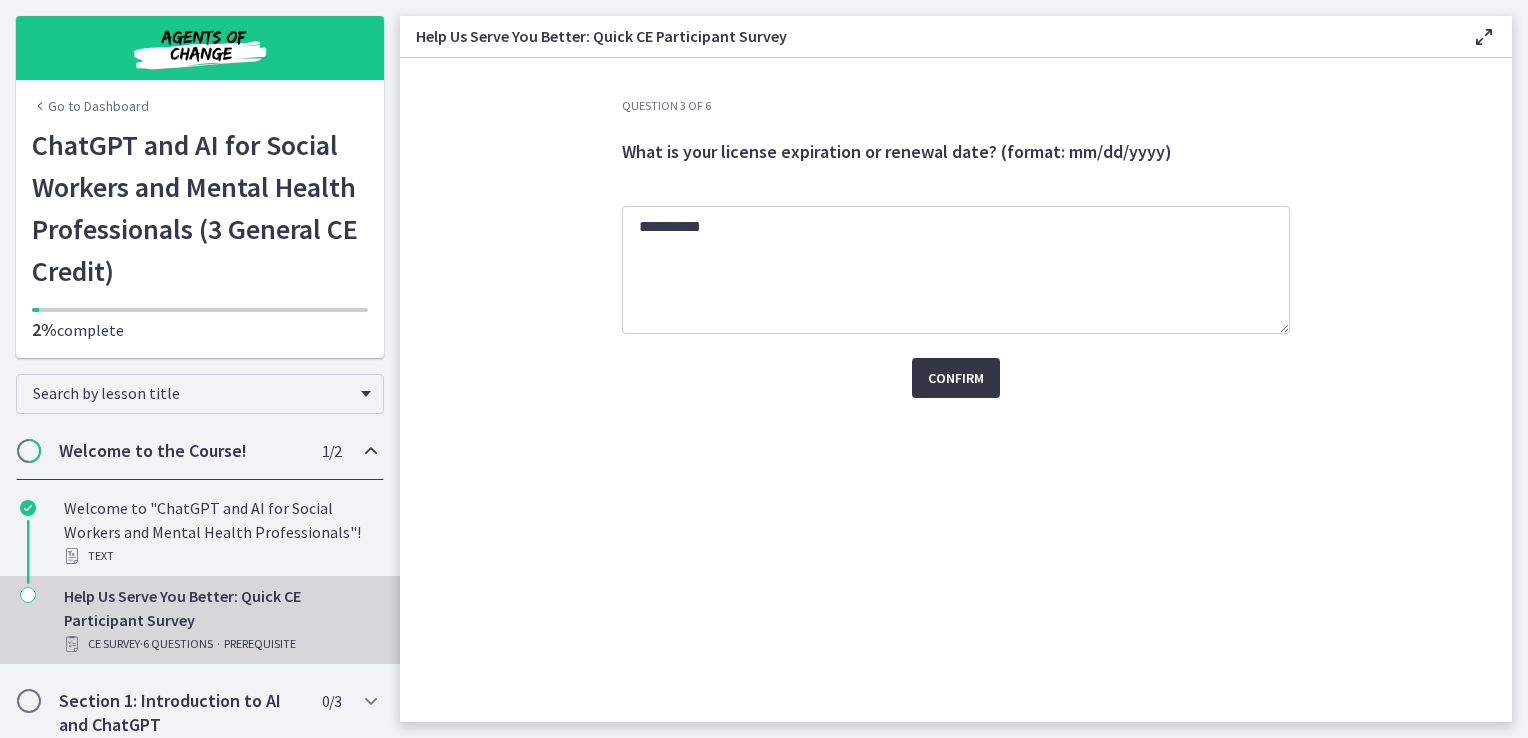 click on "Confirm" at bounding box center (956, 378) 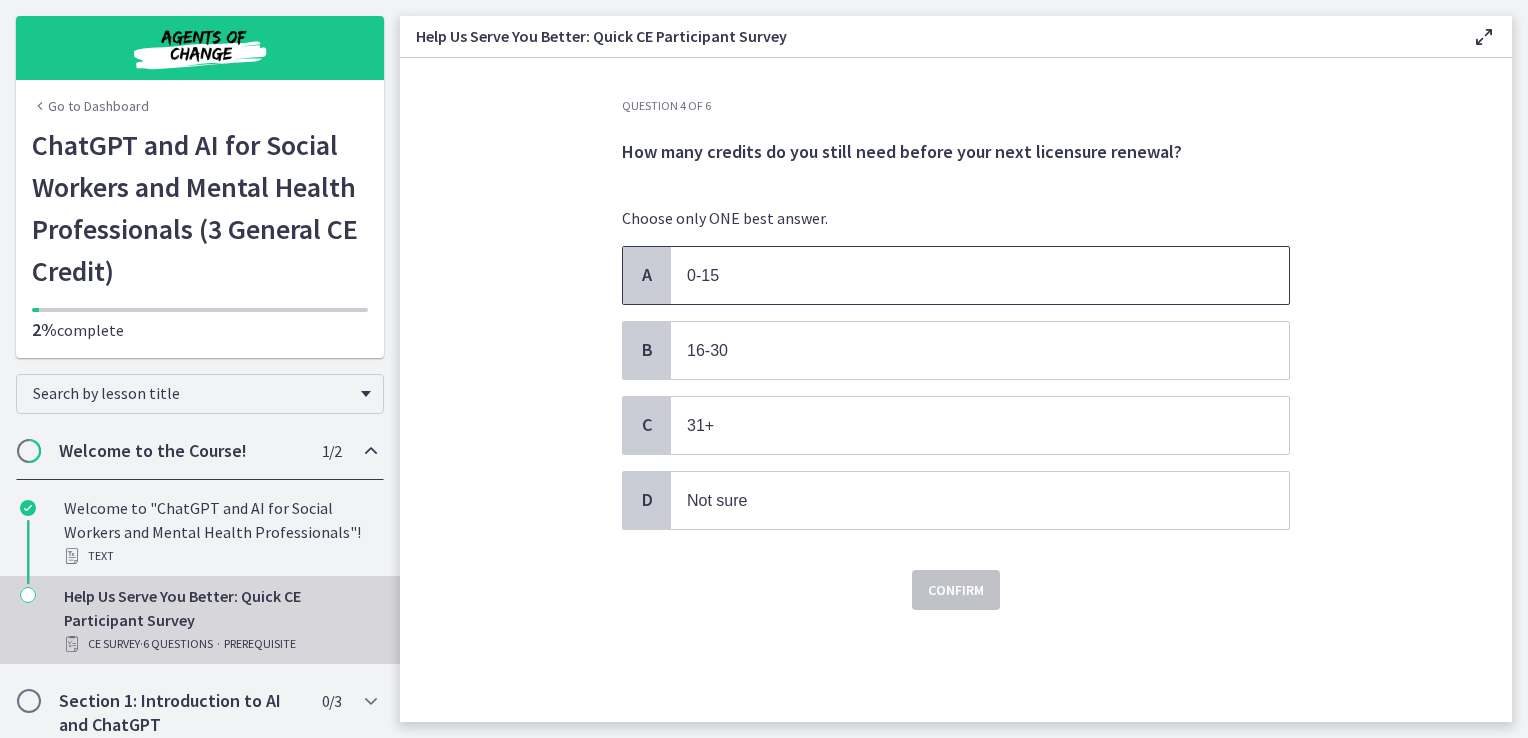 click on "0-15" at bounding box center (960, 275) 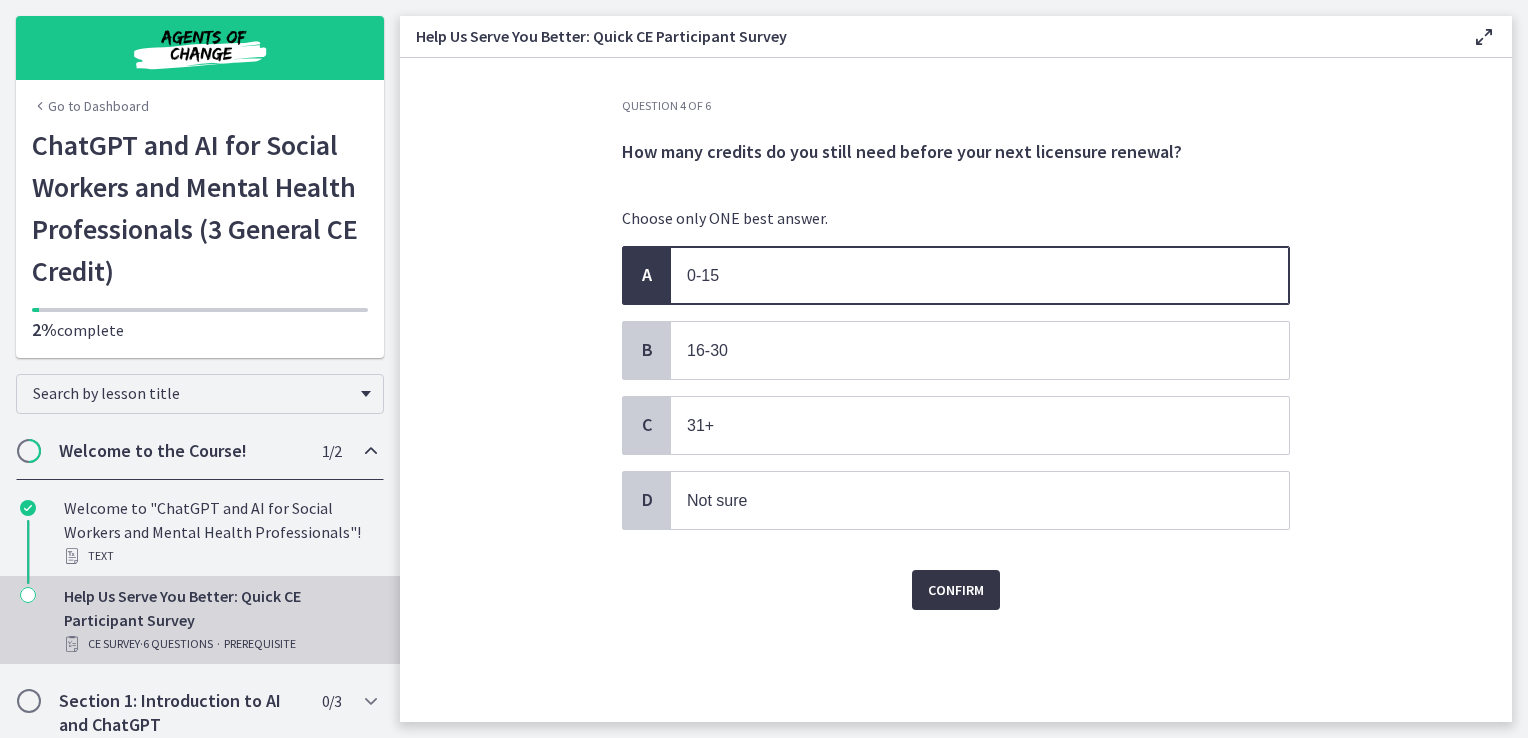 click on "Confirm" at bounding box center [956, 590] 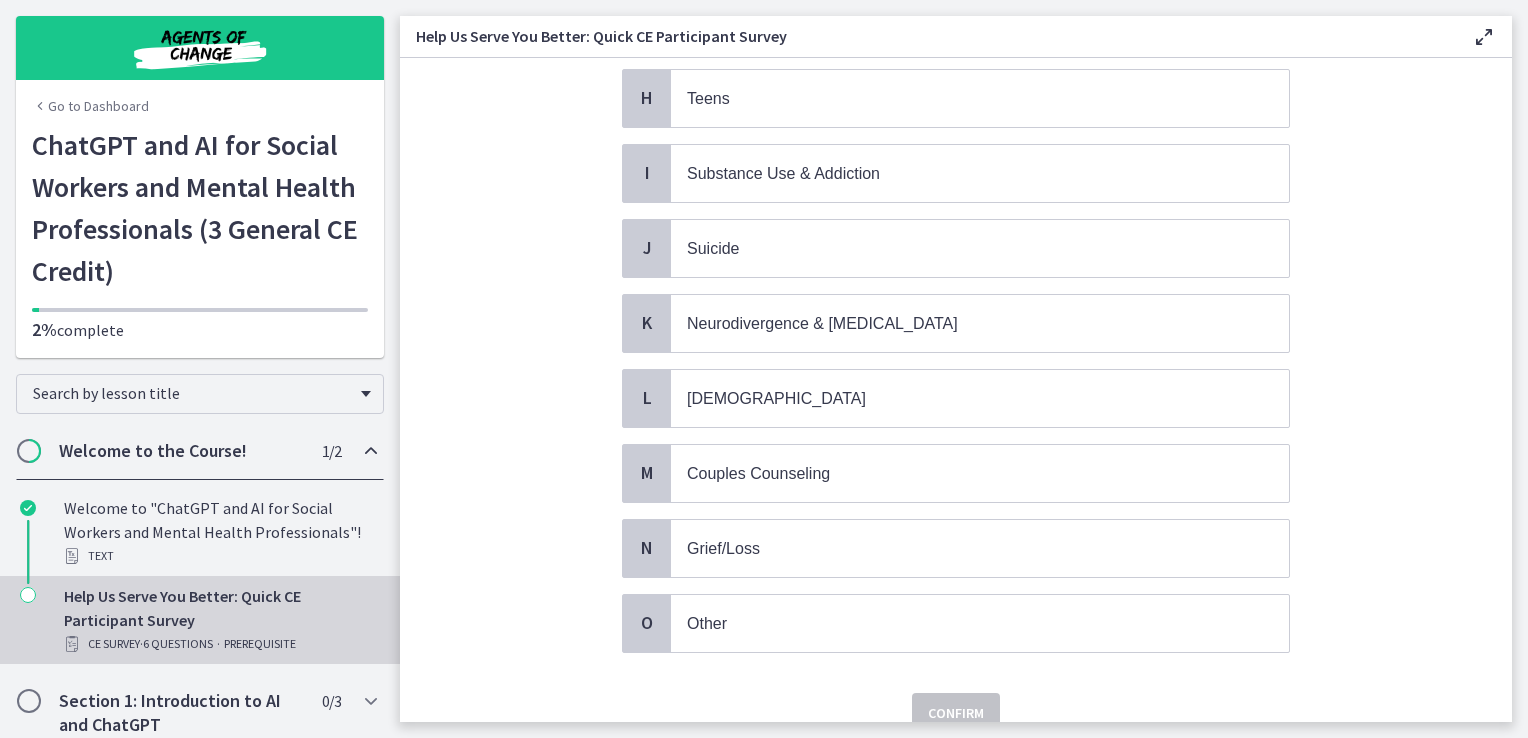 scroll, scrollTop: 771, scrollLeft: 0, axis: vertical 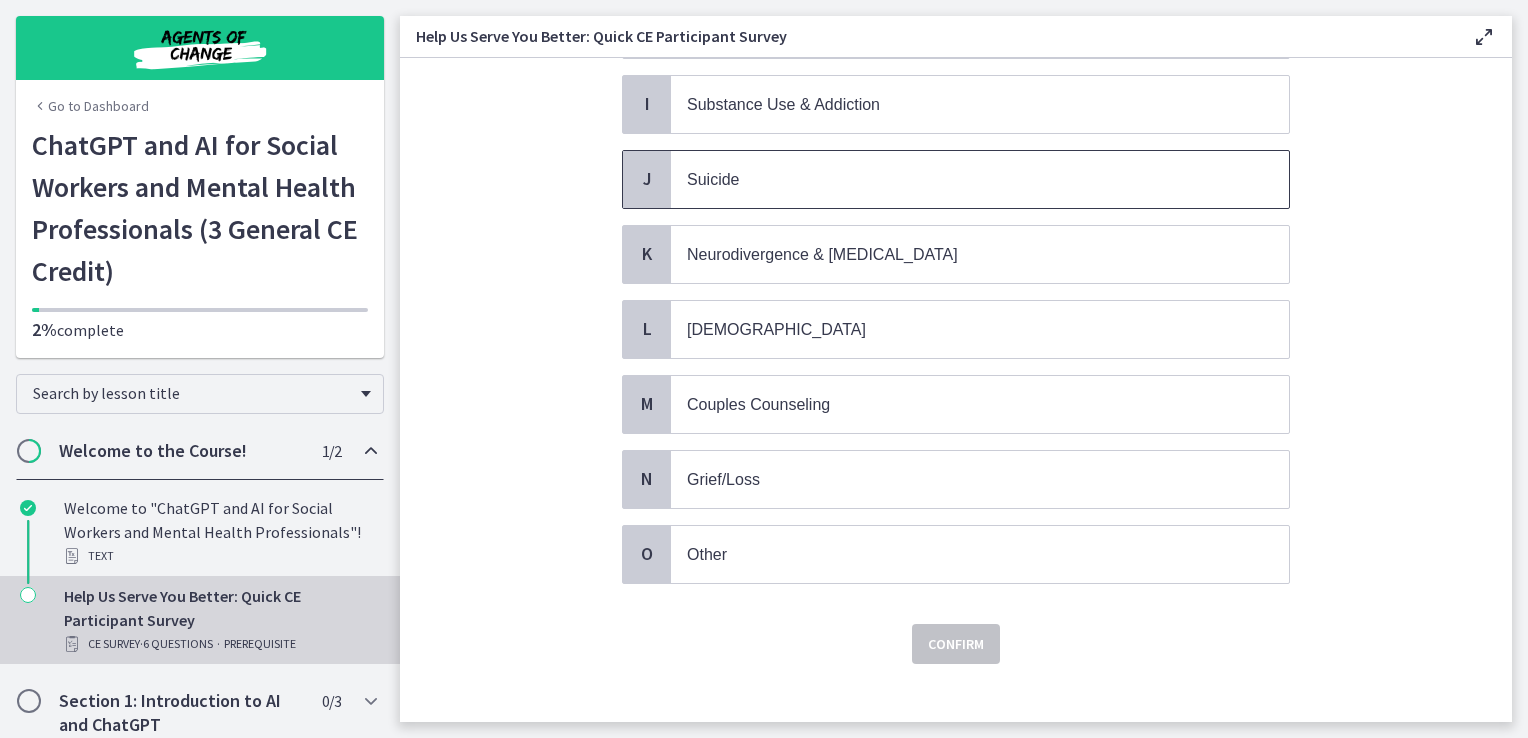 click on "Suicide" at bounding box center (980, 179) 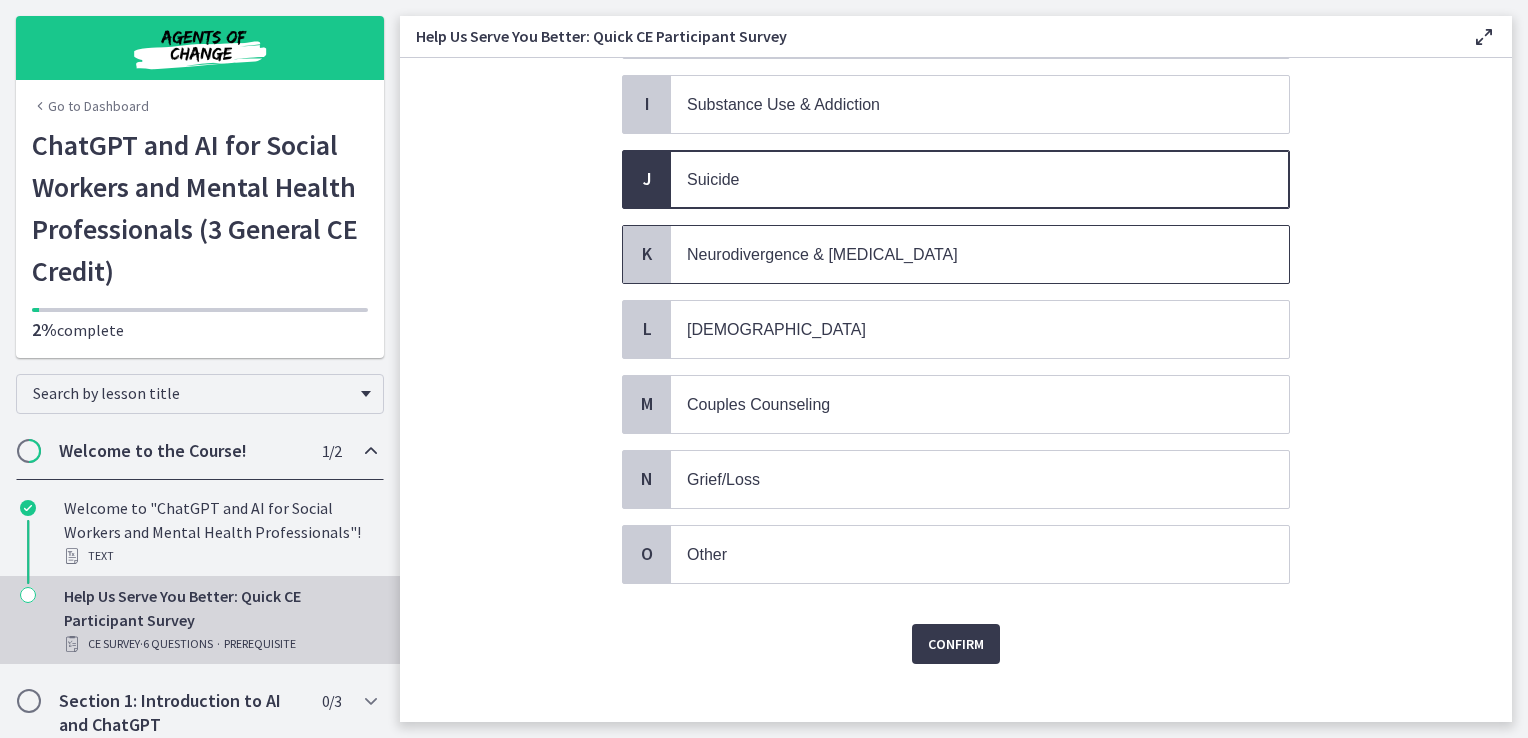 click on "Neurodivergence & [MEDICAL_DATA]" at bounding box center [822, 254] 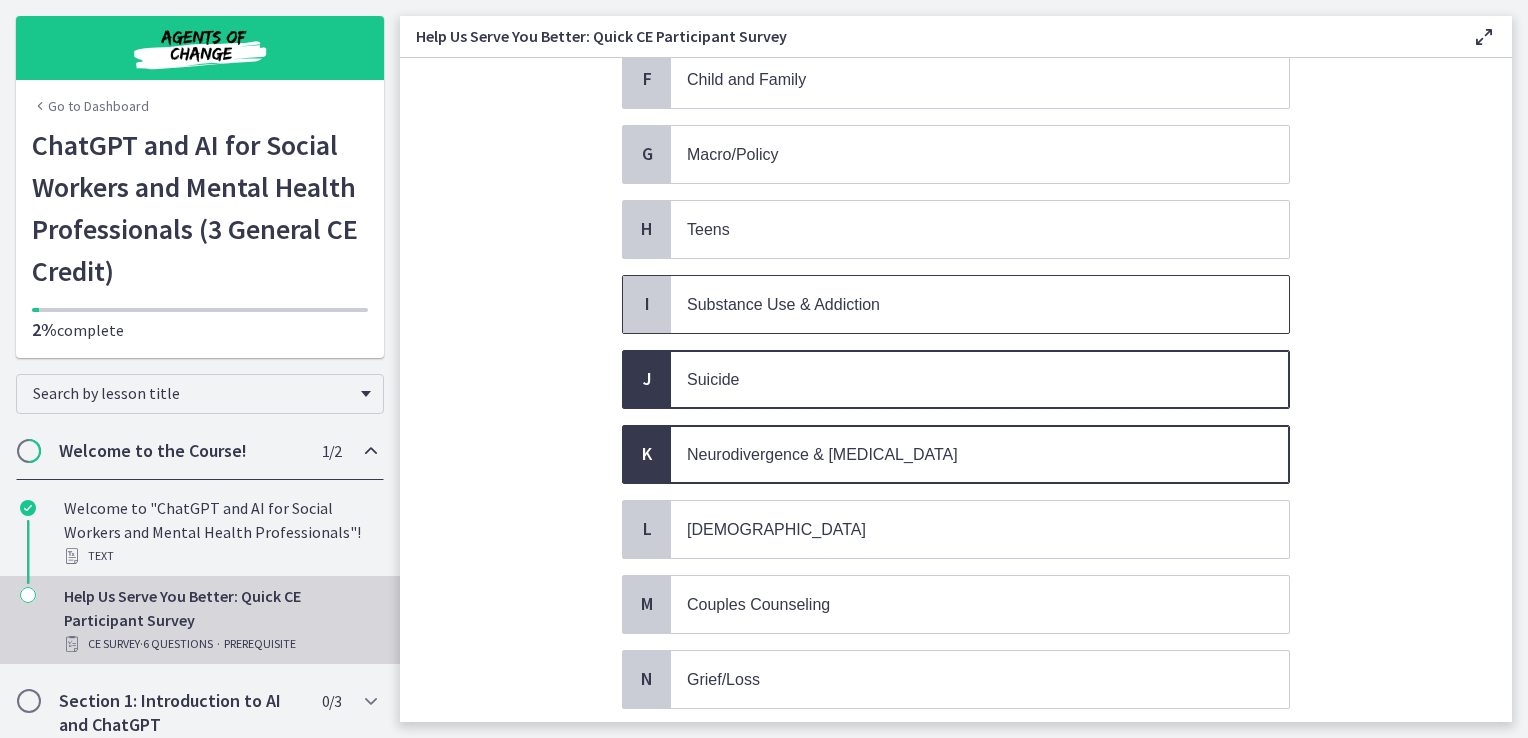 click on "Substance Use & Addiction" at bounding box center [783, 304] 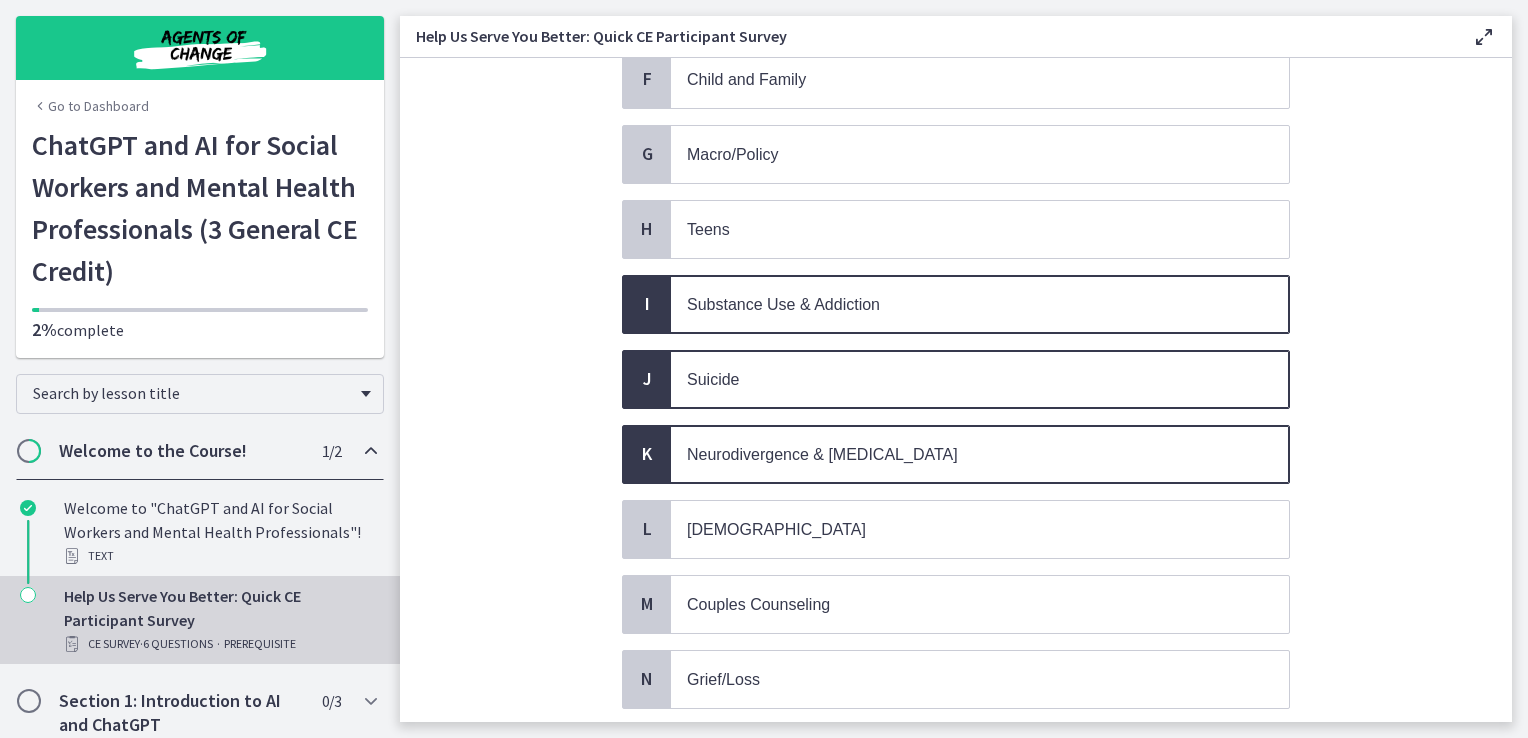scroll, scrollTop: 771, scrollLeft: 0, axis: vertical 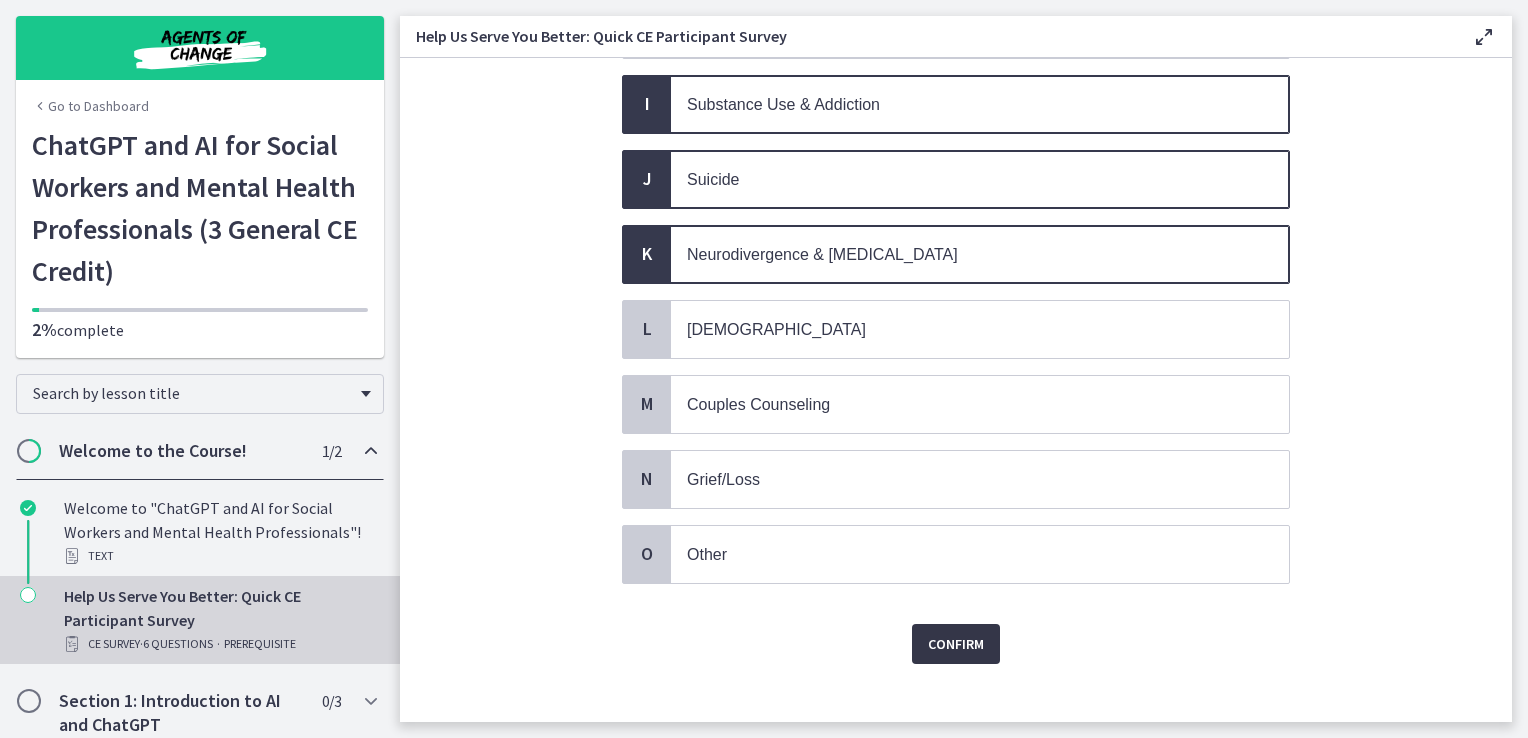 click on "Confirm" at bounding box center [956, 644] 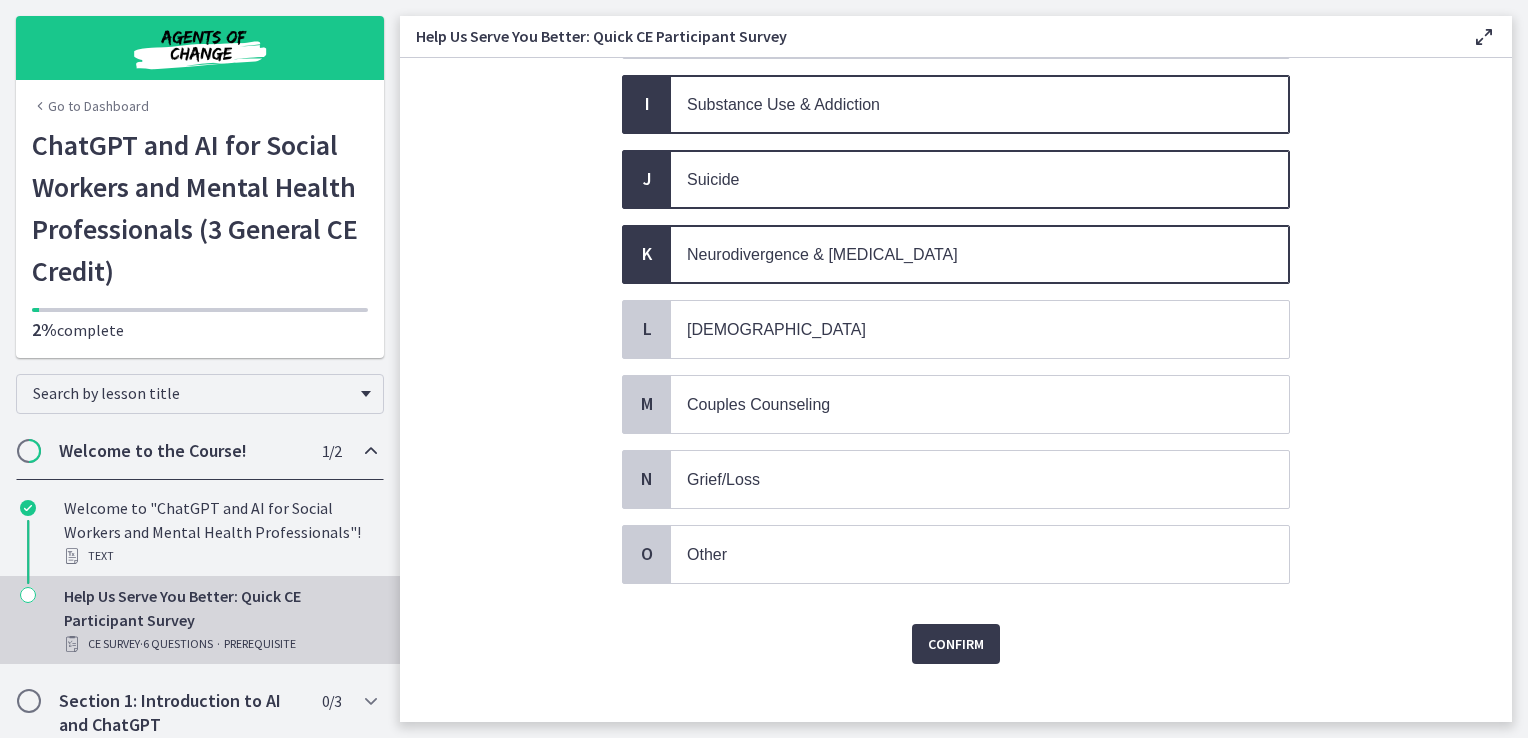 scroll, scrollTop: 0, scrollLeft: 0, axis: both 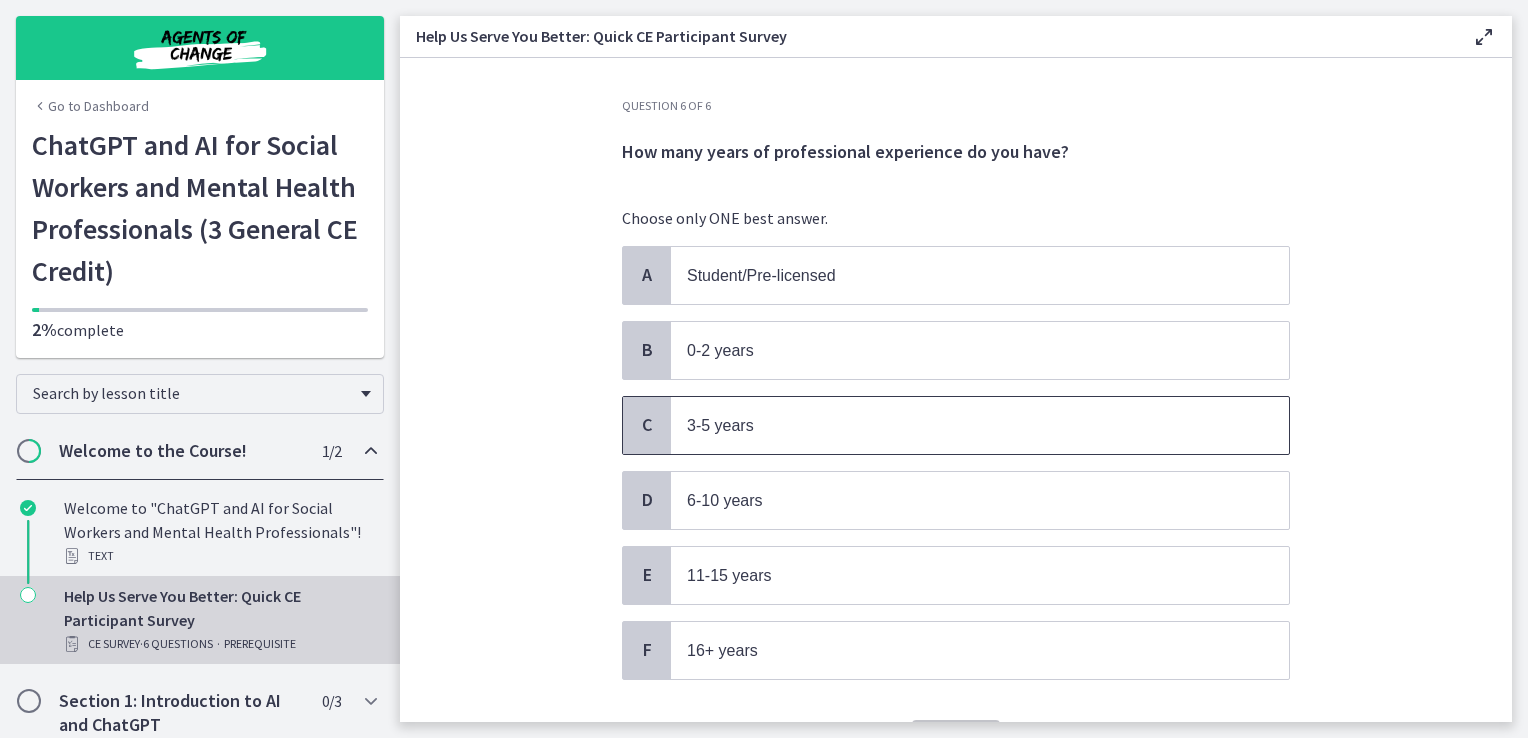 click on "3-5 years" at bounding box center (960, 425) 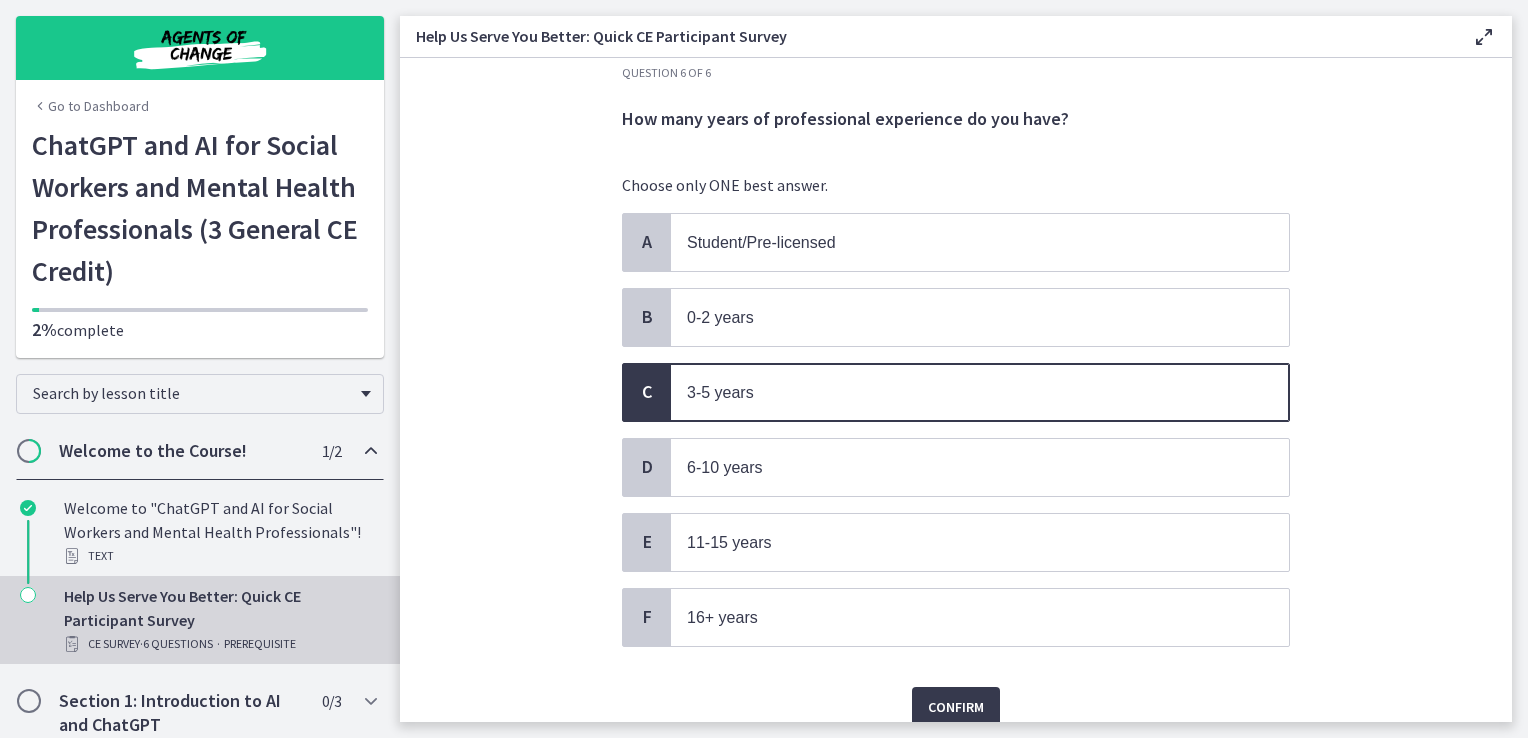 scroll, scrollTop: 108, scrollLeft: 0, axis: vertical 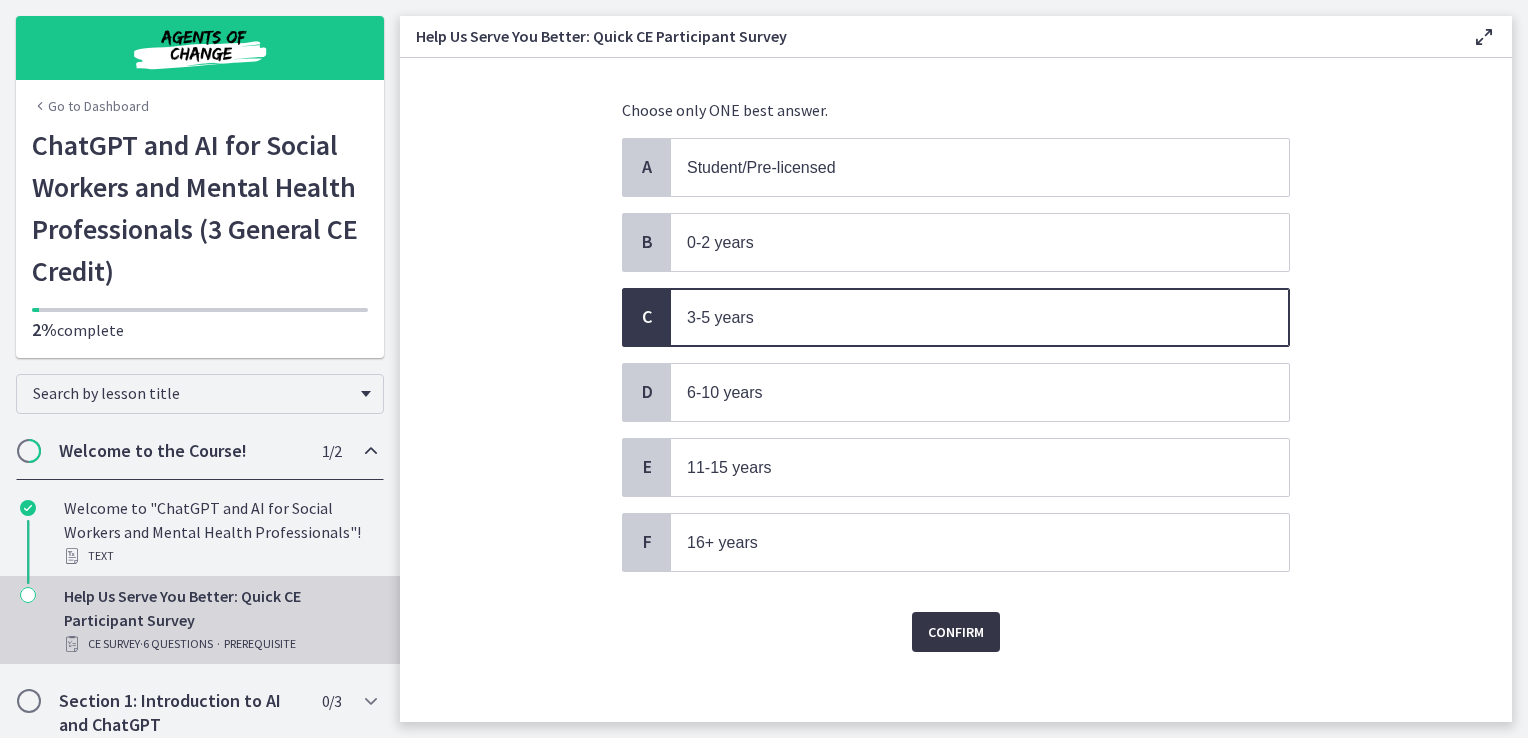 click on "Confirm" at bounding box center (956, 632) 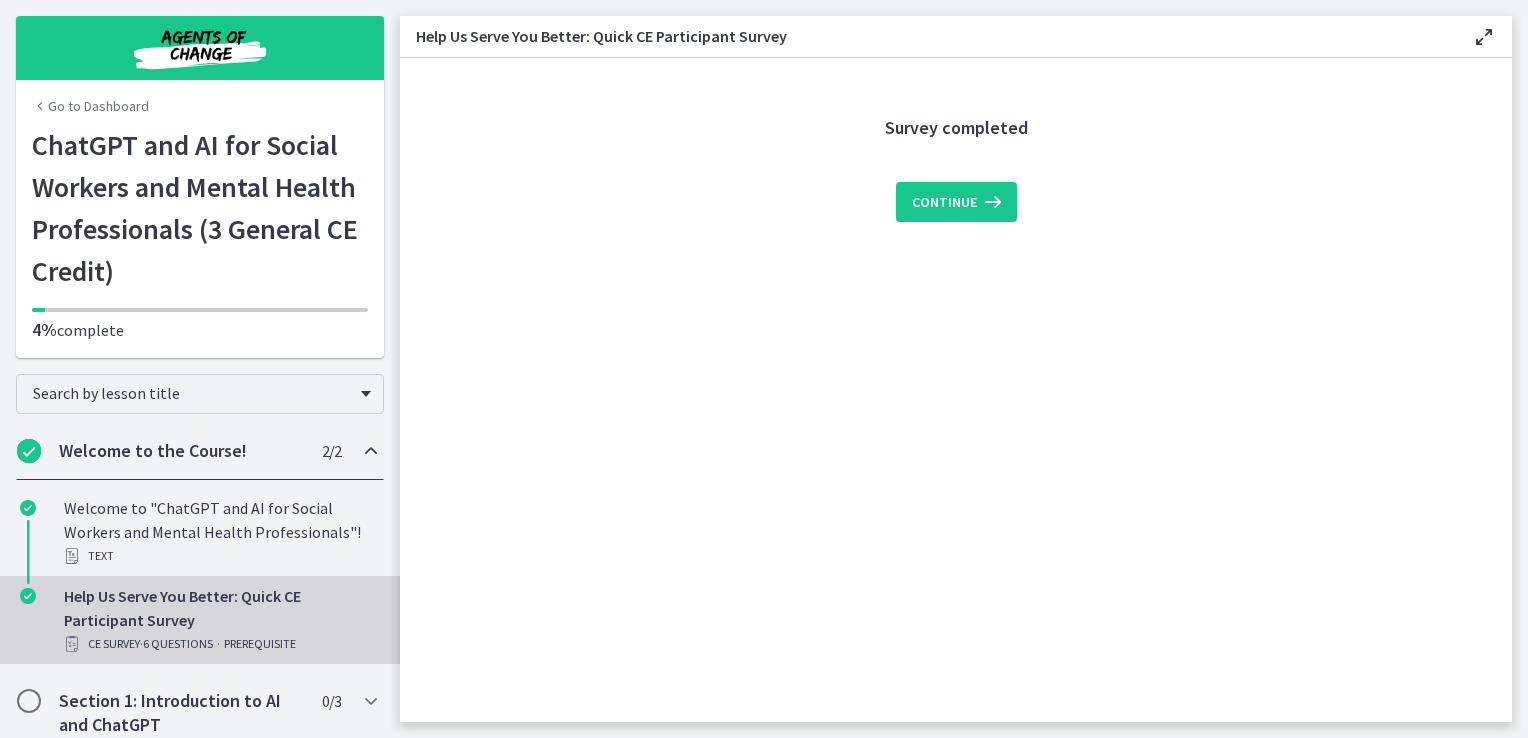 scroll, scrollTop: 0, scrollLeft: 0, axis: both 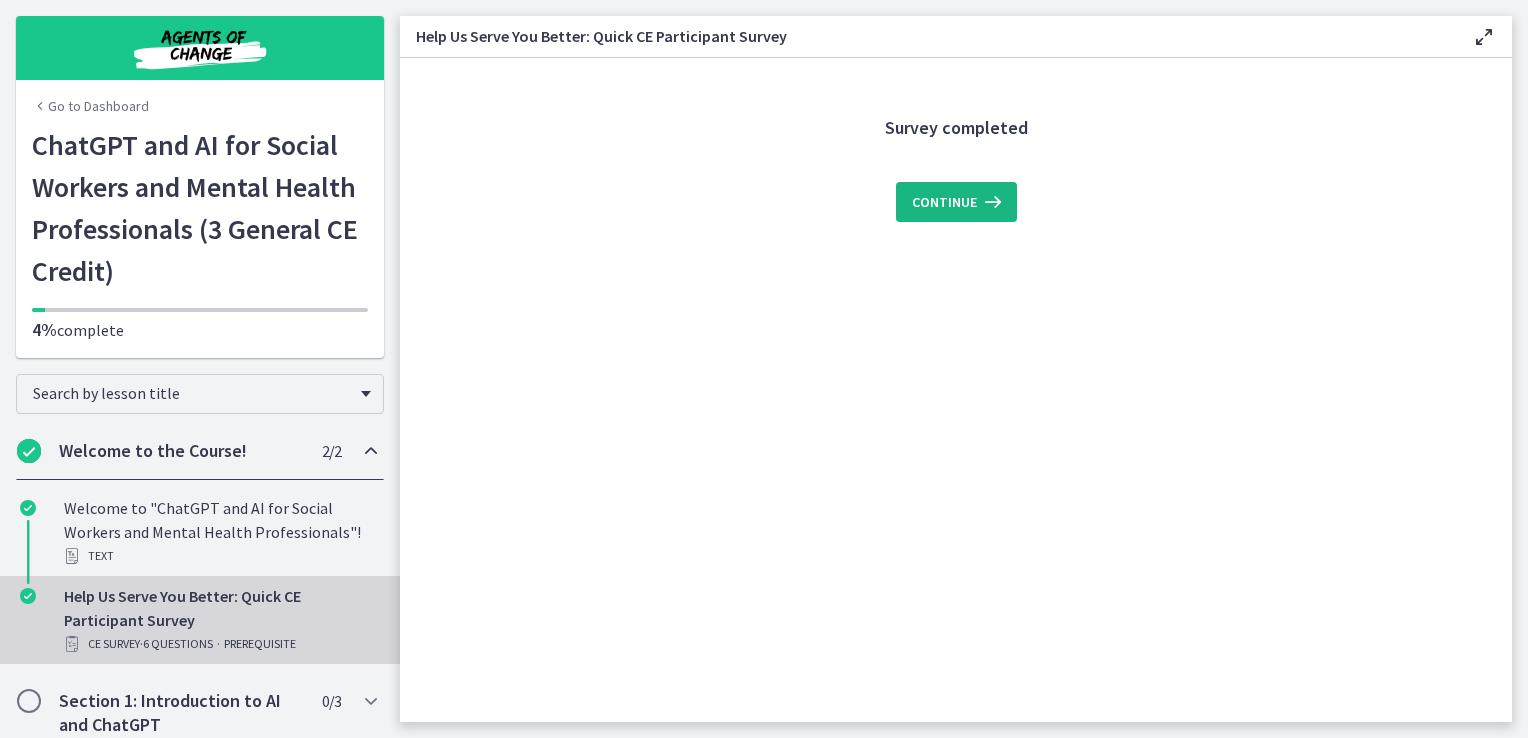 click on "Continue" at bounding box center [944, 202] 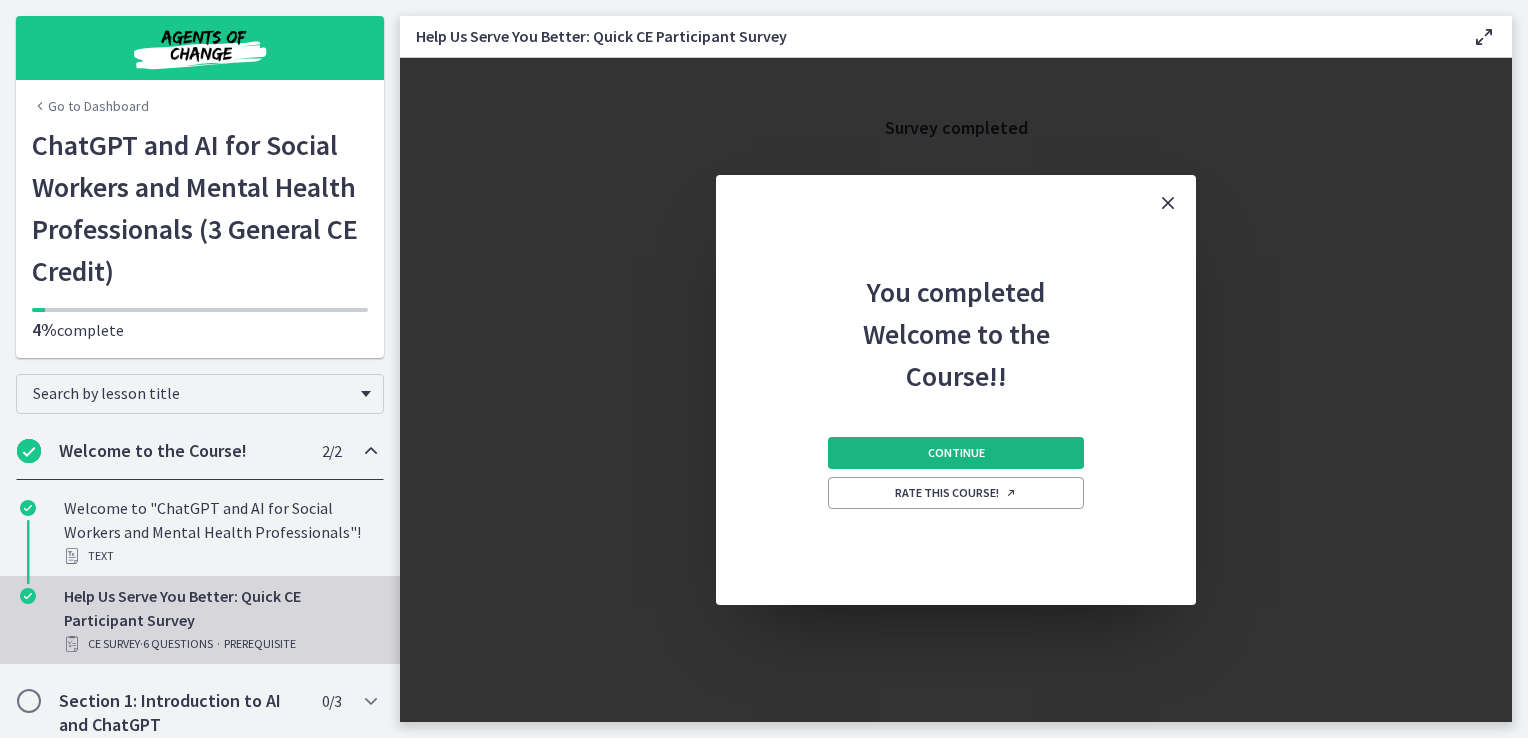 click on "Continue" at bounding box center (956, 453) 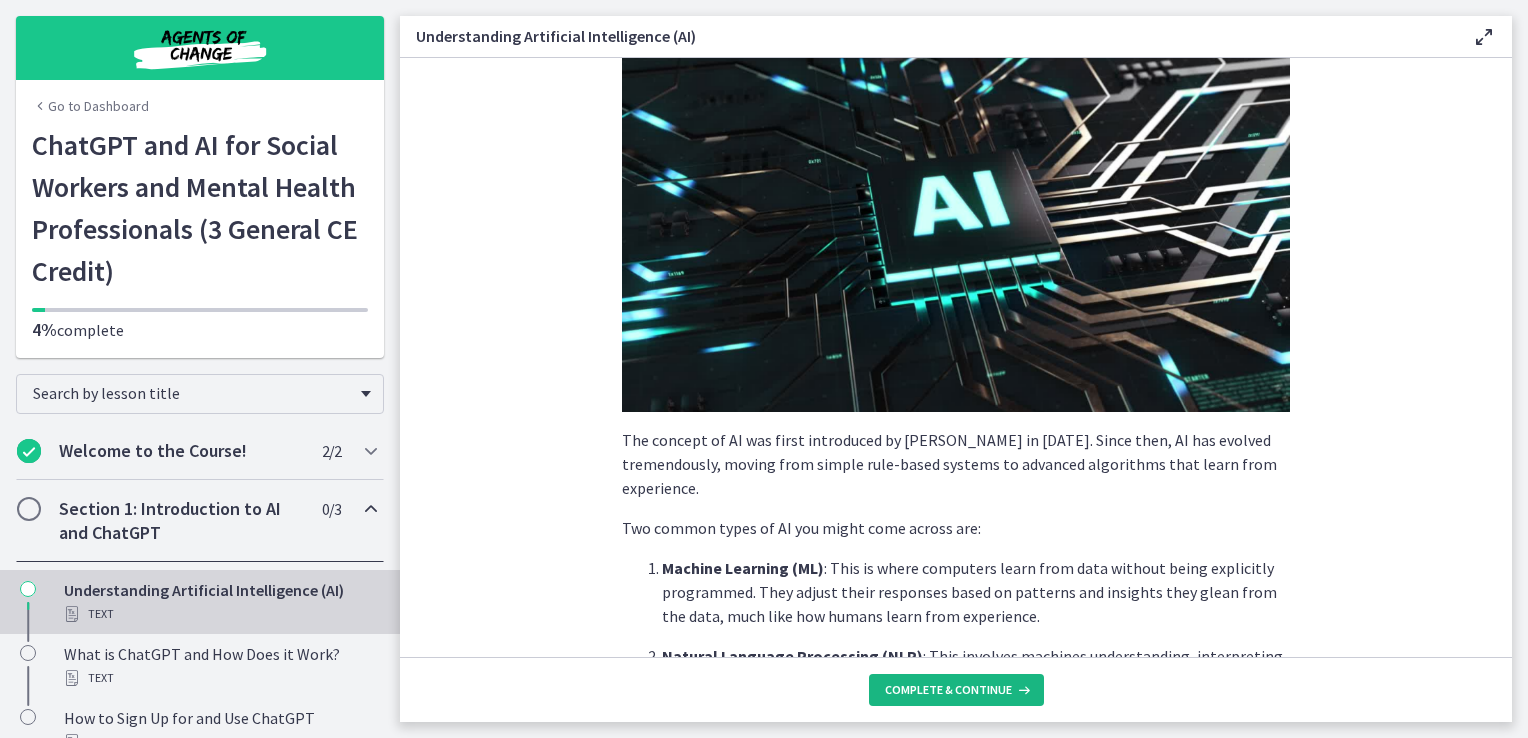 scroll, scrollTop: 400, scrollLeft: 0, axis: vertical 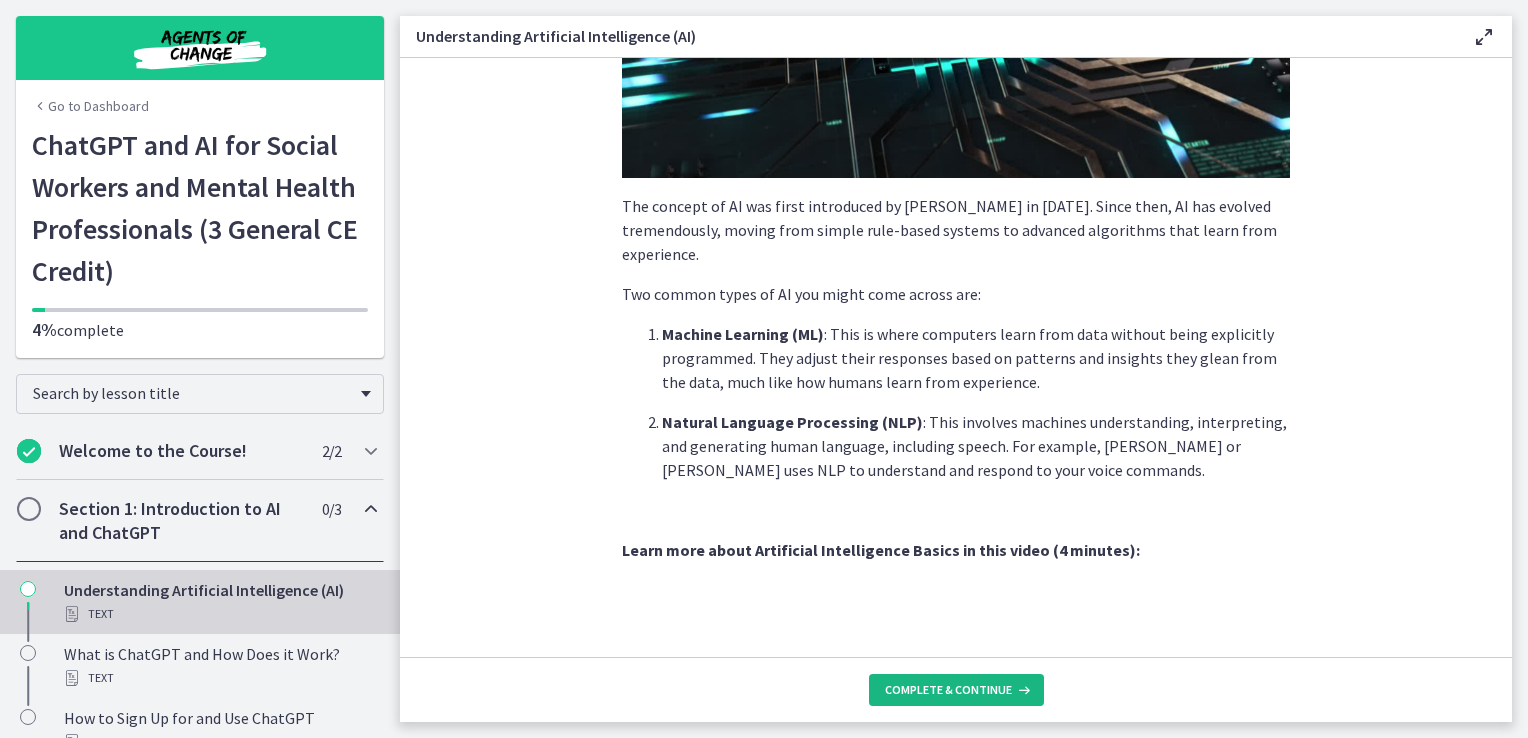 click on "Complete & continue" at bounding box center (948, 690) 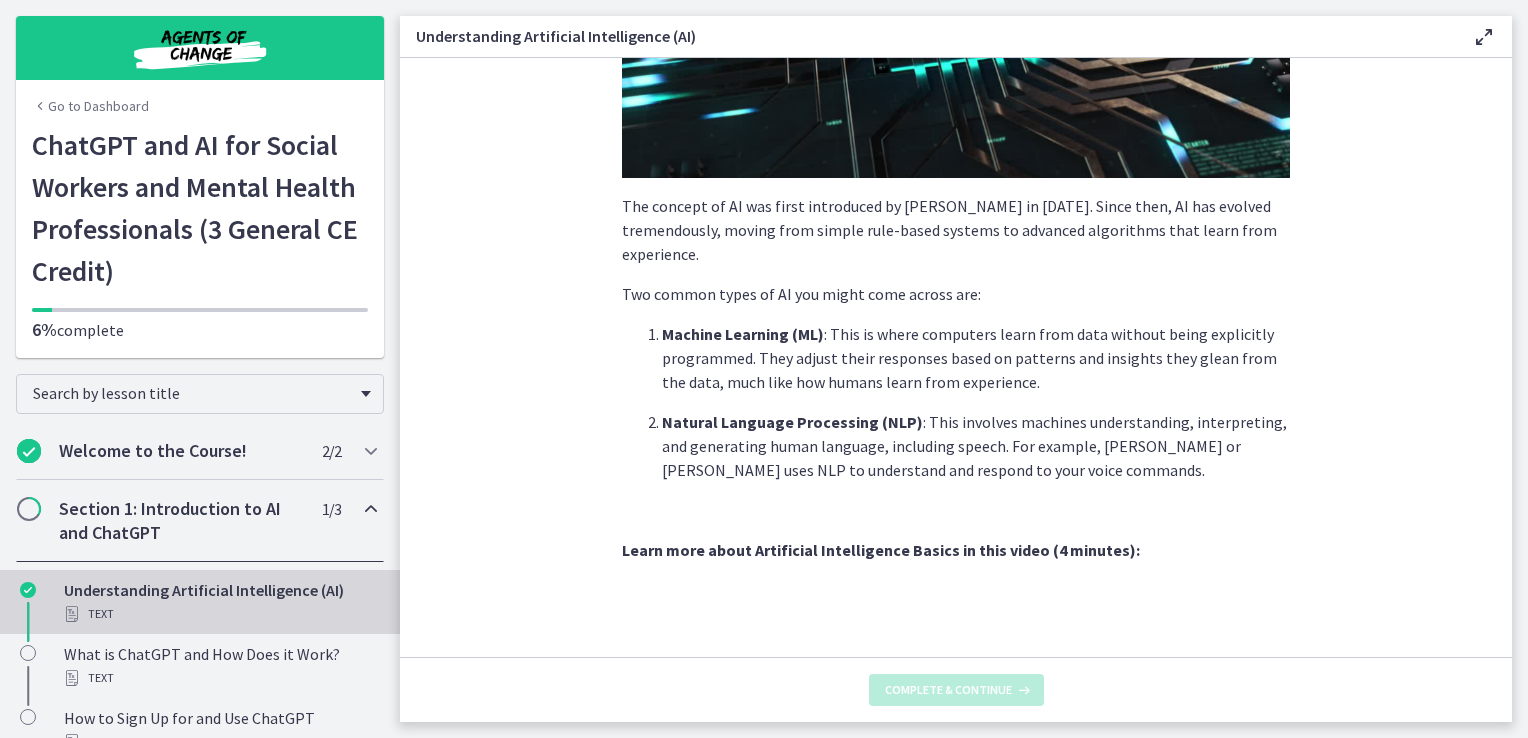 scroll, scrollTop: 0, scrollLeft: 0, axis: both 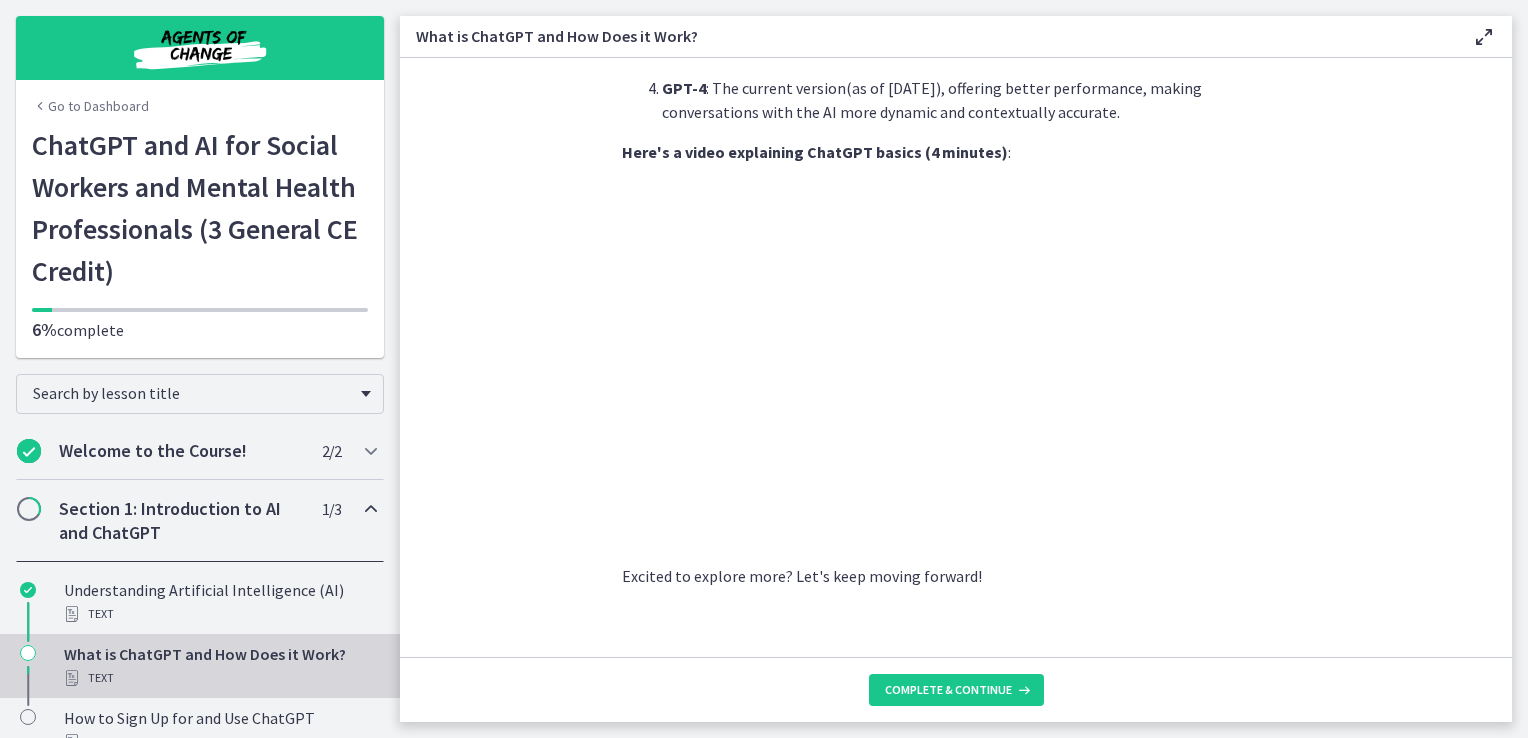 drag, startPoint x: 957, startPoint y: 660, endPoint x: 964, endPoint y: 671, distance: 13.038404 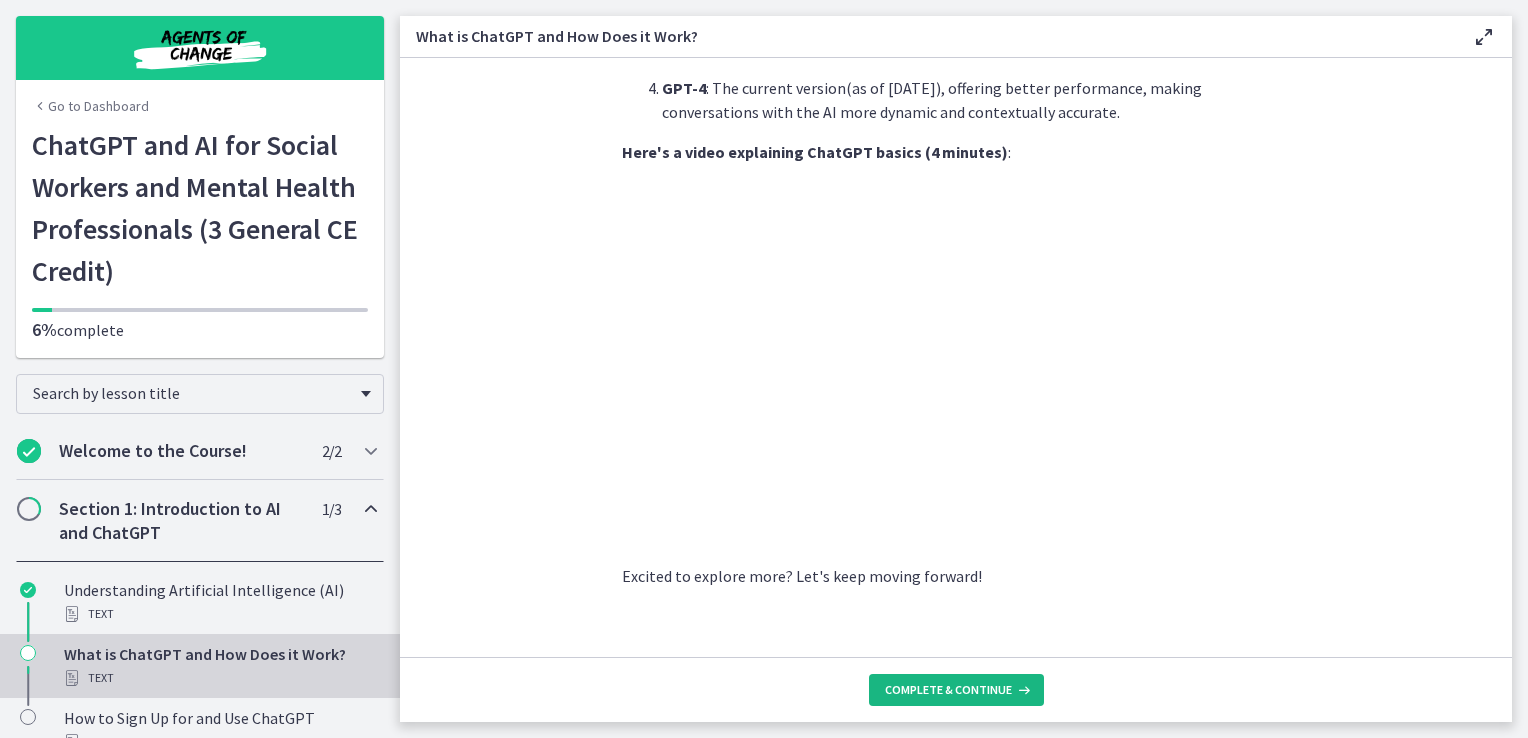 click on "Complete & continue" at bounding box center (956, 690) 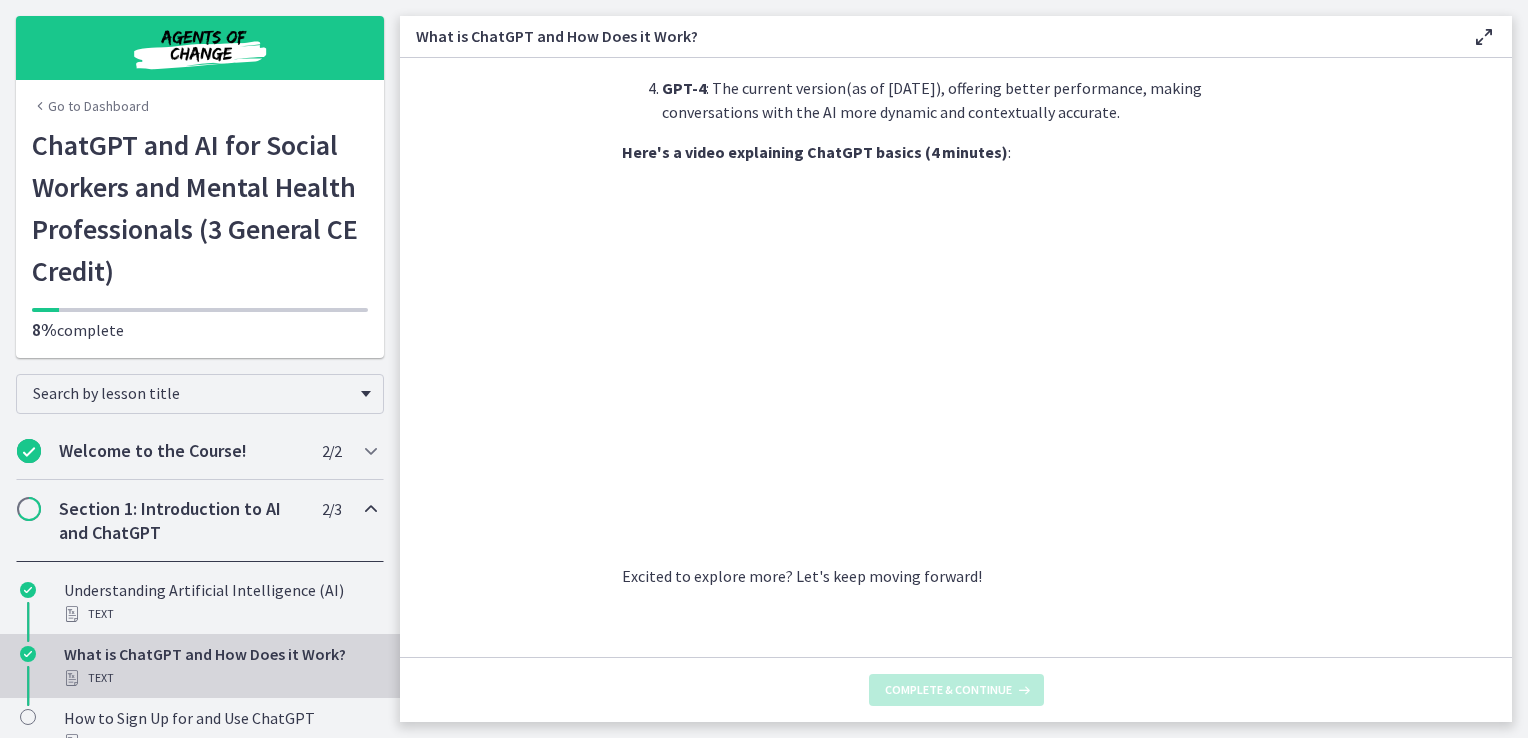 scroll, scrollTop: 0, scrollLeft: 0, axis: both 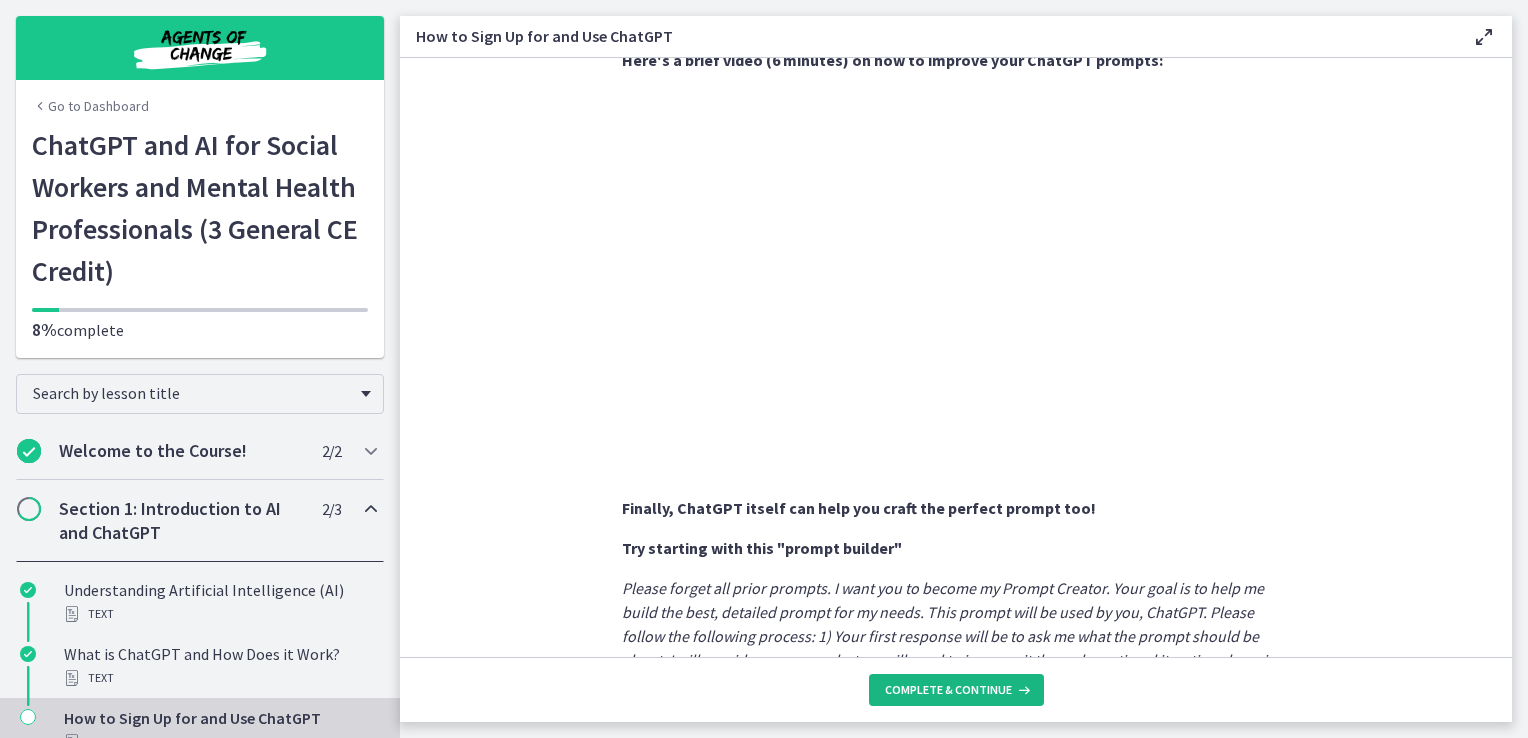 click on "Complete & continue" at bounding box center (948, 690) 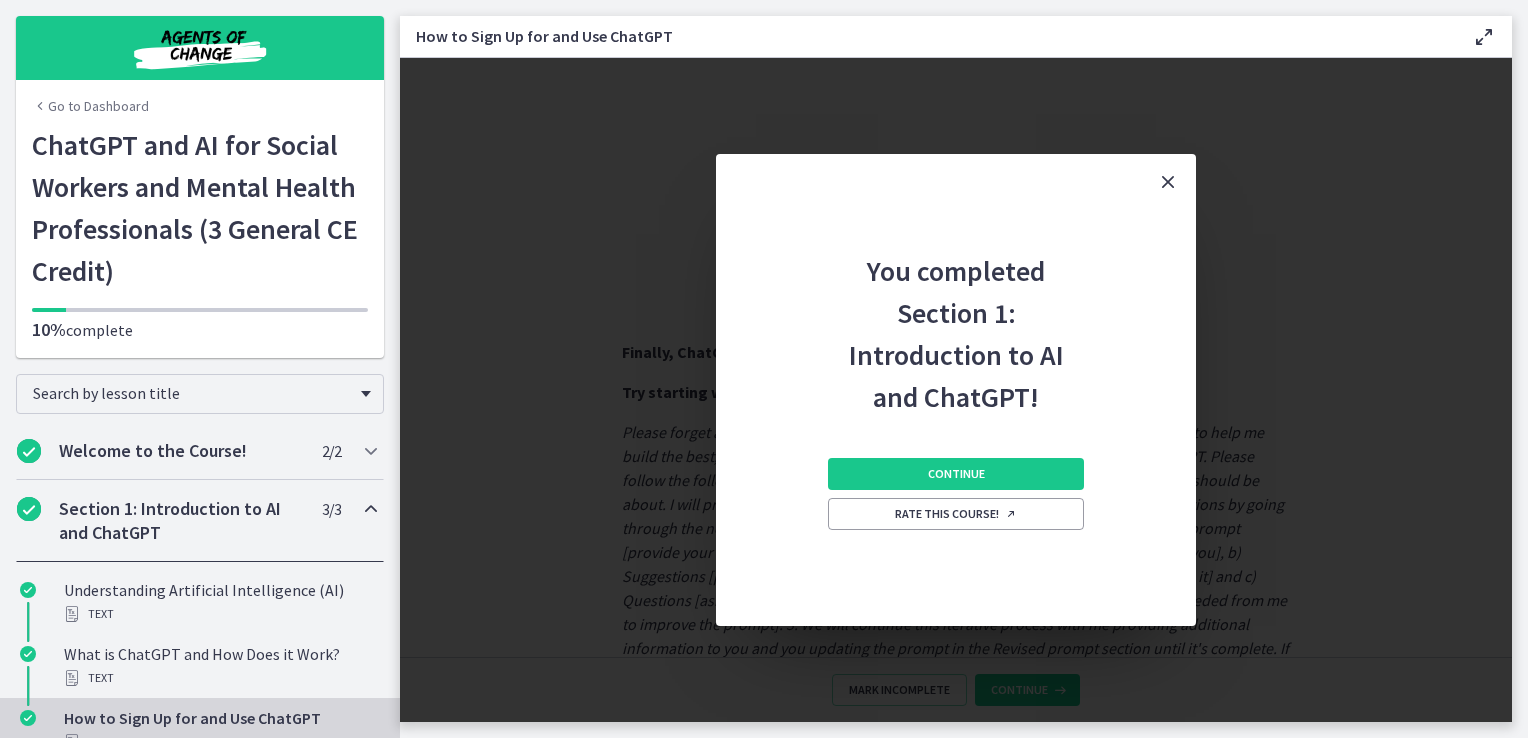 scroll, scrollTop: 1076, scrollLeft: 0, axis: vertical 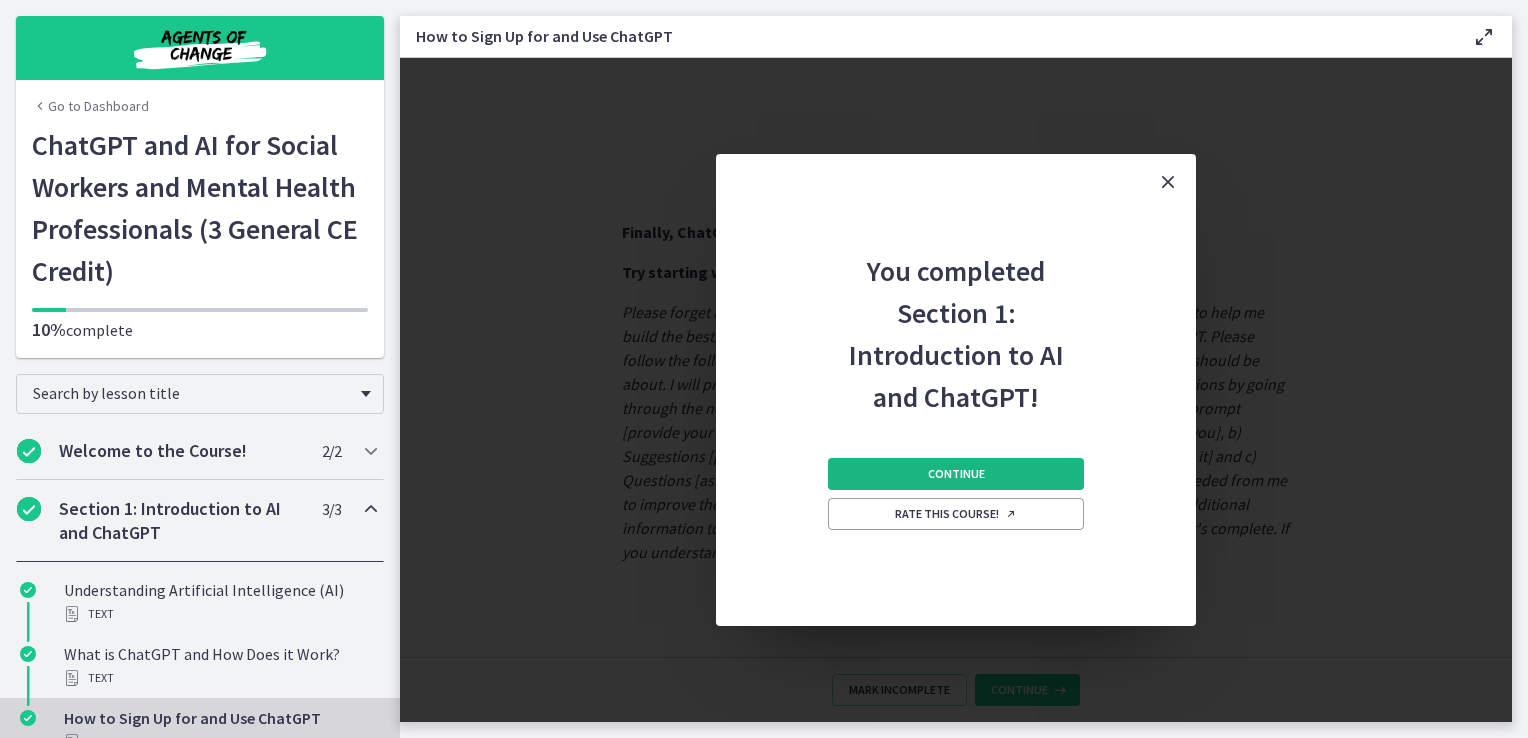 click on "Continue" at bounding box center [956, 474] 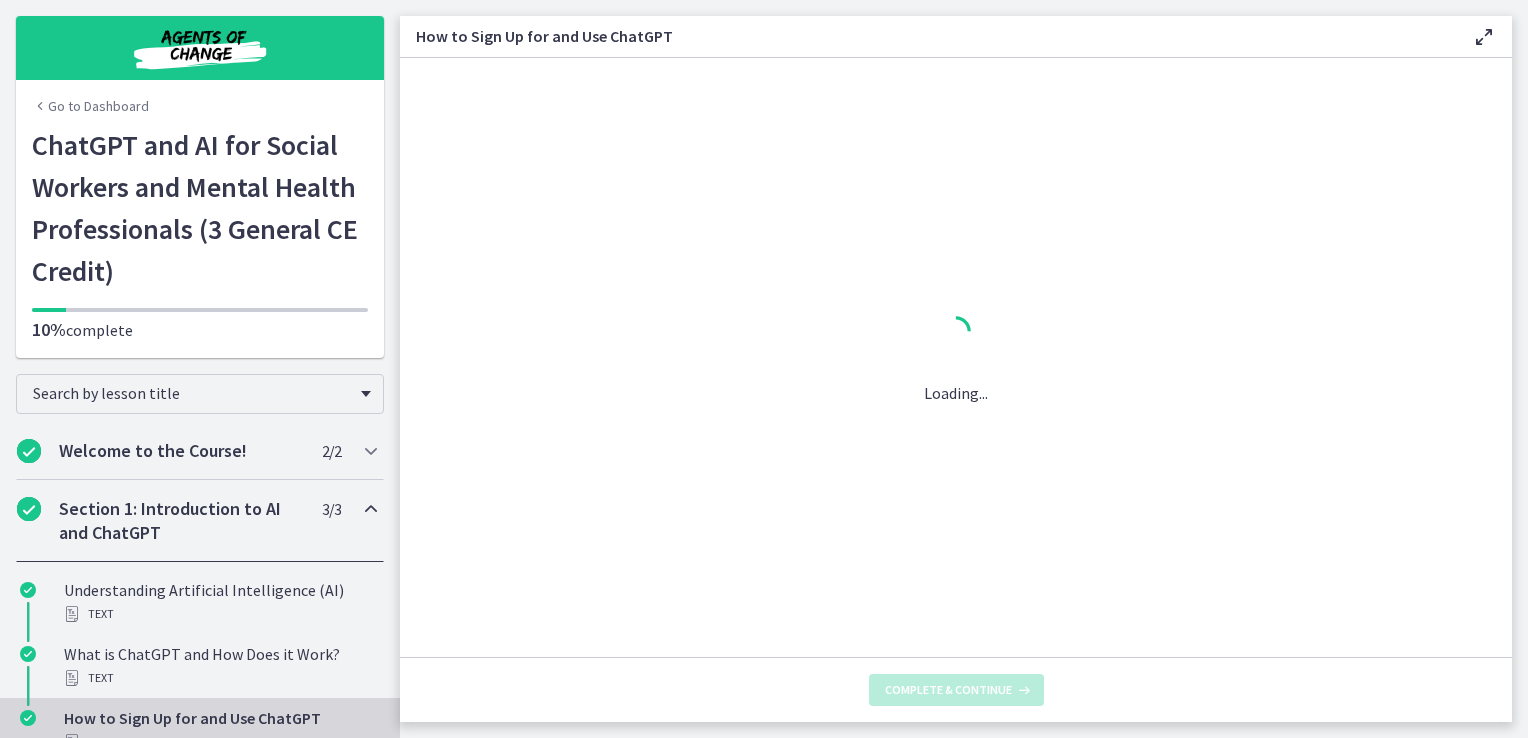 scroll, scrollTop: 0, scrollLeft: 0, axis: both 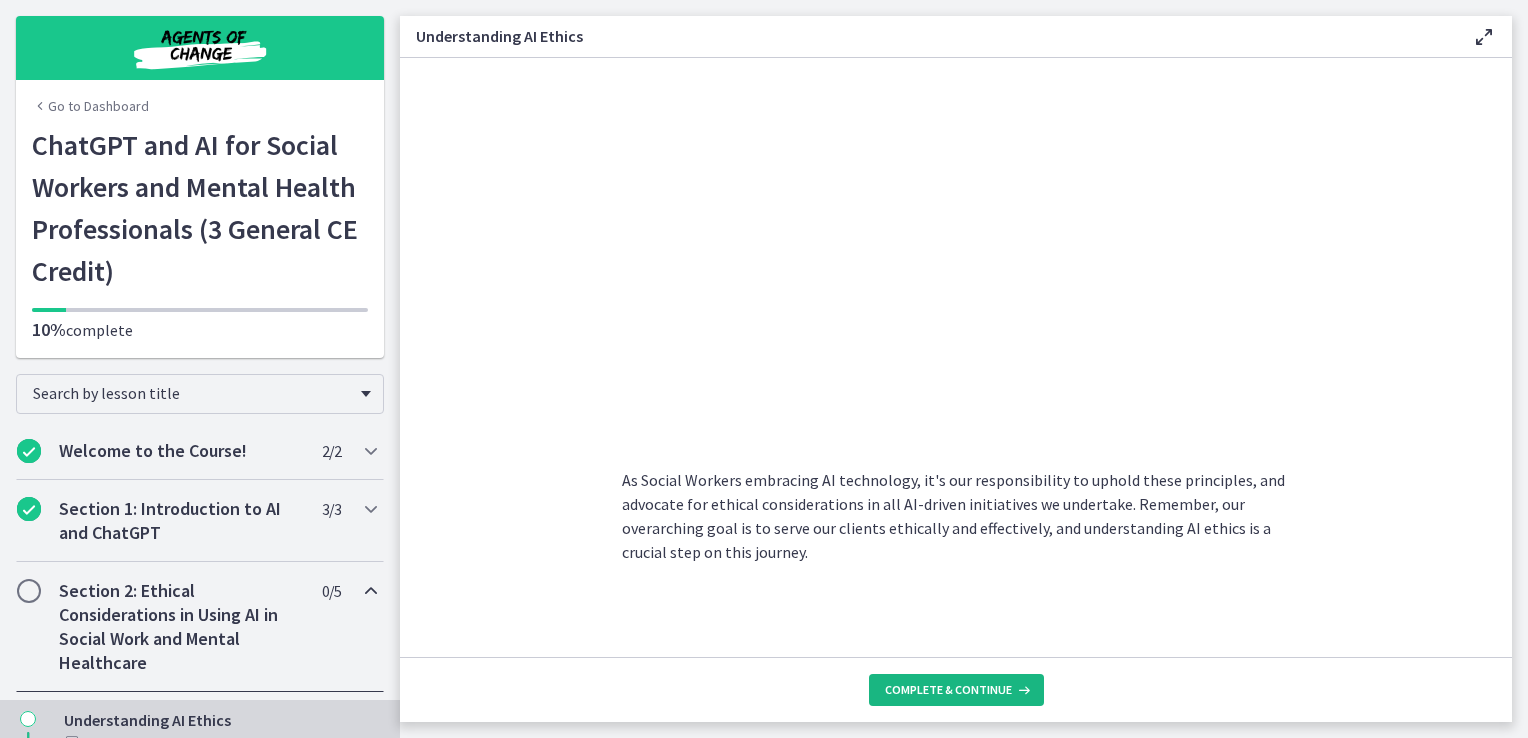 click on "Complete & continue" at bounding box center (948, 690) 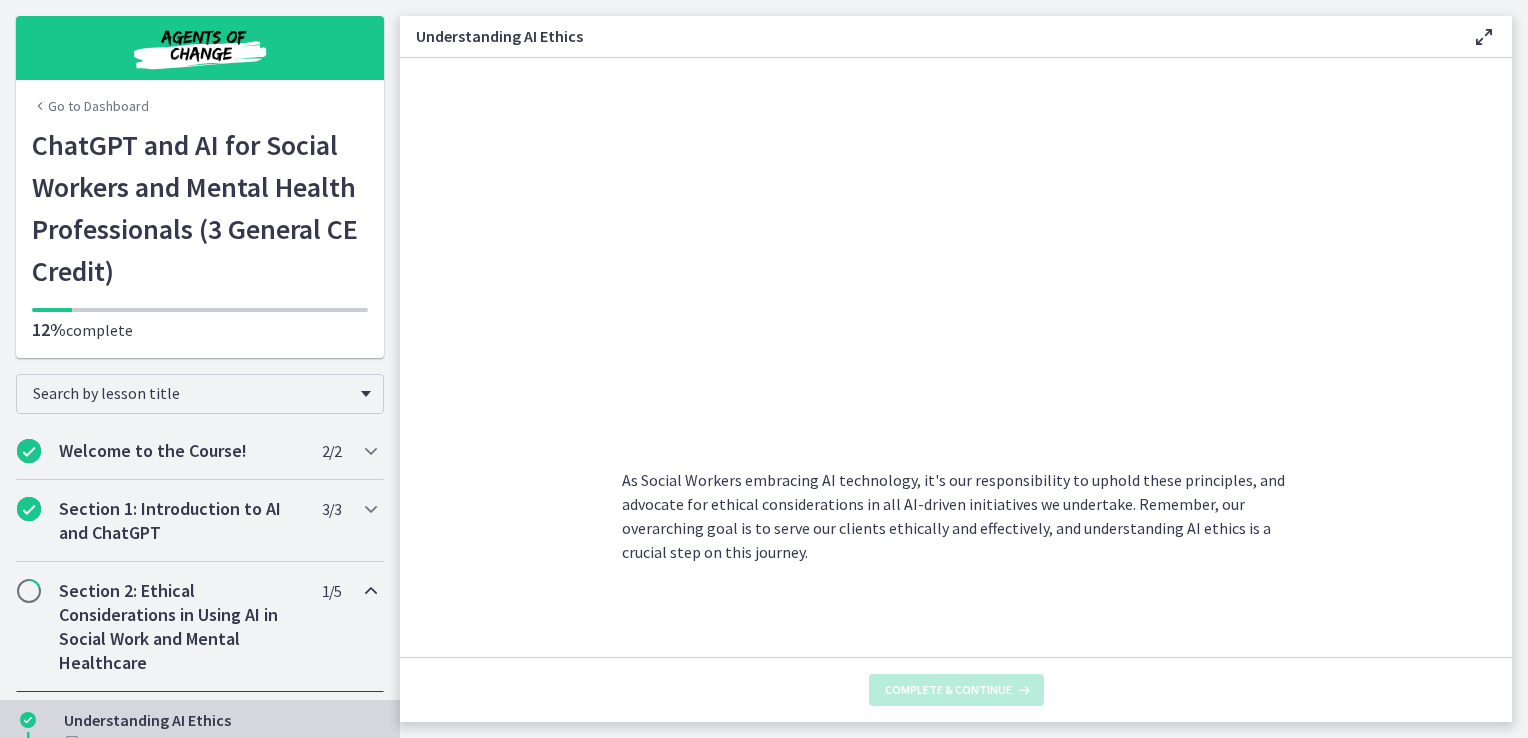 scroll, scrollTop: 0, scrollLeft: 0, axis: both 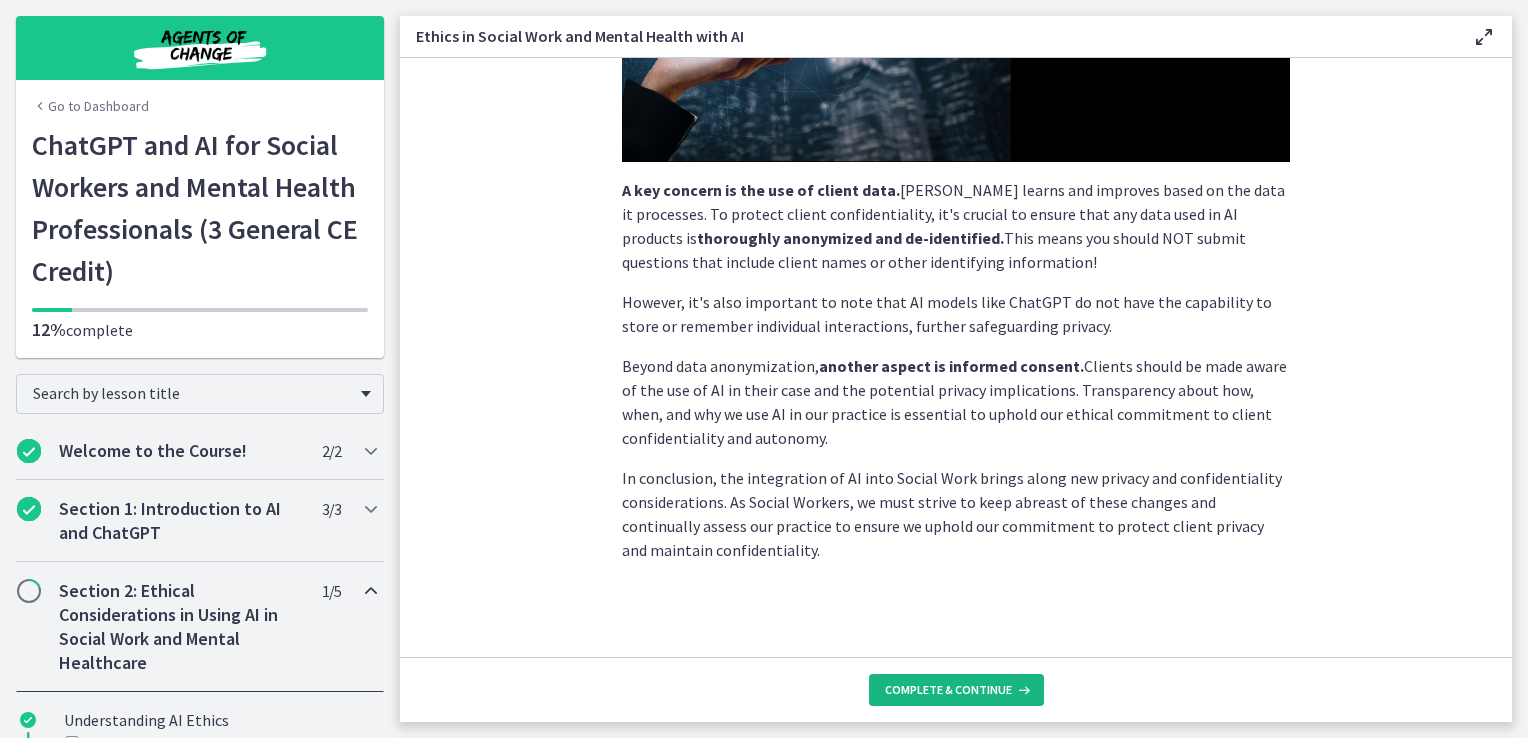 click on "Complete & continue" at bounding box center (948, 690) 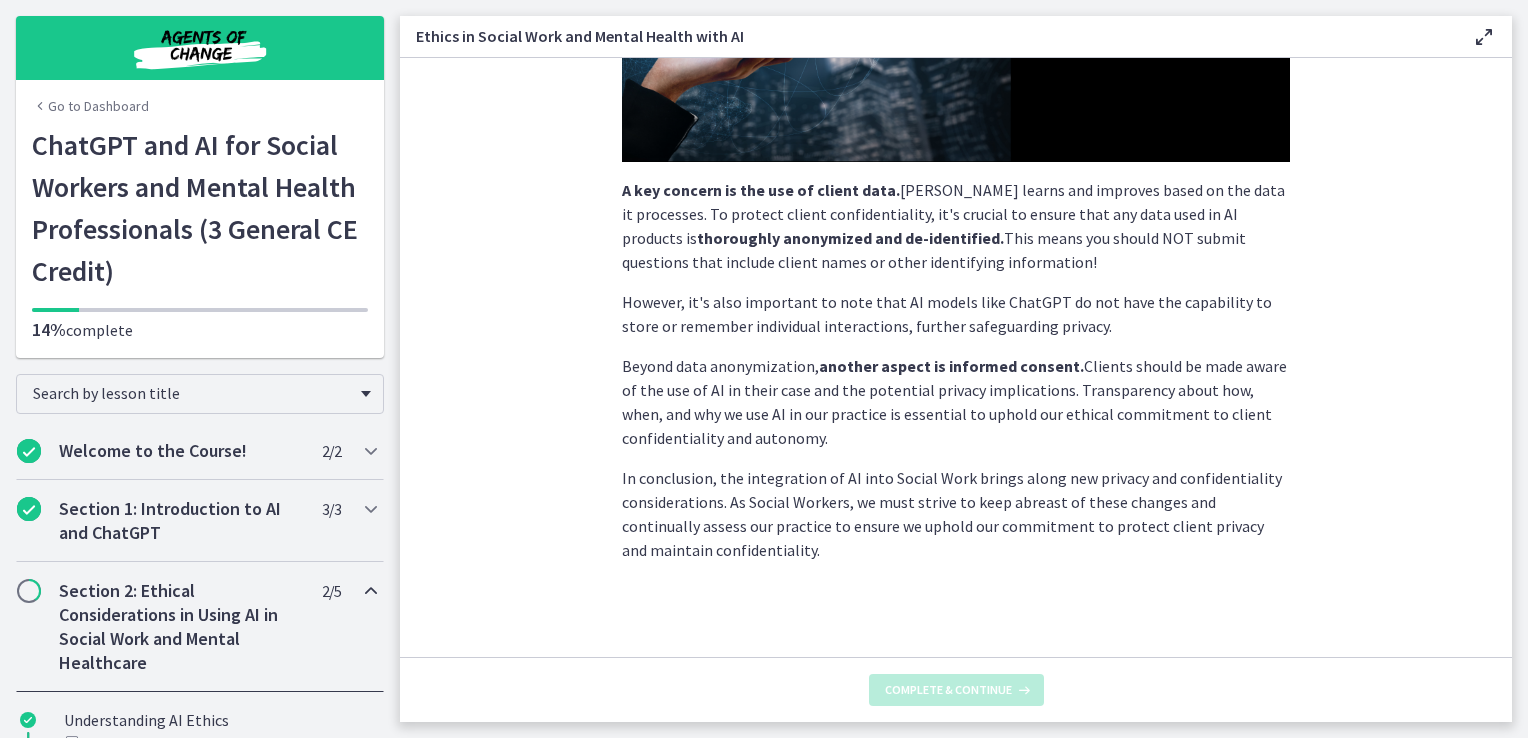 scroll, scrollTop: 0, scrollLeft: 0, axis: both 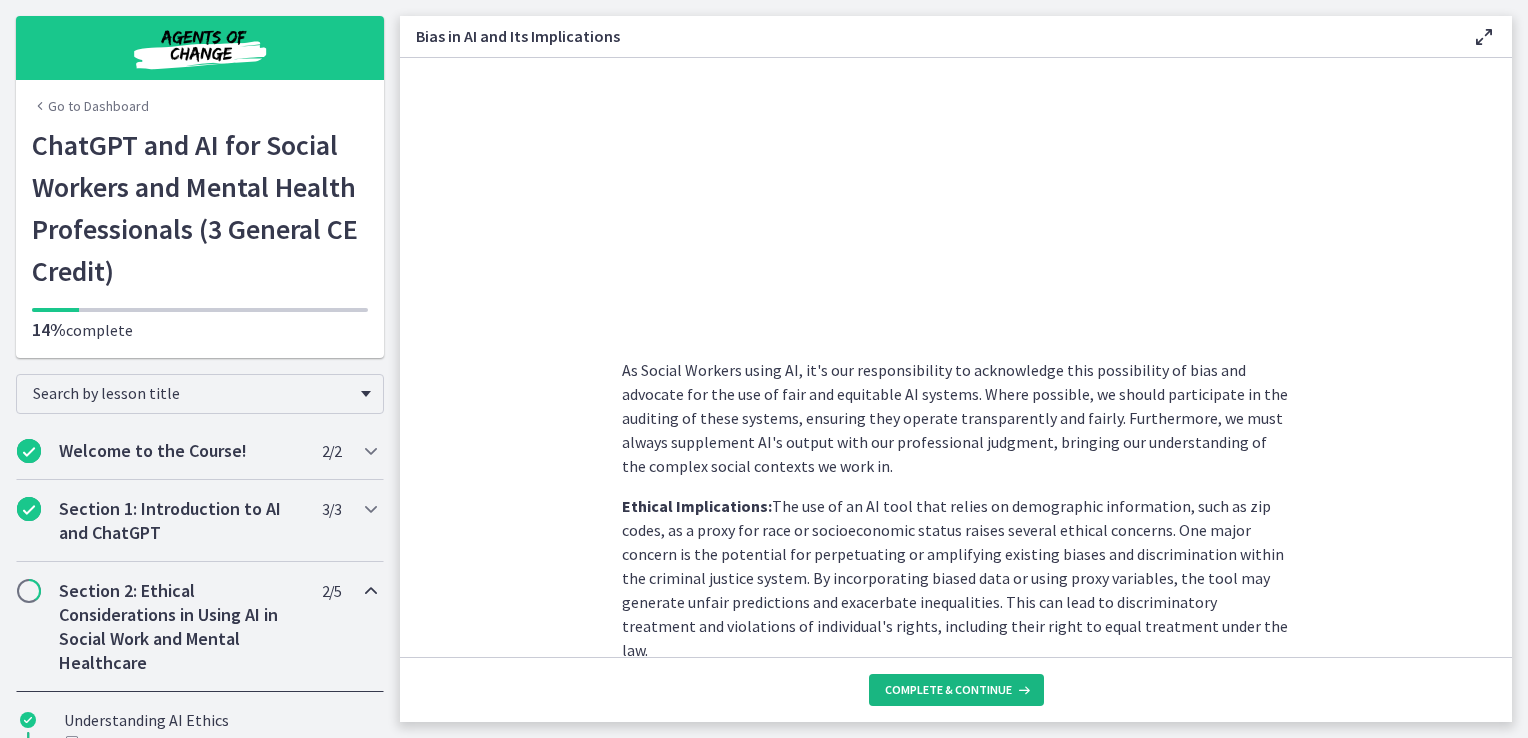 click on "Complete & continue" at bounding box center [948, 690] 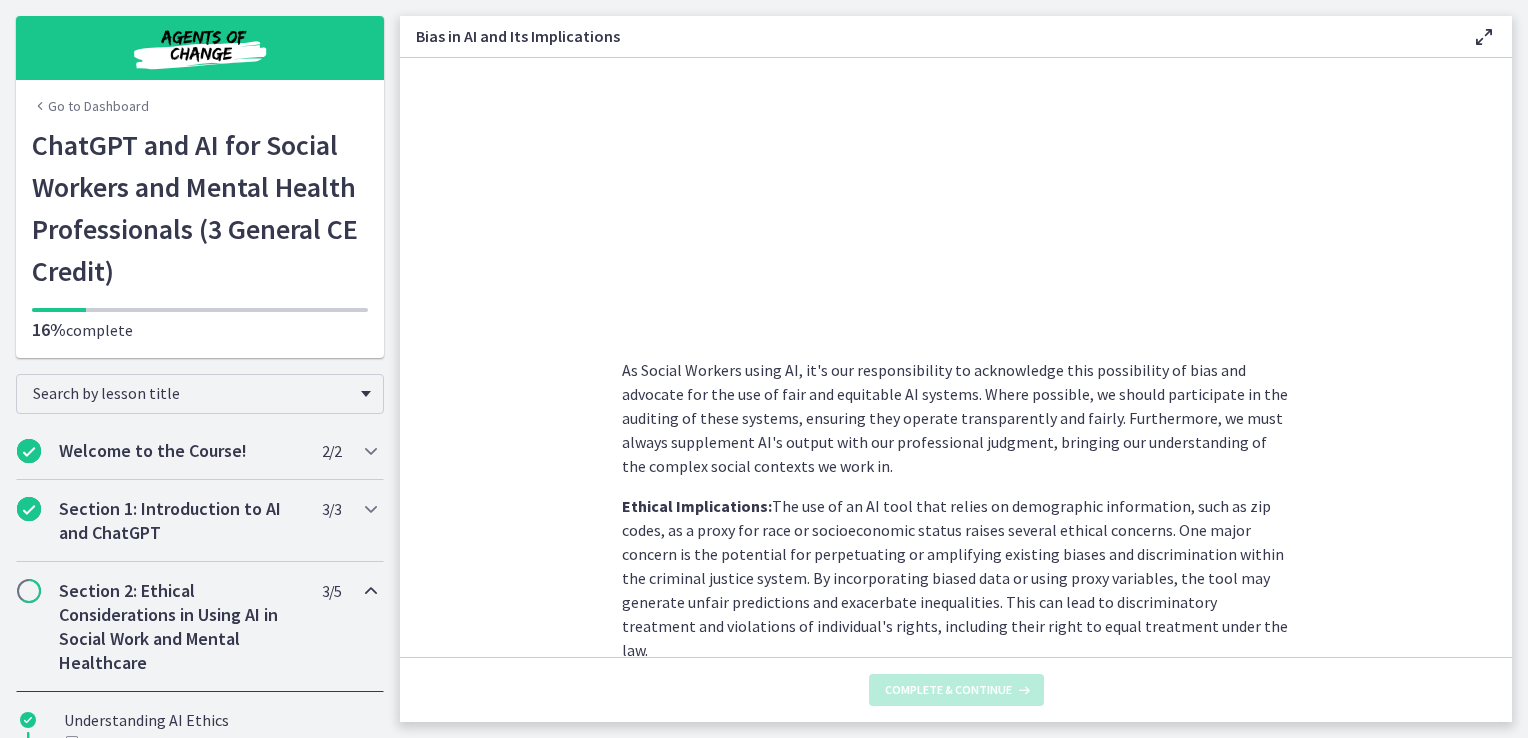 scroll, scrollTop: 0, scrollLeft: 0, axis: both 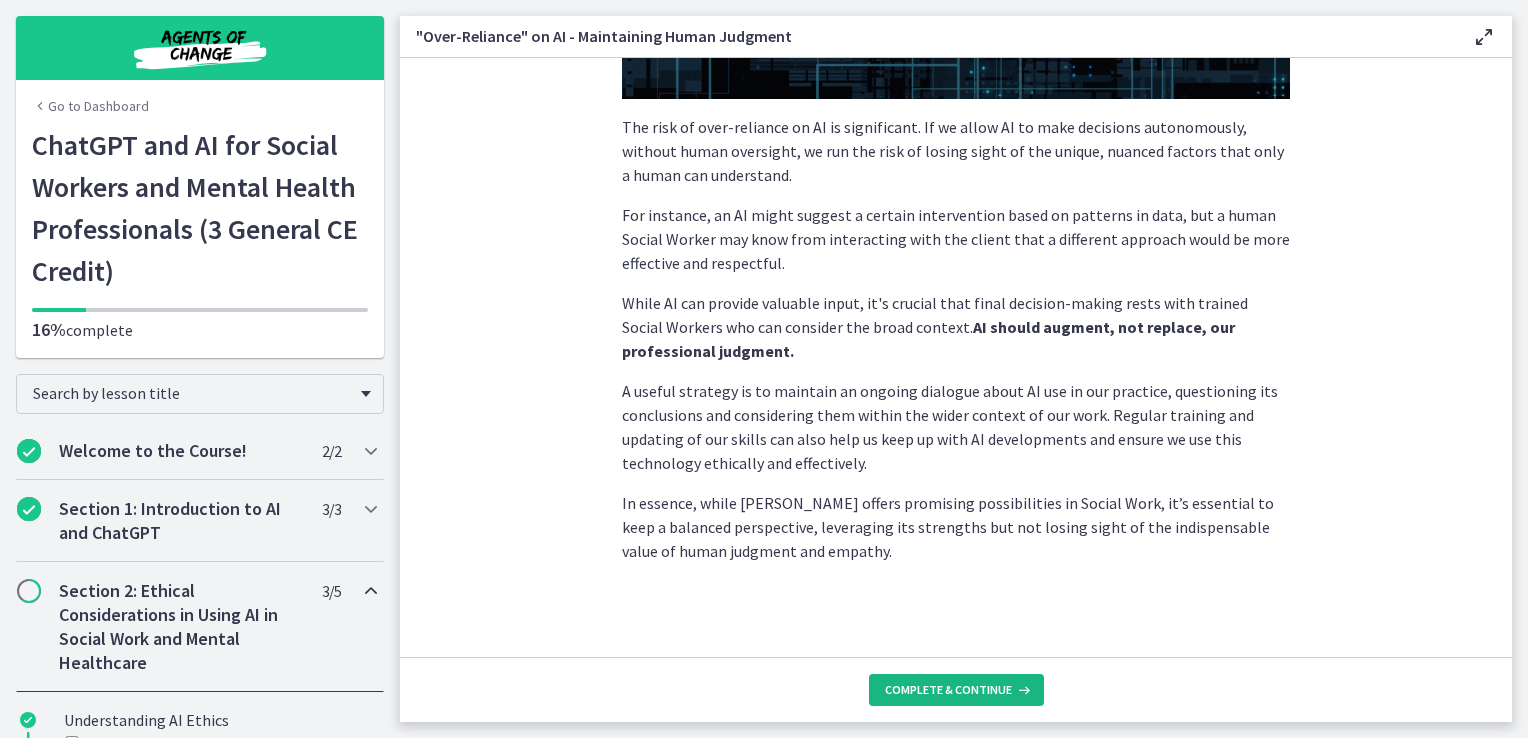 click on "Complete & continue" at bounding box center (956, 690) 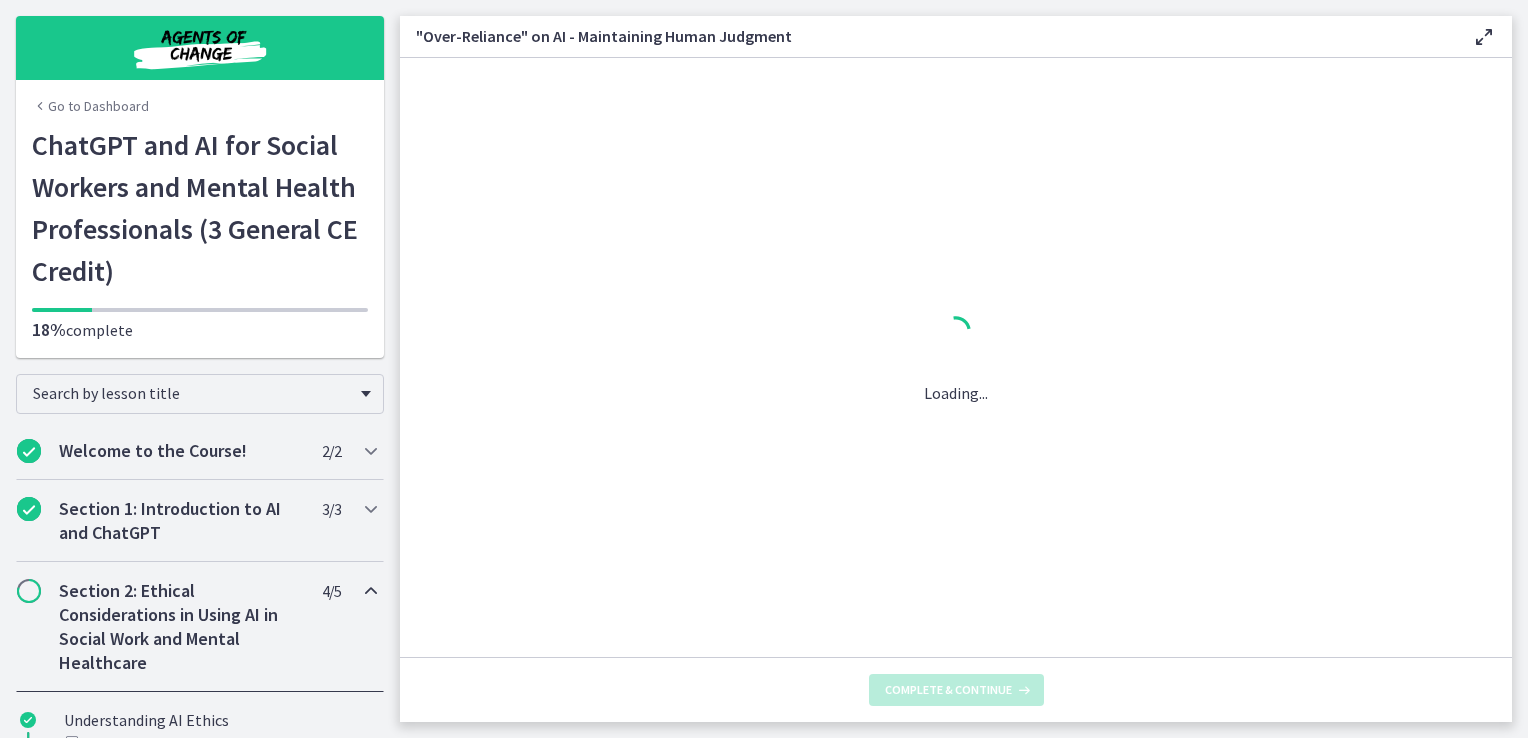 scroll, scrollTop: 0, scrollLeft: 0, axis: both 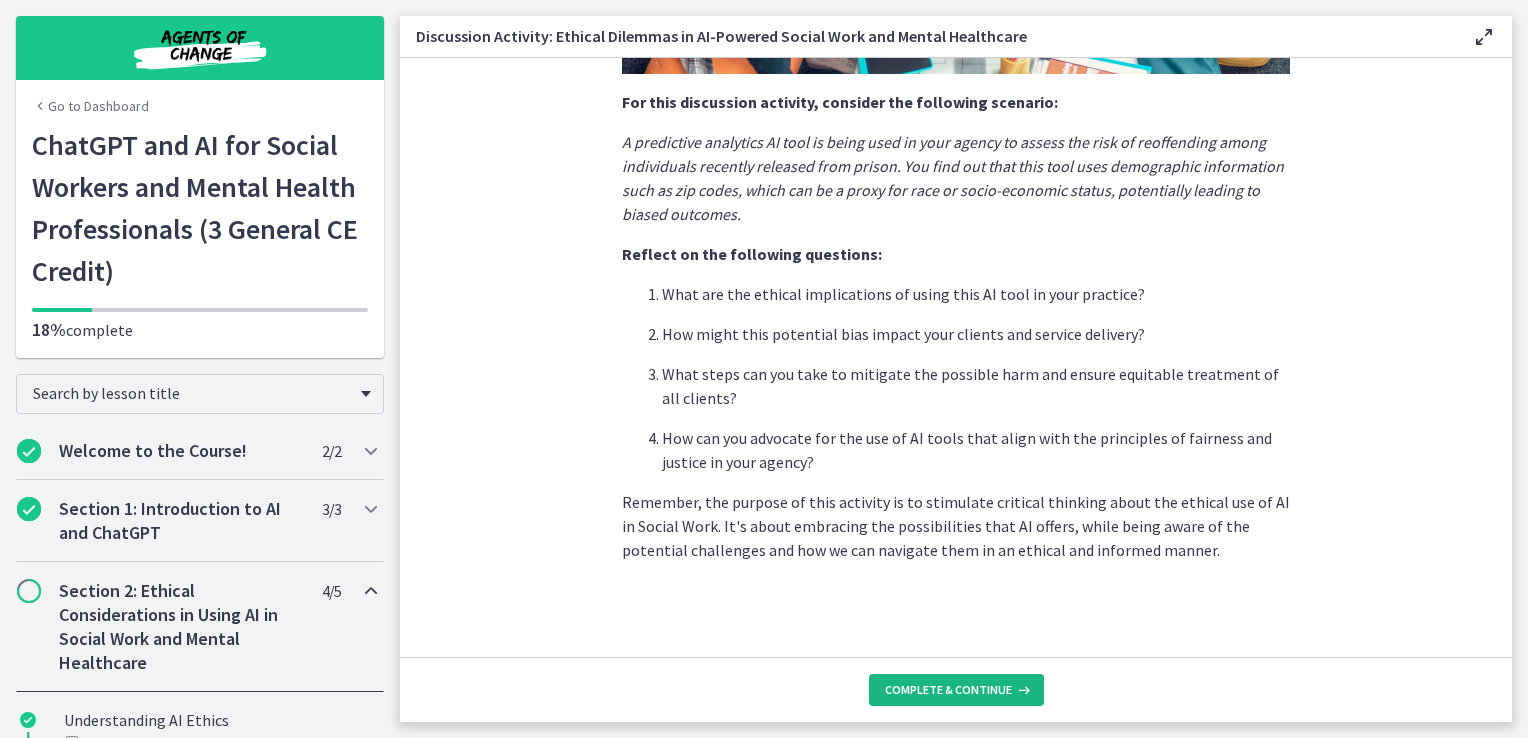 click on "Complete & continue" at bounding box center (948, 690) 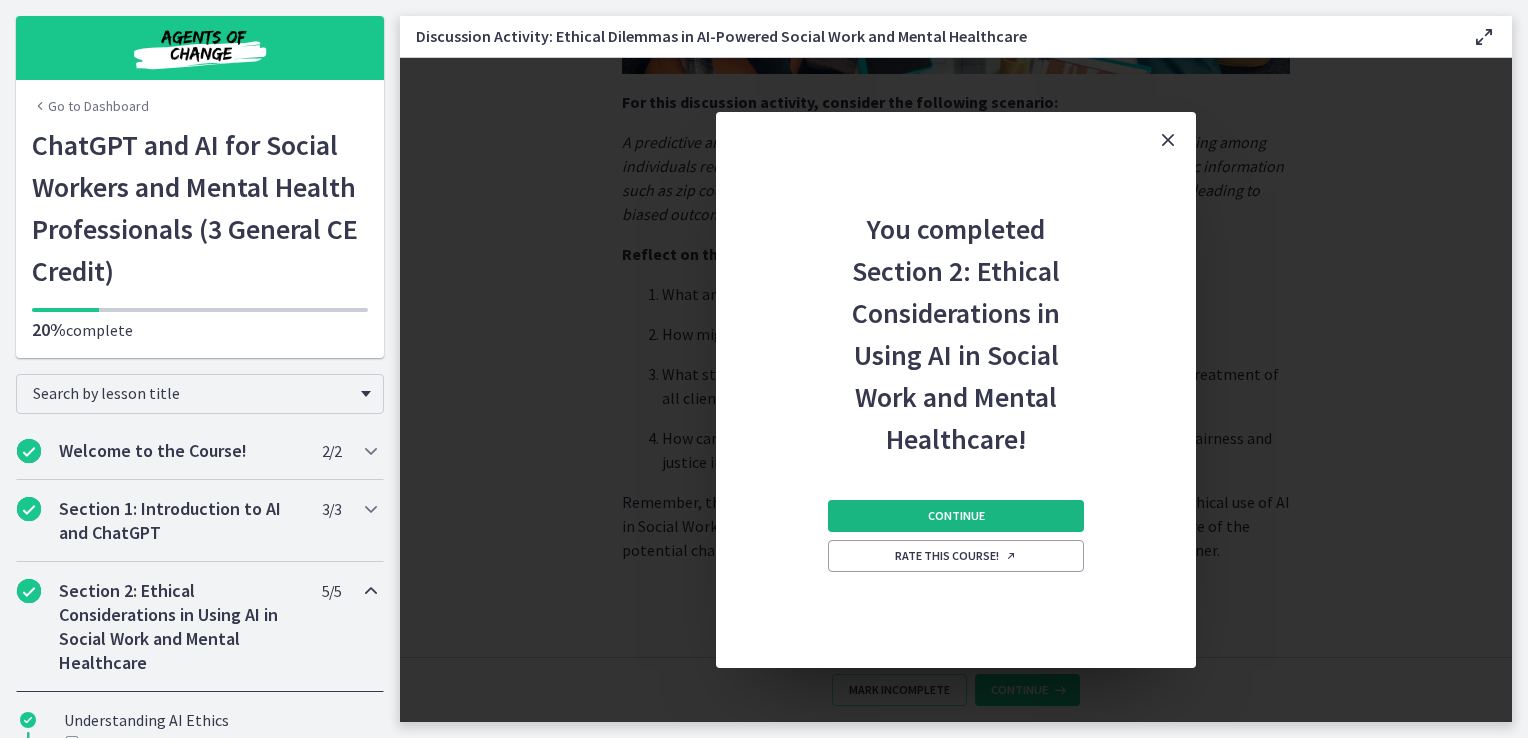 click on "Continue" at bounding box center (956, 516) 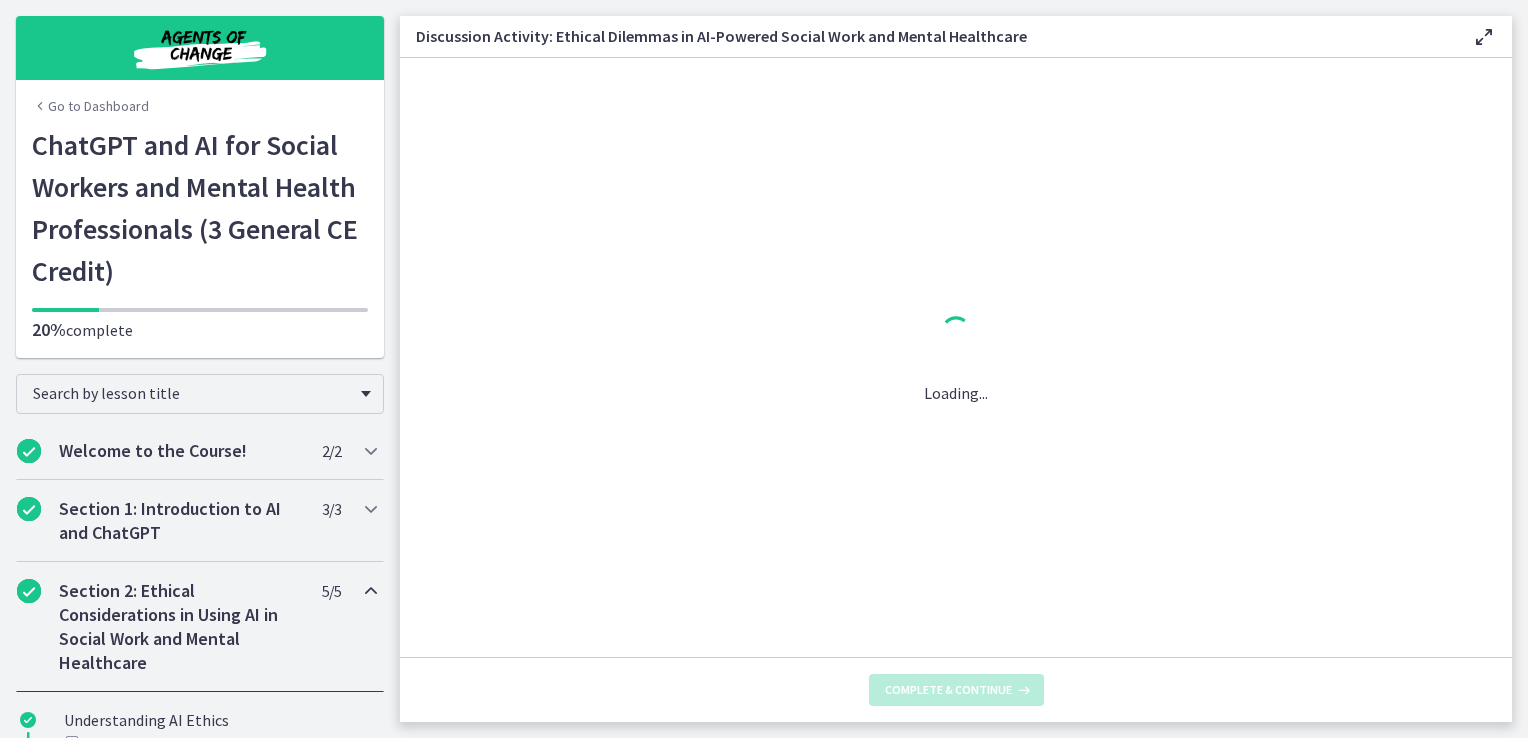 scroll, scrollTop: 0, scrollLeft: 0, axis: both 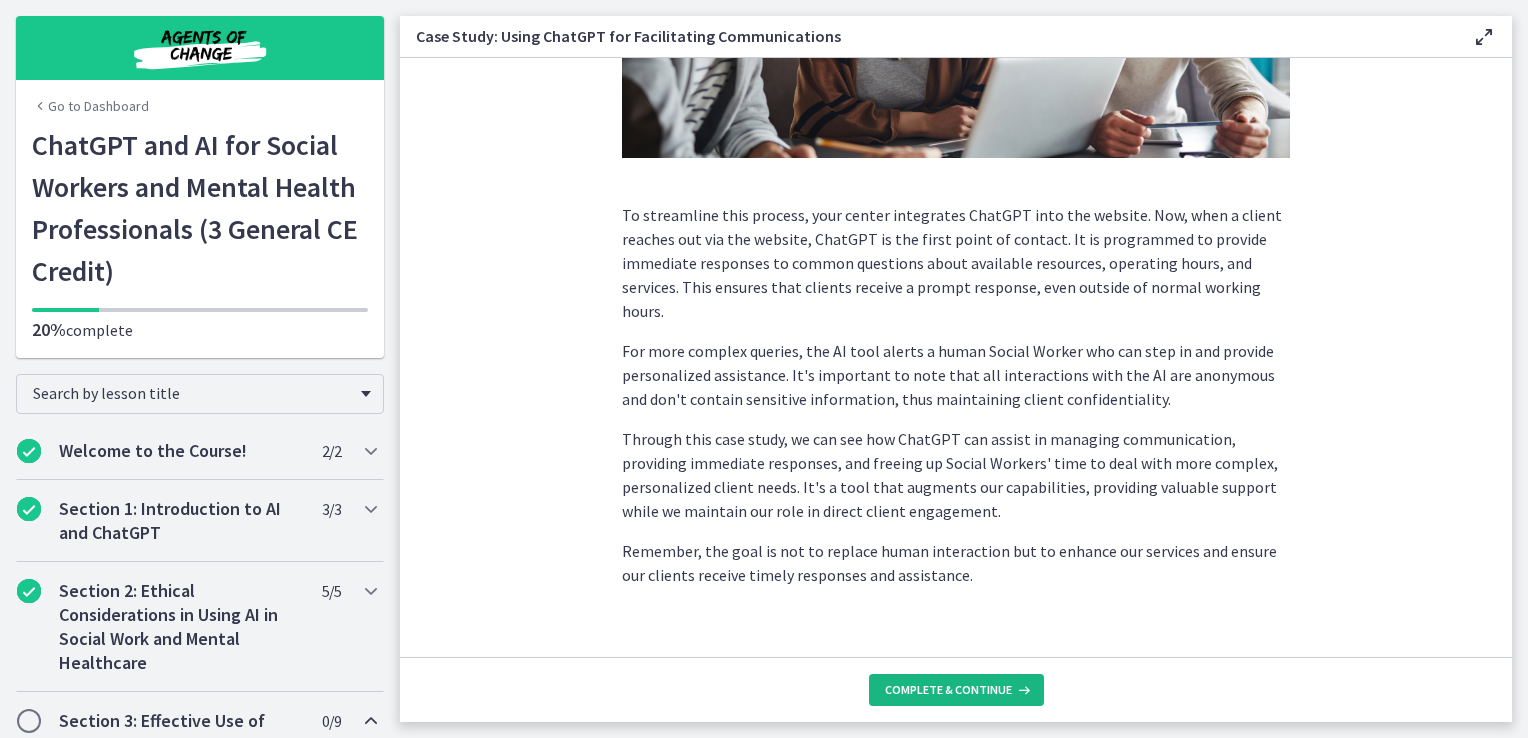 click on "Complete & continue" at bounding box center (948, 690) 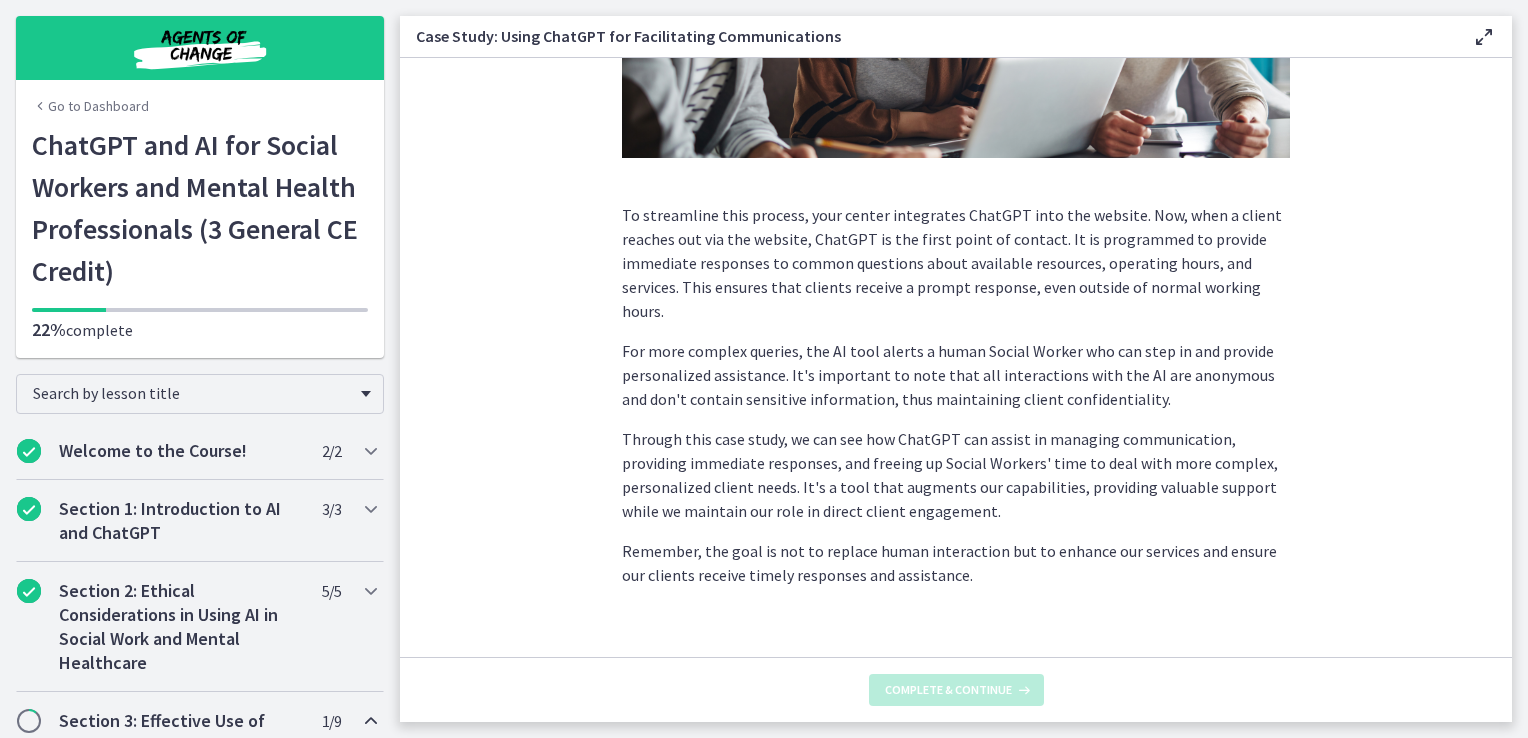 scroll, scrollTop: 0, scrollLeft: 0, axis: both 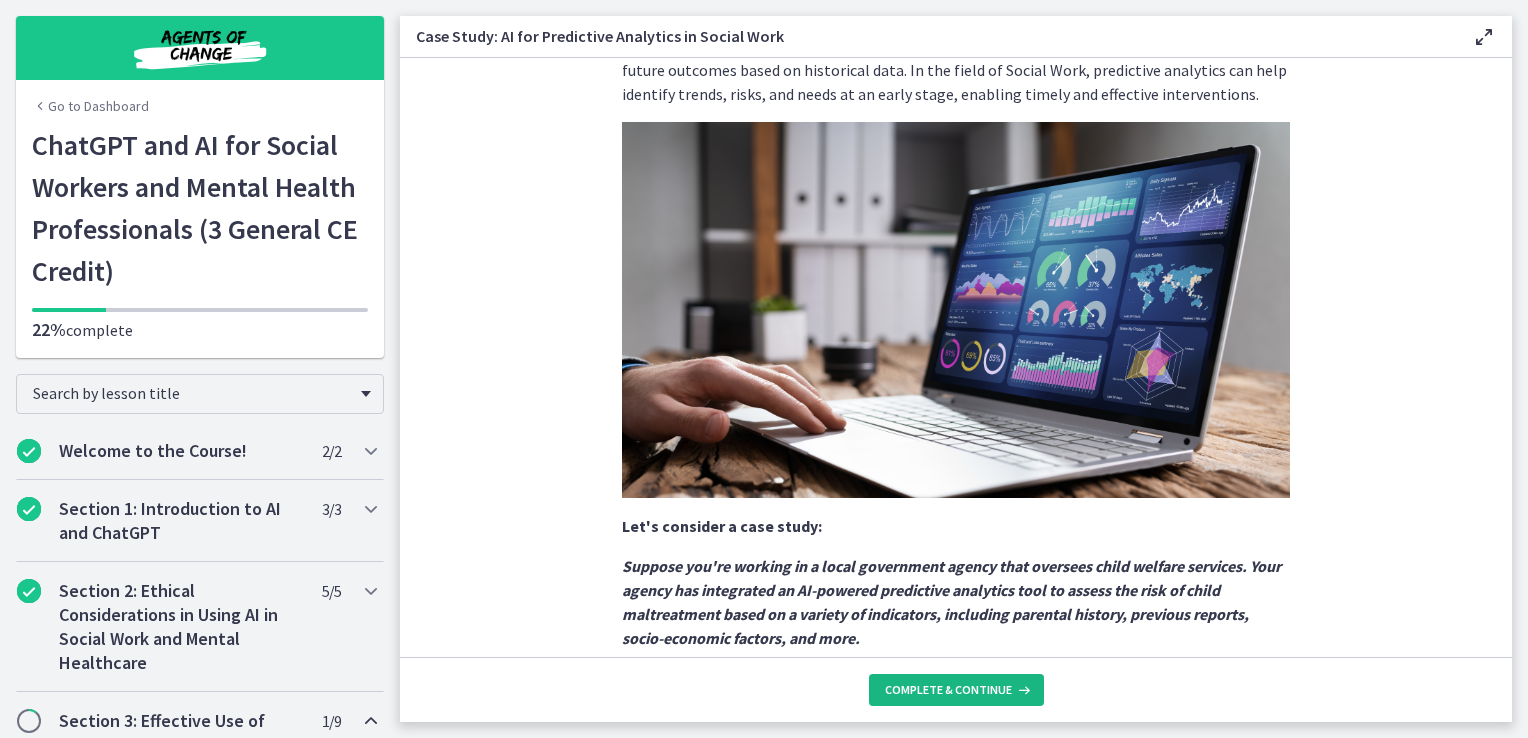 click on "Complete & continue" at bounding box center [948, 690] 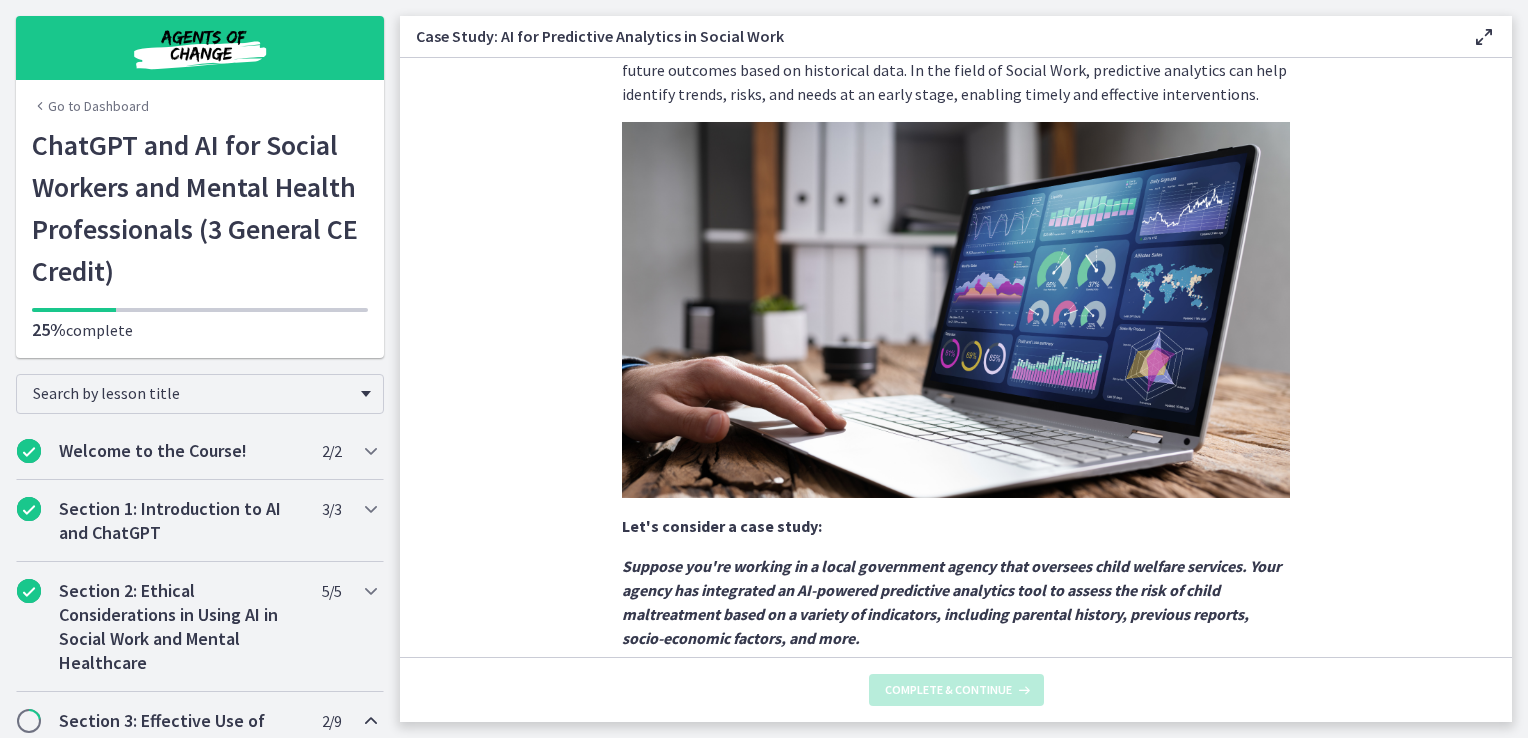 scroll, scrollTop: 0, scrollLeft: 0, axis: both 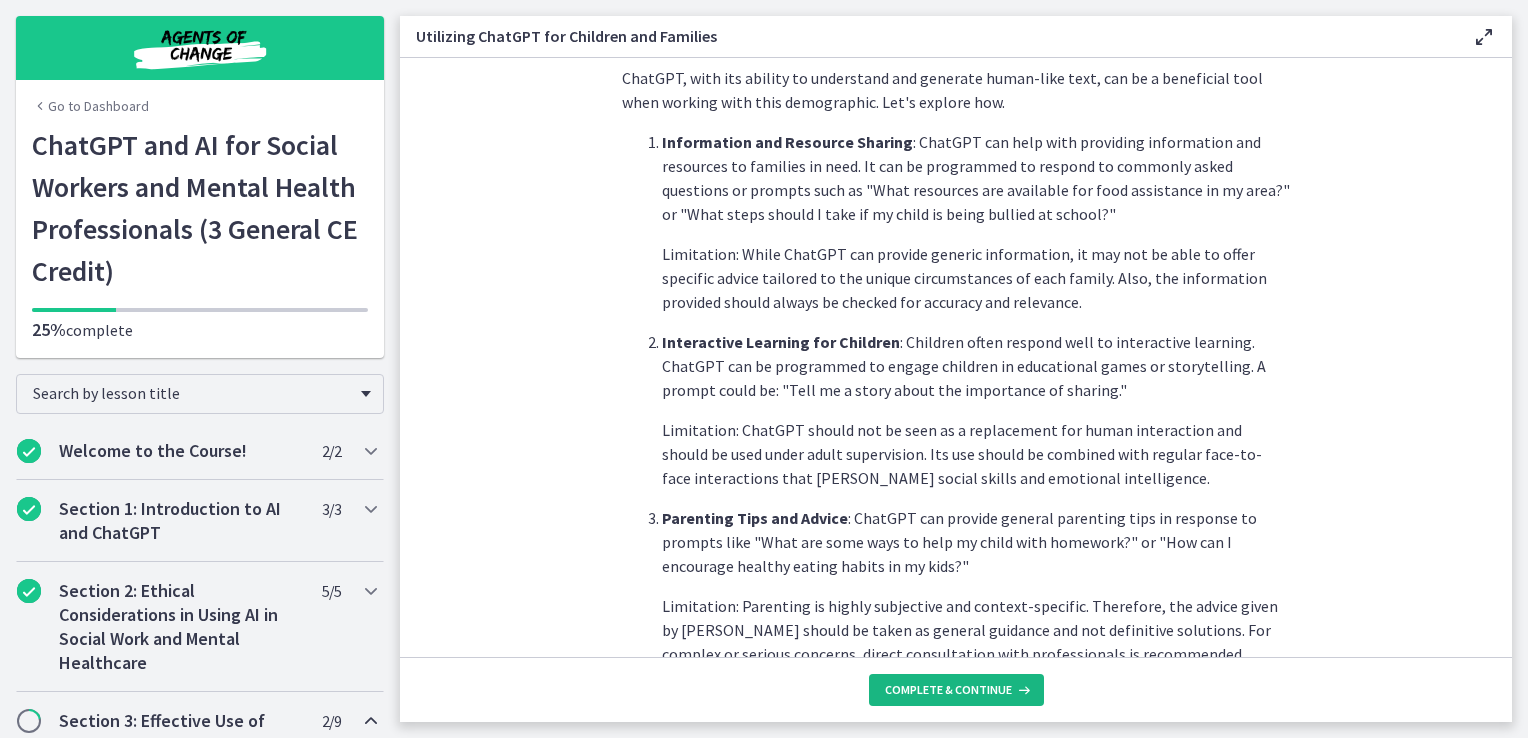 click on "Complete & continue" at bounding box center [948, 690] 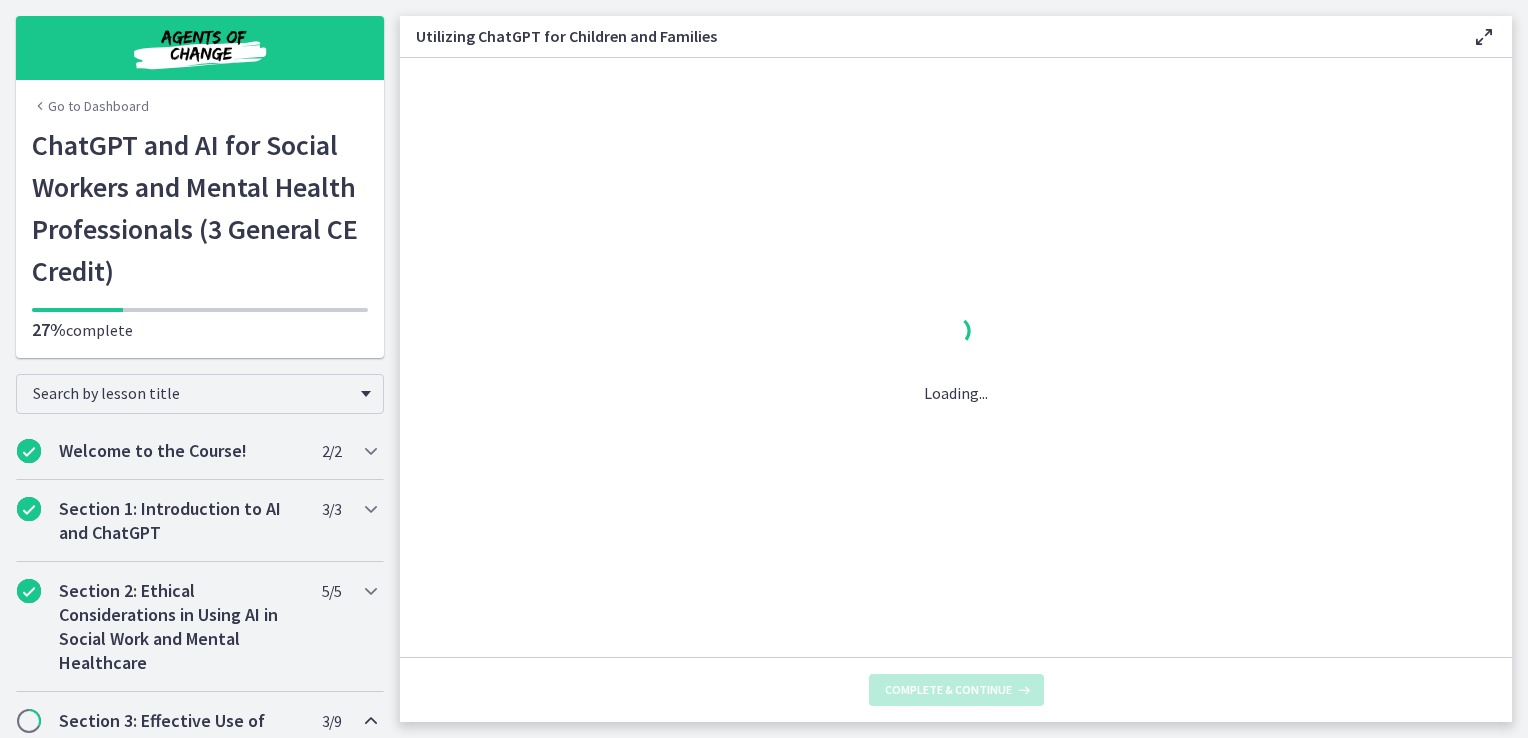 scroll, scrollTop: 0, scrollLeft: 0, axis: both 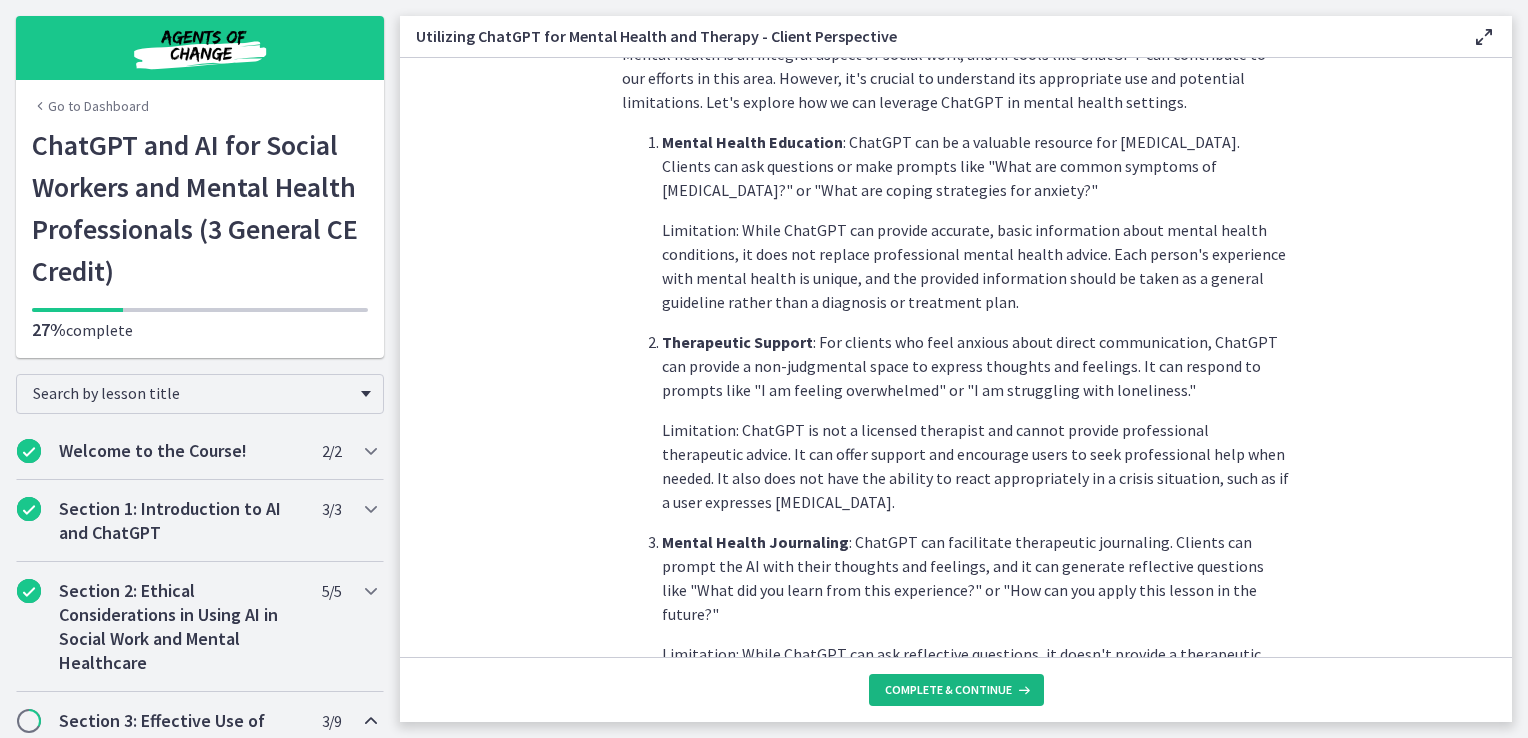 click on "Complete & continue" at bounding box center (956, 690) 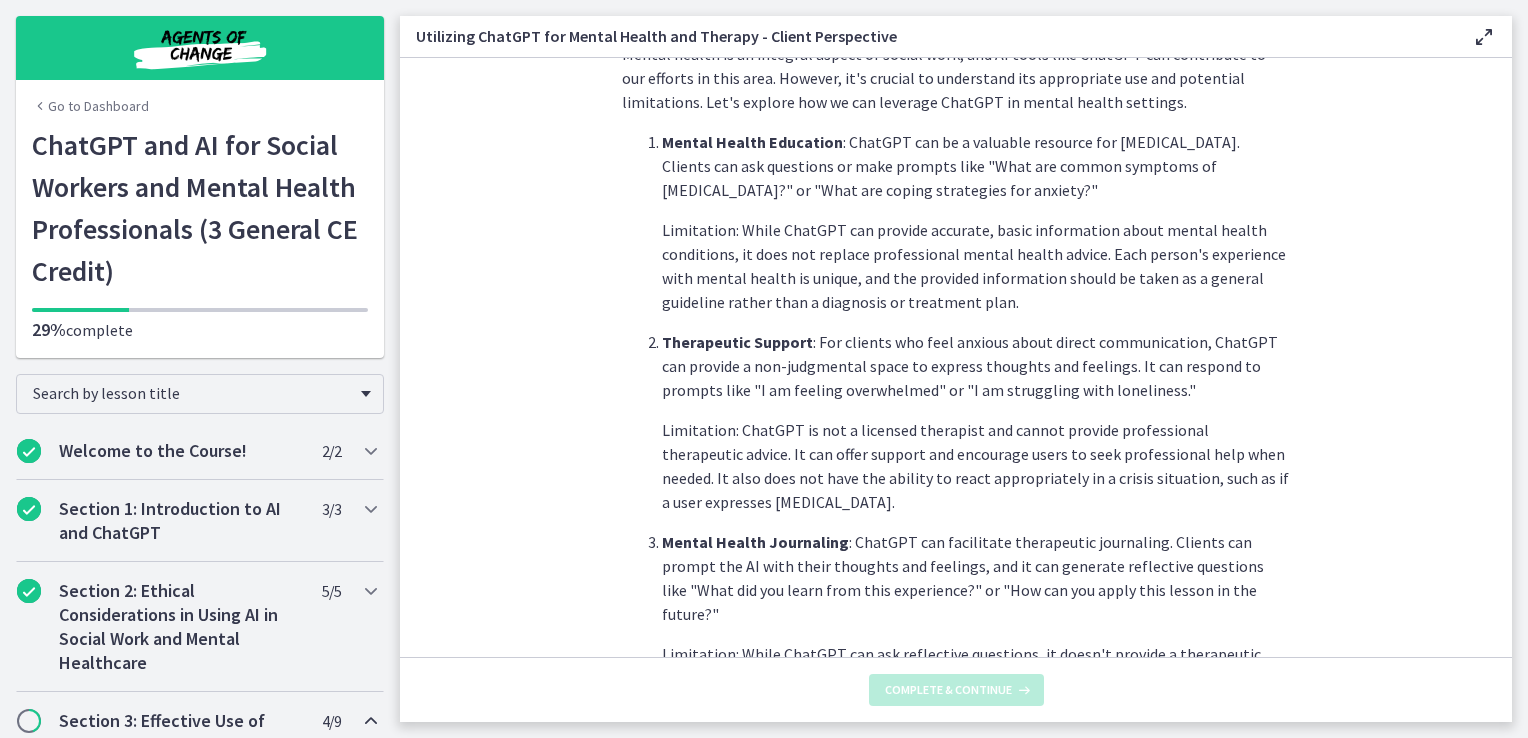 scroll, scrollTop: 0, scrollLeft: 0, axis: both 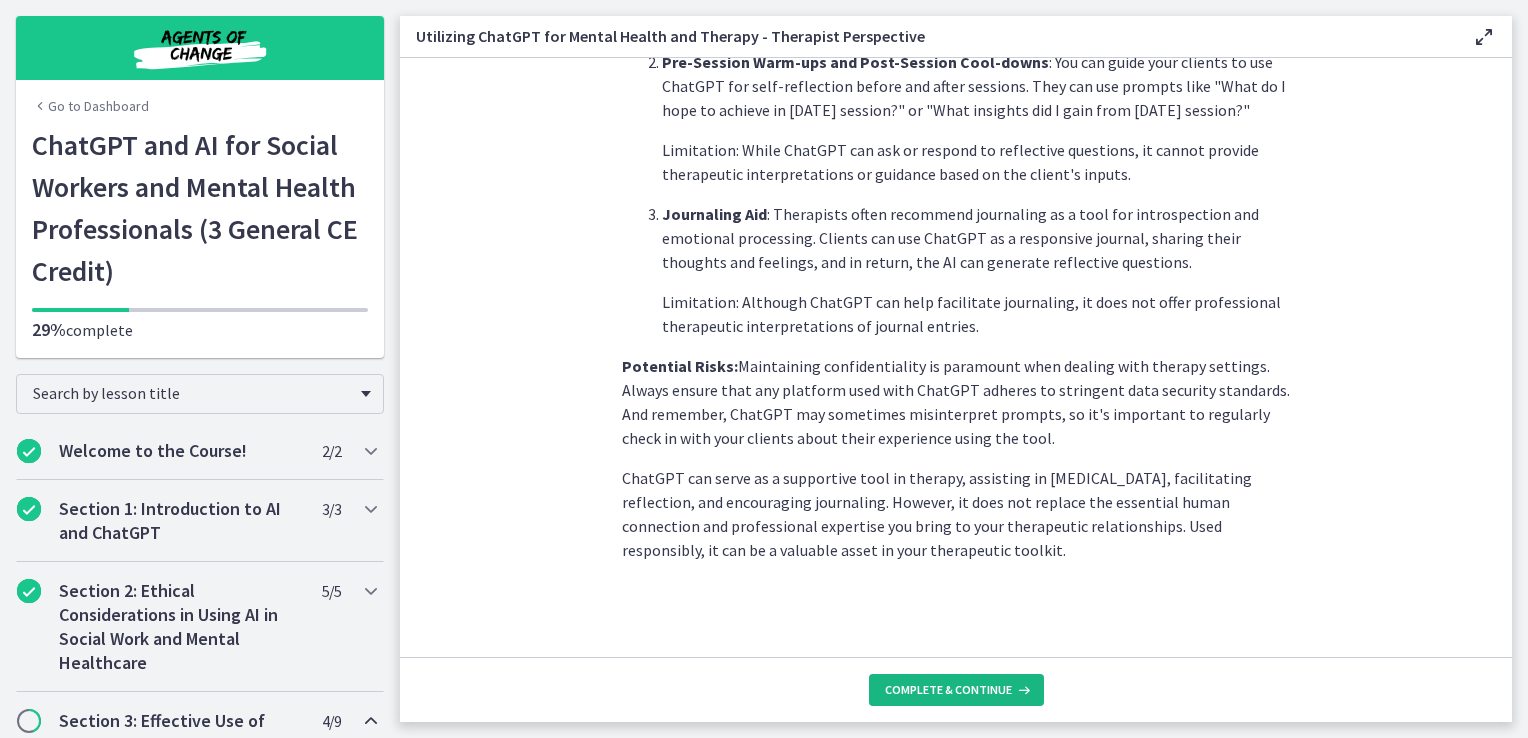 click on "Complete & continue" at bounding box center (948, 690) 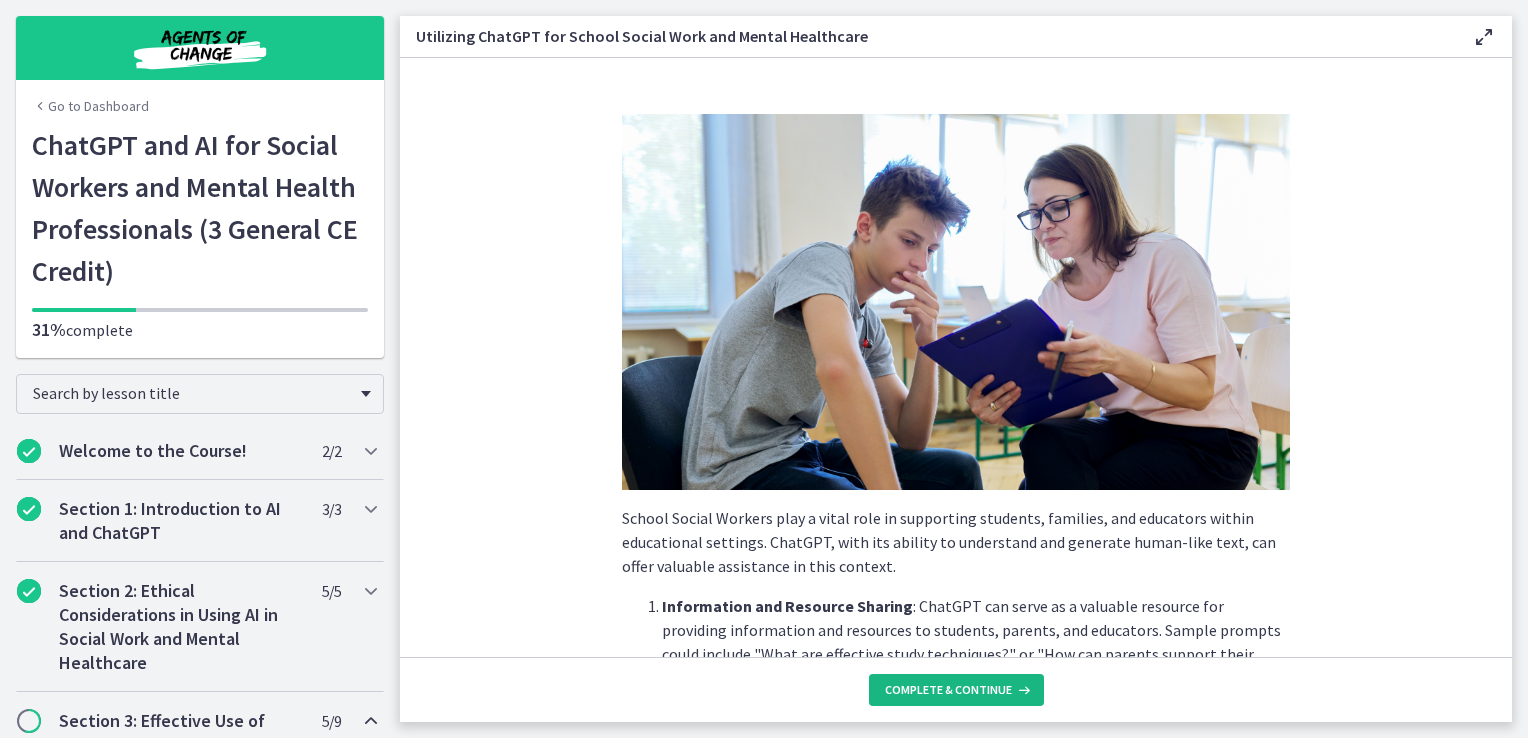 click on "Complete & continue" at bounding box center (948, 690) 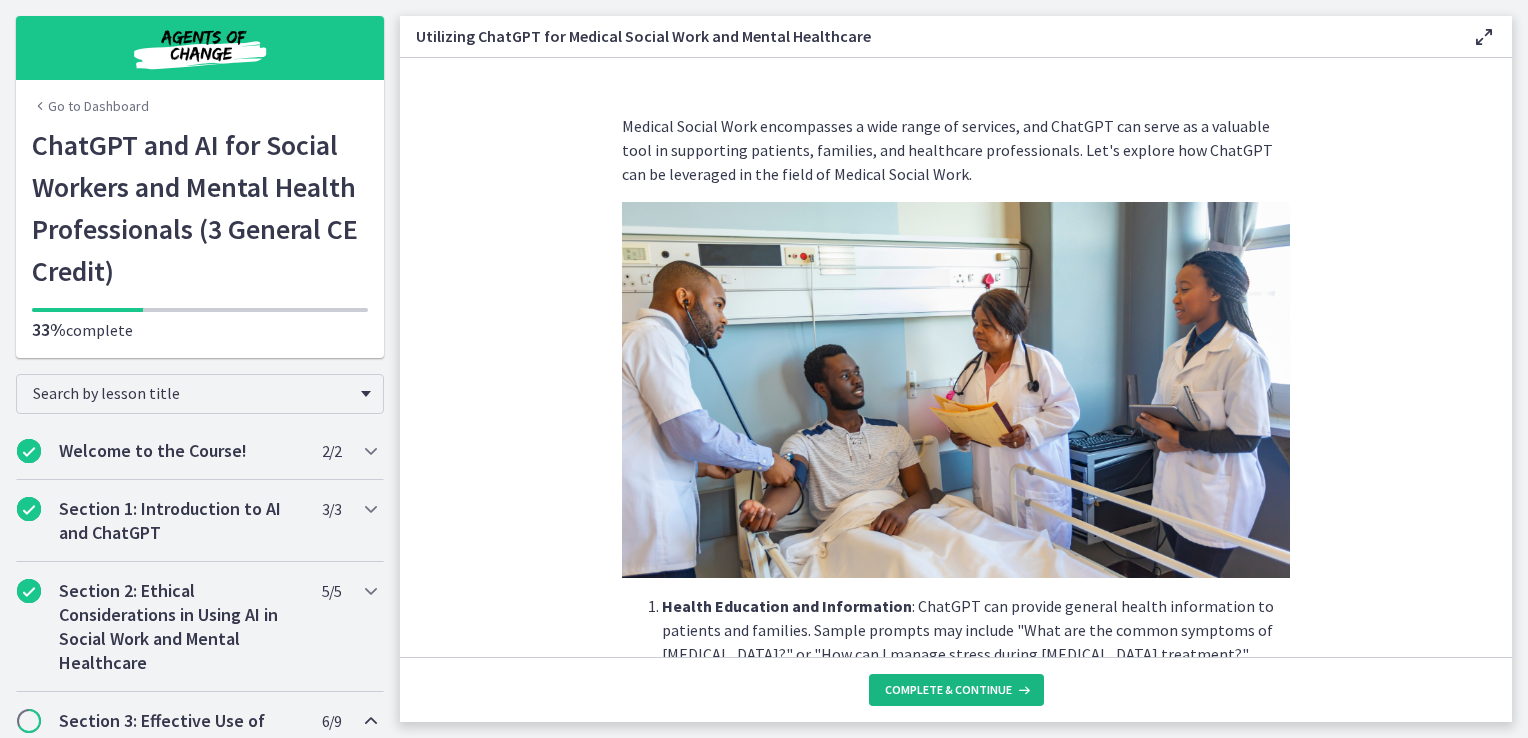 click on "Complete & continue" at bounding box center [948, 690] 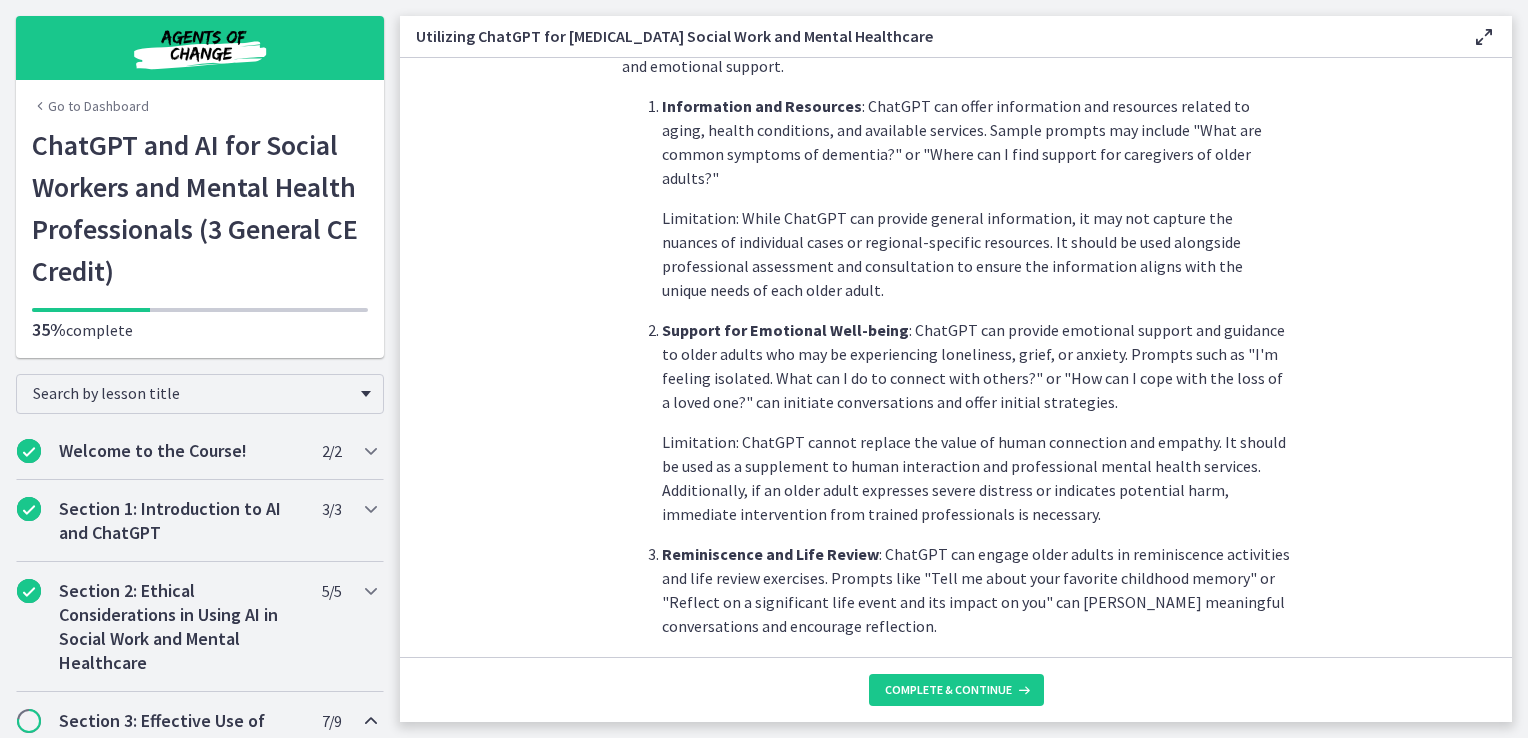 click on "Complete & continue" at bounding box center [956, 689] 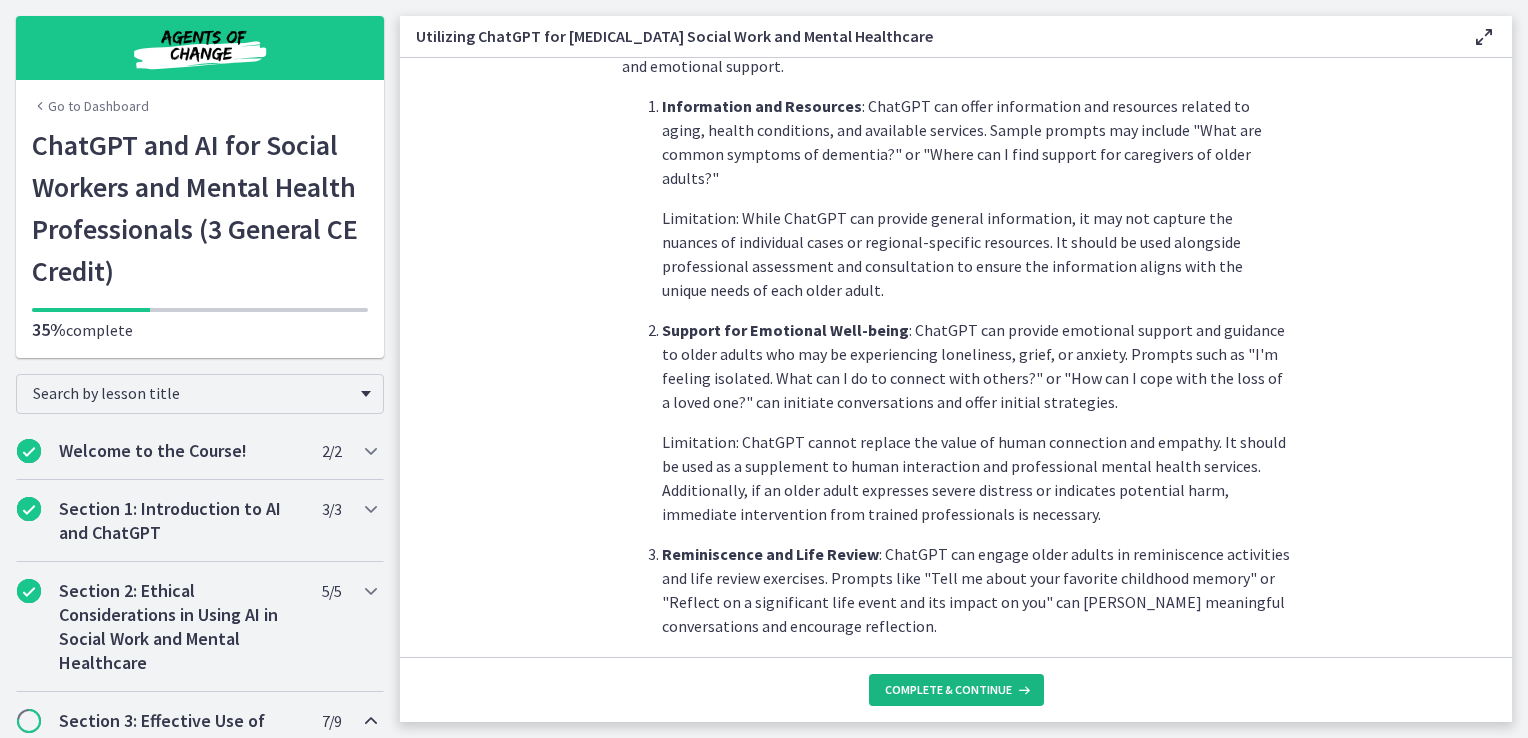 click on "Complete & continue" at bounding box center (948, 690) 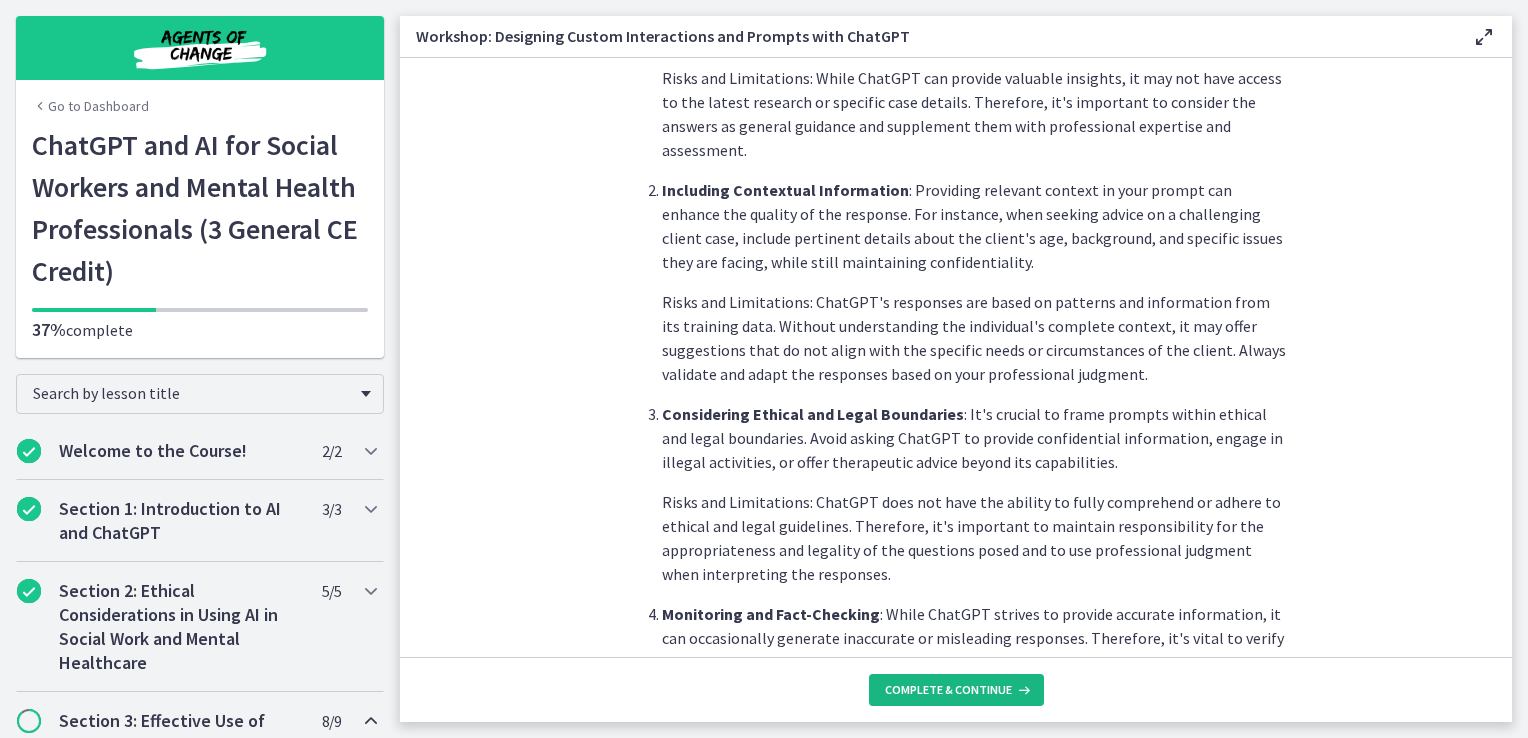 click on "Complete & continue" at bounding box center [948, 690] 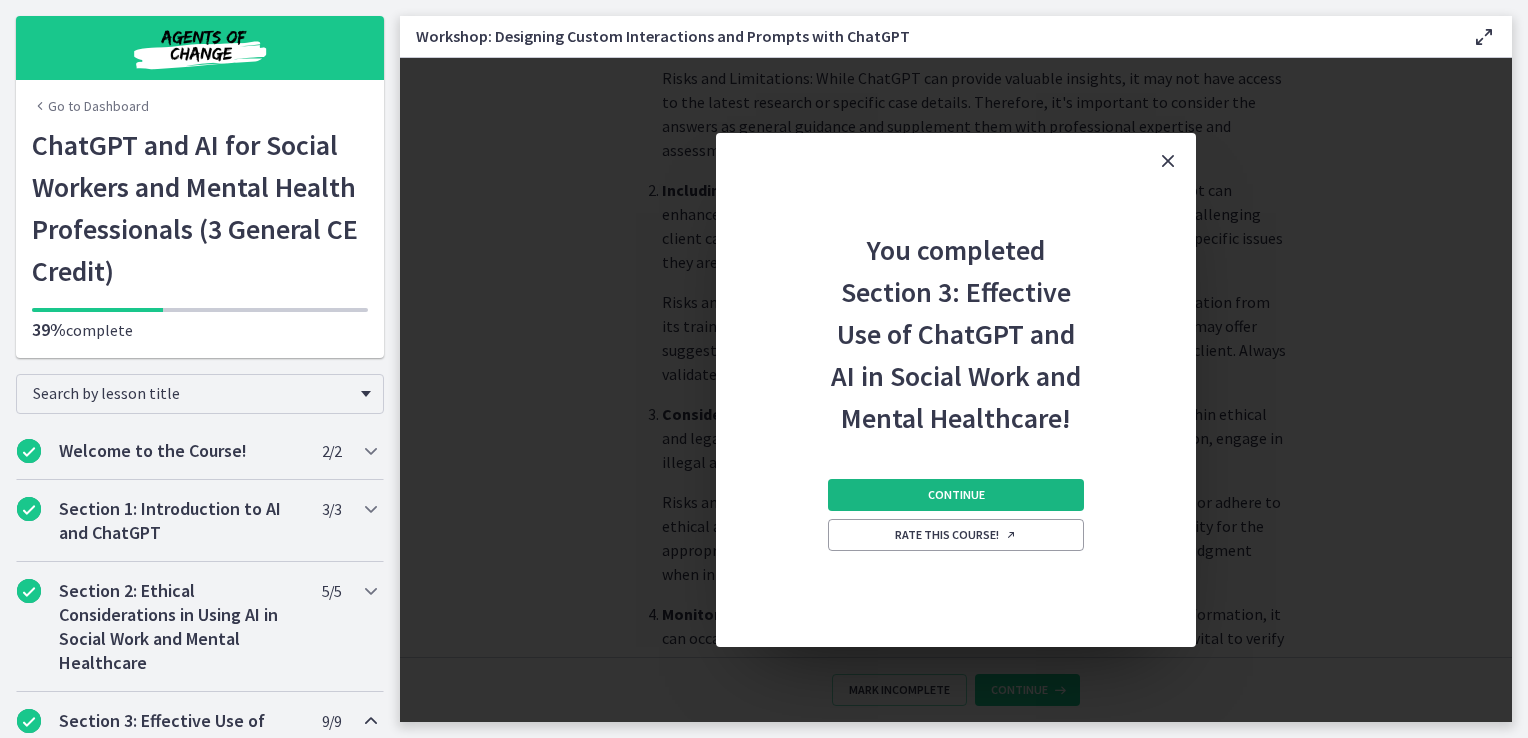 click on "Continue" at bounding box center (956, 495) 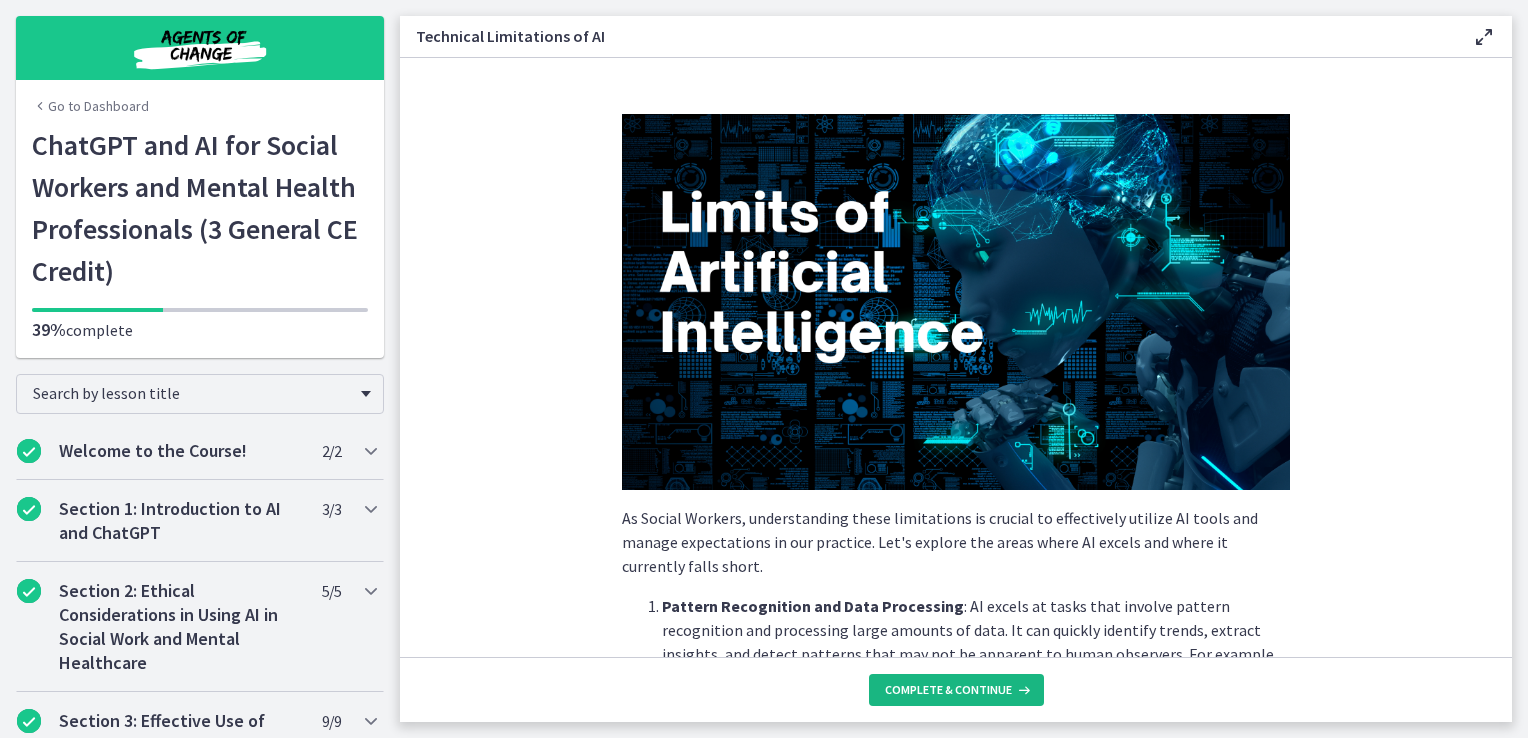 click on "Complete & continue" at bounding box center (948, 690) 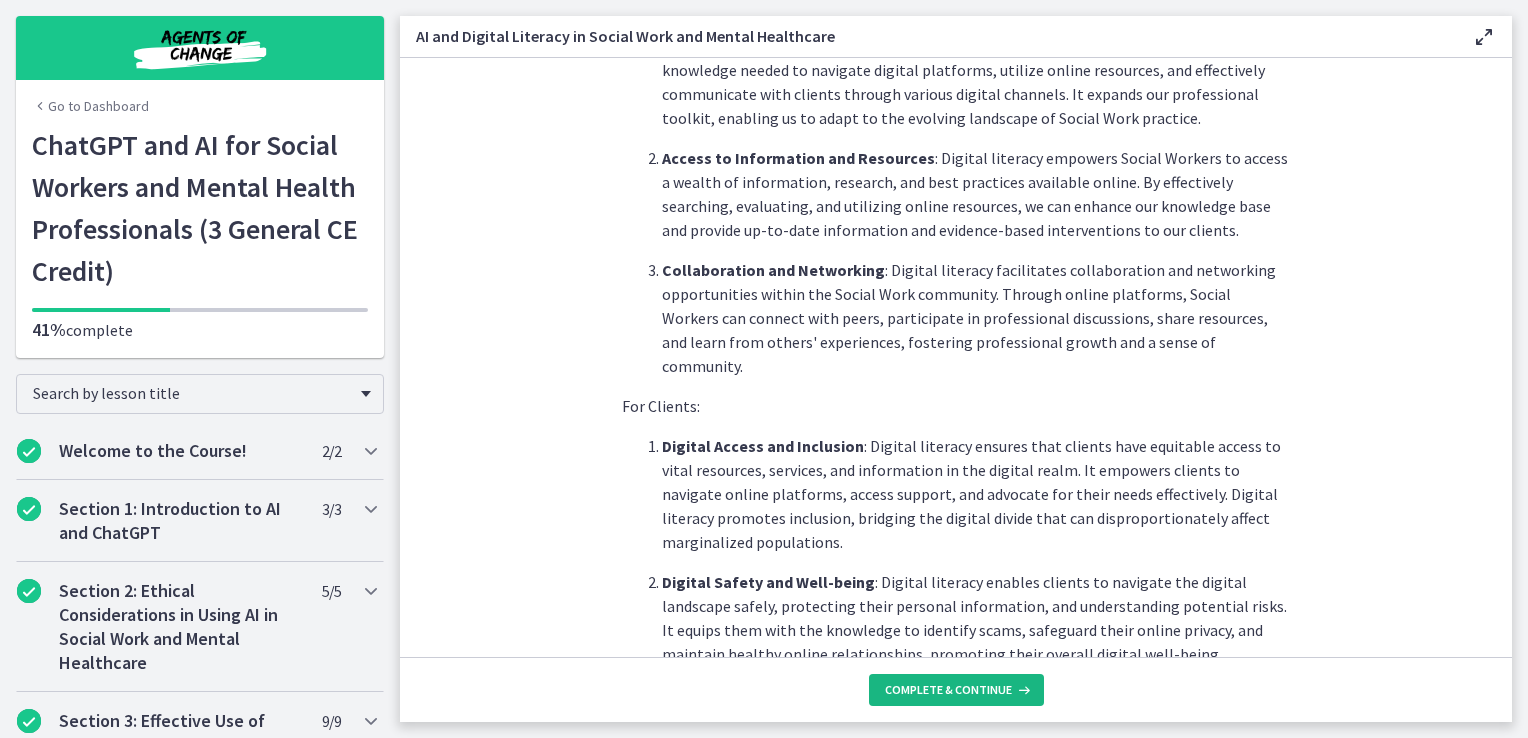 scroll, scrollTop: 976, scrollLeft: 0, axis: vertical 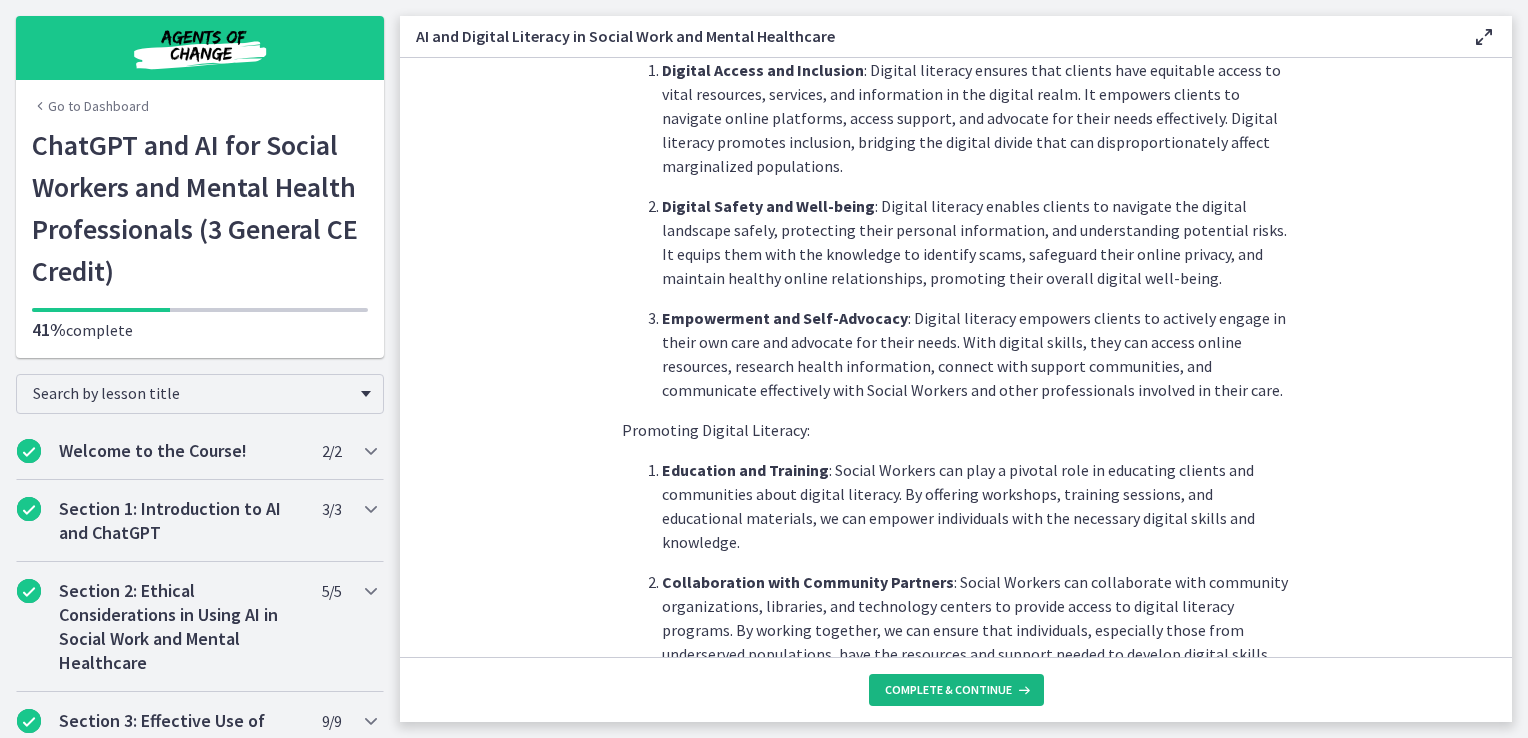 click on "Complete & continue" at bounding box center (948, 690) 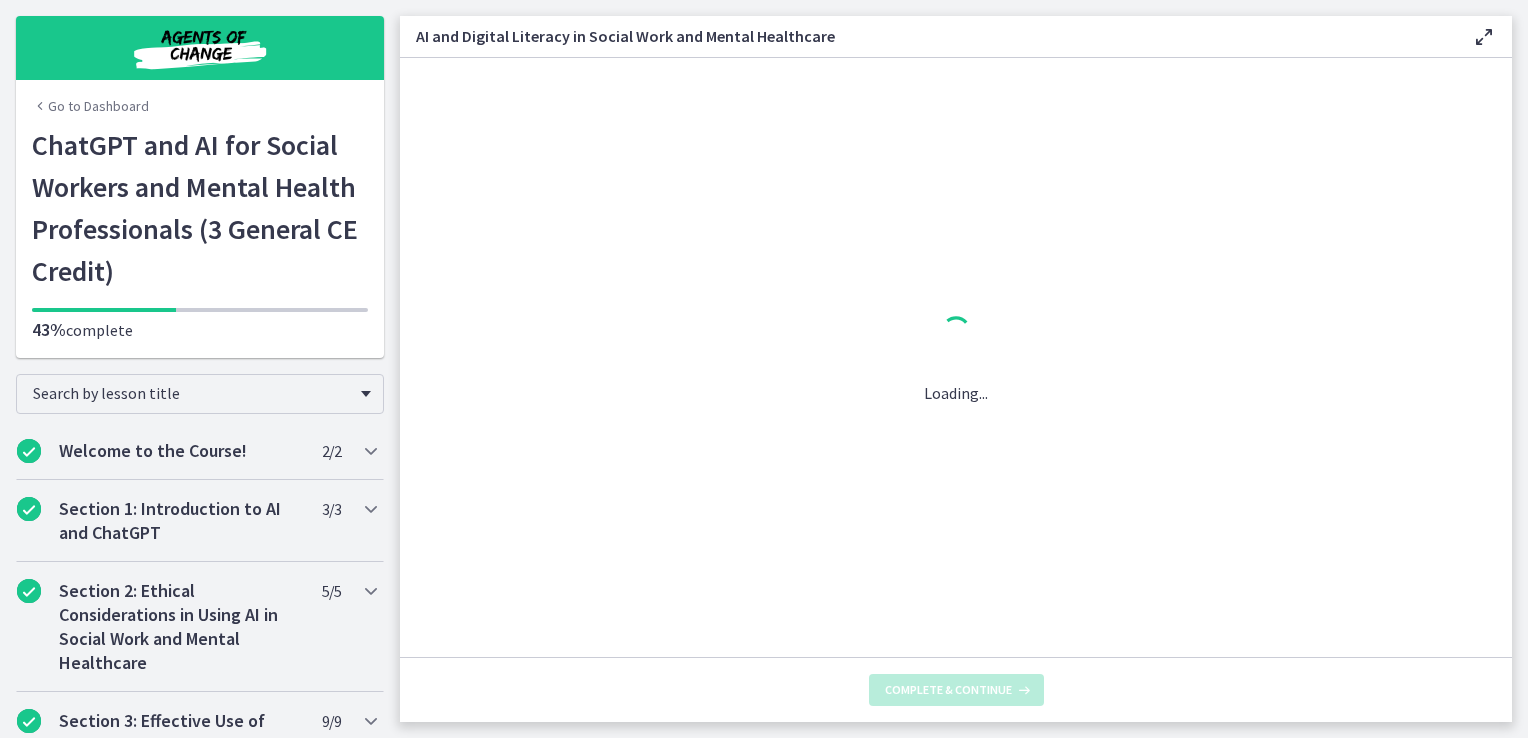 scroll, scrollTop: 0, scrollLeft: 0, axis: both 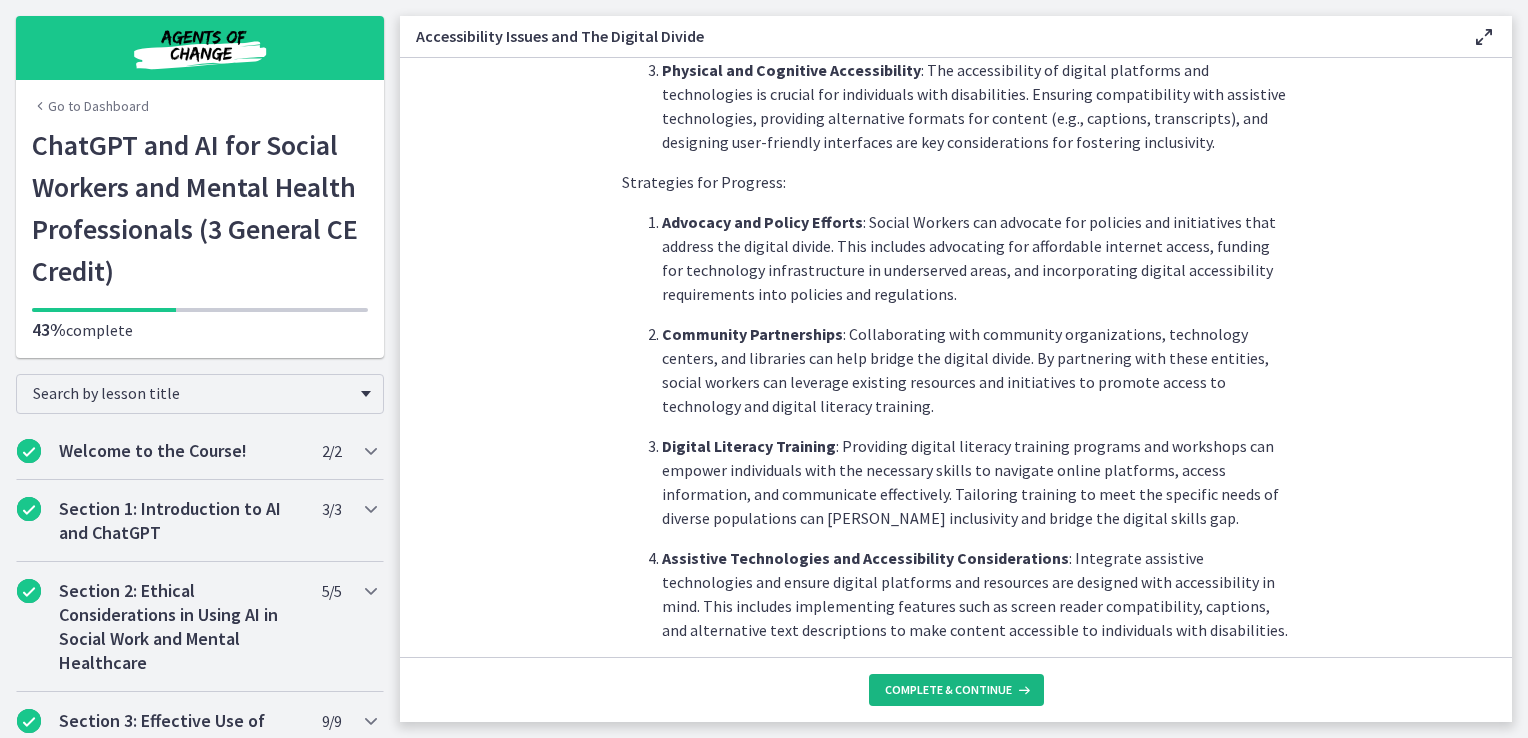 click on "Complete & continue" at bounding box center [956, 690] 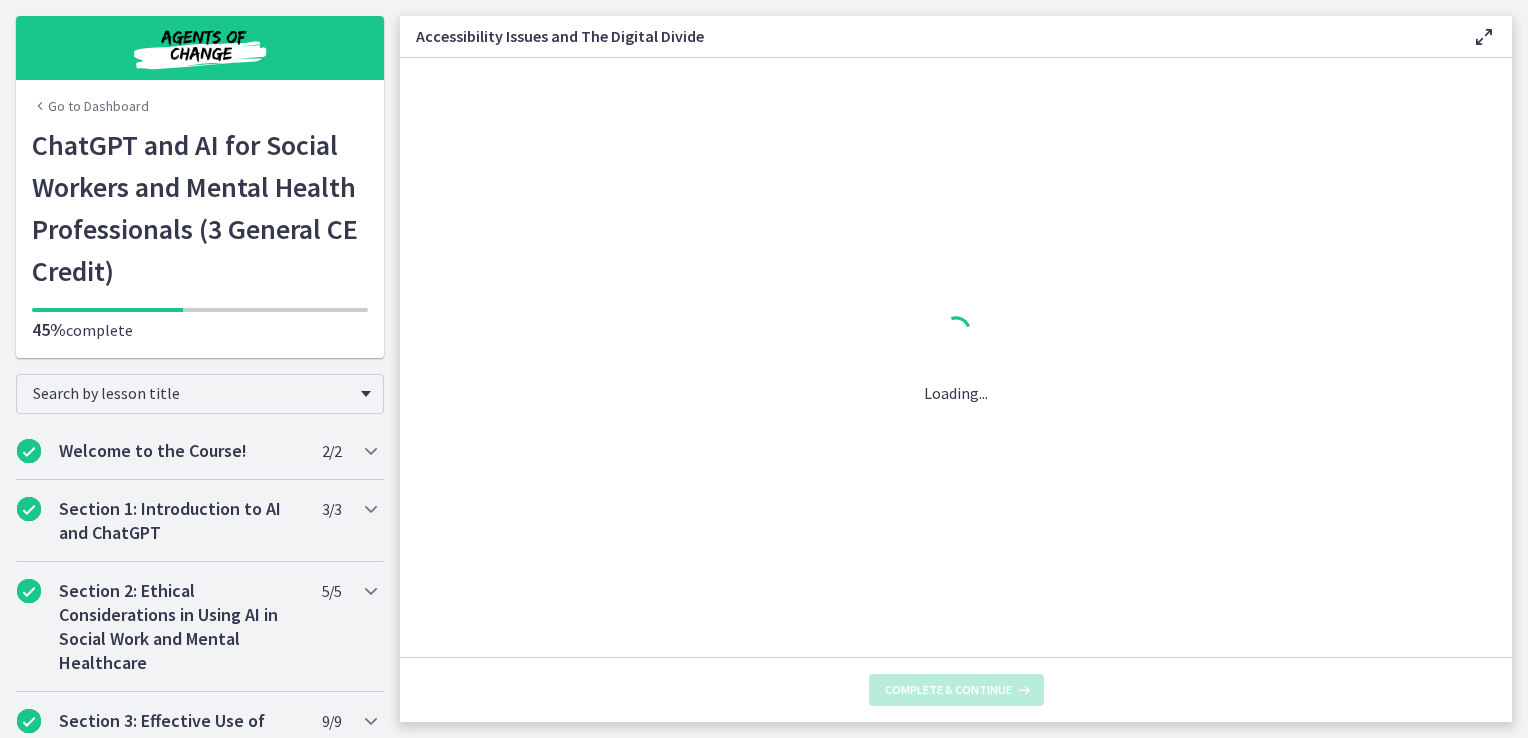 scroll, scrollTop: 0, scrollLeft: 0, axis: both 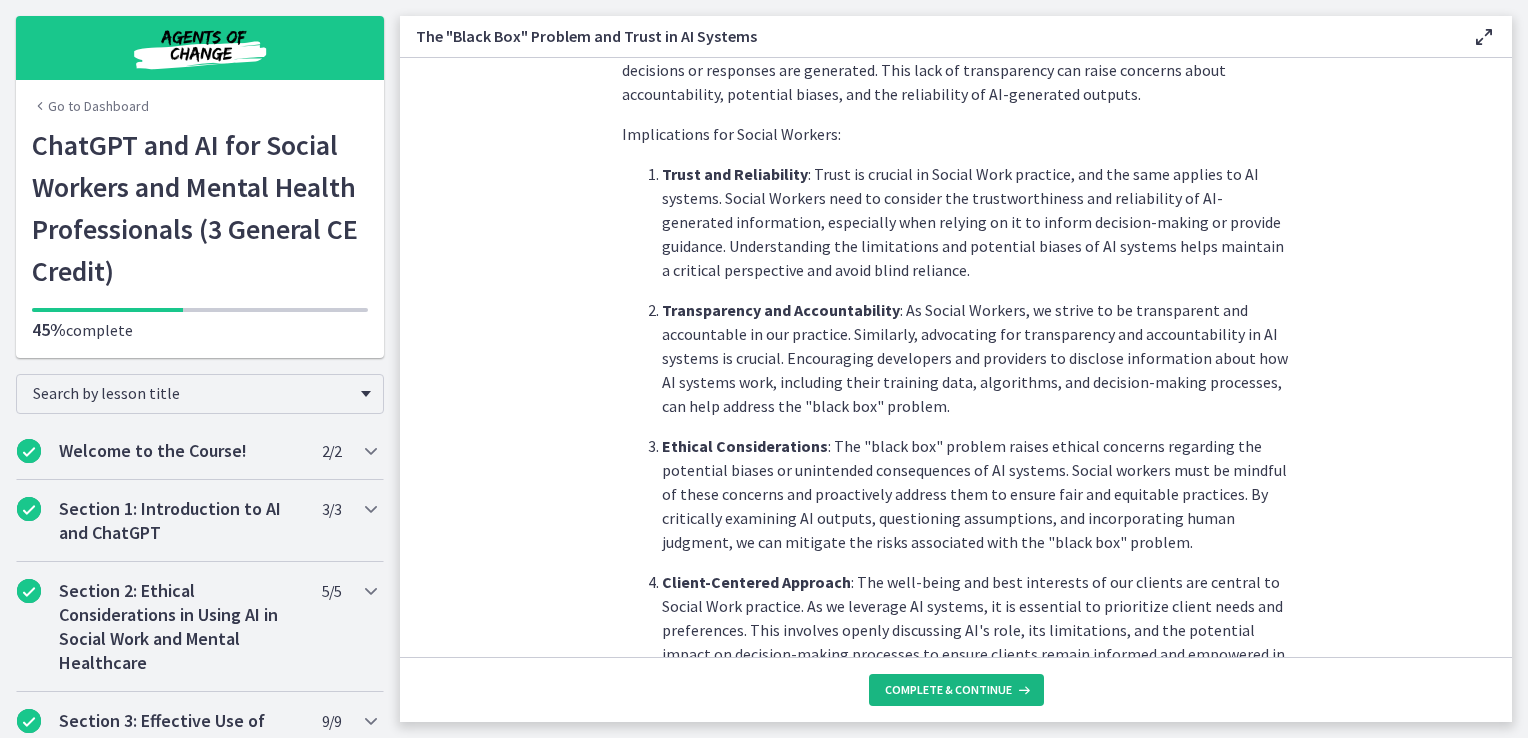 click on "Complete & continue" at bounding box center (956, 690) 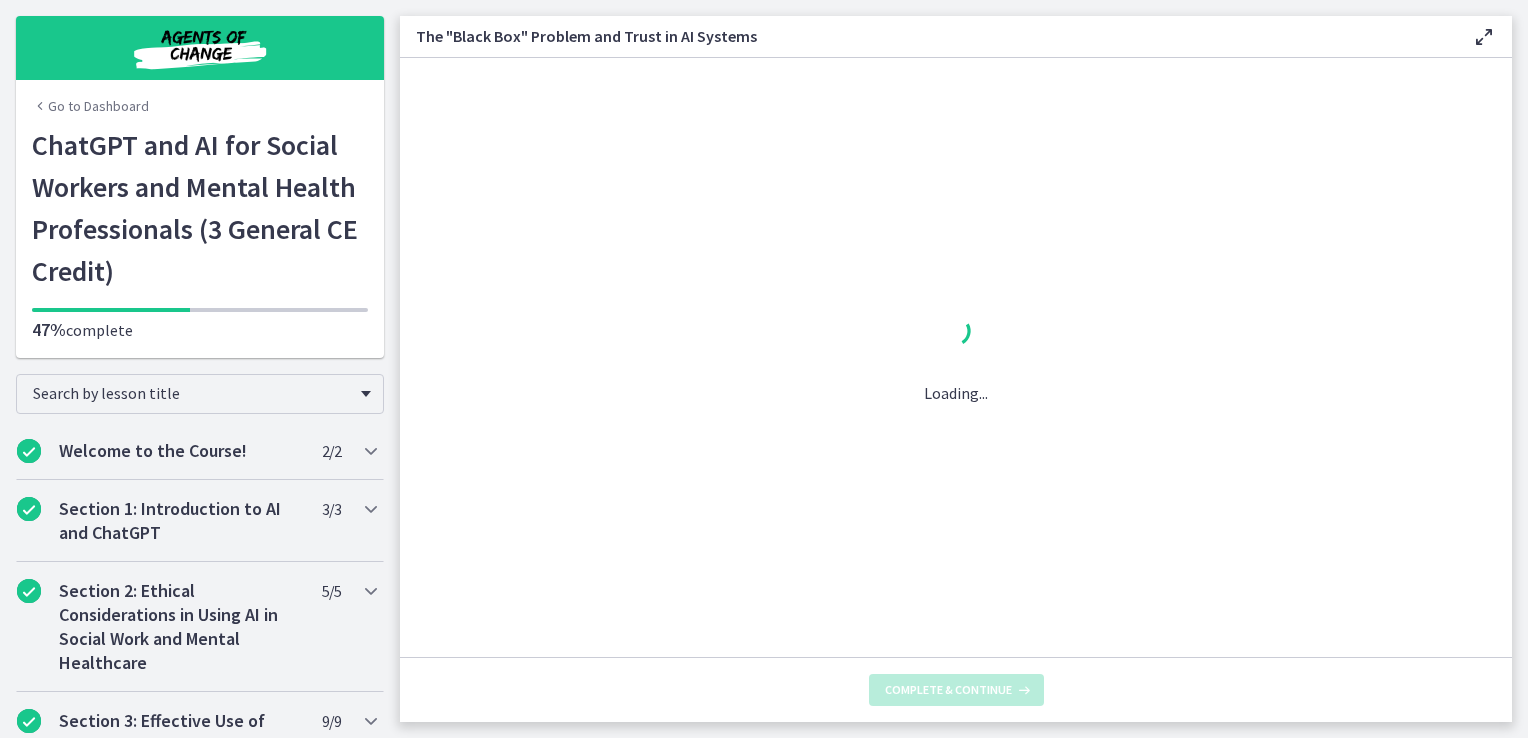 scroll, scrollTop: 0, scrollLeft: 0, axis: both 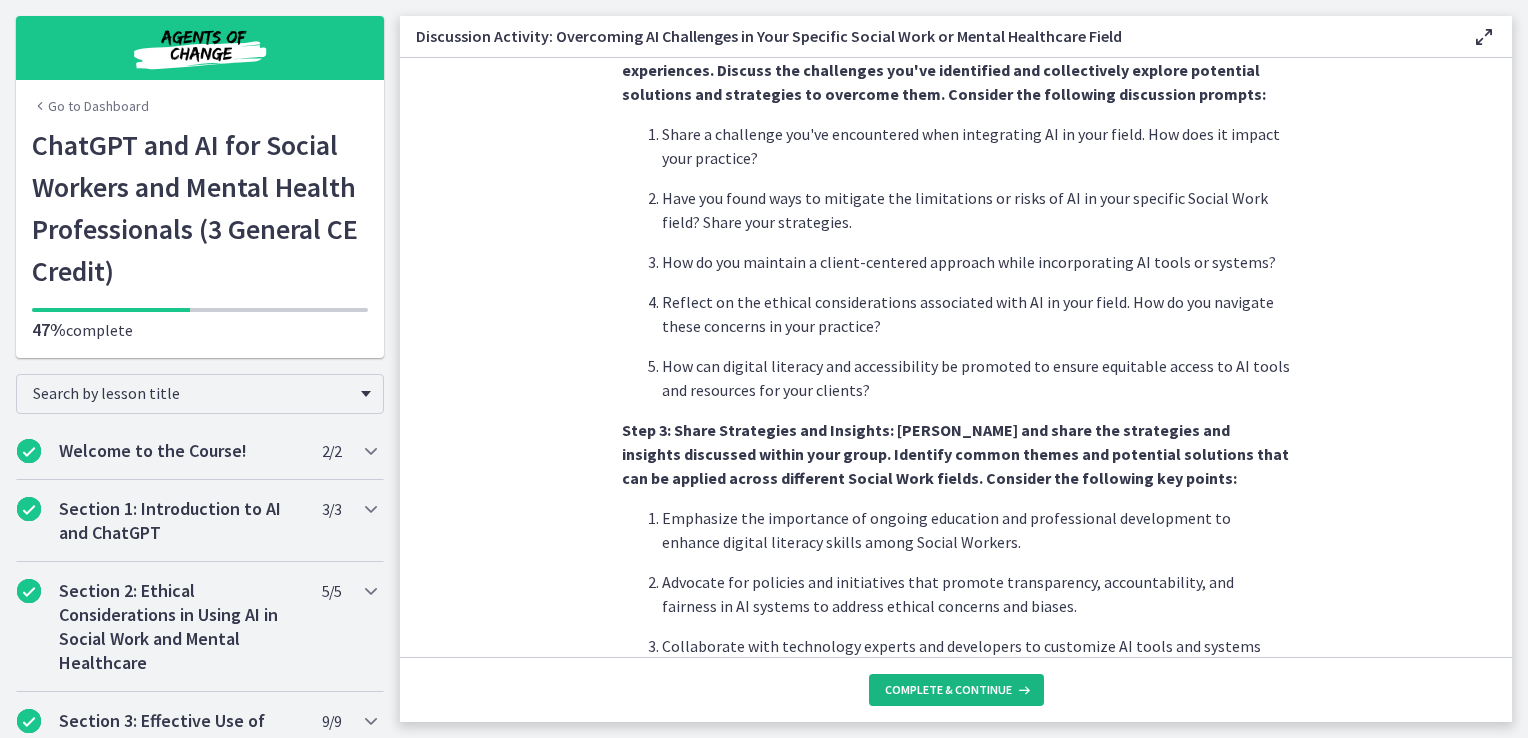 click on "Complete & continue" at bounding box center [956, 690] 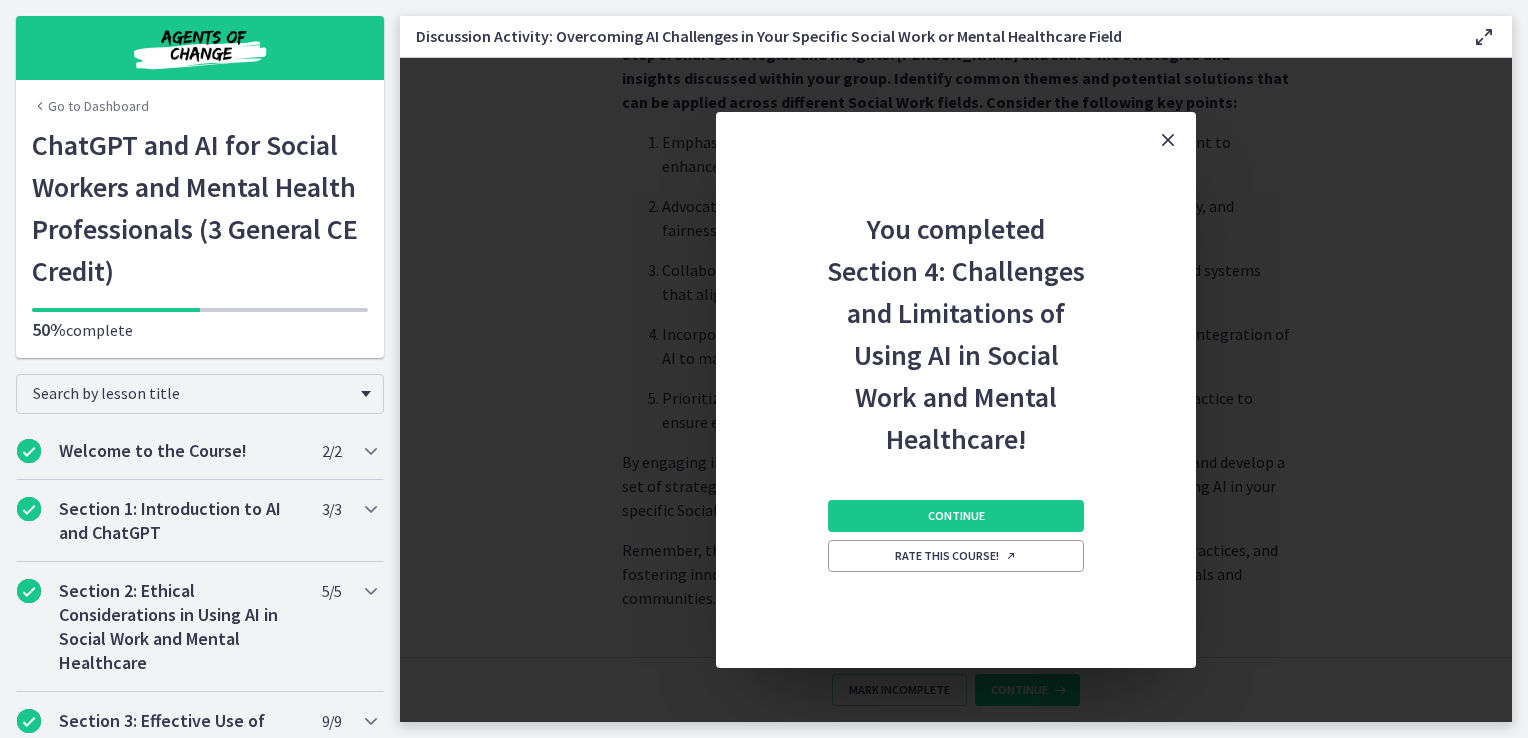 click on "Continue
Rate this course!" at bounding box center (956, 564) 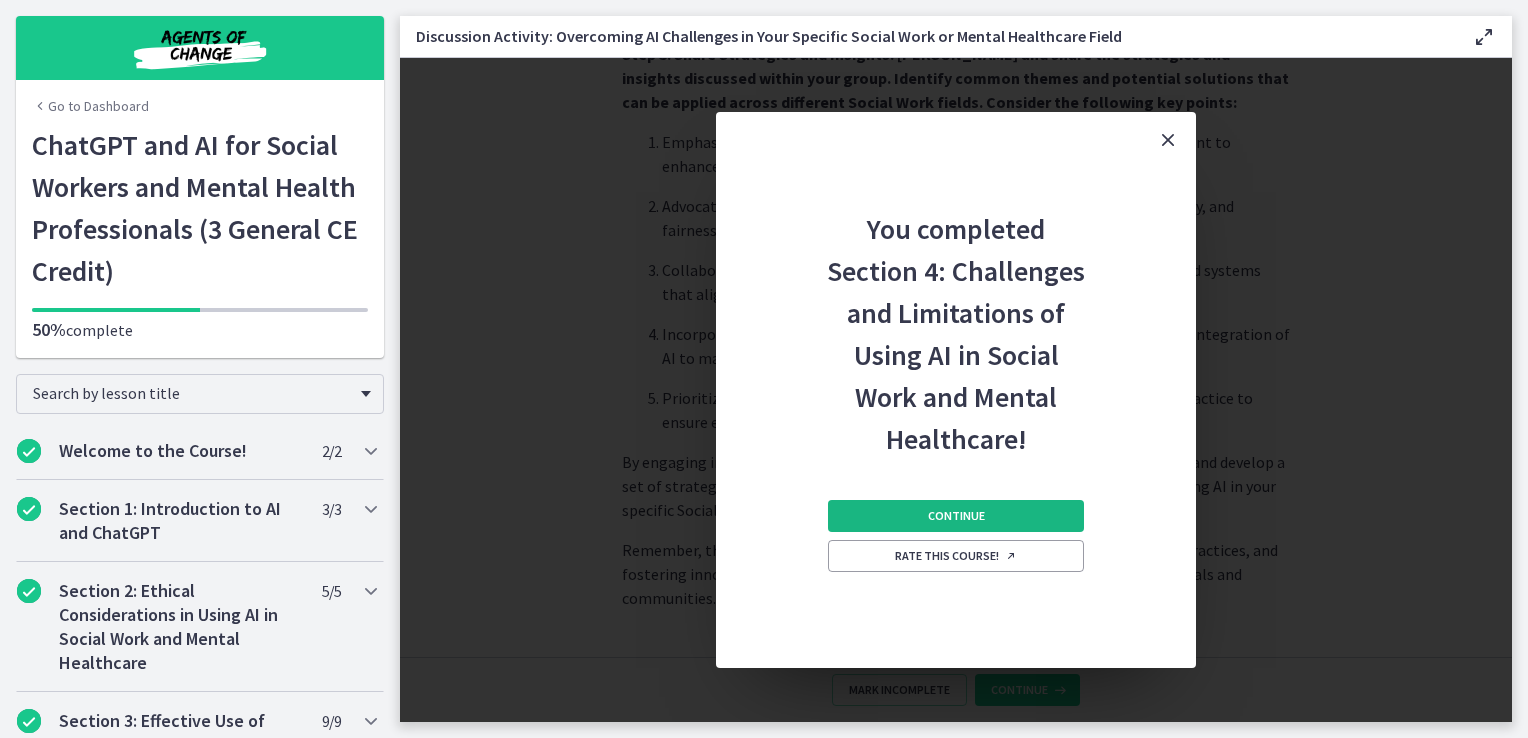 click on "Continue" at bounding box center [956, 516] 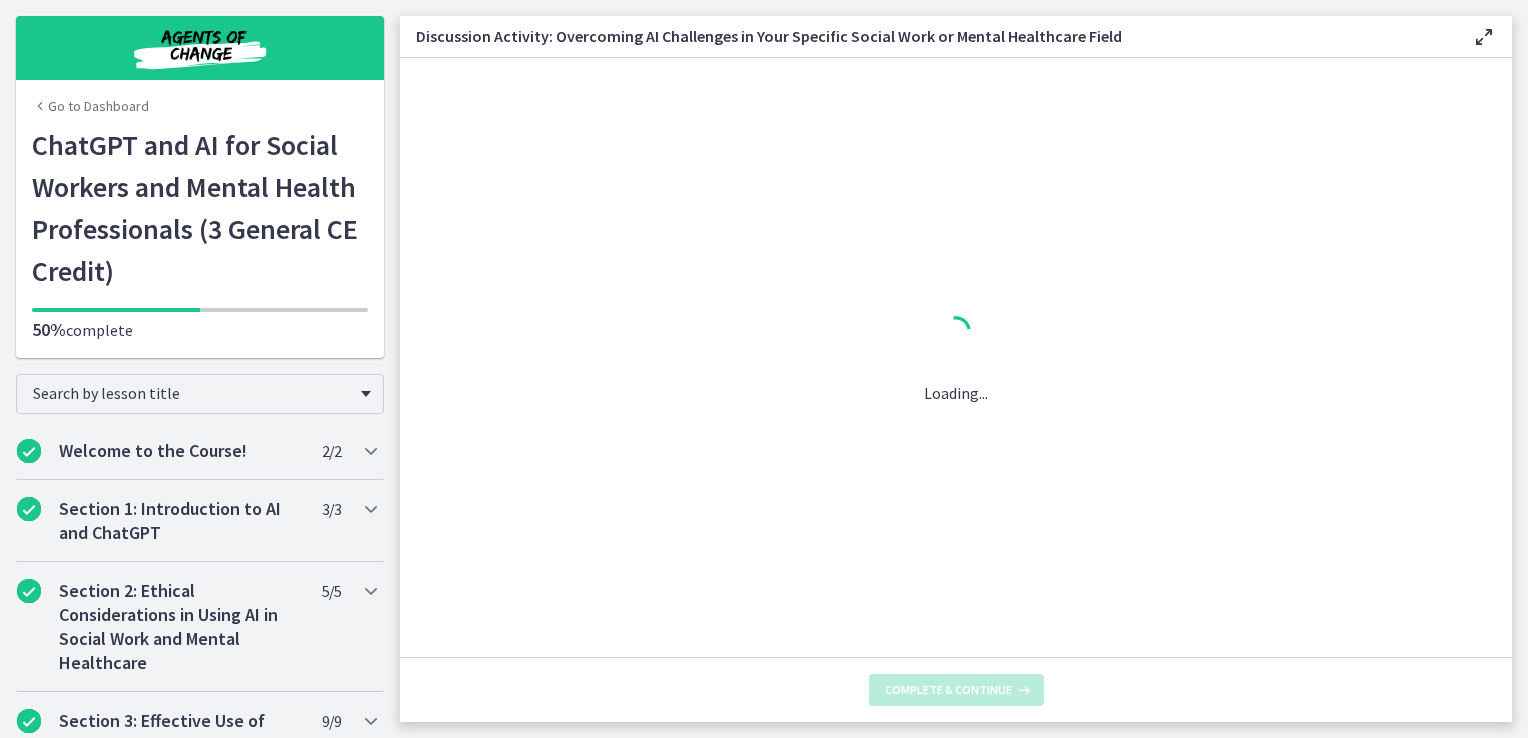 scroll, scrollTop: 0, scrollLeft: 0, axis: both 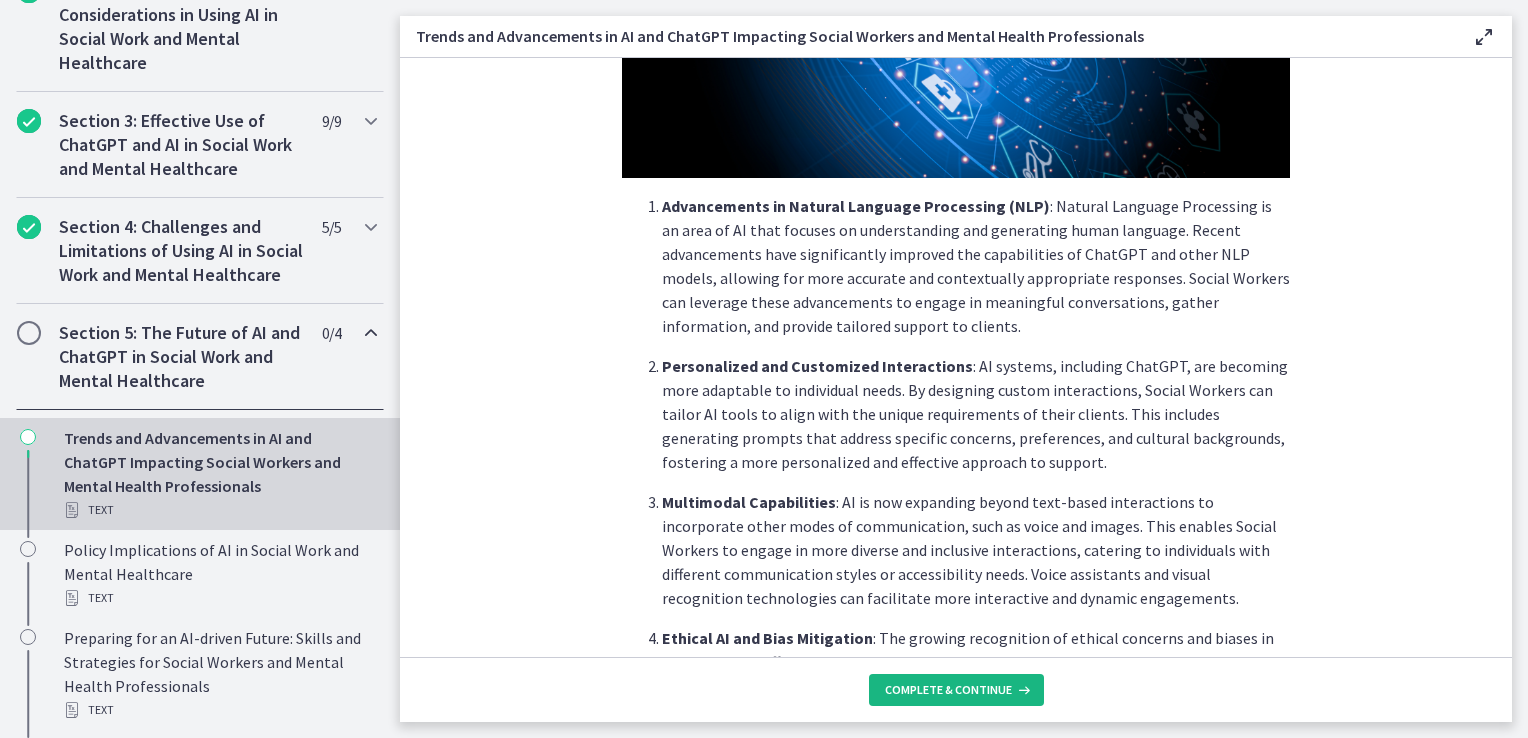 click on "Complete & continue" at bounding box center [956, 690] 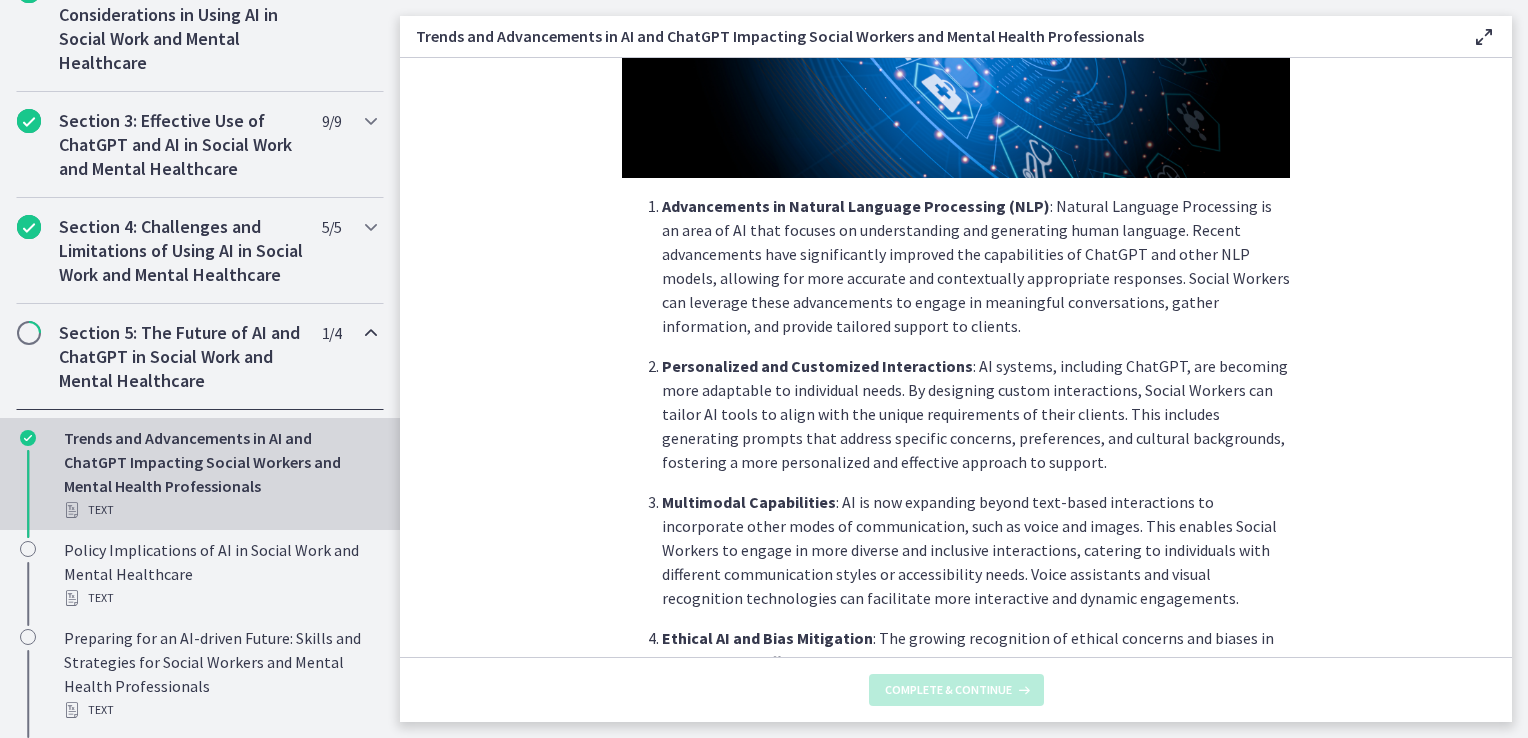 scroll, scrollTop: 0, scrollLeft: 0, axis: both 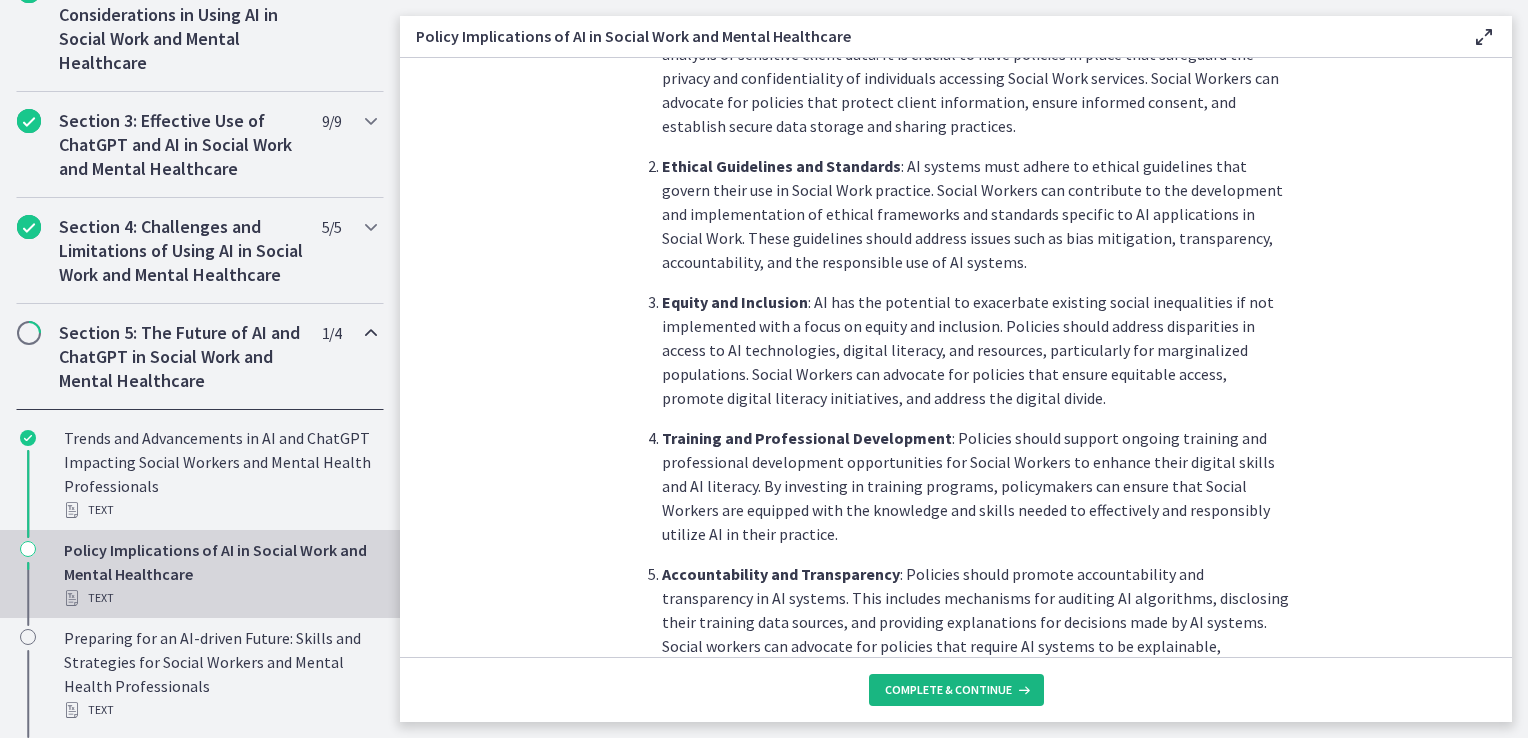 click on "Complete & continue" at bounding box center [948, 690] 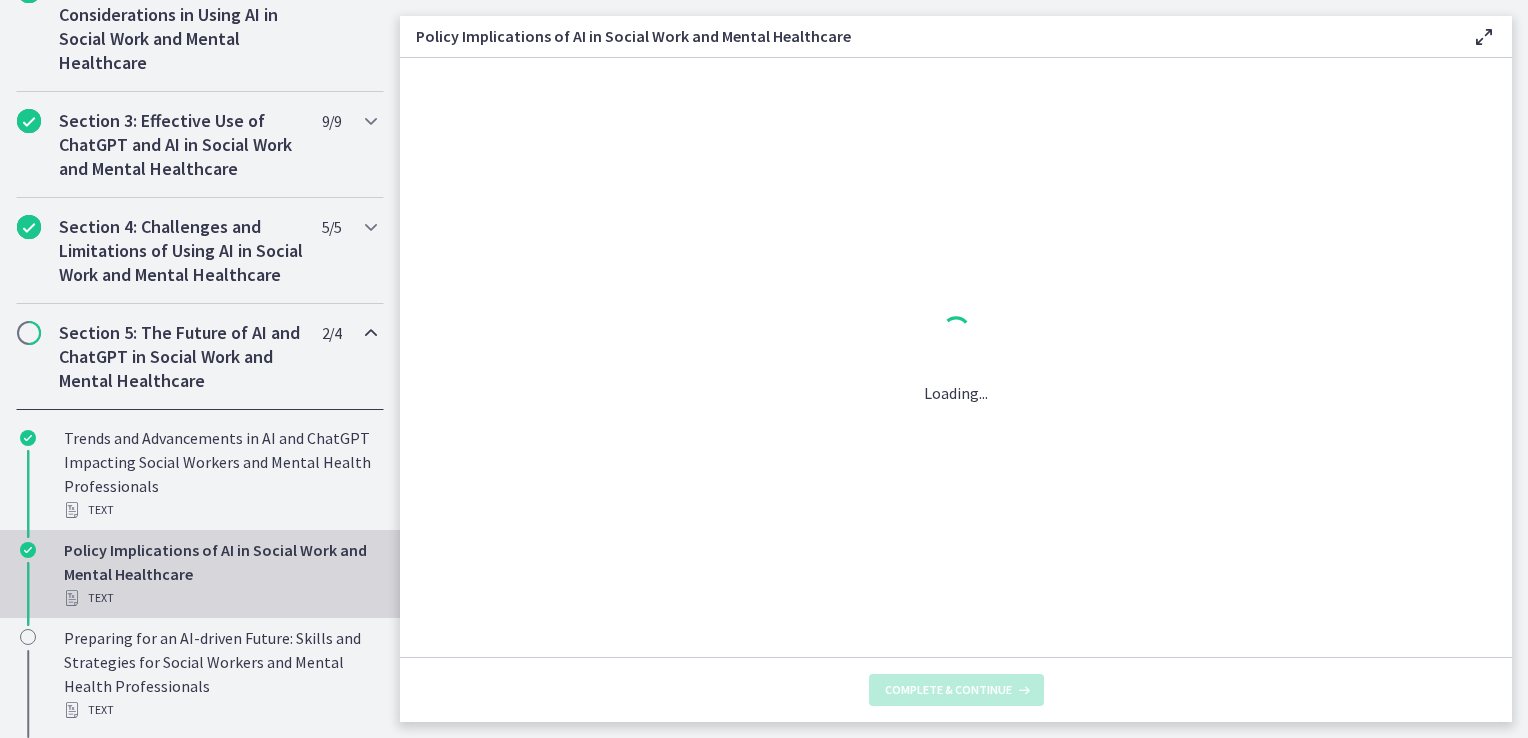 scroll, scrollTop: 0, scrollLeft: 0, axis: both 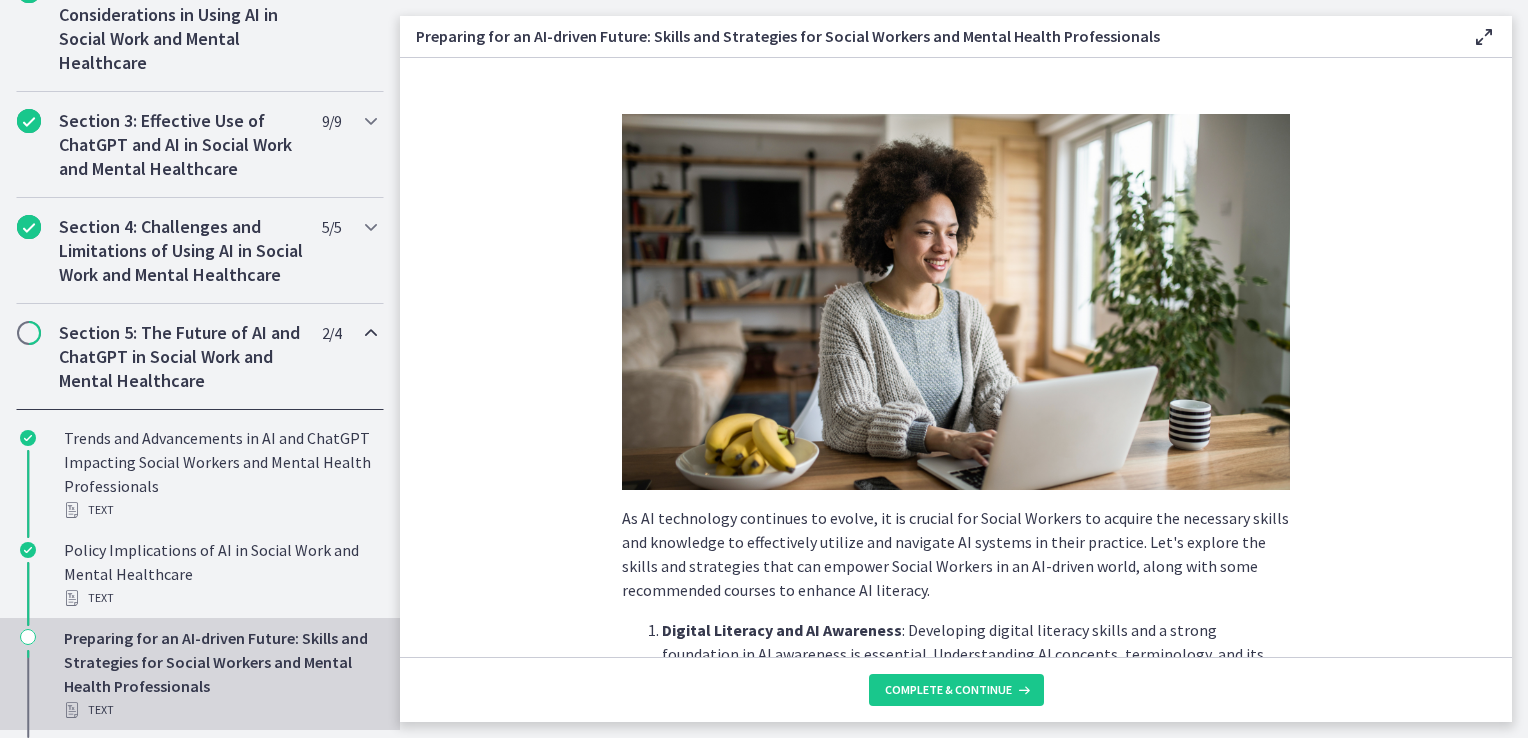 click on "Complete & continue" at bounding box center (956, 689) 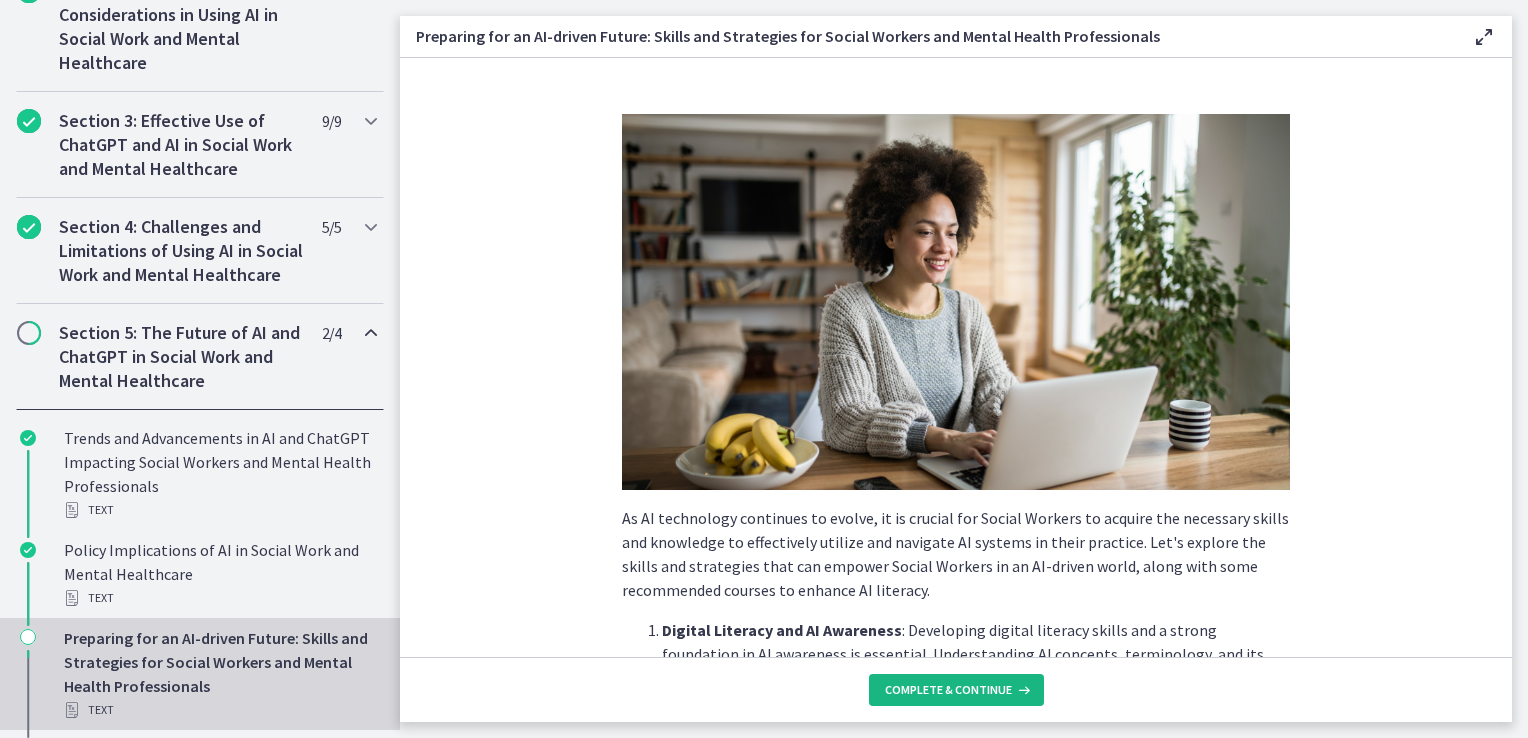 click on "Complete & continue" at bounding box center (948, 690) 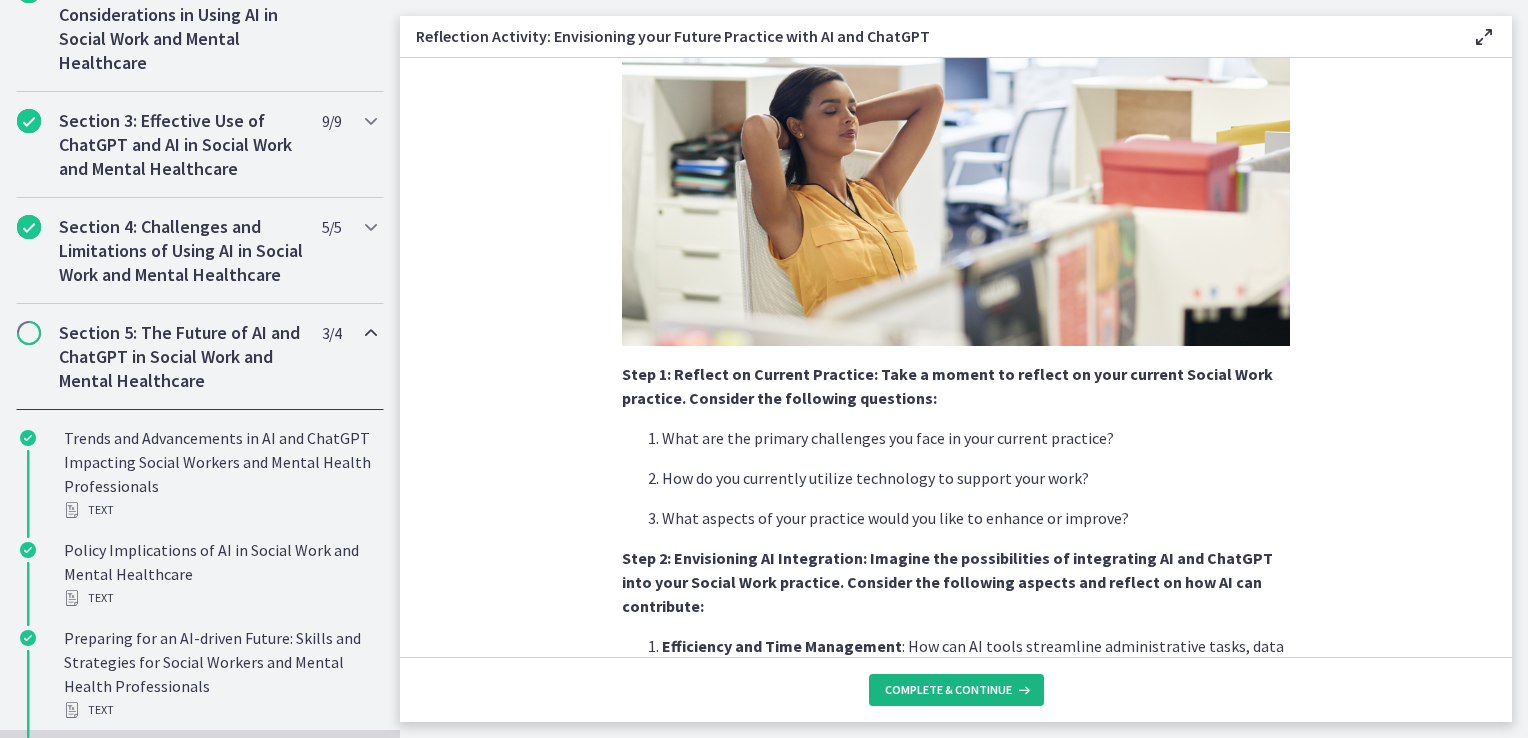 scroll, scrollTop: 300, scrollLeft: 0, axis: vertical 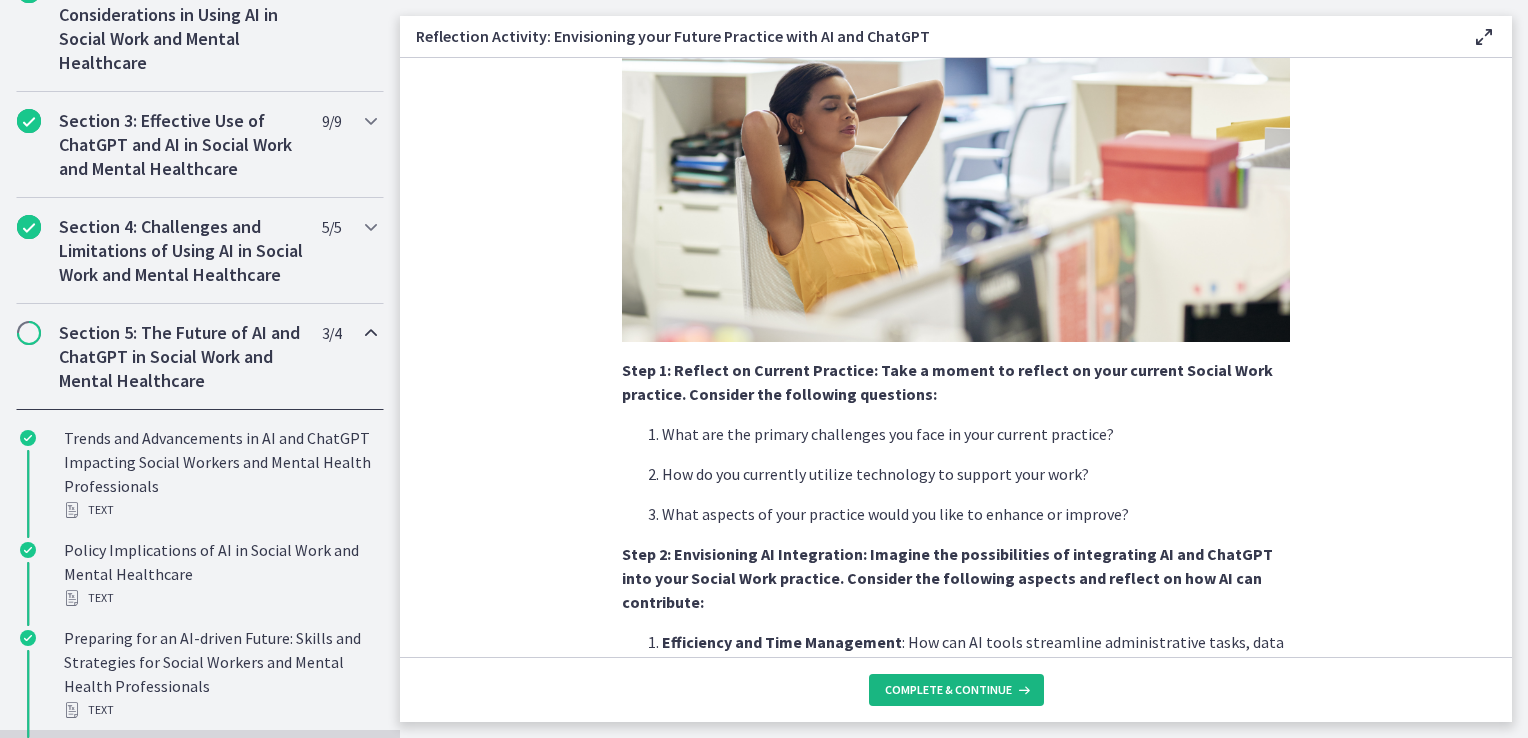 click on "Complete & continue" at bounding box center (948, 690) 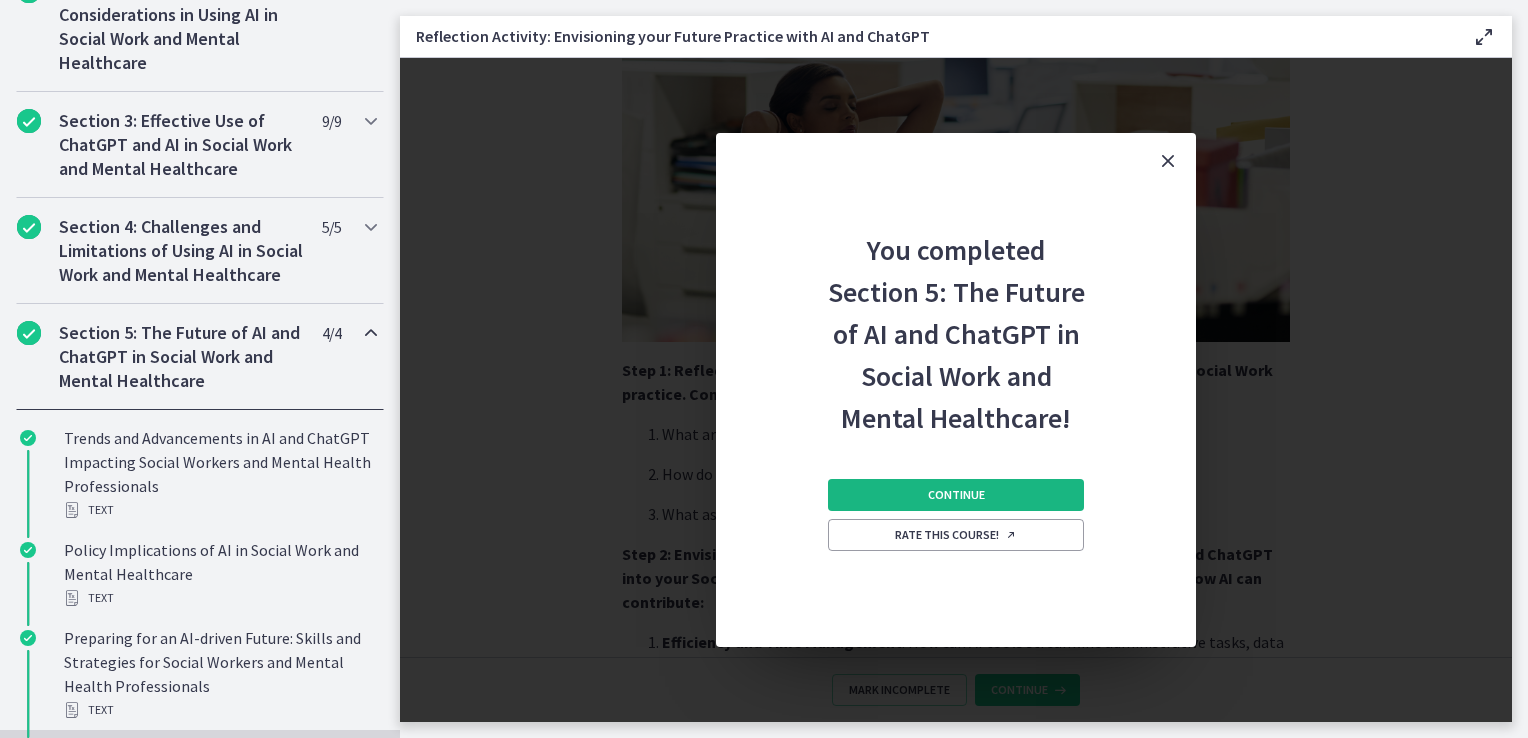 click on "Continue" at bounding box center (956, 495) 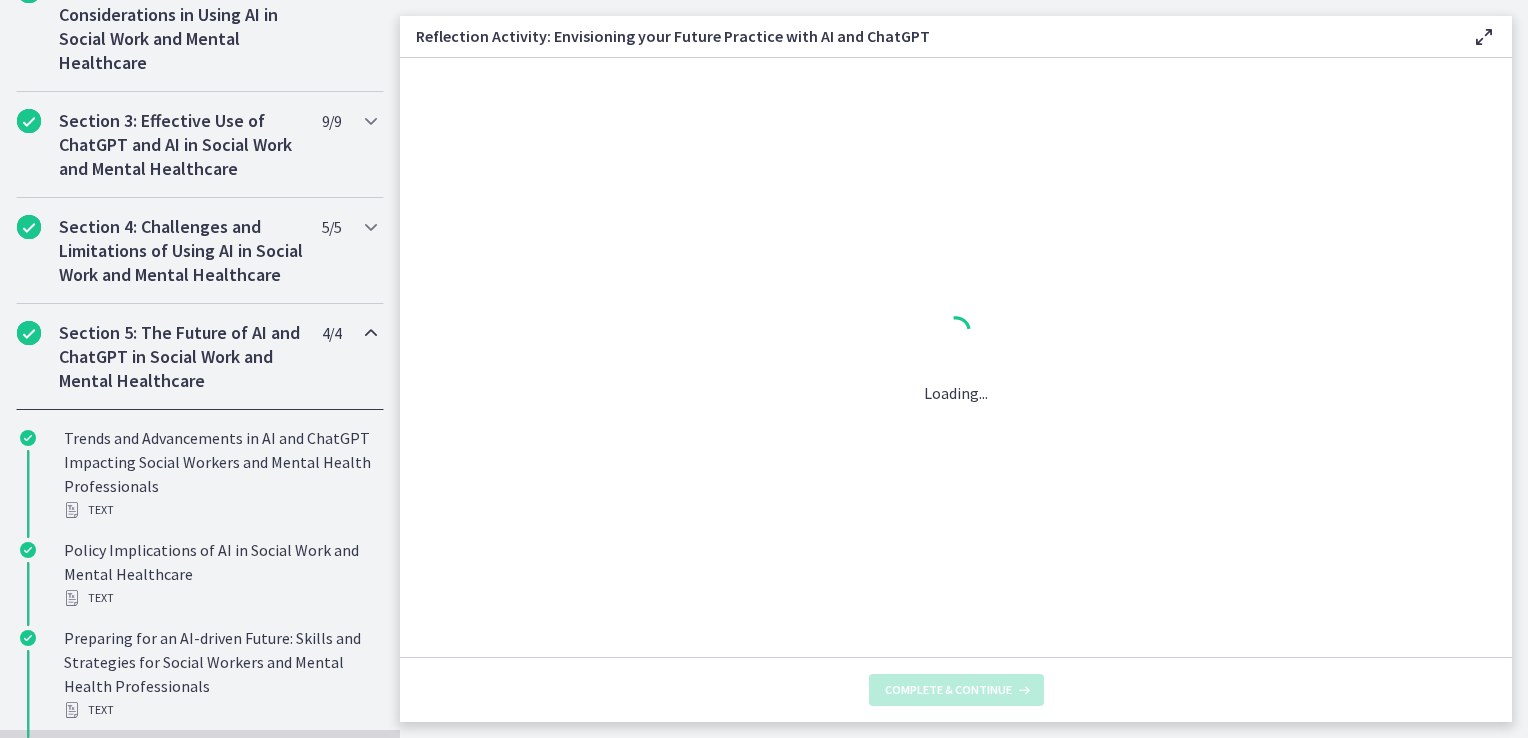 scroll, scrollTop: 0, scrollLeft: 0, axis: both 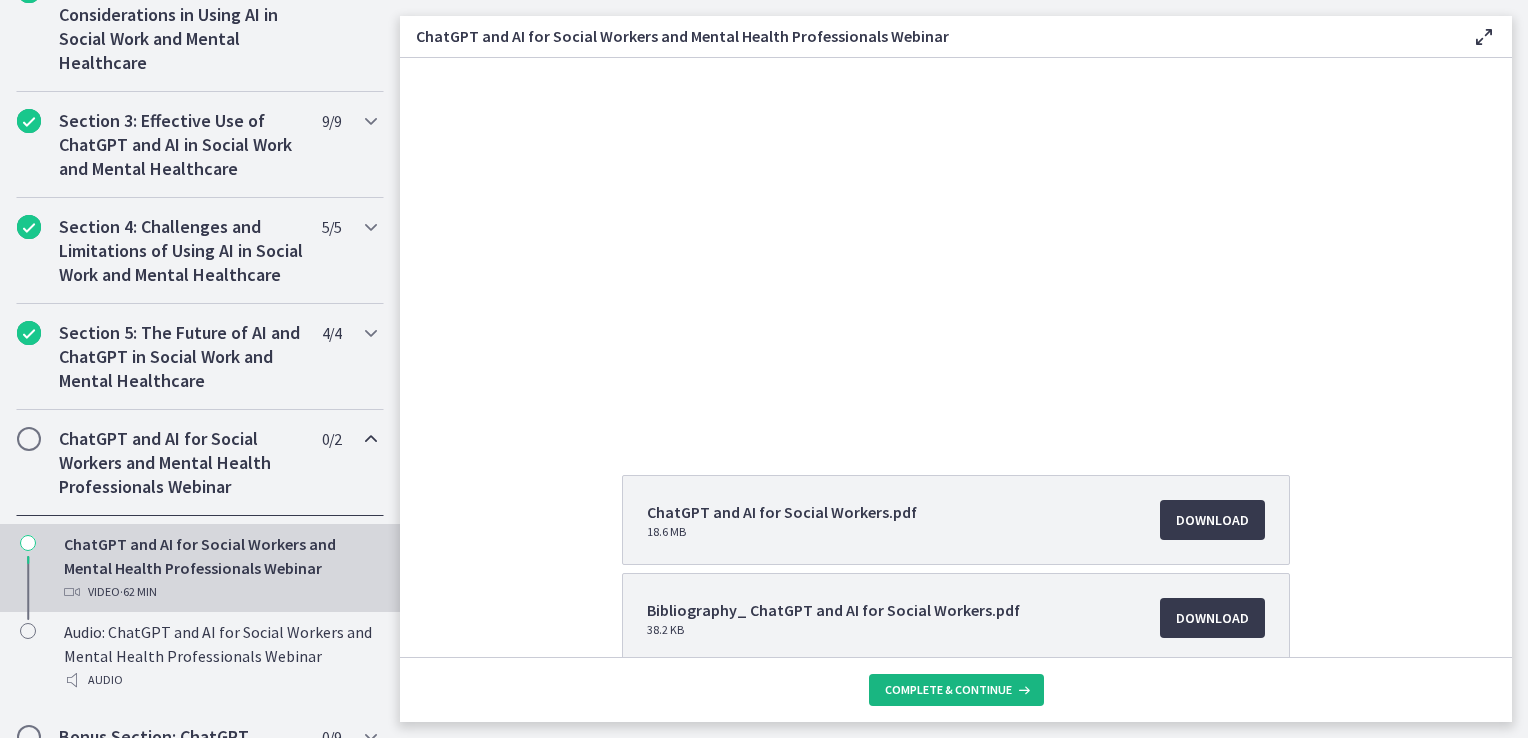 click on "Complete & continue" at bounding box center (948, 690) 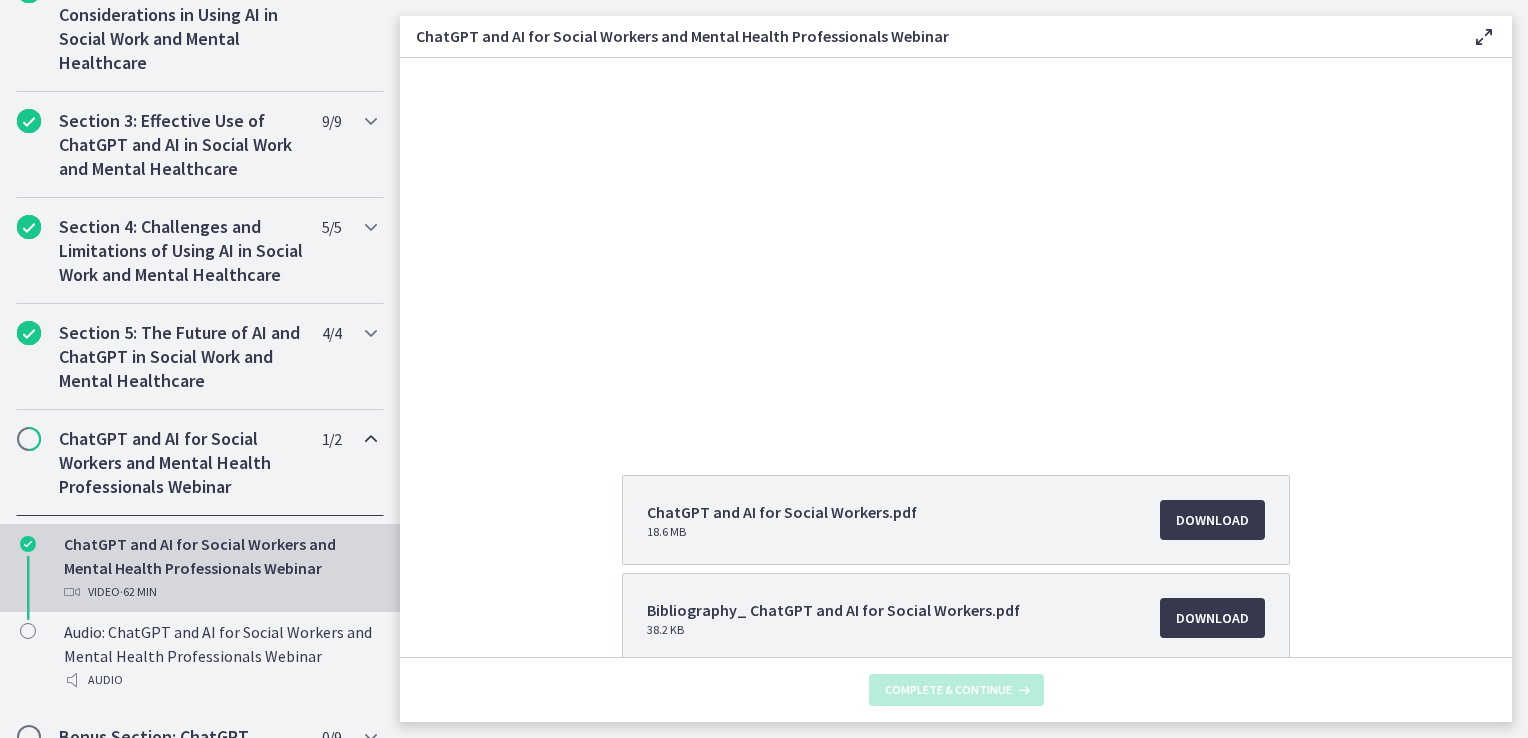 scroll, scrollTop: 0, scrollLeft: 0, axis: both 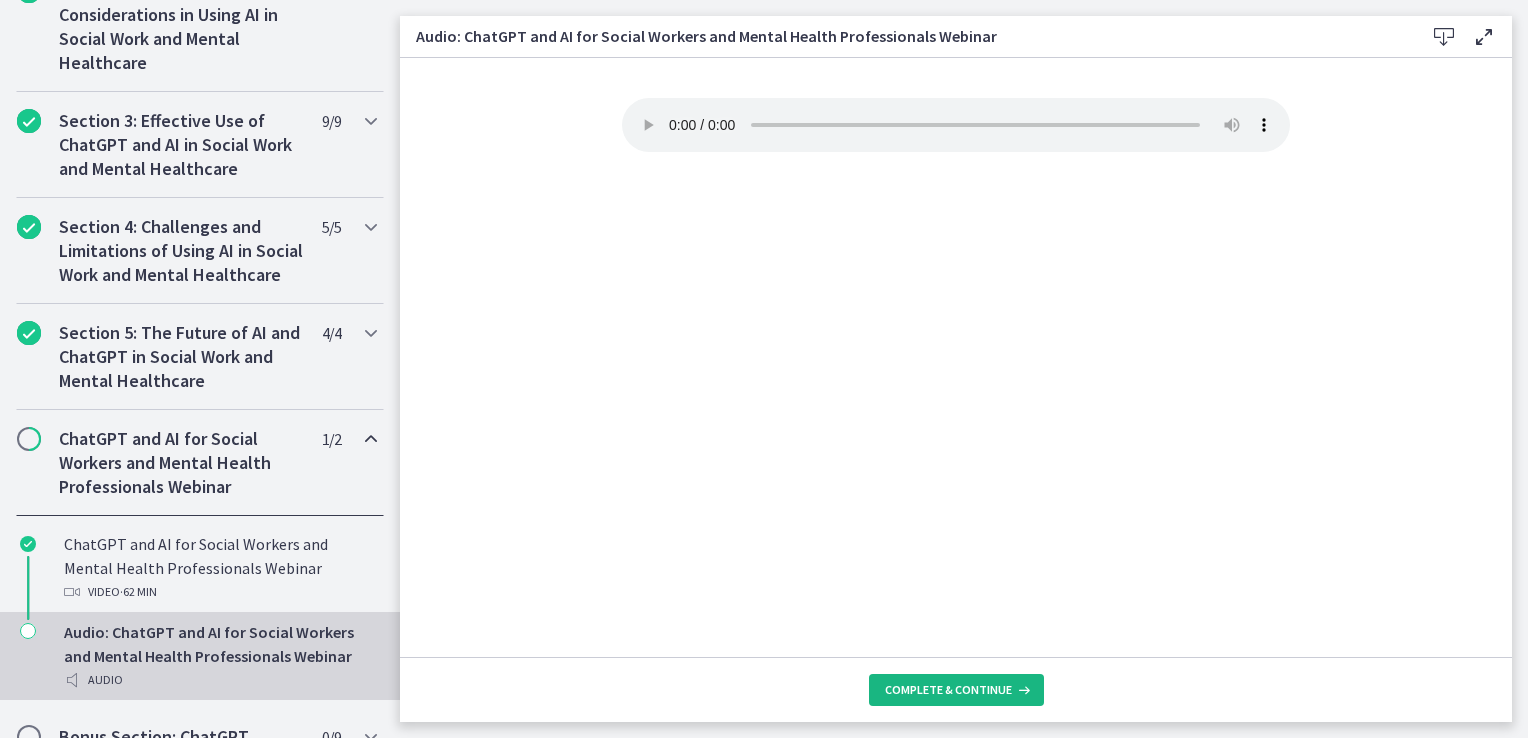 click on "Complete & continue" at bounding box center (948, 690) 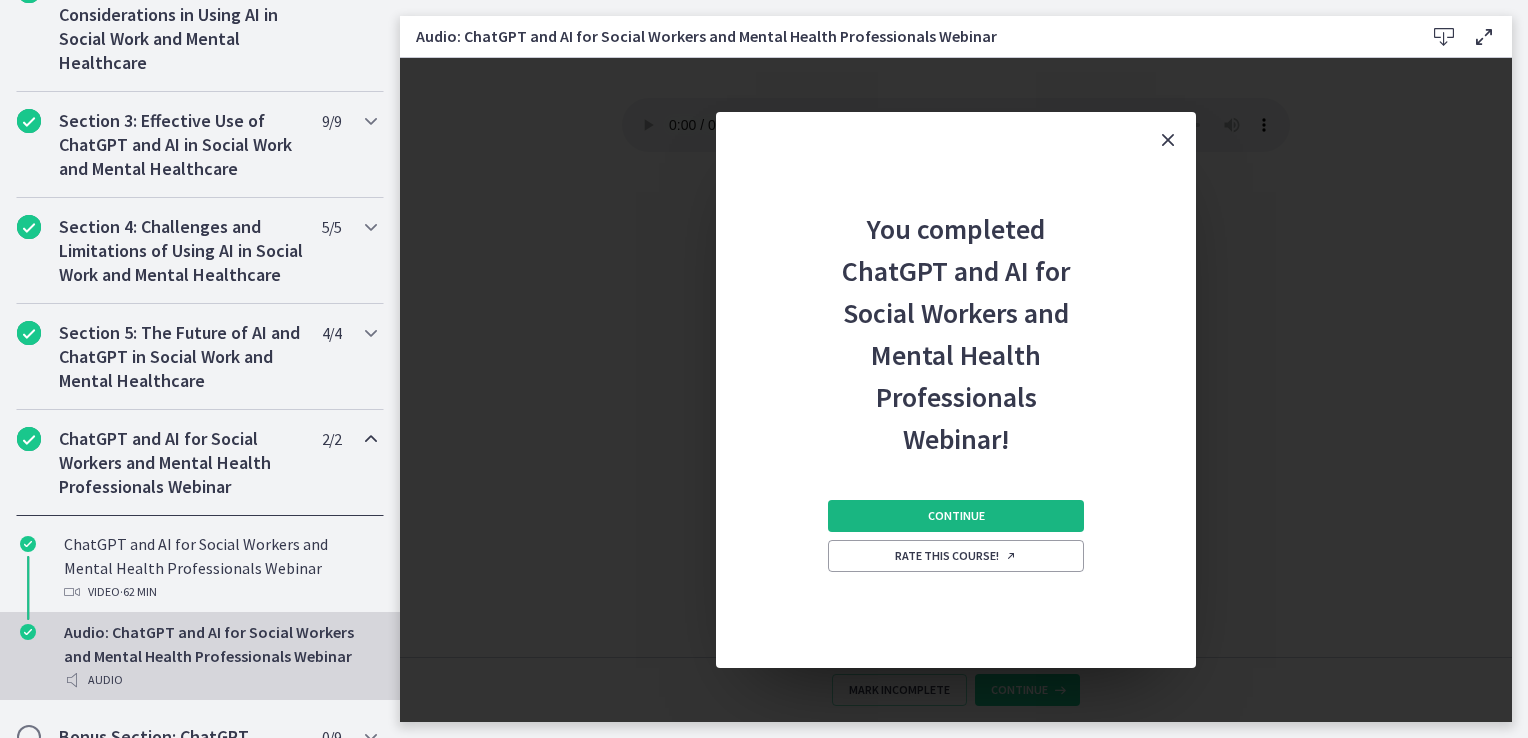 click on "Continue" at bounding box center (956, 516) 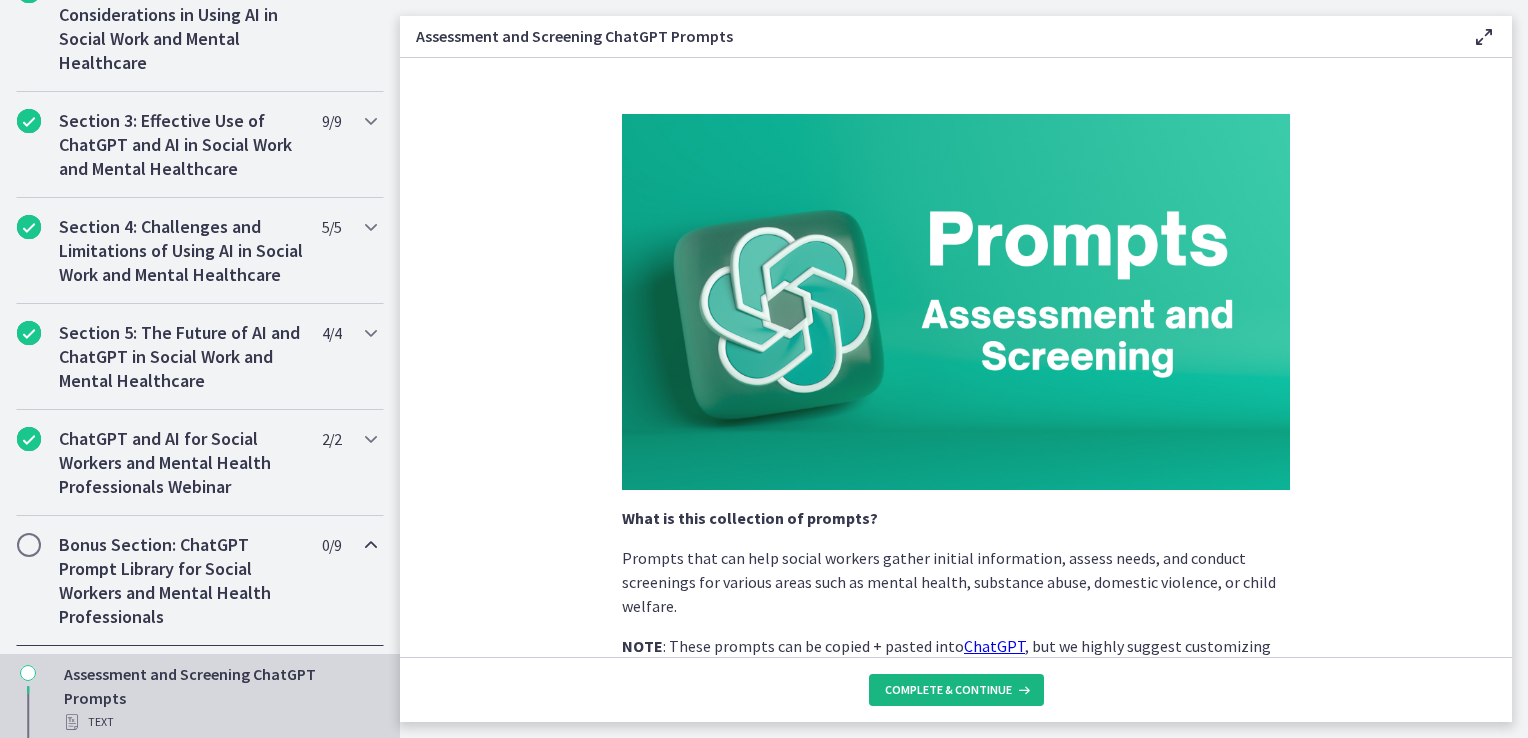click on "Complete & continue" at bounding box center [948, 690] 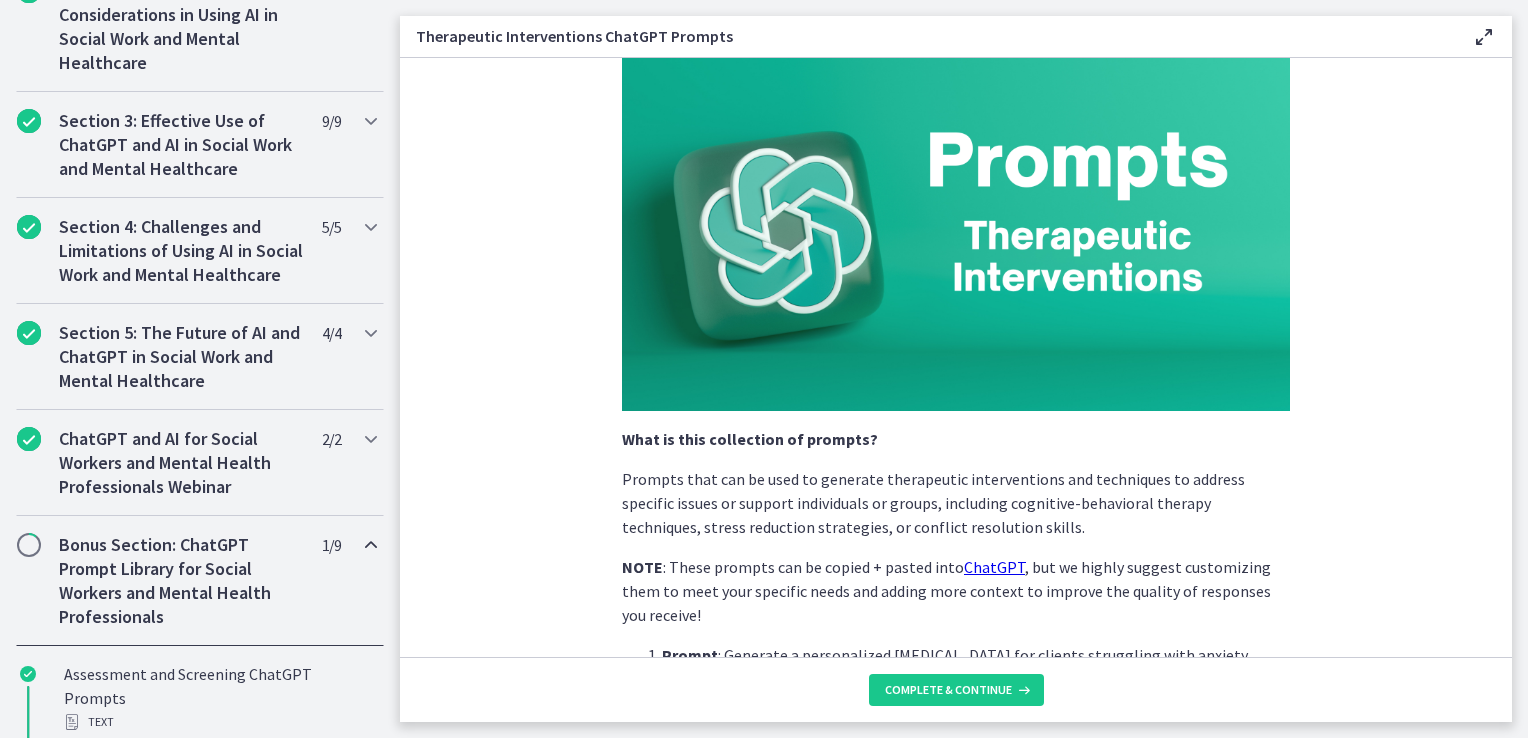 scroll, scrollTop: 200, scrollLeft: 0, axis: vertical 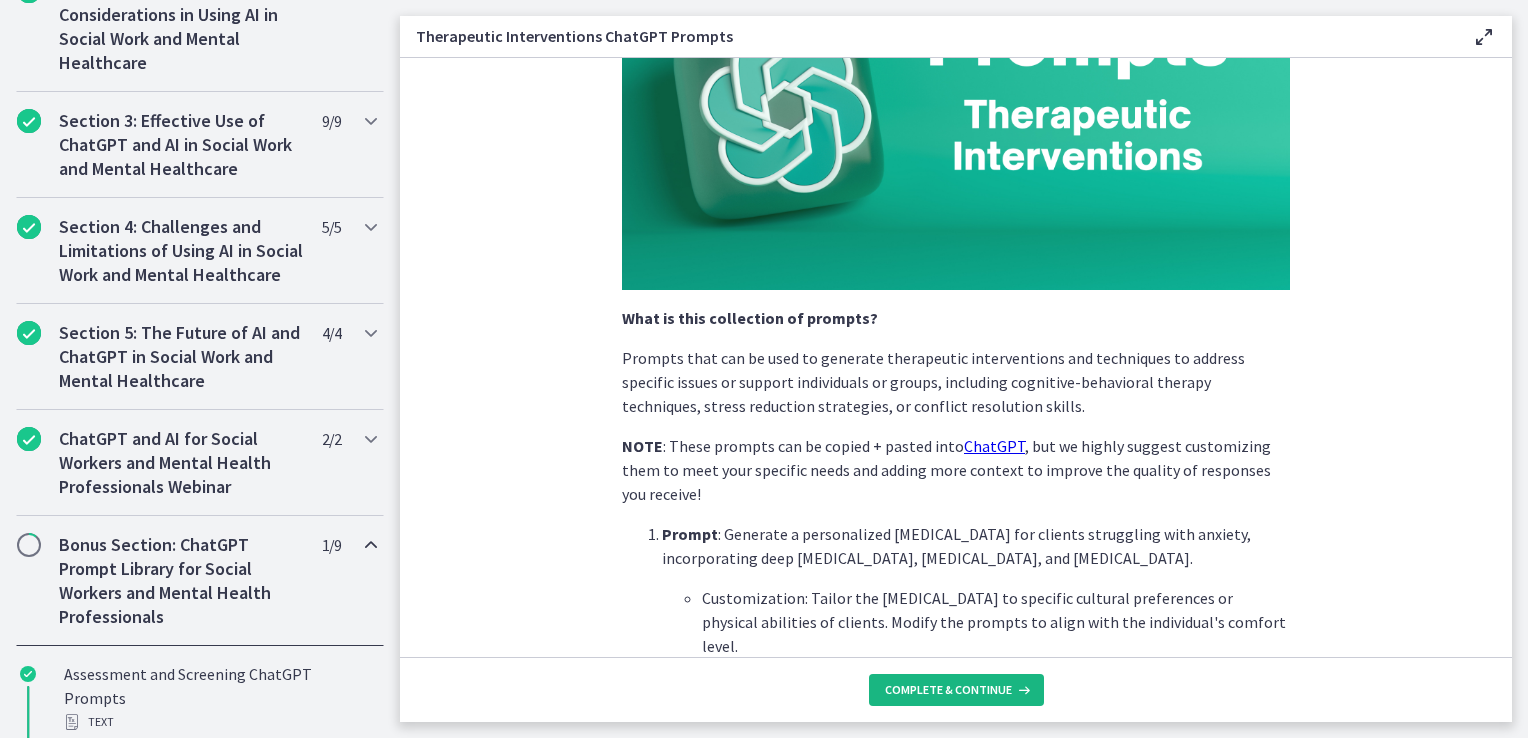 click on "Complete & continue" at bounding box center (948, 690) 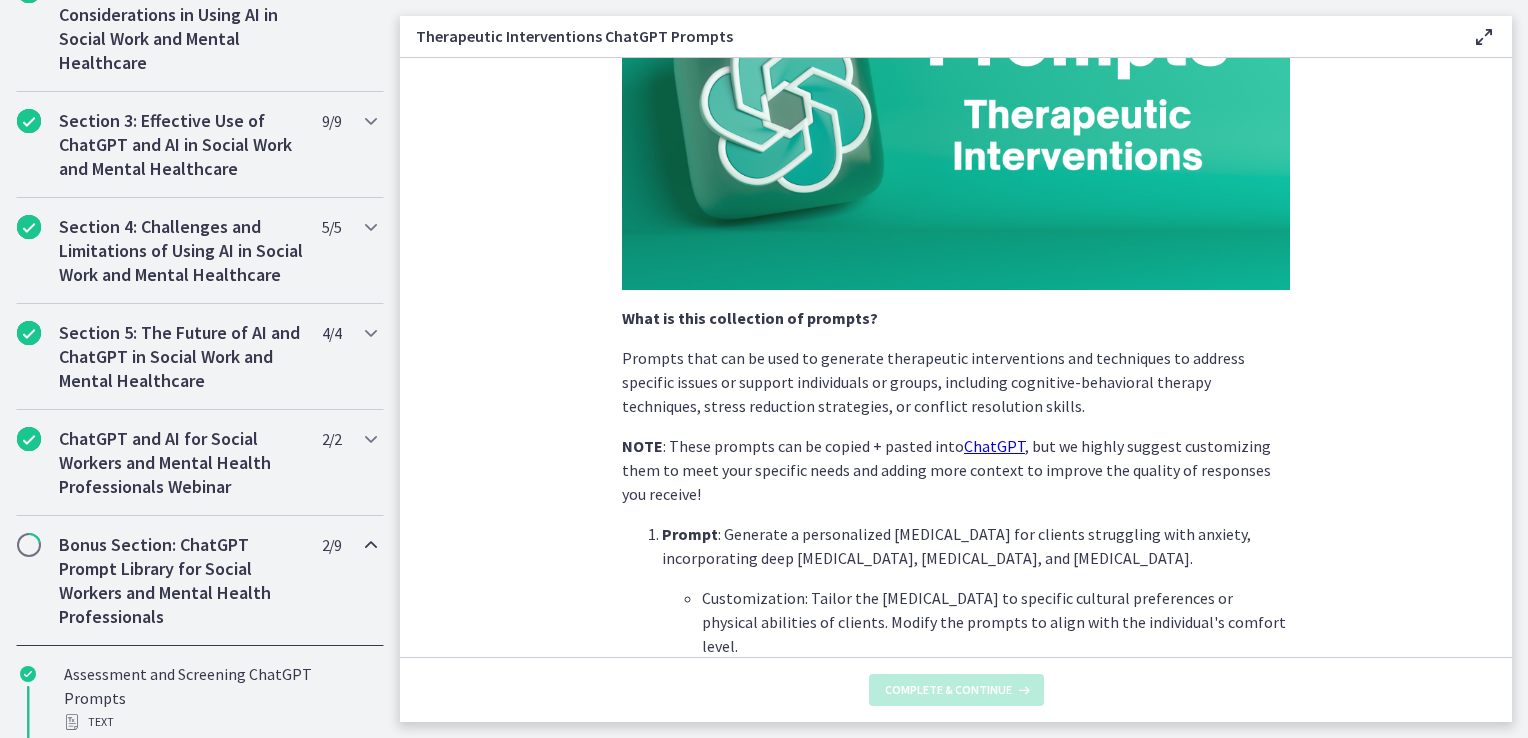 scroll, scrollTop: 0, scrollLeft: 0, axis: both 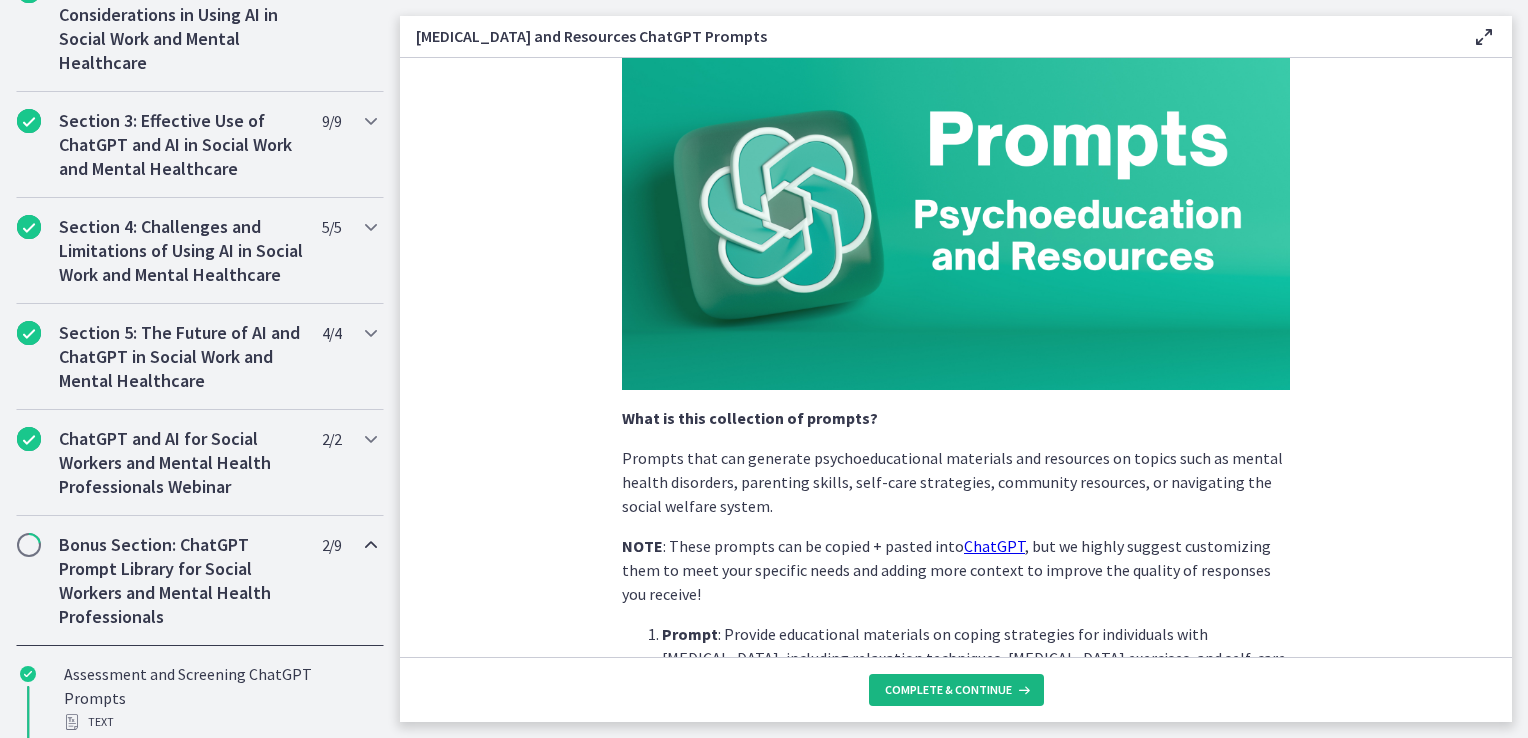 click on "Complete & continue" at bounding box center (948, 690) 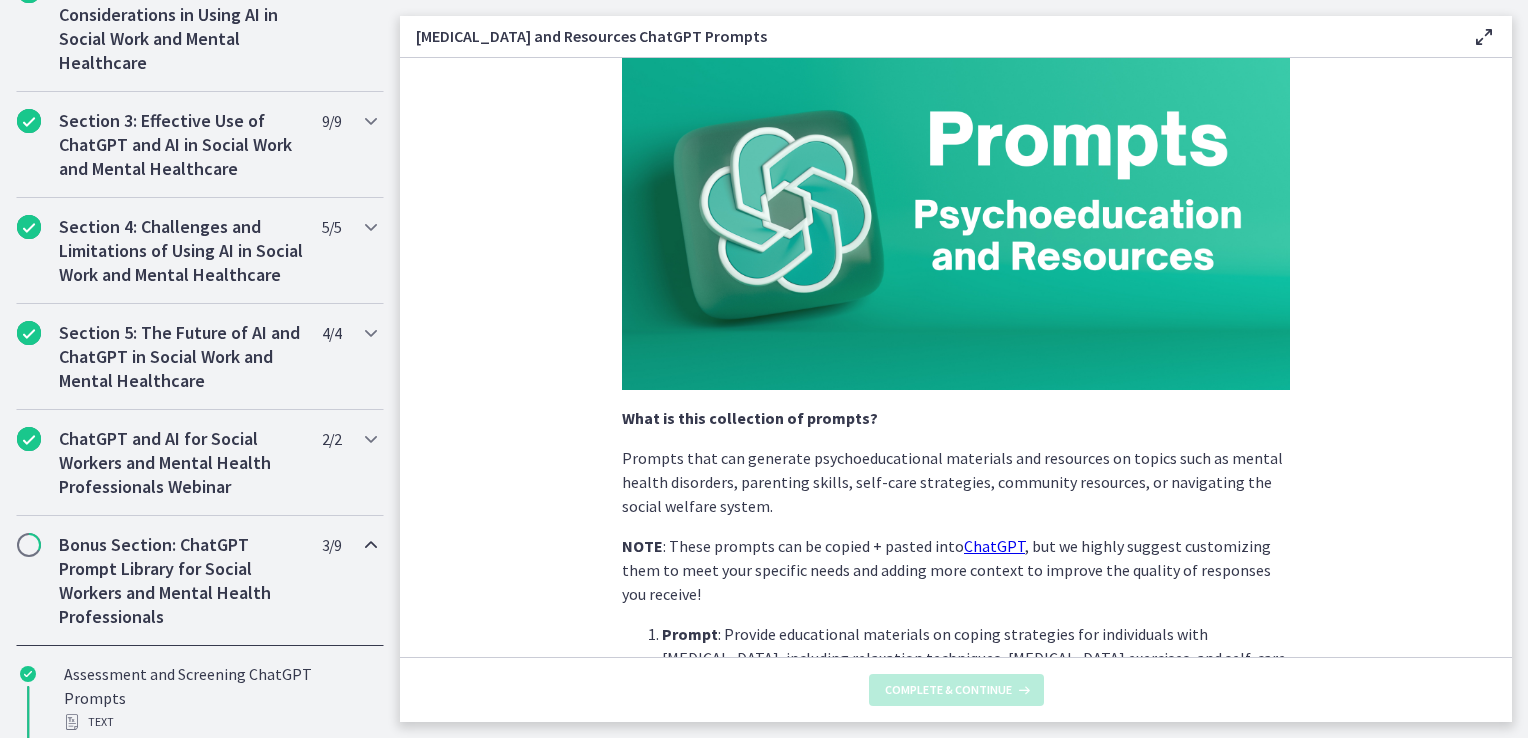 scroll, scrollTop: 0, scrollLeft: 0, axis: both 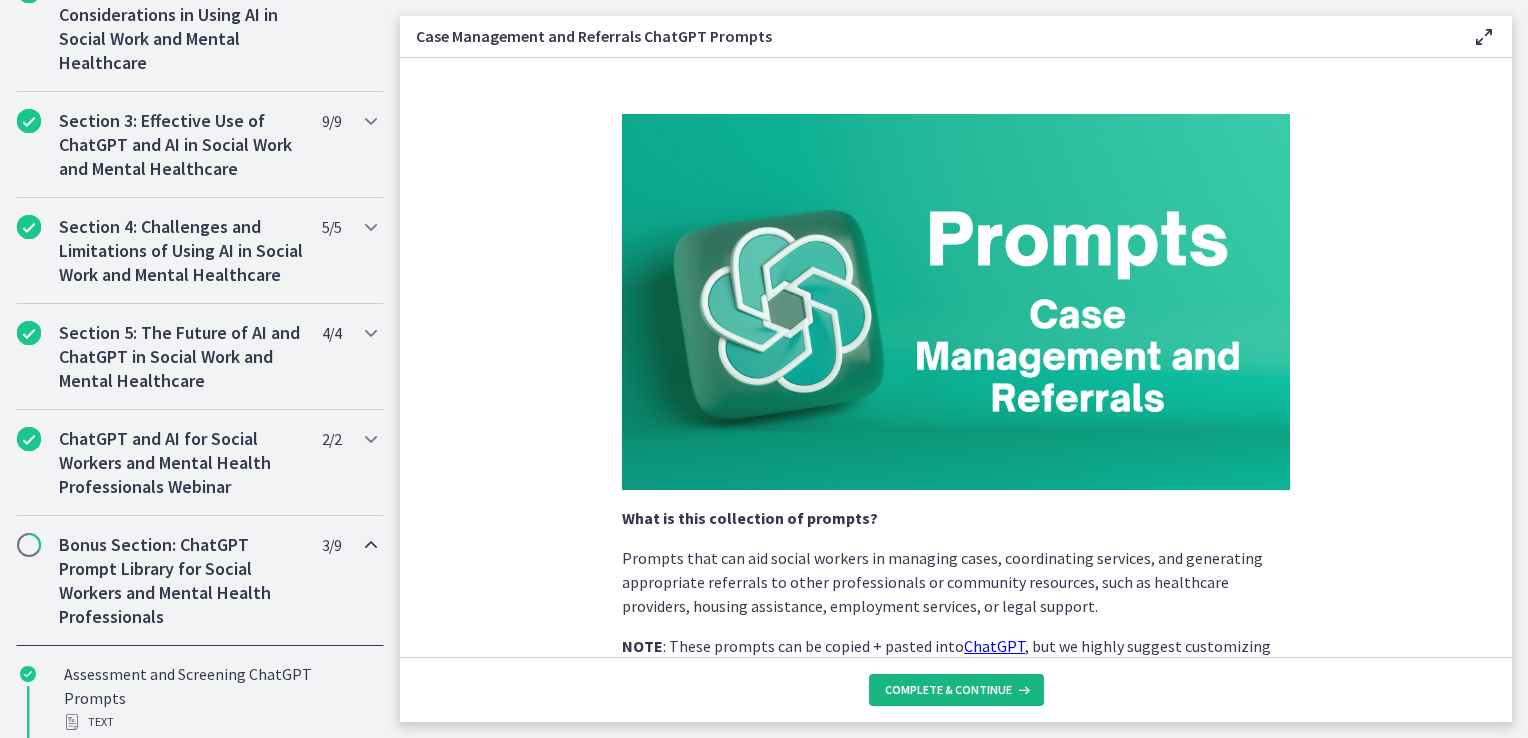 click on "Complete & continue" at bounding box center (948, 690) 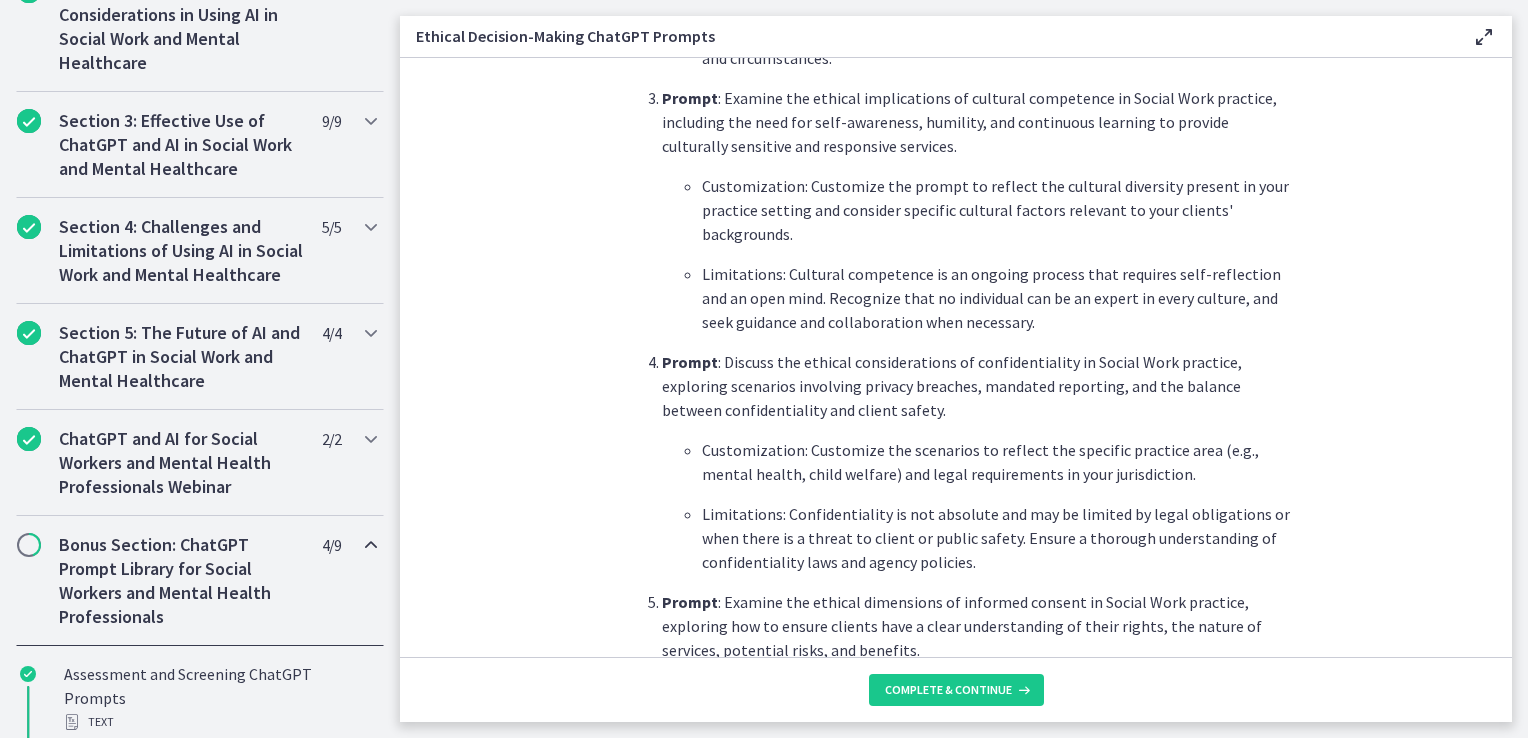 scroll, scrollTop: 1400, scrollLeft: 0, axis: vertical 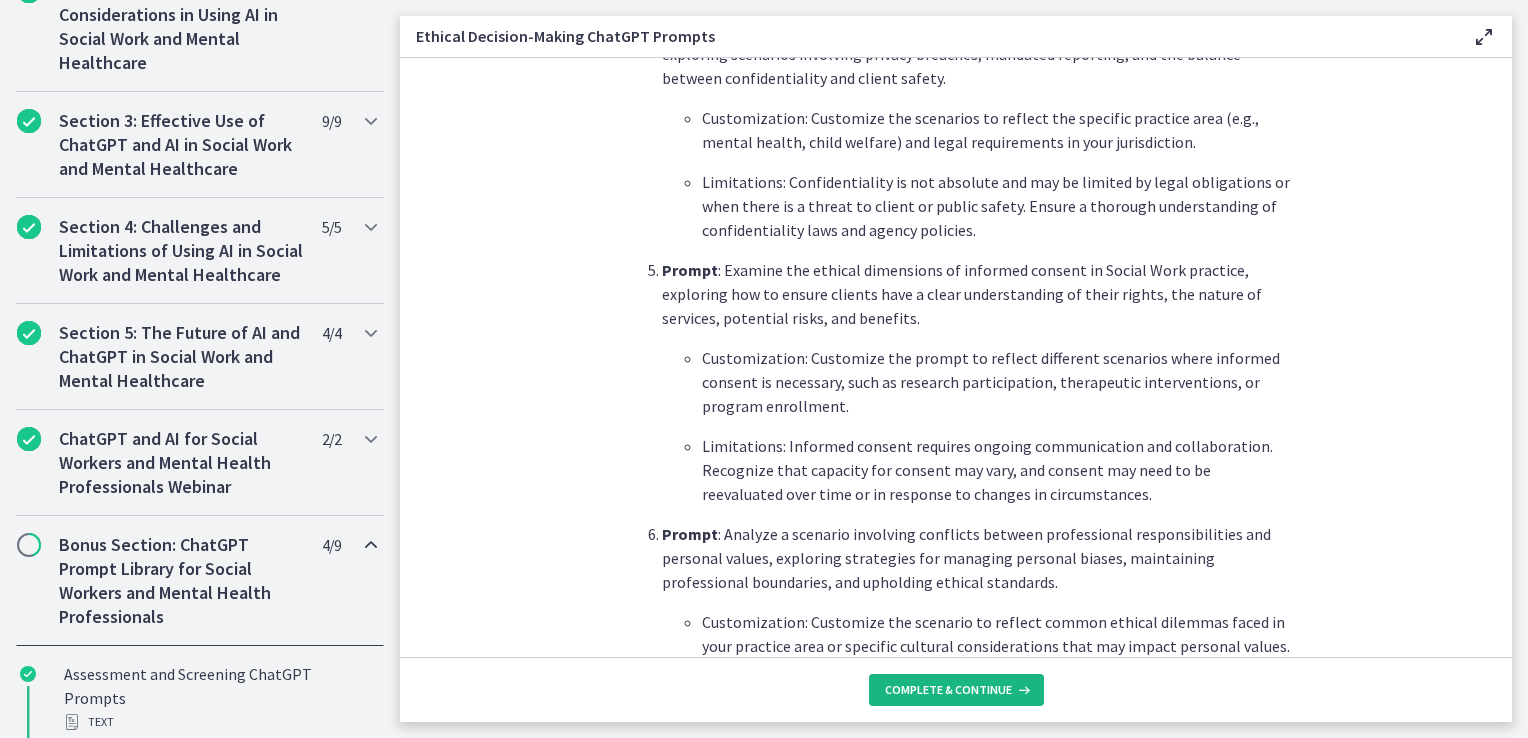 click on "Complete & continue" at bounding box center [948, 690] 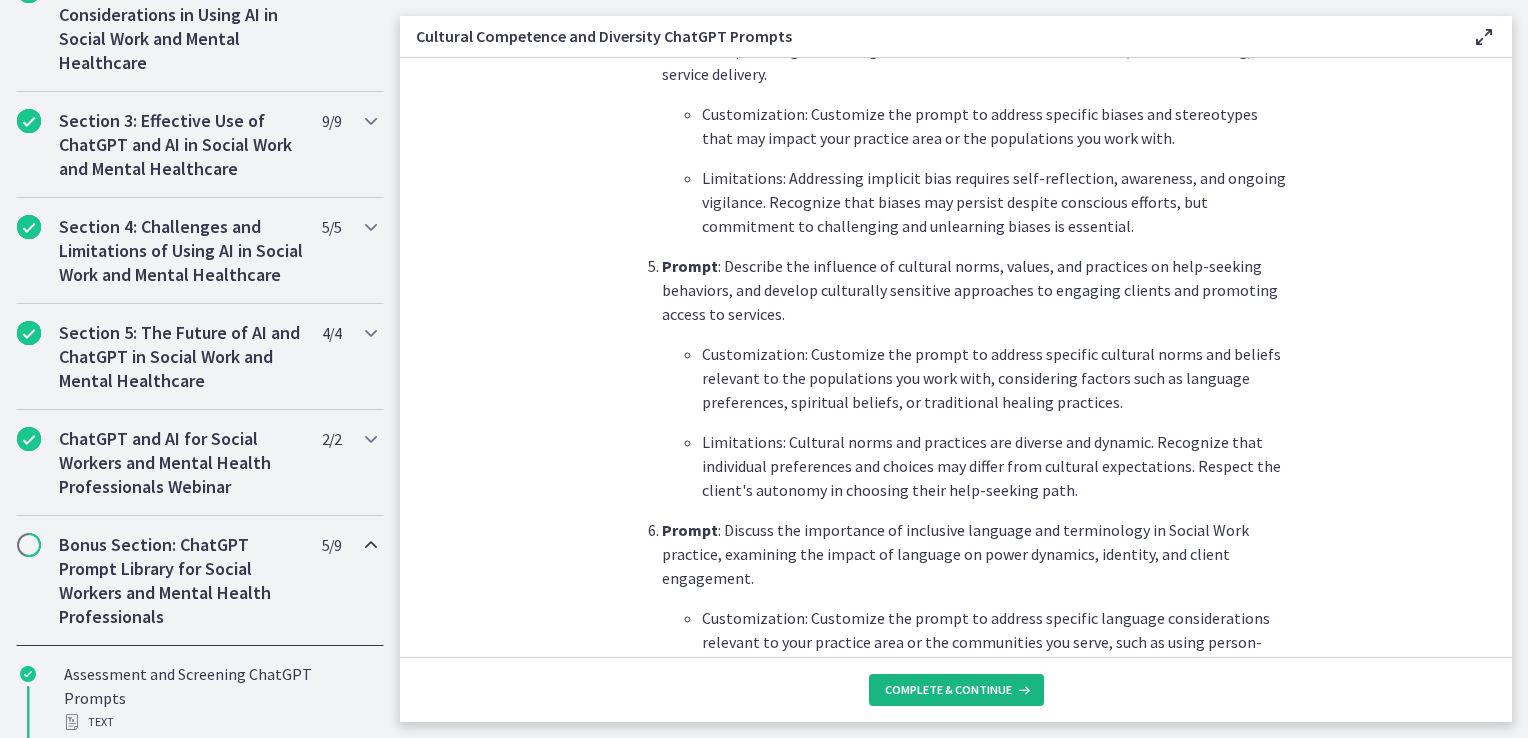 click on "Complete & continue" at bounding box center [948, 690] 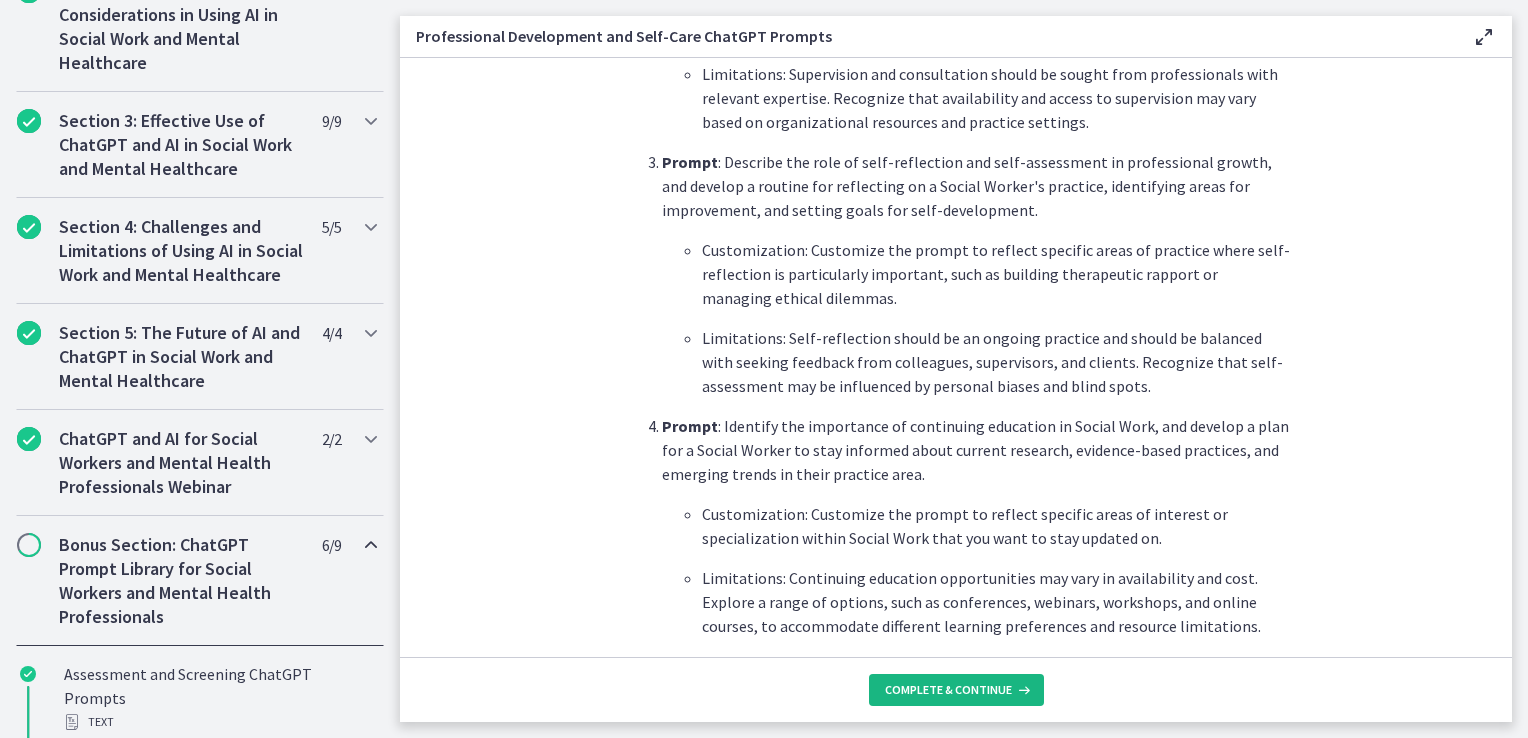 click on "Complete & continue" at bounding box center (948, 690) 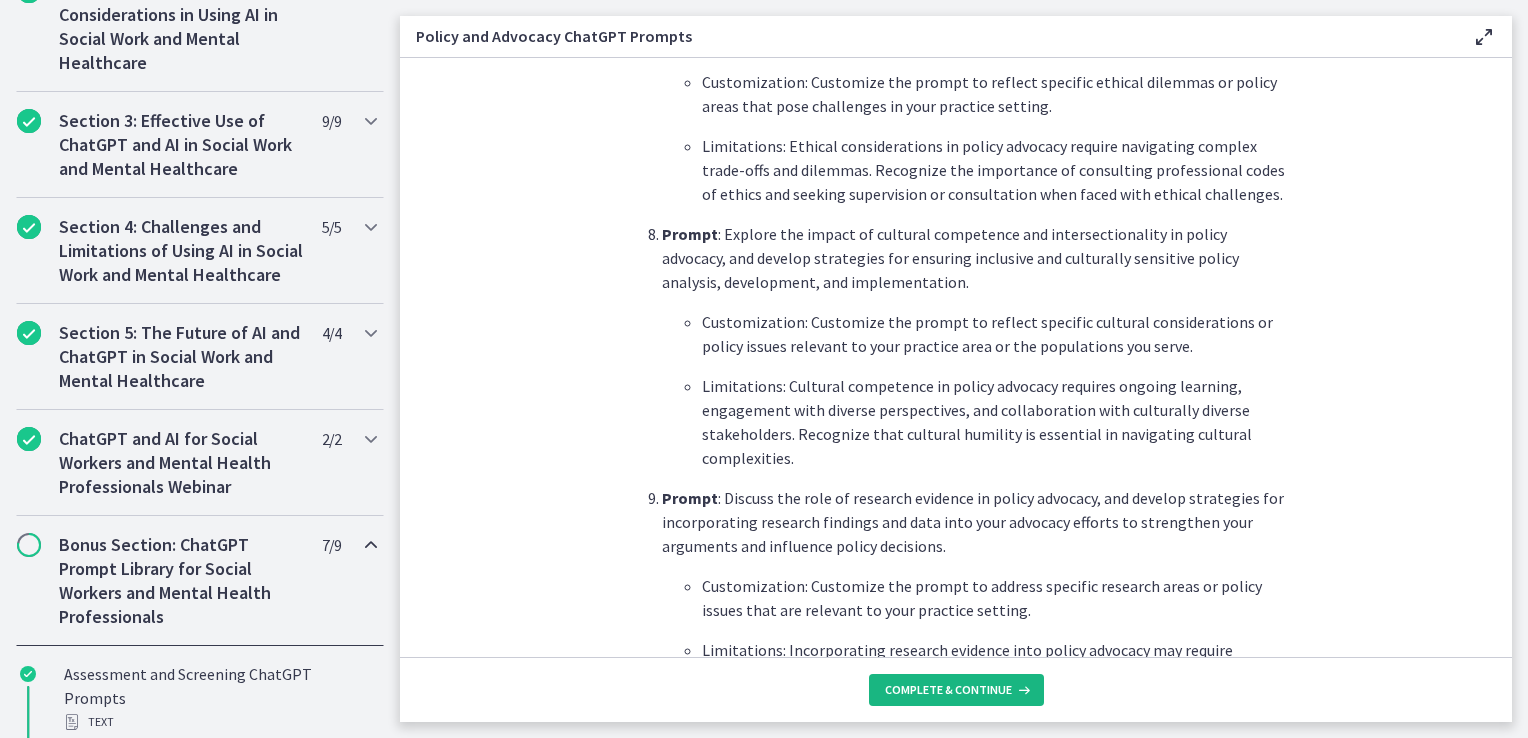 click on "Complete & continue" at bounding box center (948, 690) 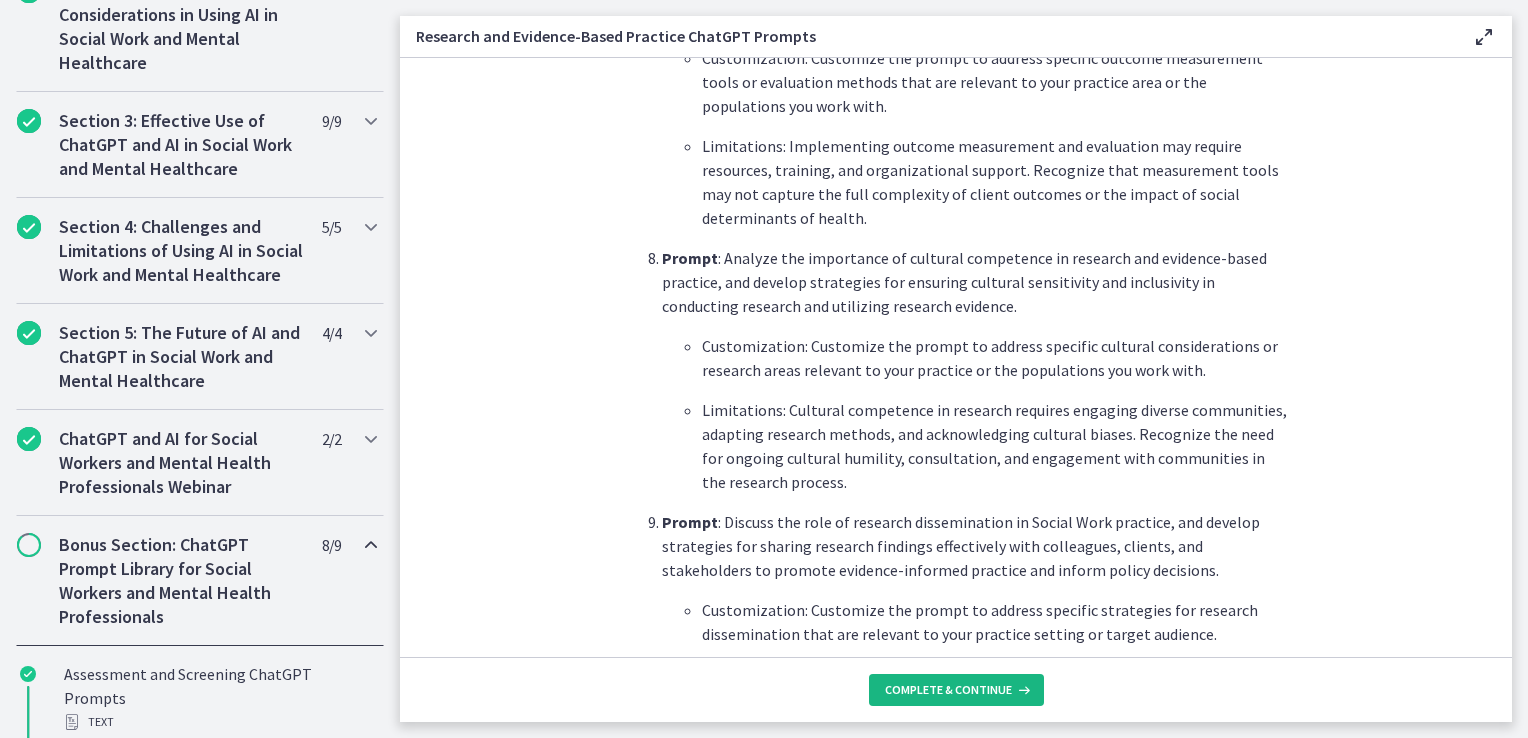click on "Complete & continue" at bounding box center (956, 690) 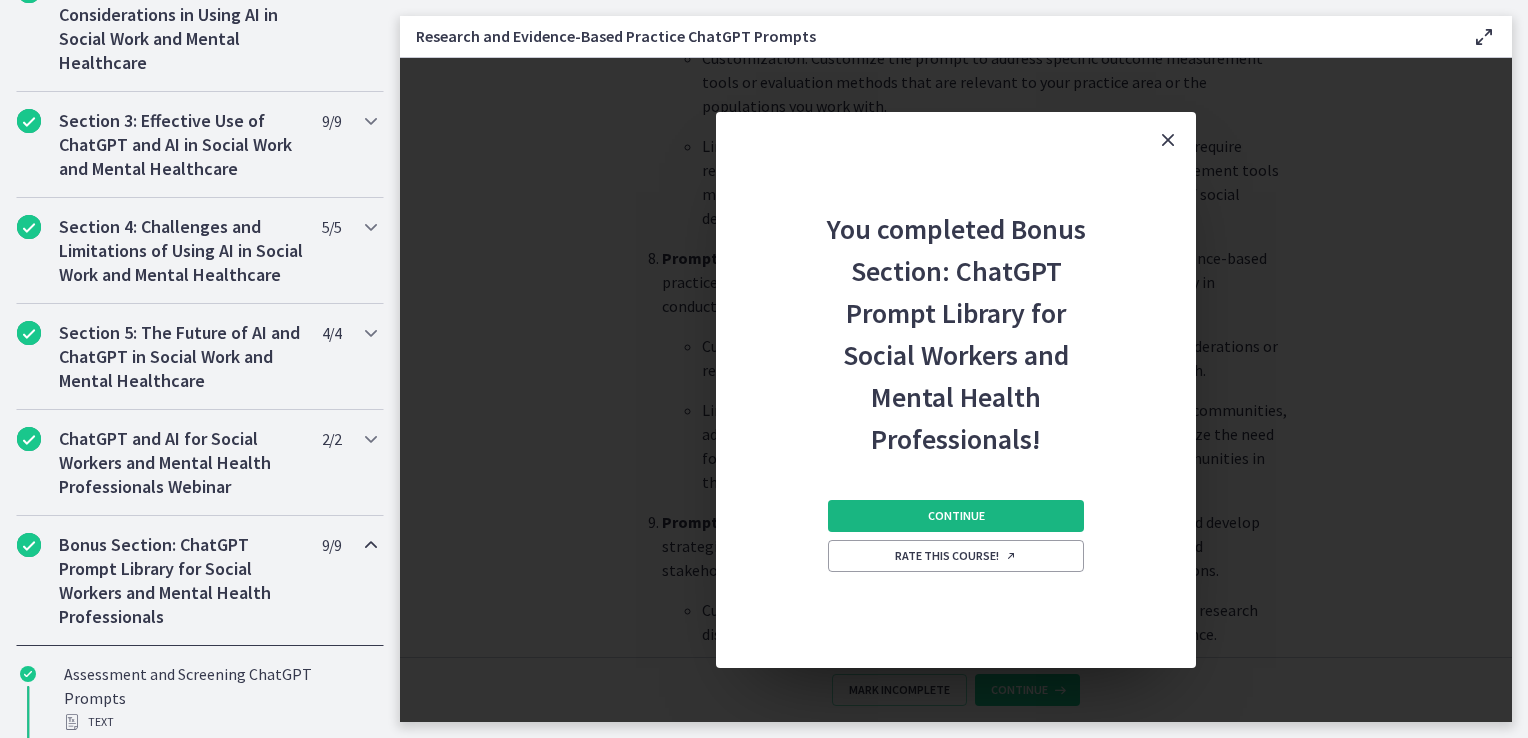 click on "Continue" at bounding box center [956, 516] 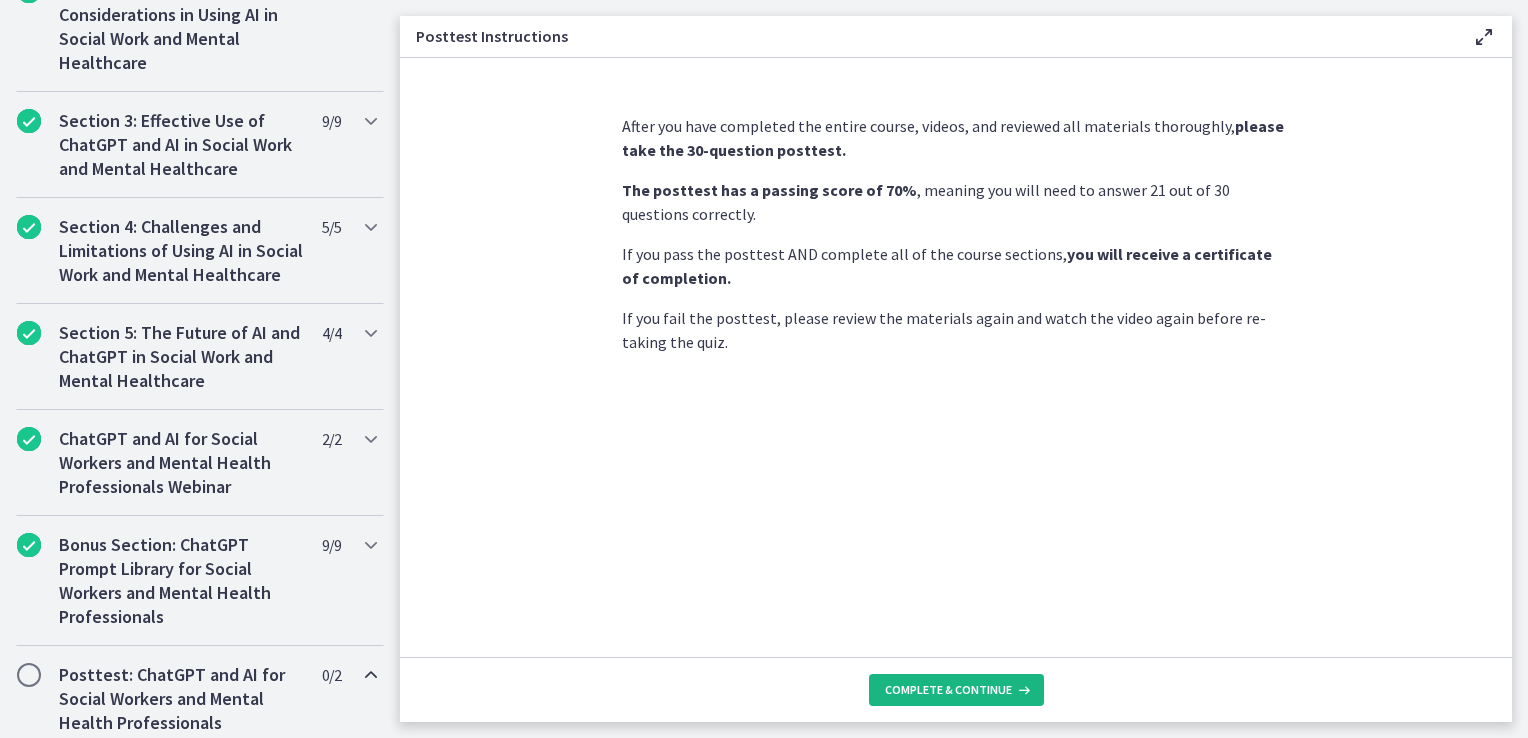 click on "Complete & continue" at bounding box center (956, 690) 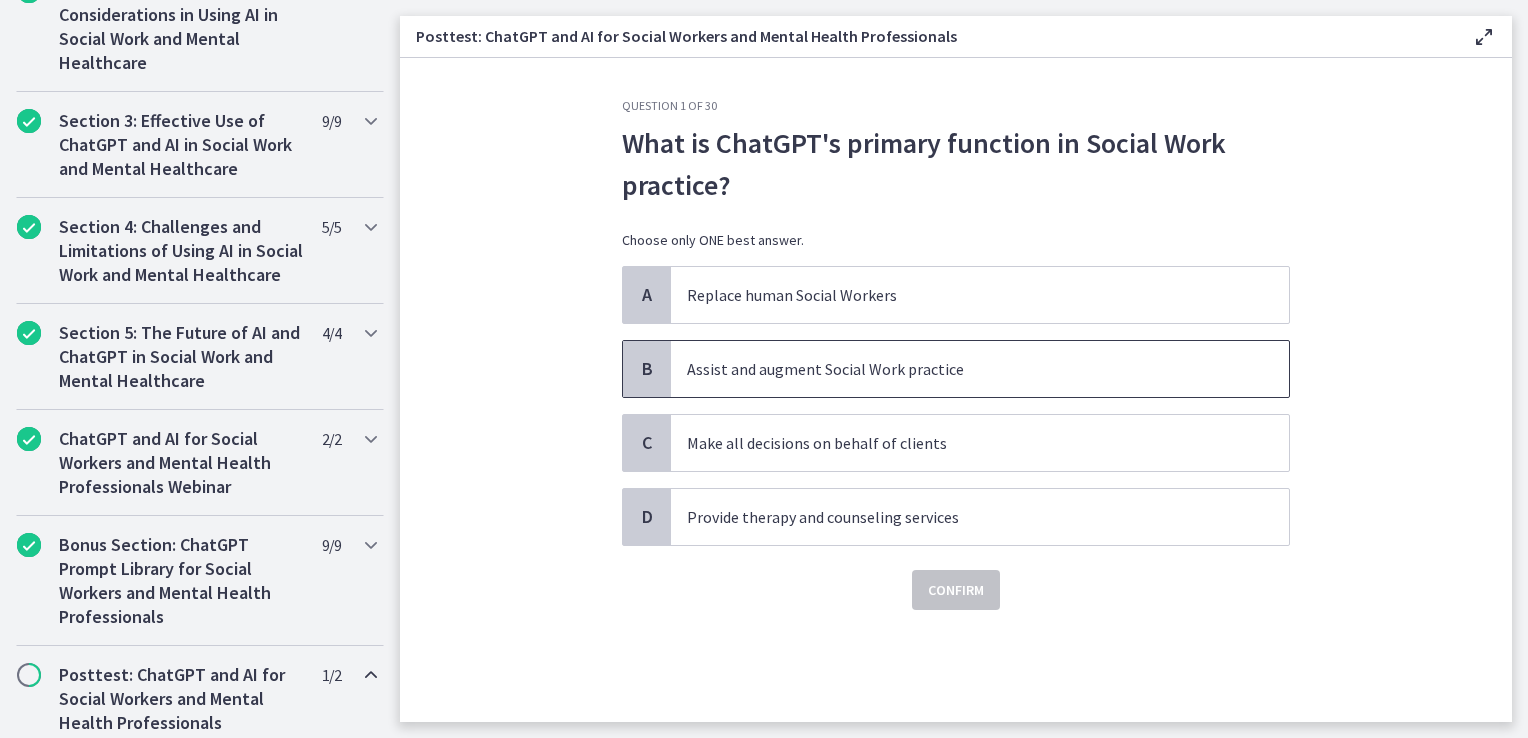 click on "Assist and augment Social Work practice" at bounding box center (980, 369) 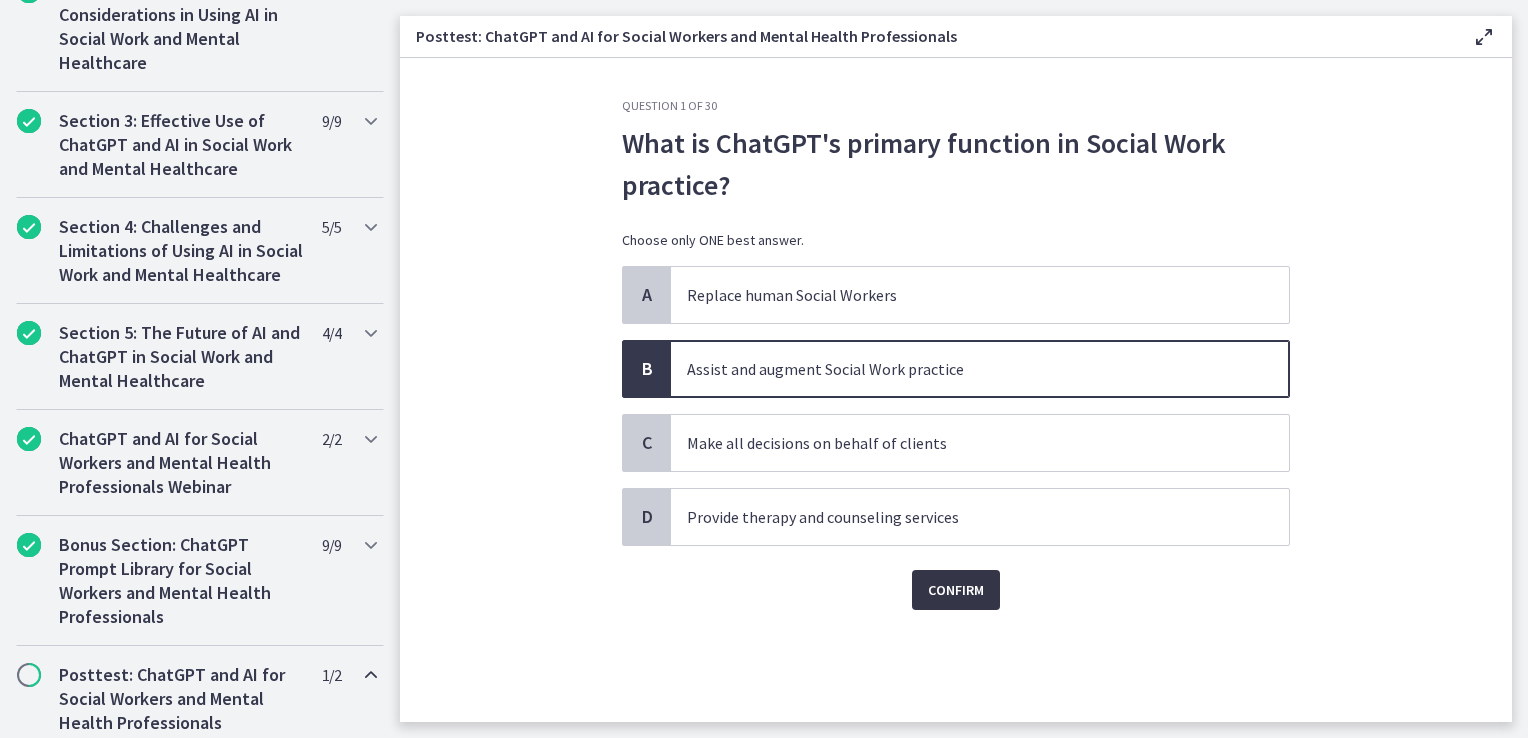 click on "Confirm" at bounding box center [956, 590] 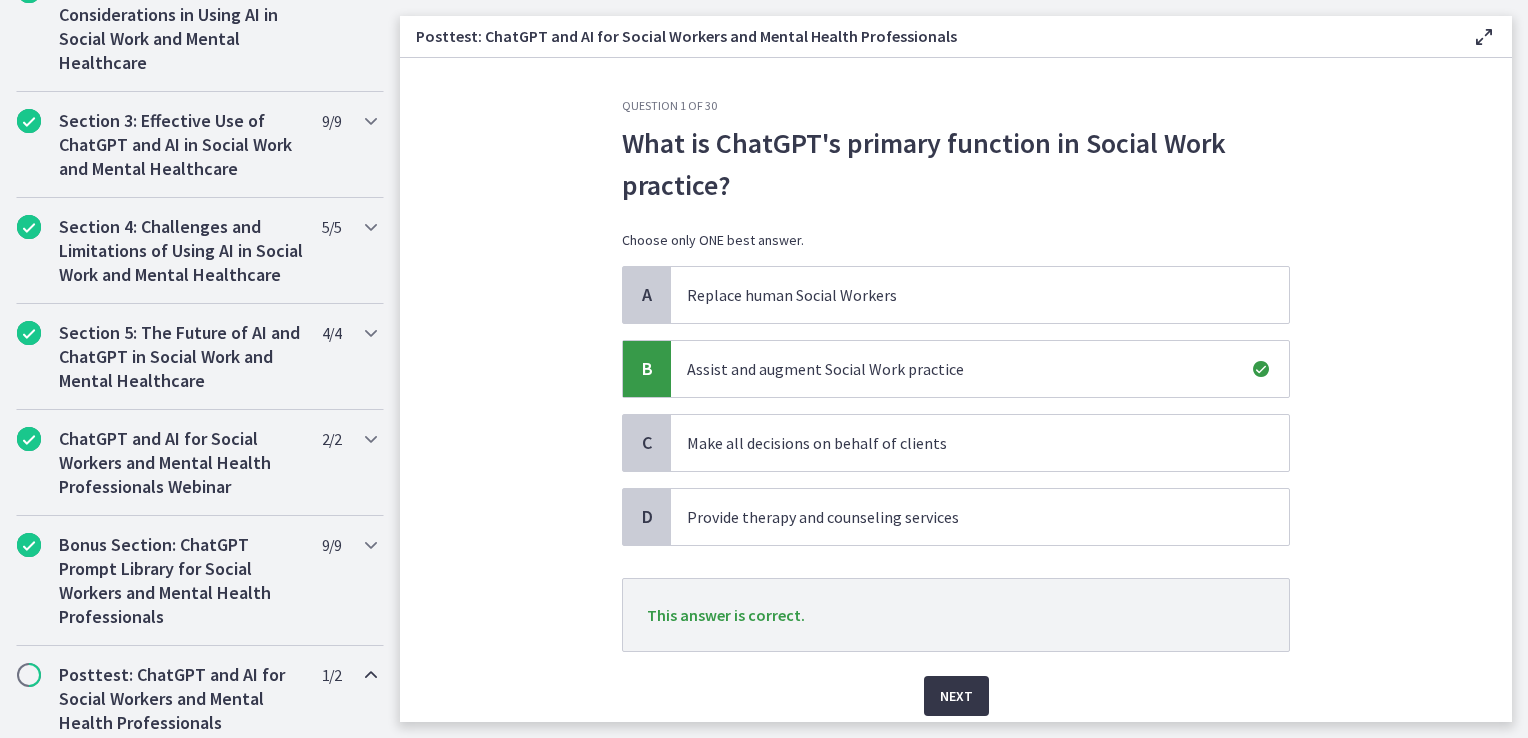 click on "Next" at bounding box center [956, 696] 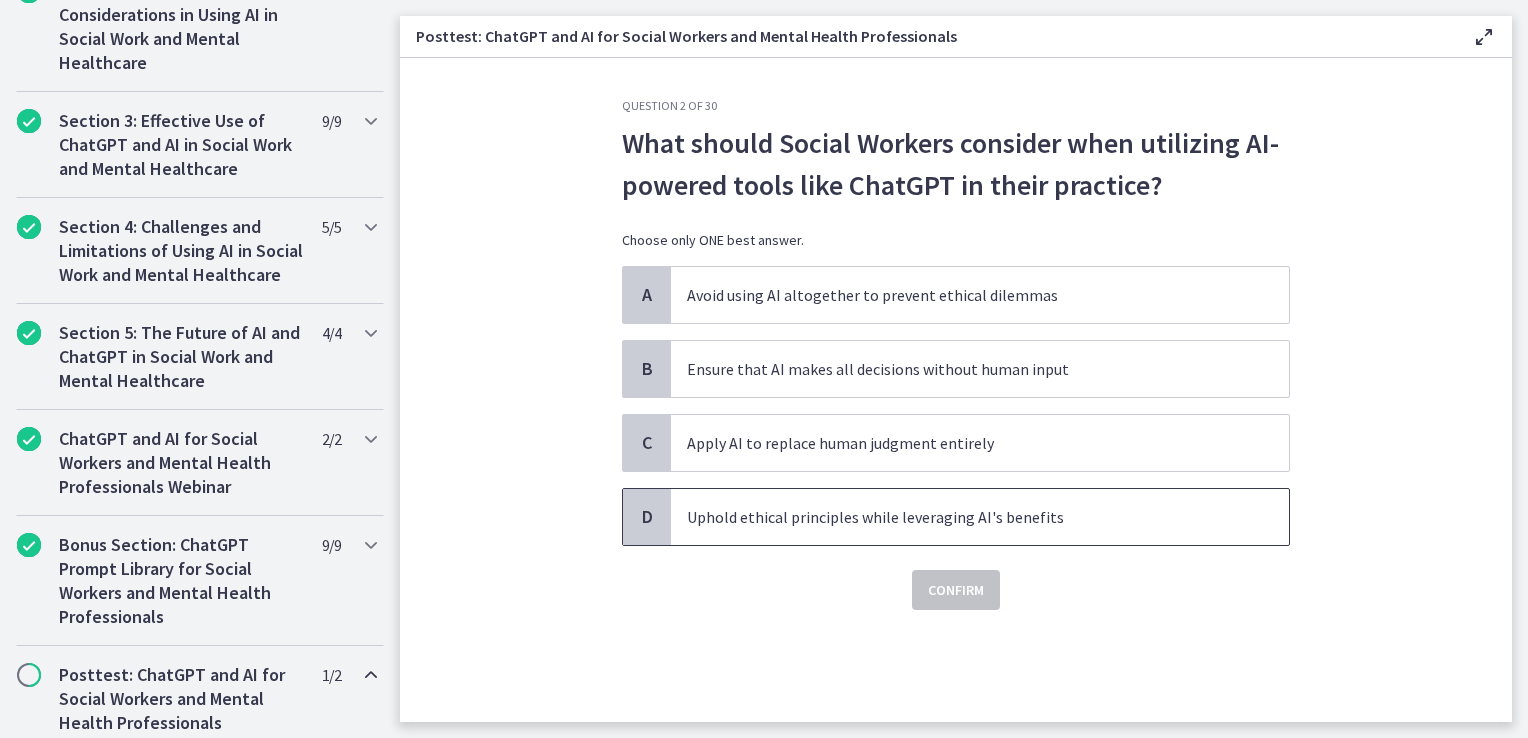 click on "Uphold ethical principles while leveraging AI's benefits" at bounding box center (980, 517) 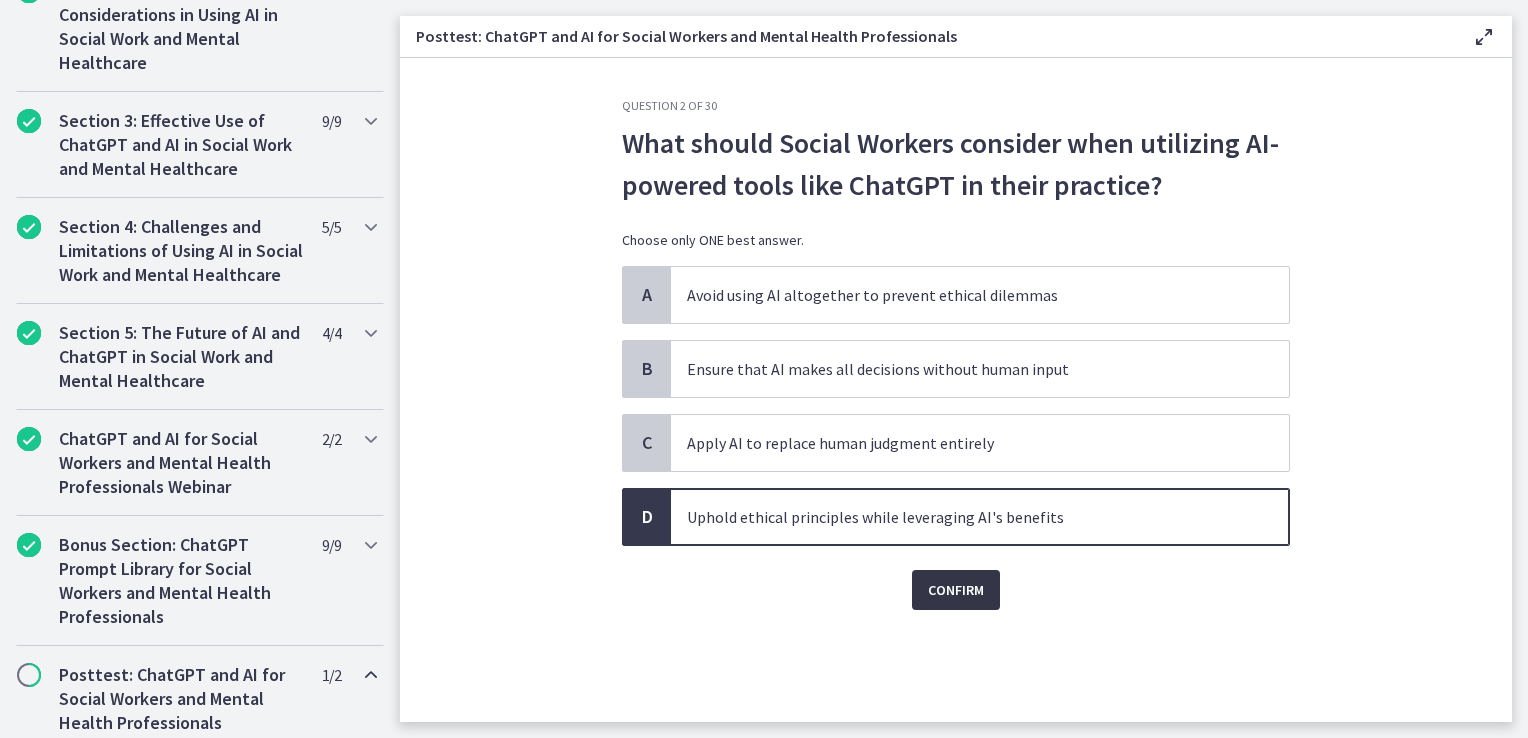 click on "Confirm" at bounding box center [956, 590] 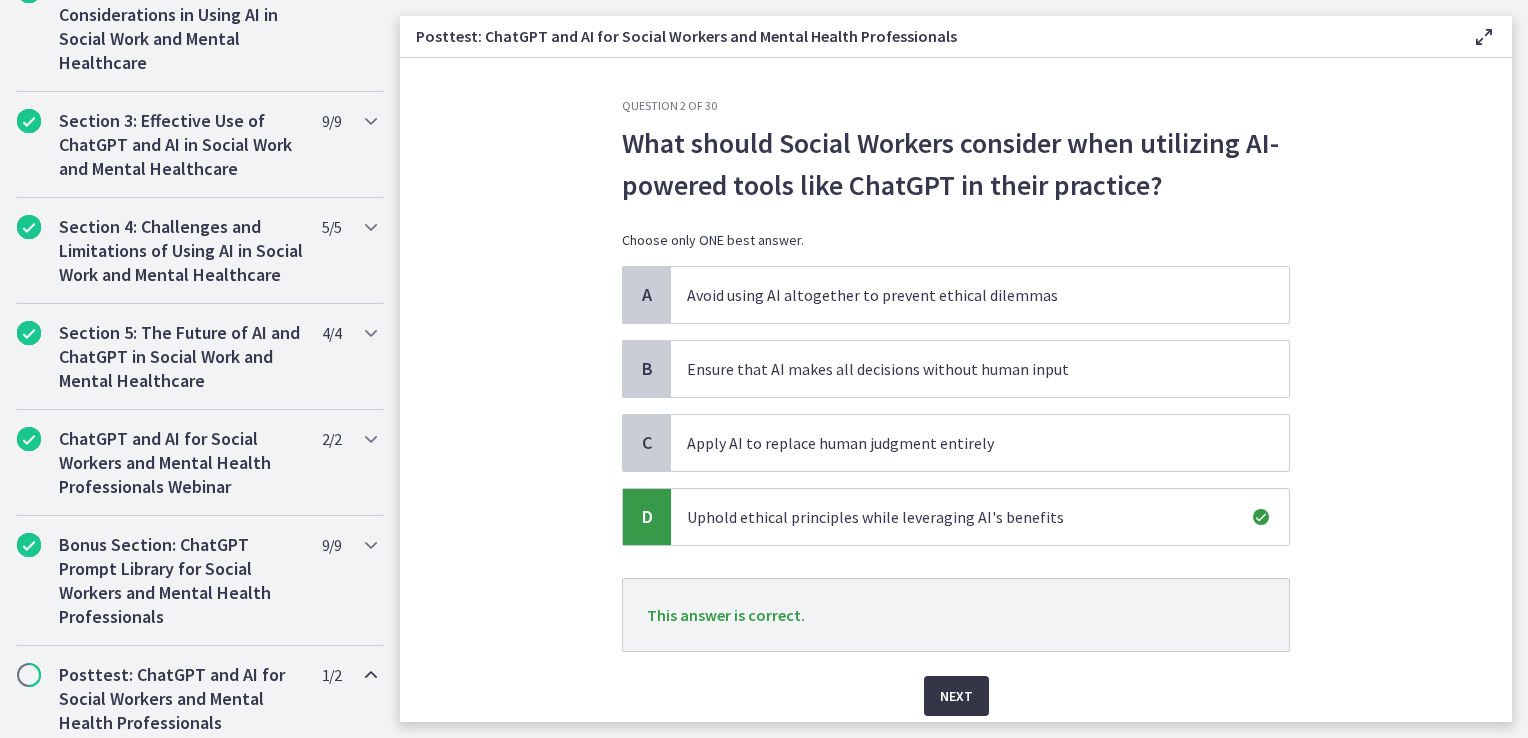 click on "Next" at bounding box center [956, 696] 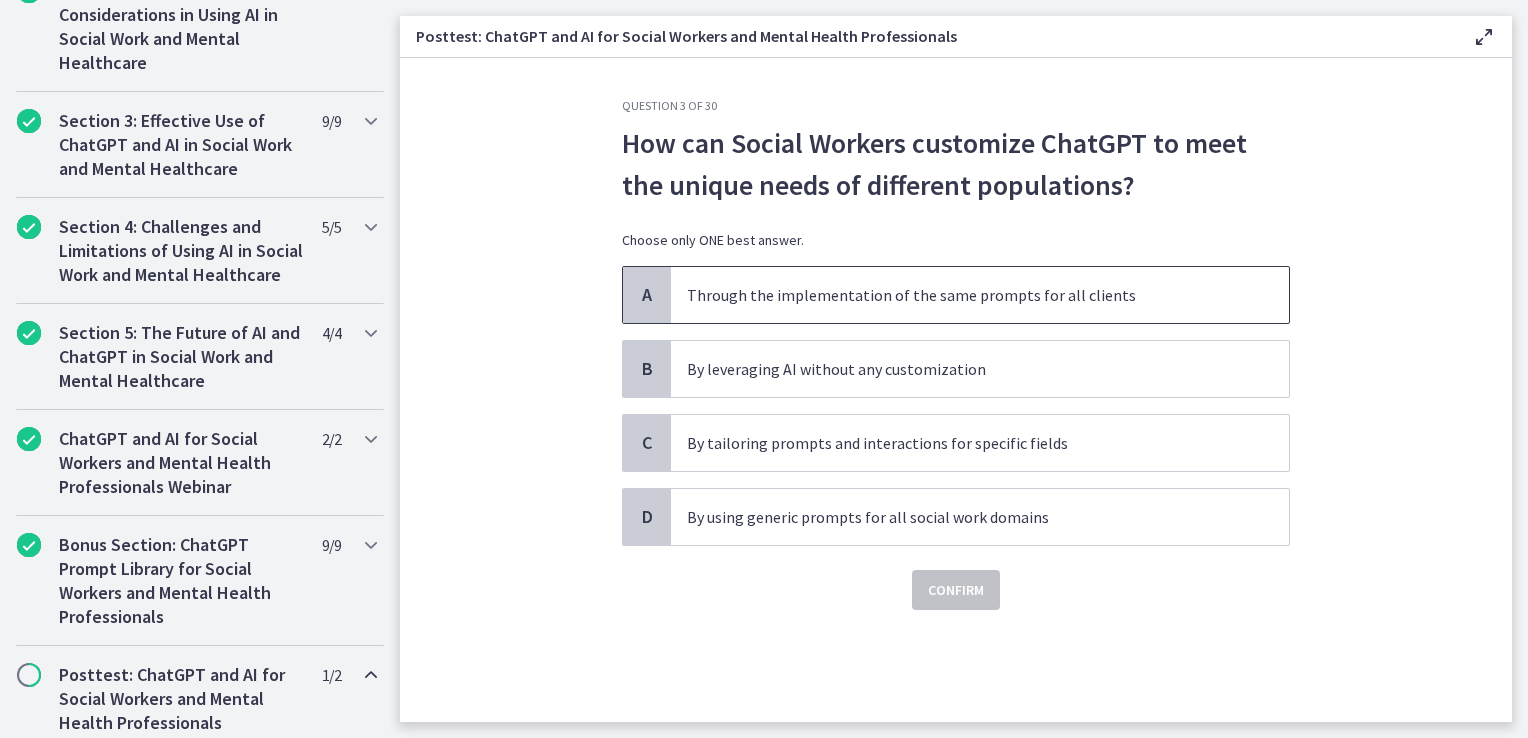 click on "Through the implementation of the same prompts for all clients" at bounding box center (980, 295) 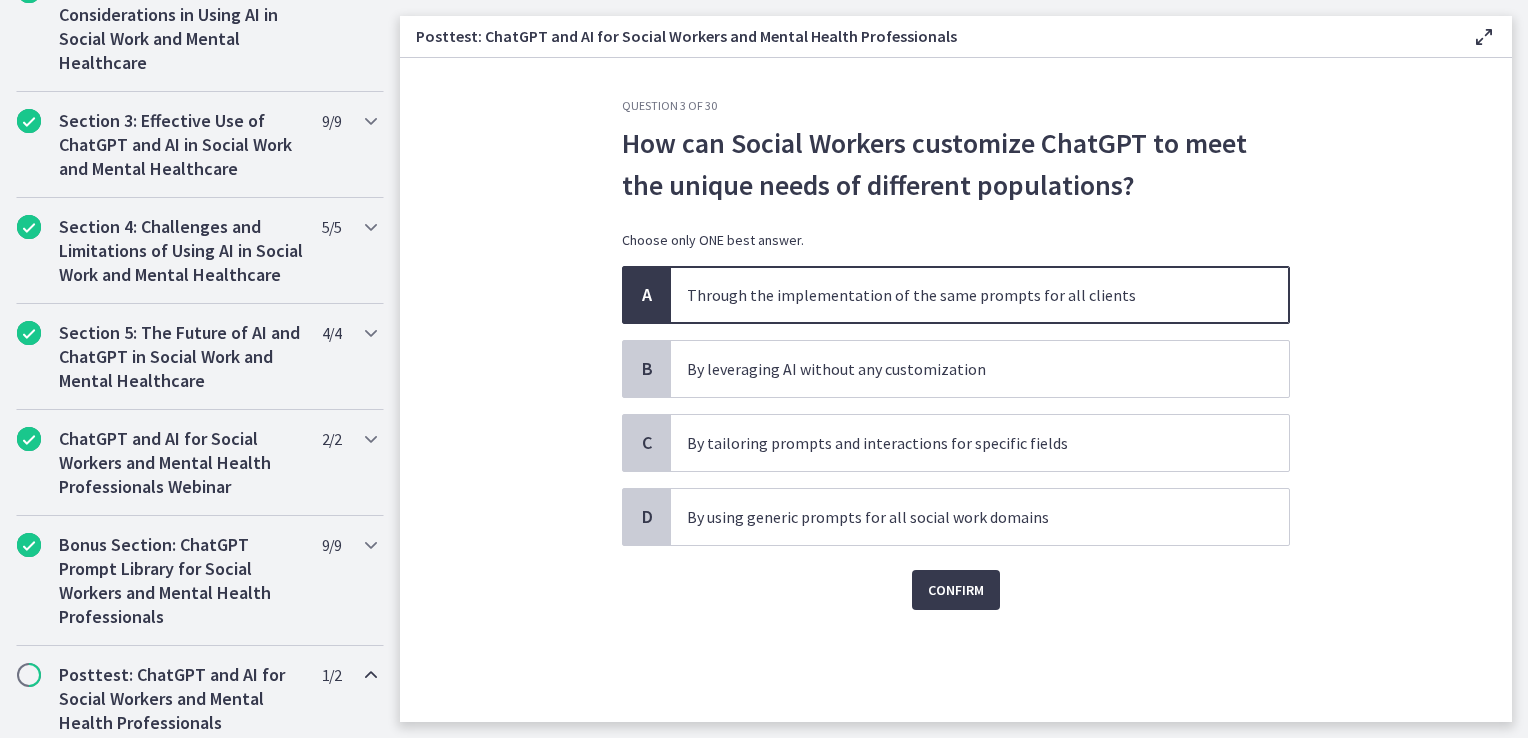 click on "Confirm" at bounding box center [956, 578] 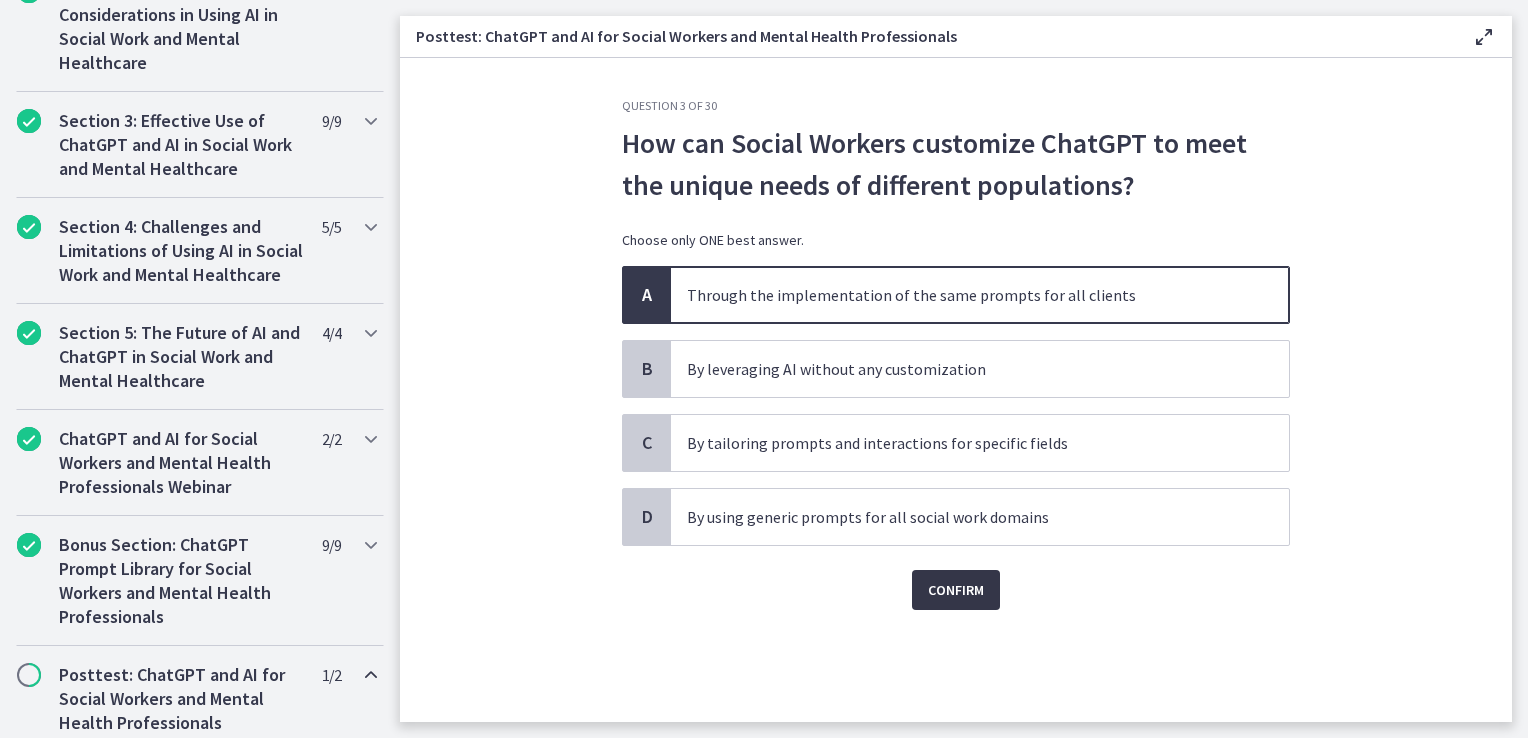 click on "Confirm" at bounding box center [956, 590] 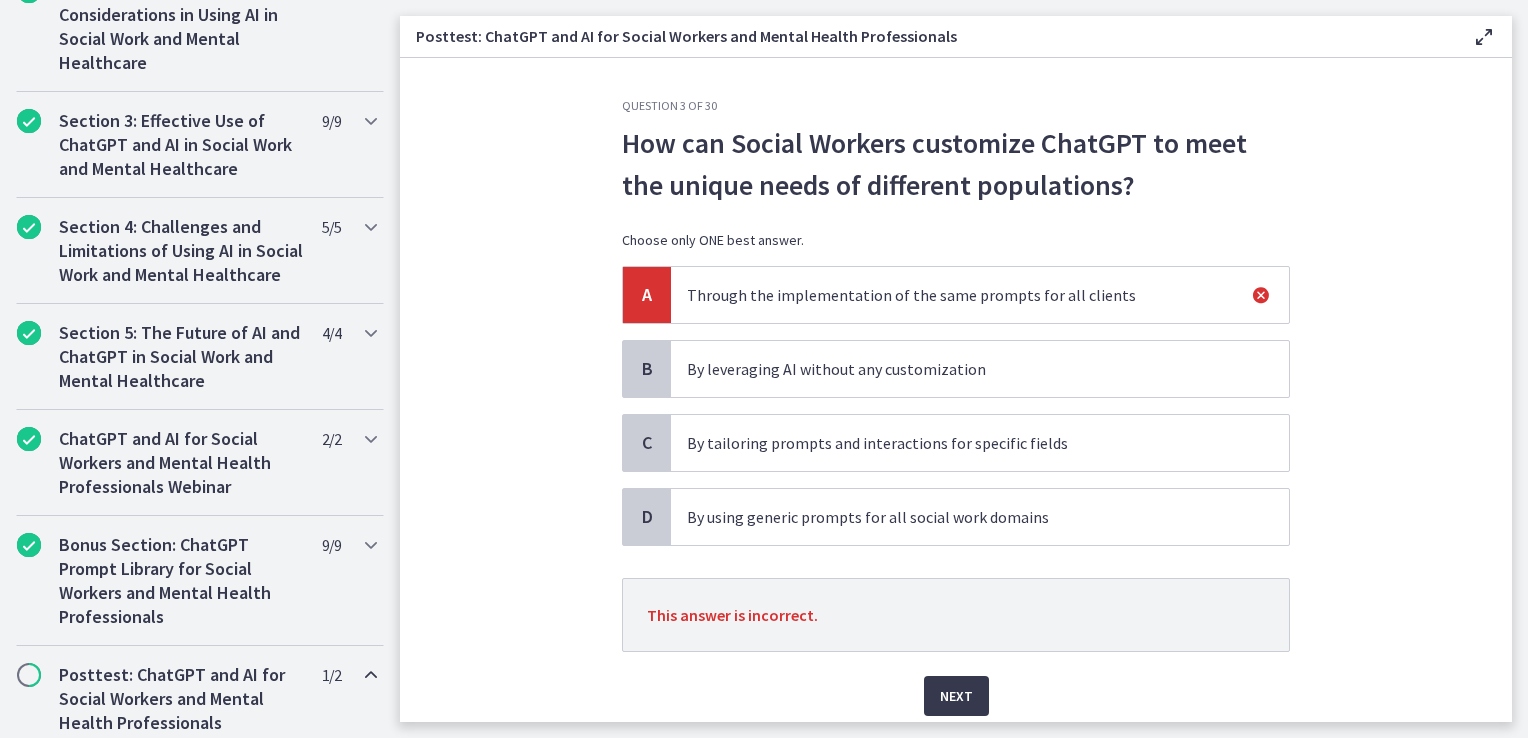 click on "By leveraging AI without any customization" at bounding box center (980, 369) 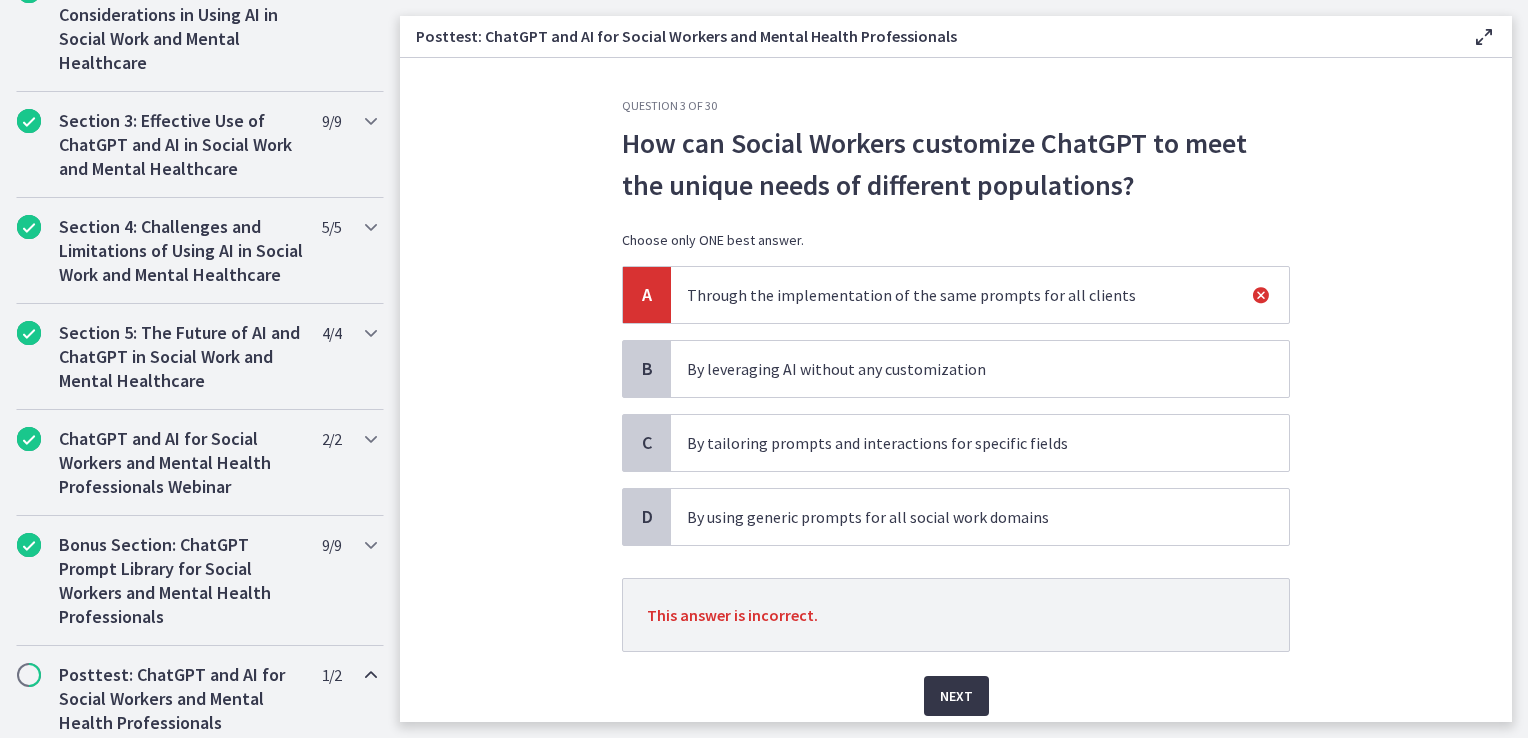 click on "Next" at bounding box center (956, 696) 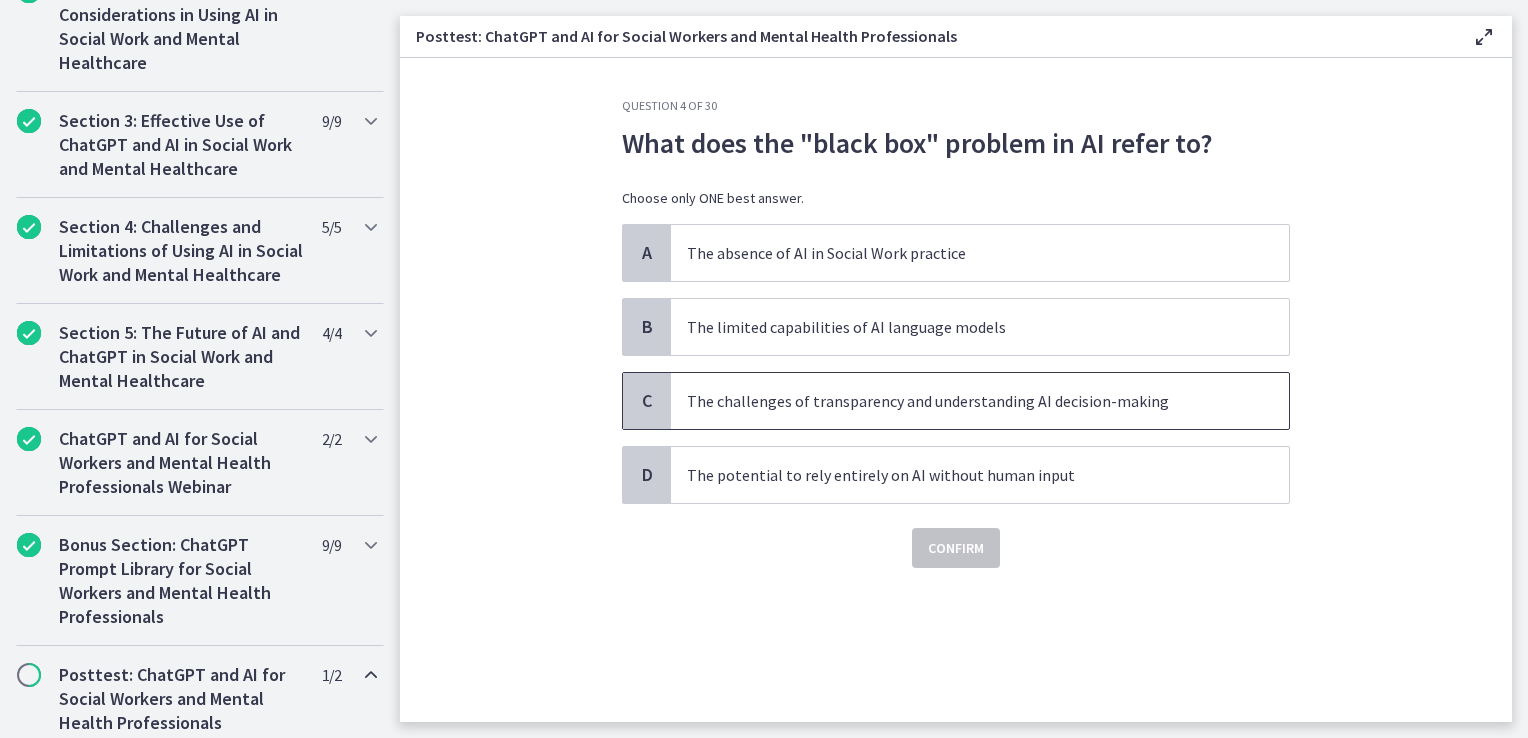 click on "The challenges of transparency and understanding AI decision-making" at bounding box center (980, 401) 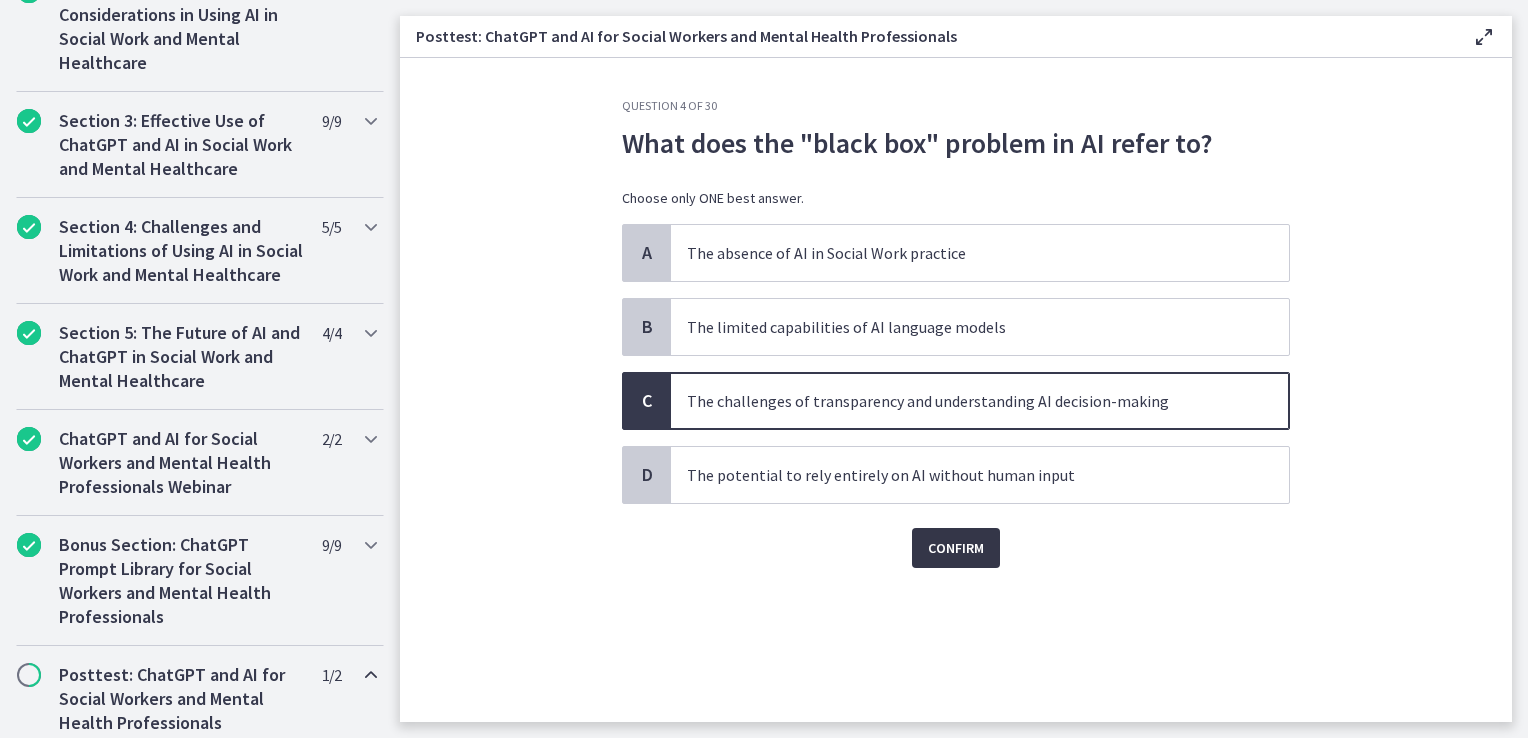 click on "Confirm" at bounding box center [956, 548] 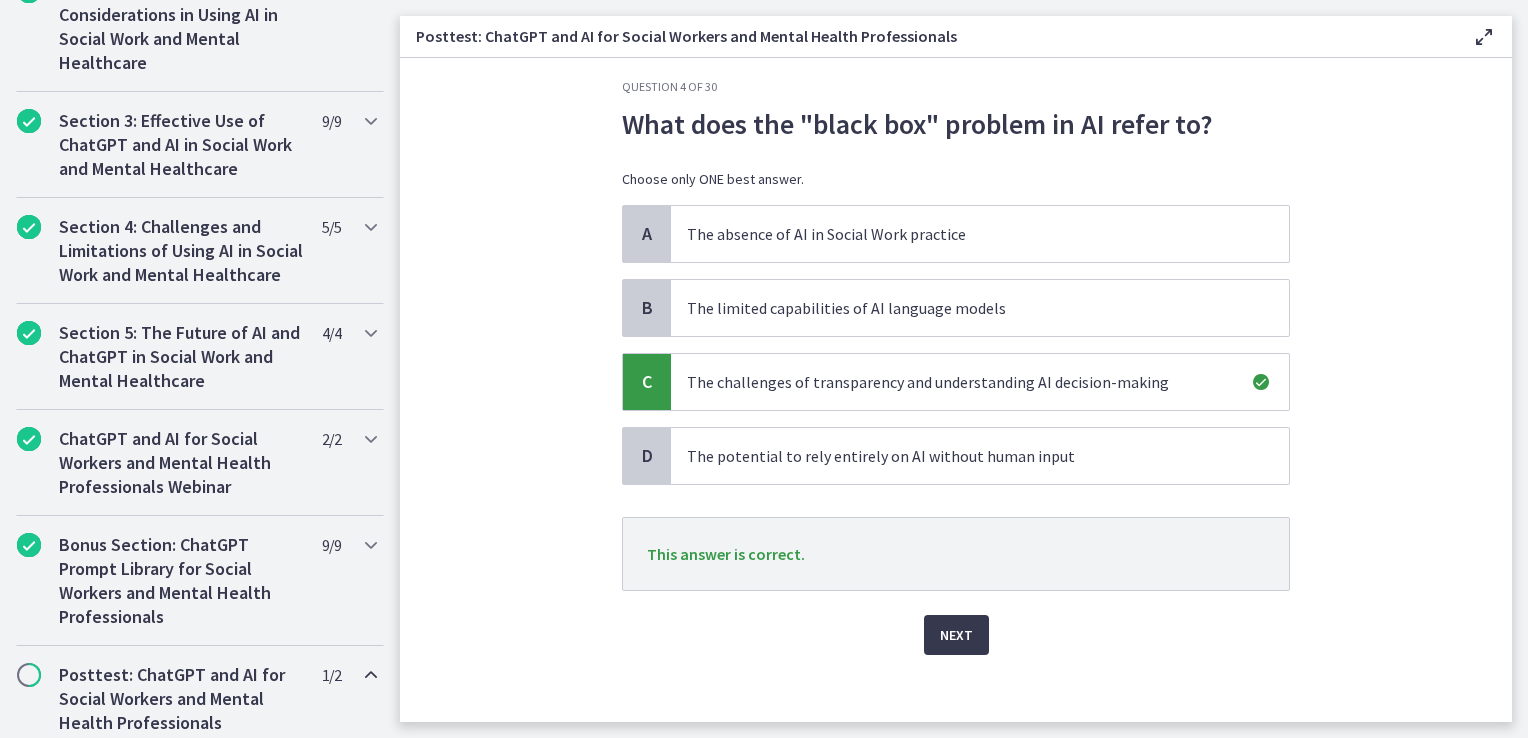scroll, scrollTop: 29, scrollLeft: 0, axis: vertical 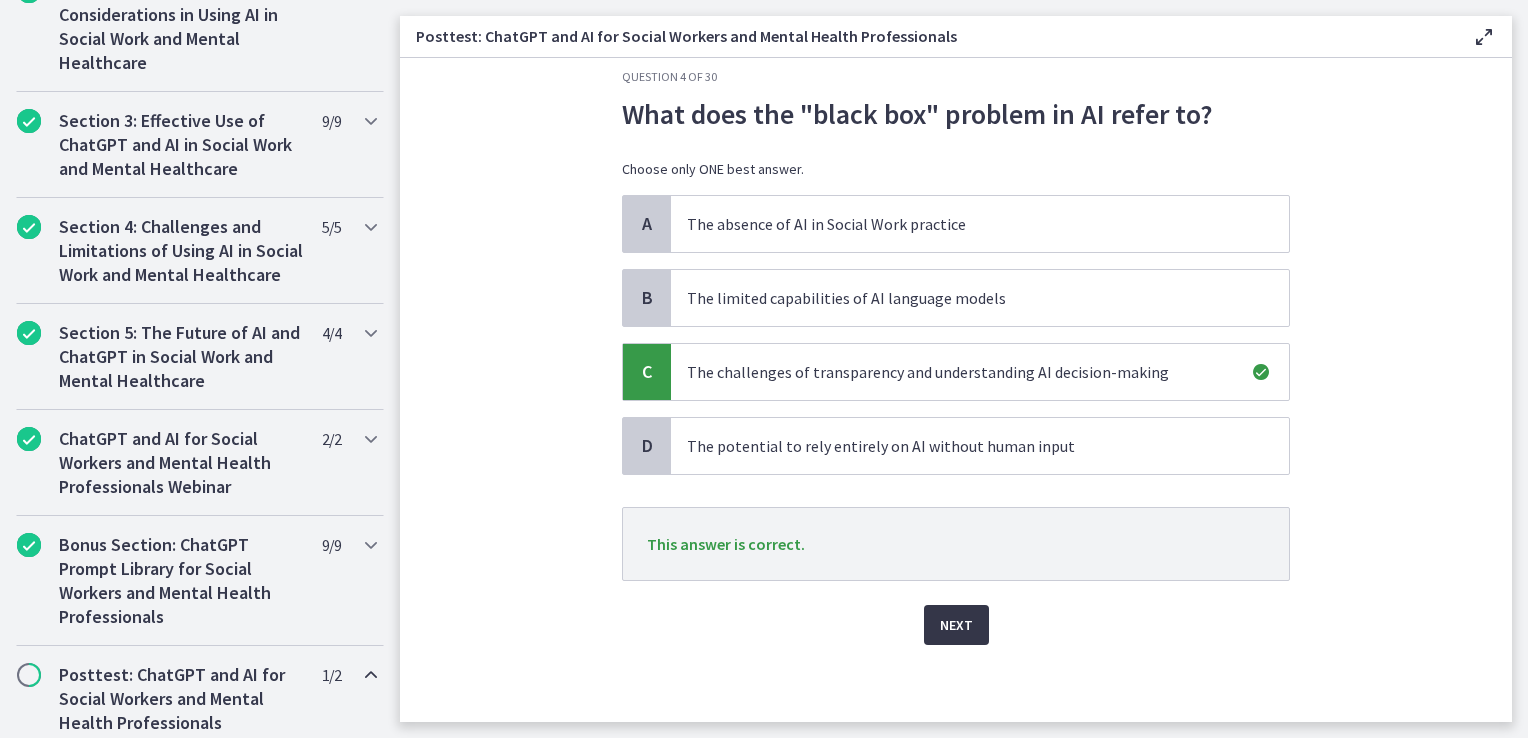 click on "Next" at bounding box center [956, 625] 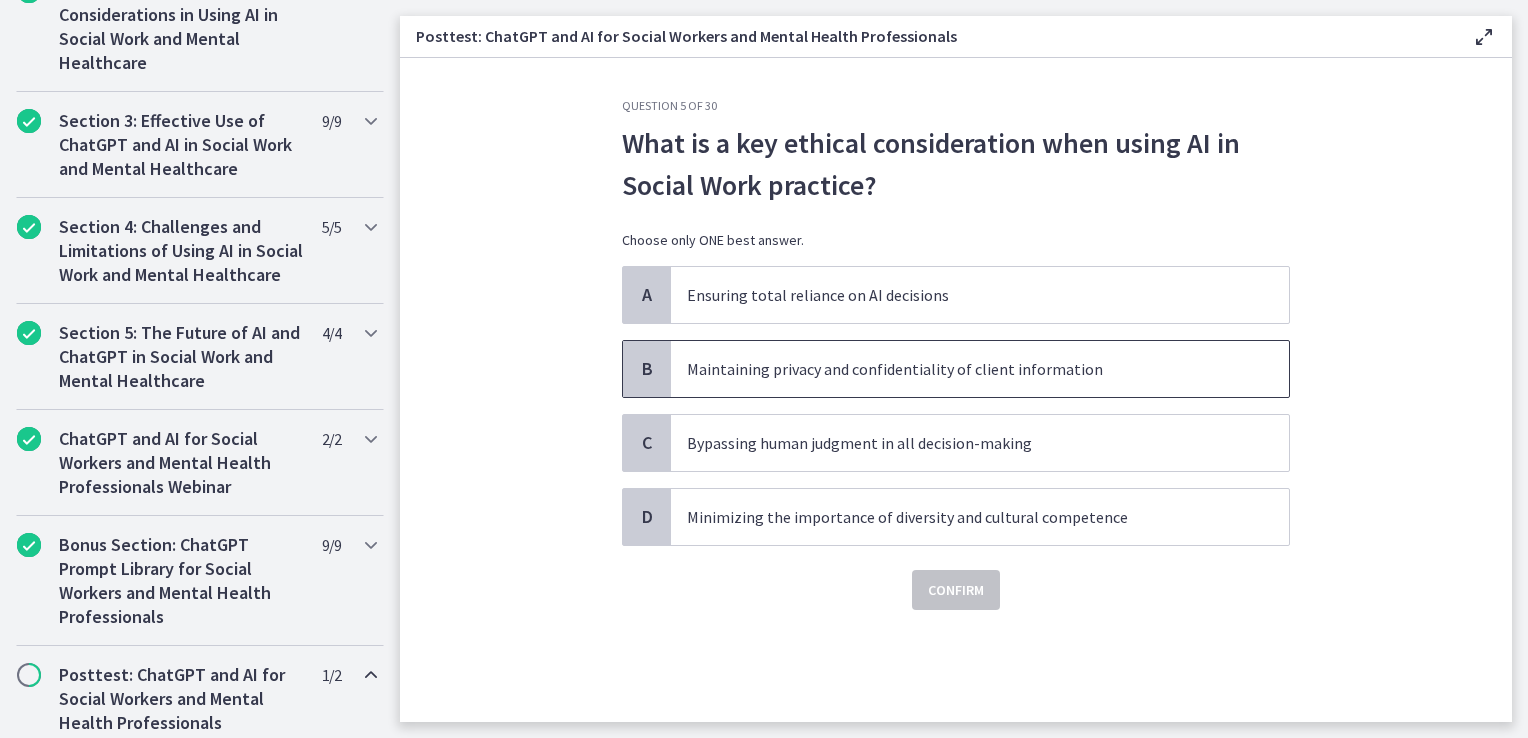 click on "Maintaining privacy and confidentiality of client information" at bounding box center (980, 369) 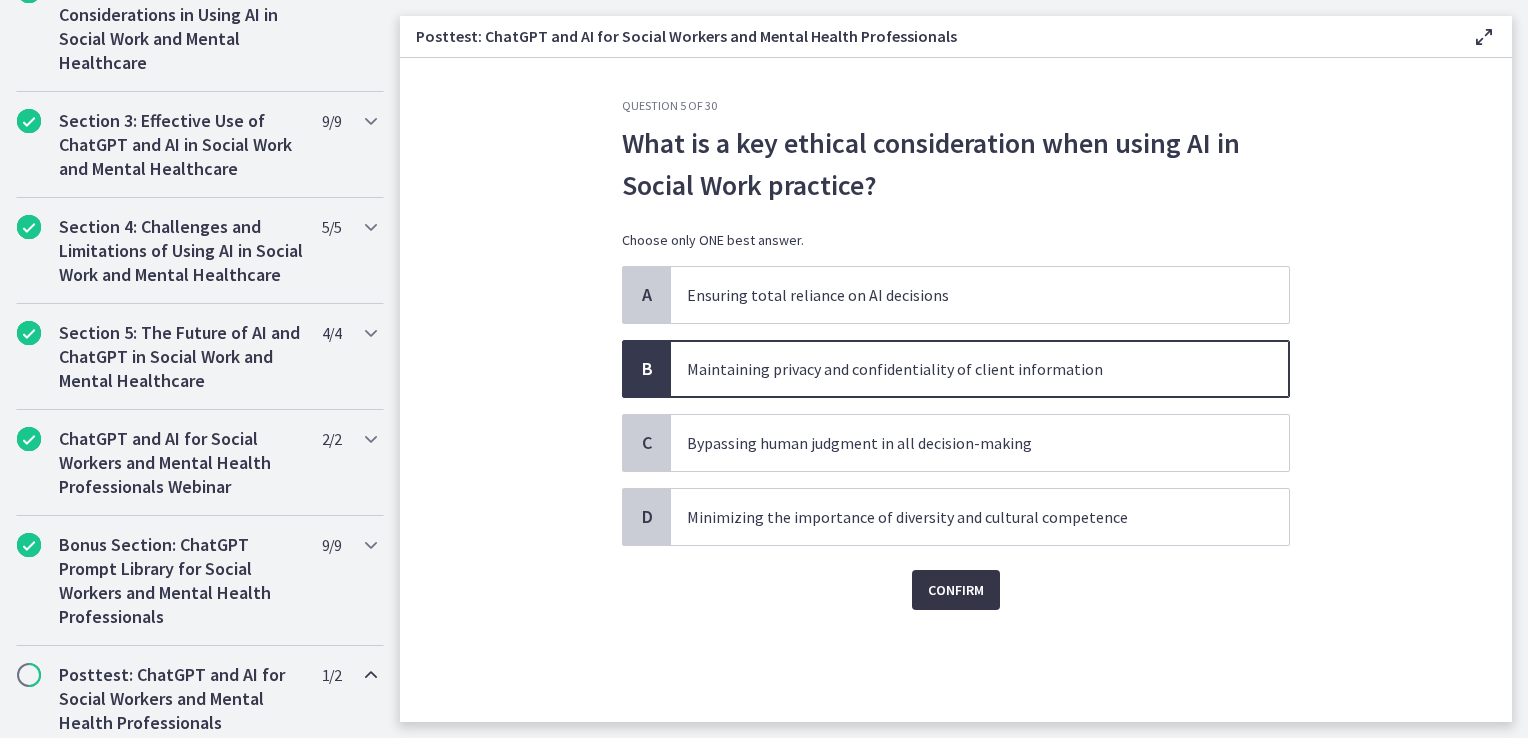 click on "Confirm" at bounding box center [956, 590] 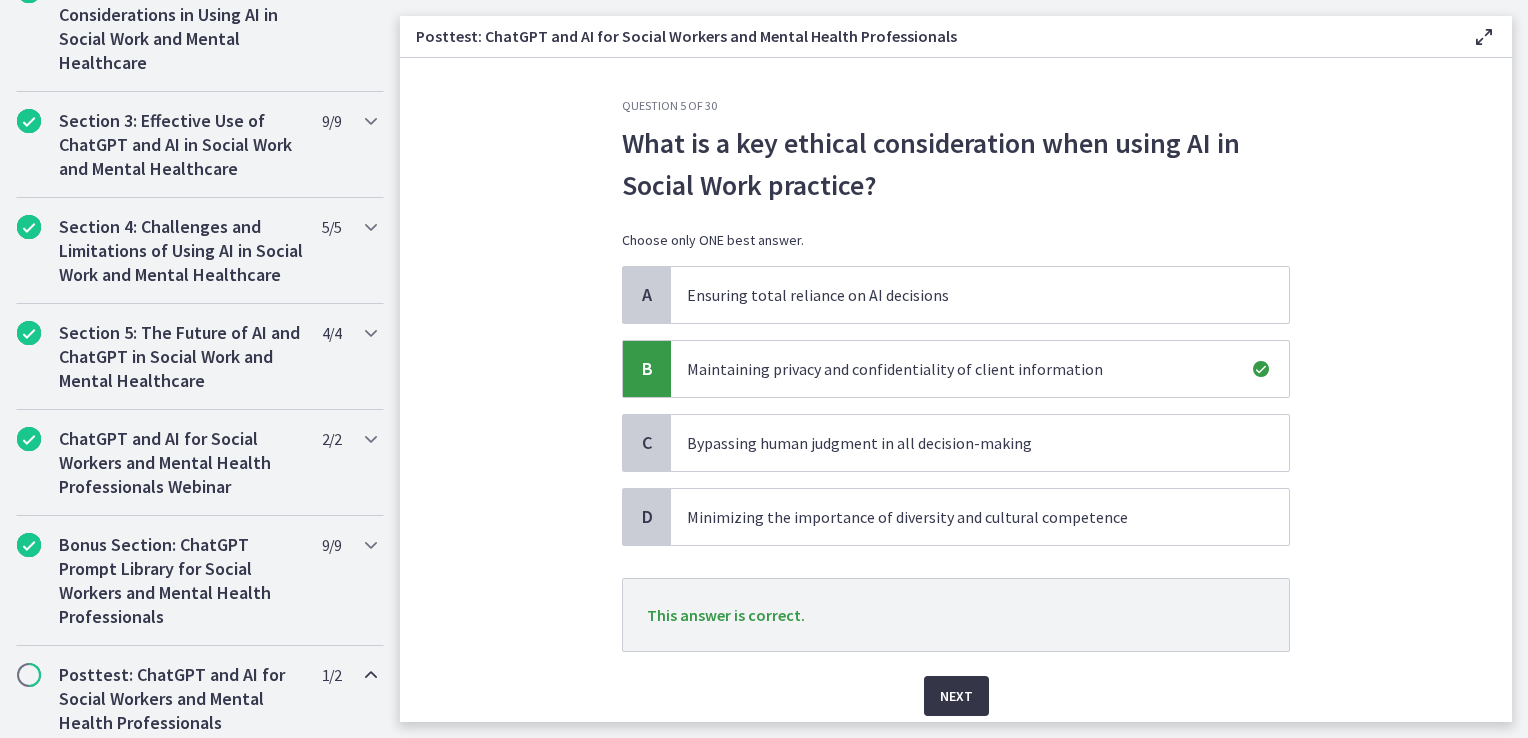 click on "Next" at bounding box center [956, 696] 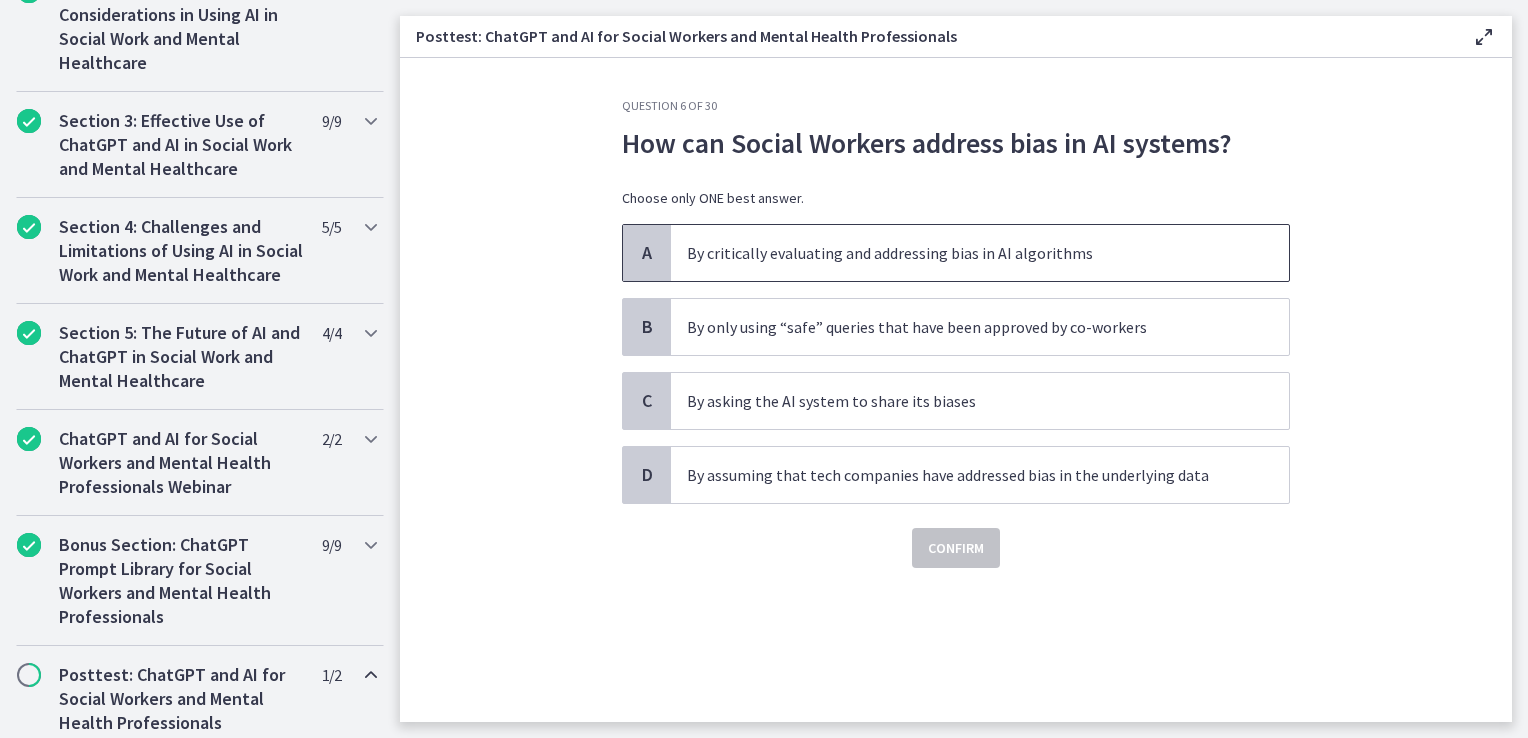 click on "By critically evaluating and addressing bias in AI algorithms" at bounding box center [960, 253] 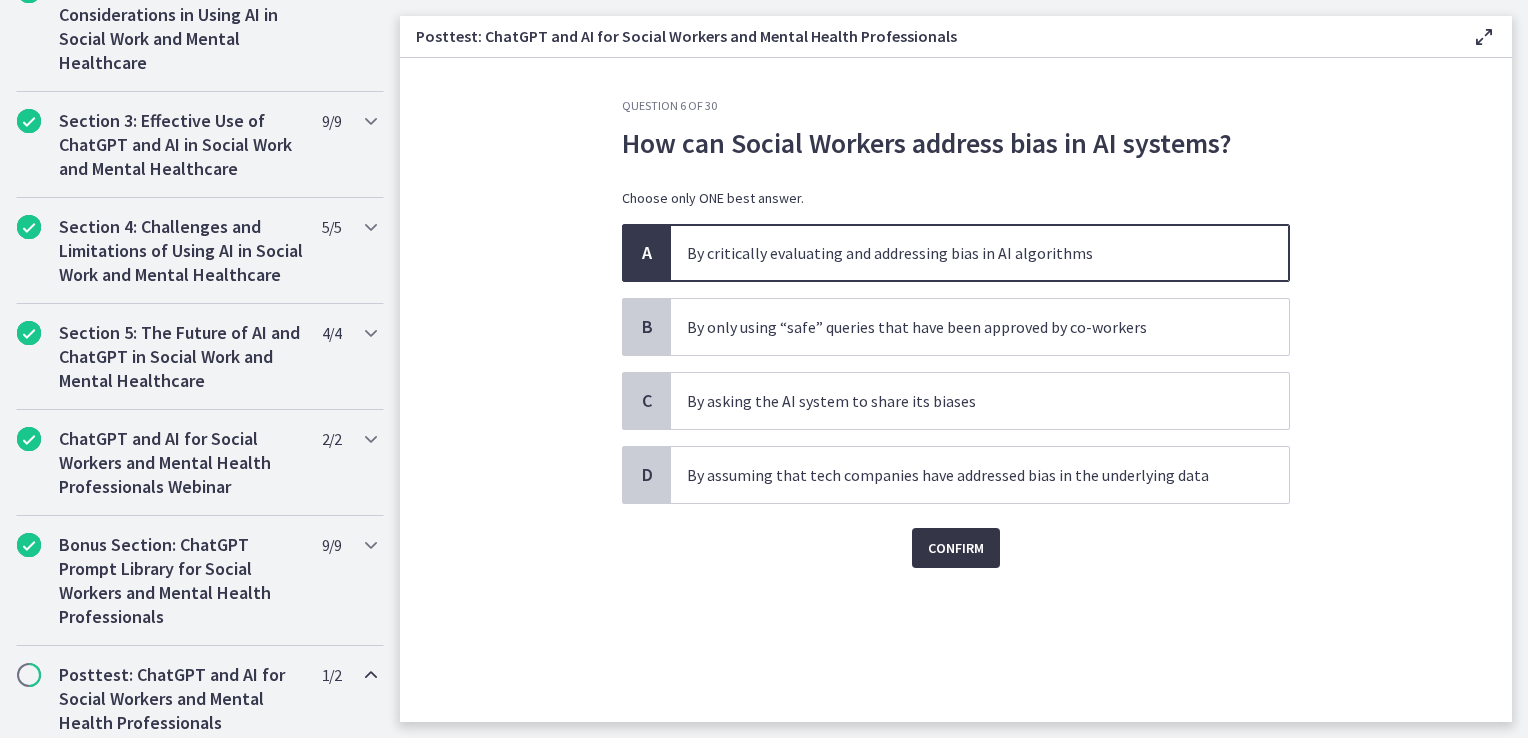 click on "Confirm" at bounding box center [956, 548] 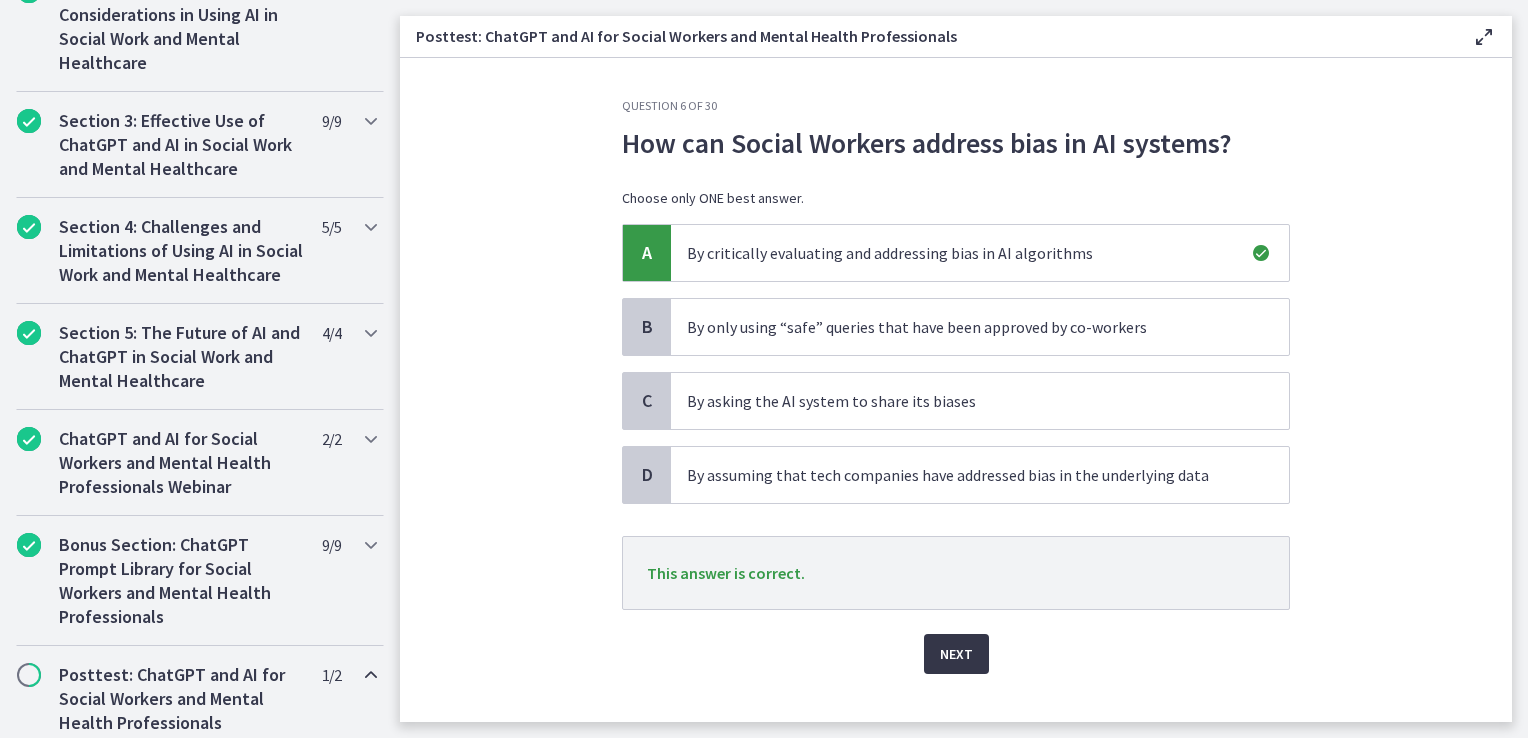 click on "Next" at bounding box center [956, 654] 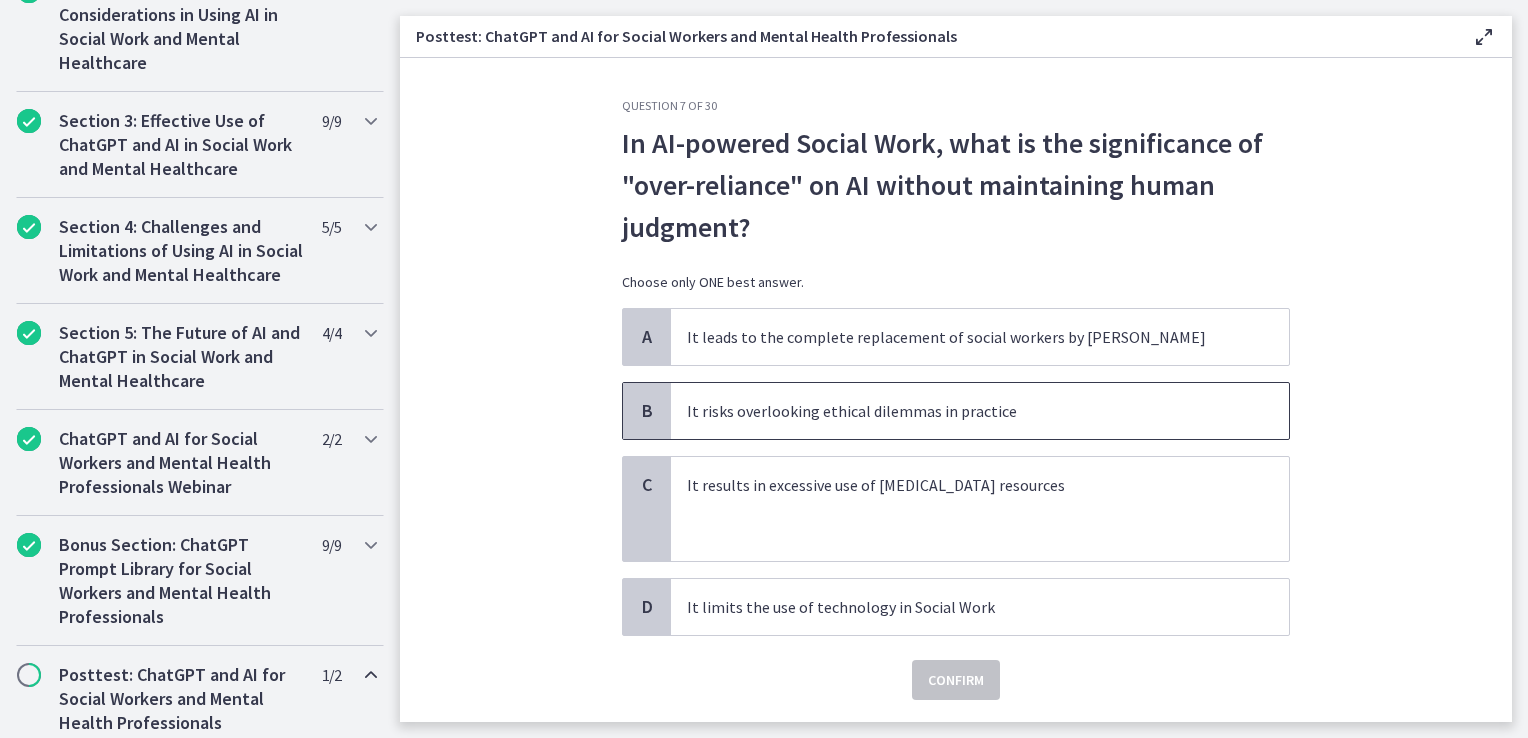 click on "It risks overlooking ethical dilemmas in practice" at bounding box center (980, 411) 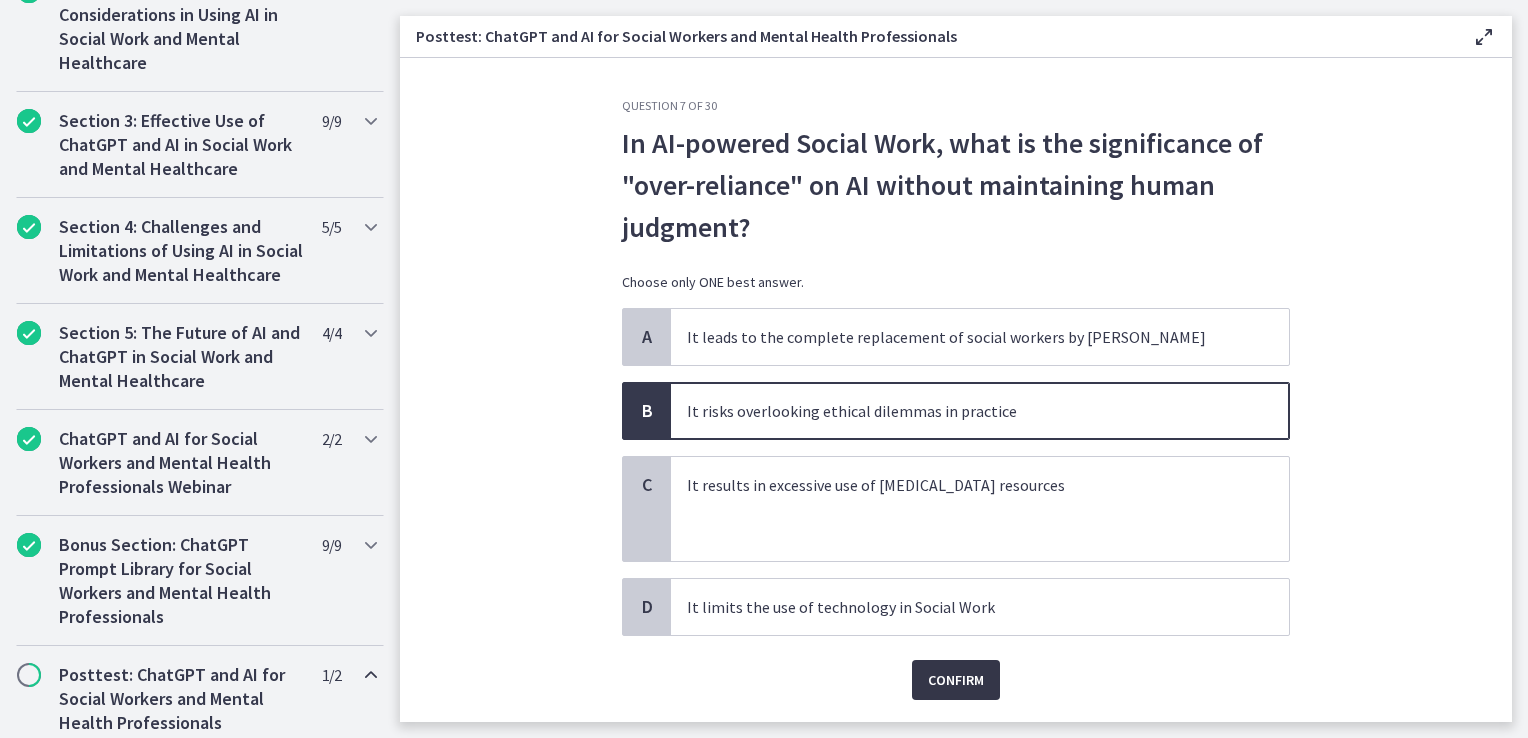 click on "Confirm" at bounding box center [956, 680] 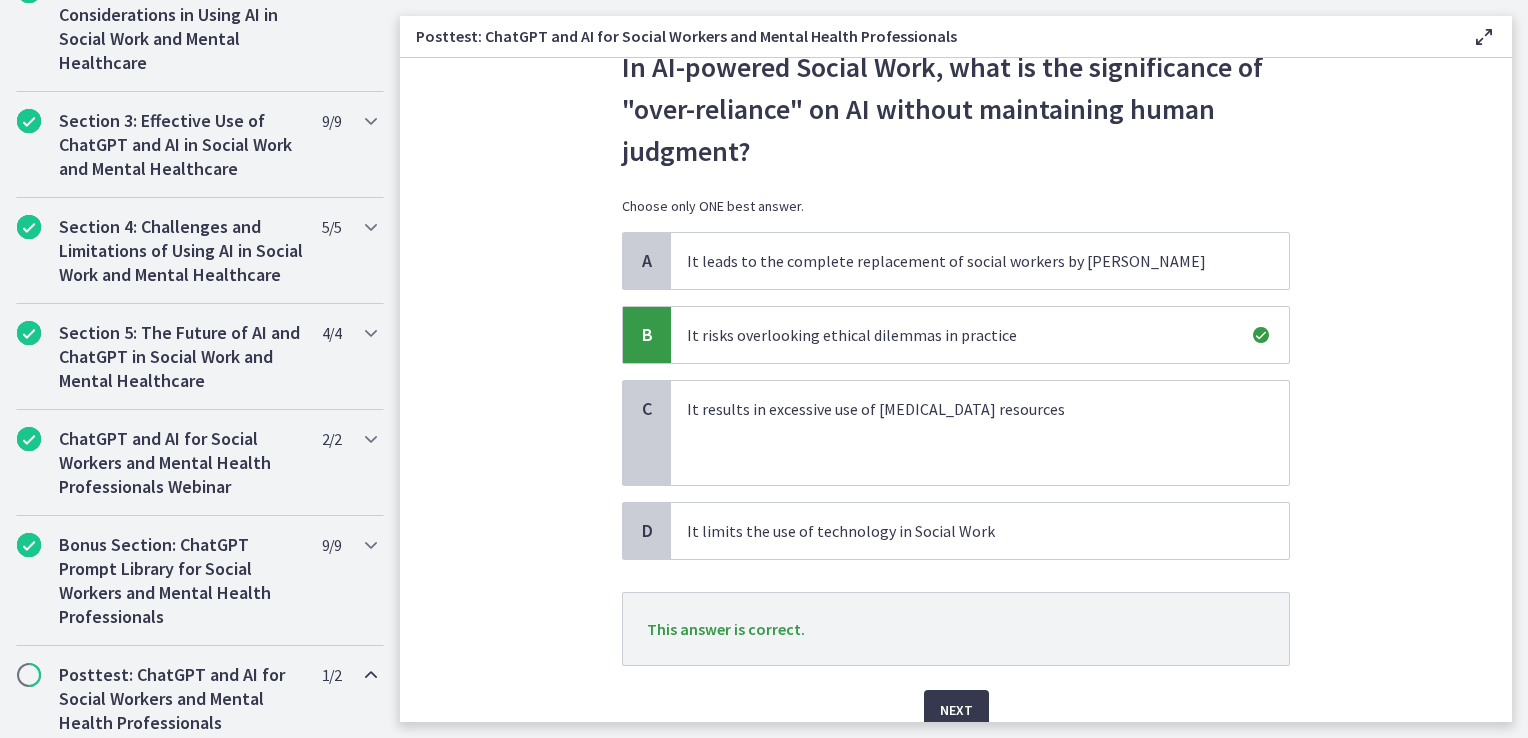 scroll, scrollTop: 161, scrollLeft: 0, axis: vertical 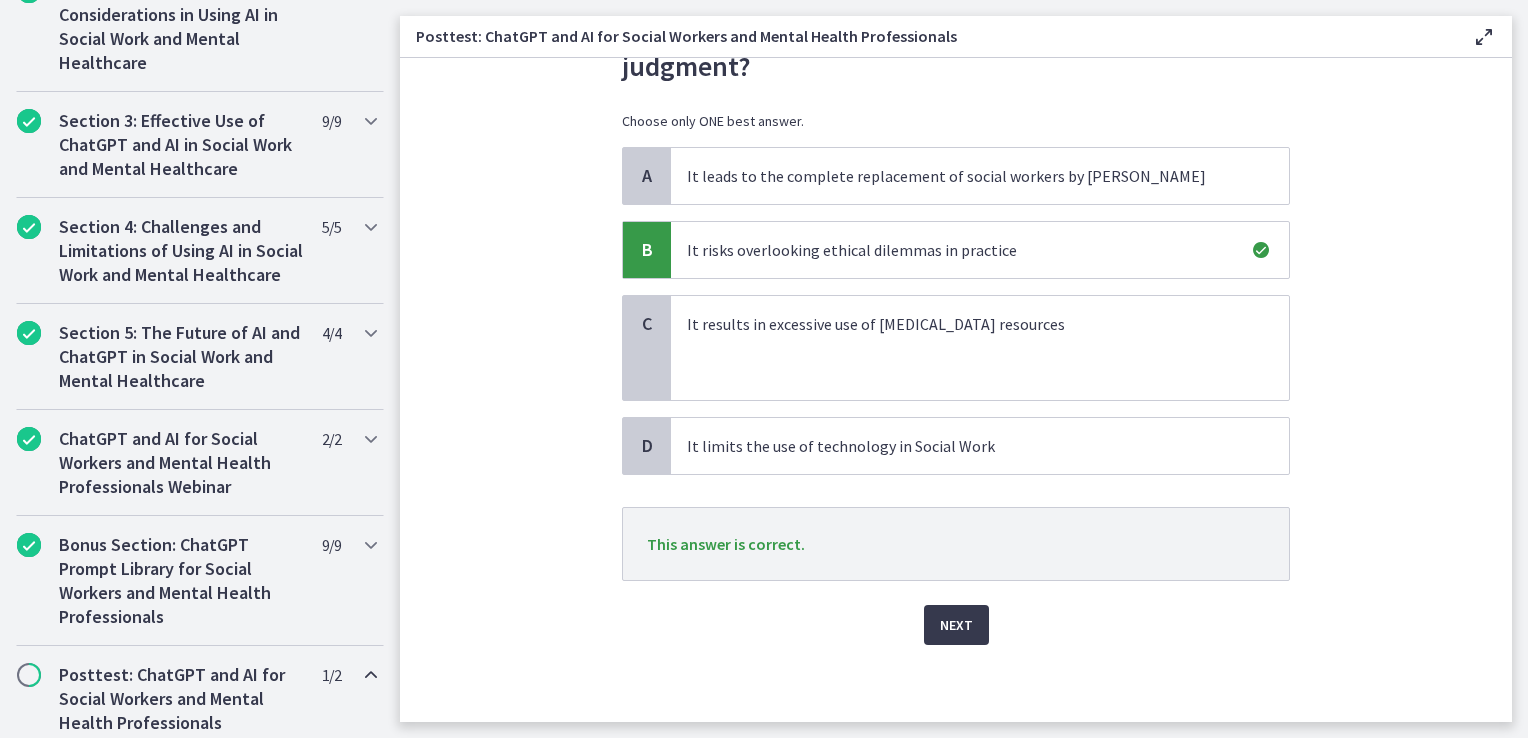 drag, startPoint x: 927, startPoint y: 669, endPoint x: 917, endPoint y: 642, distance: 28.79236 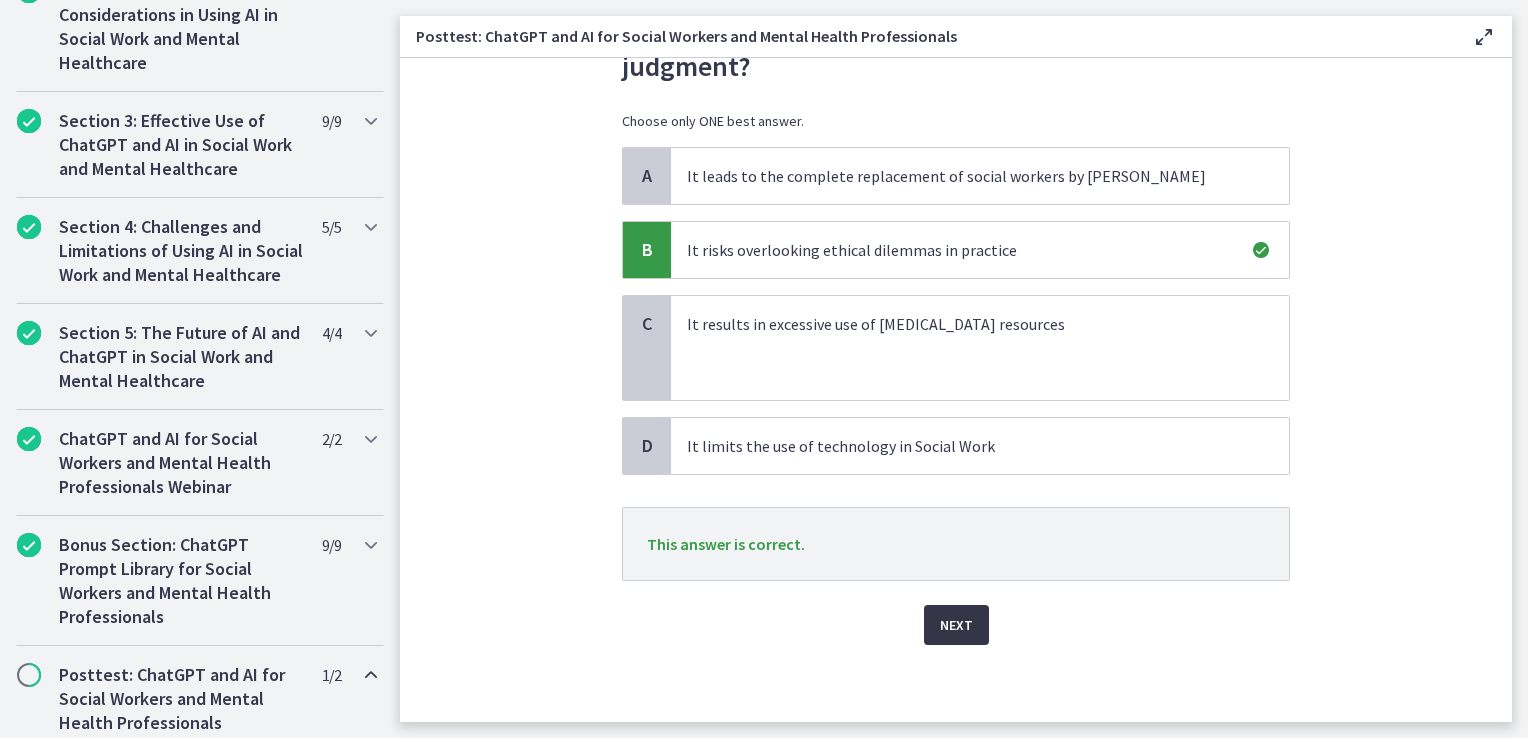 click on "Next" at bounding box center (956, 625) 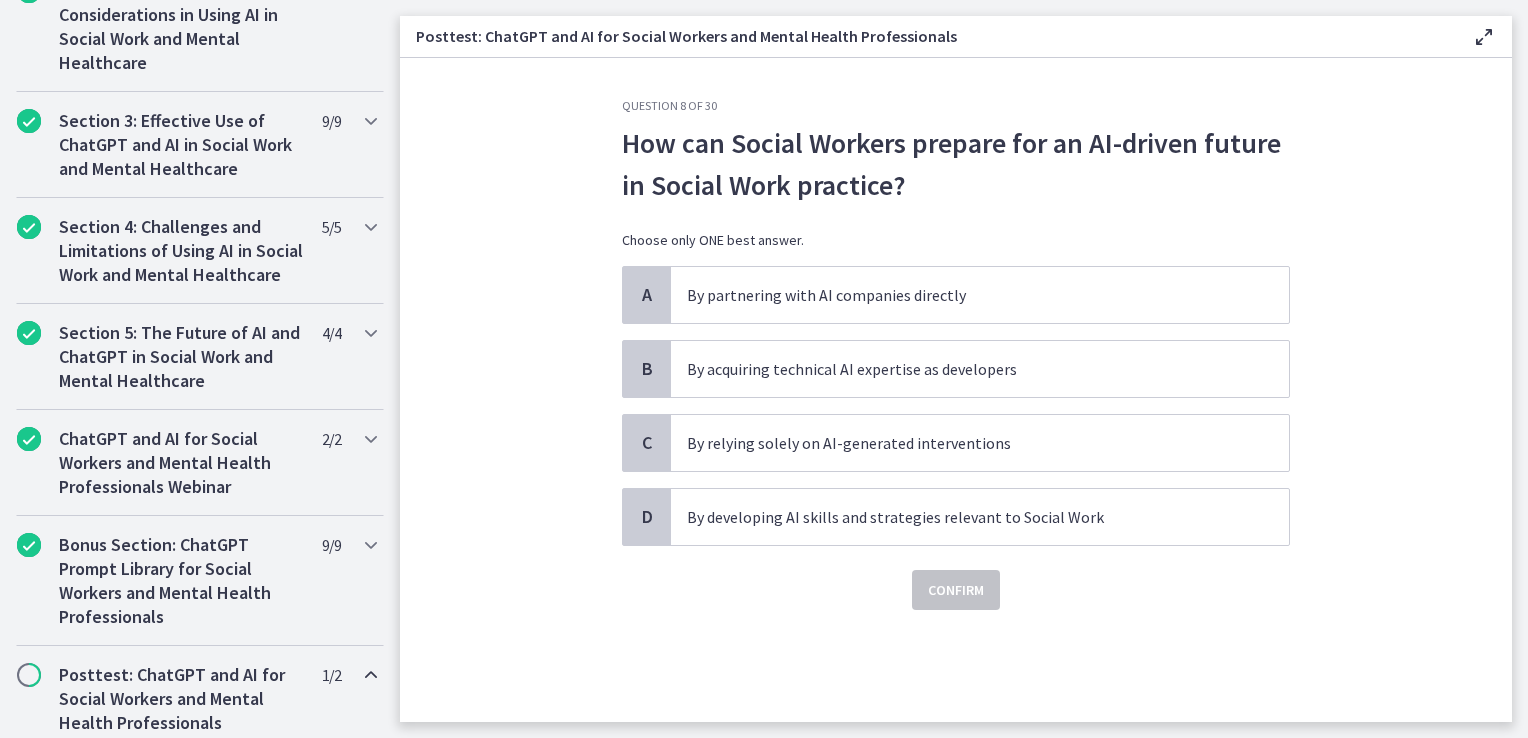 scroll, scrollTop: 0, scrollLeft: 0, axis: both 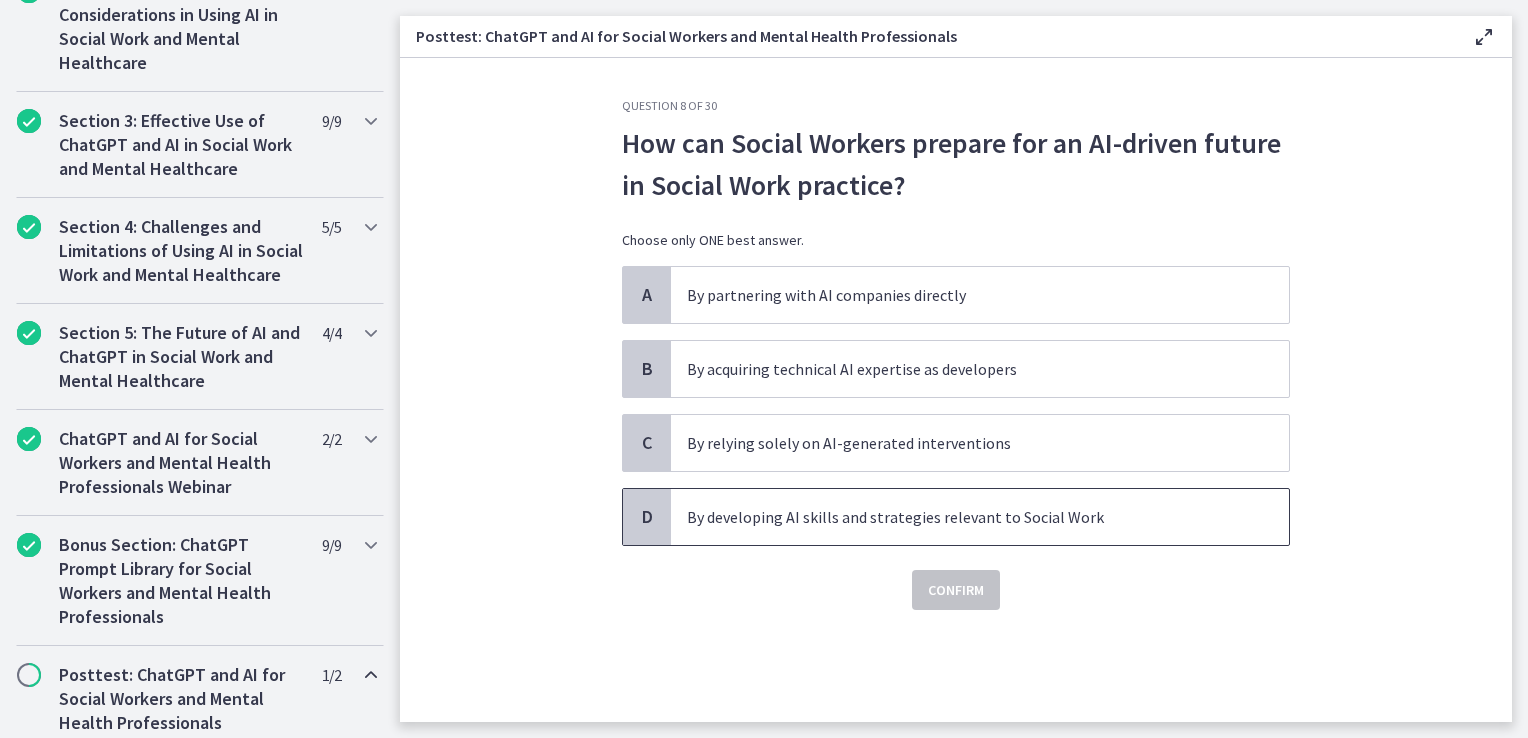click on "By developing AI skills and strategies relevant to Social Work" at bounding box center (960, 517) 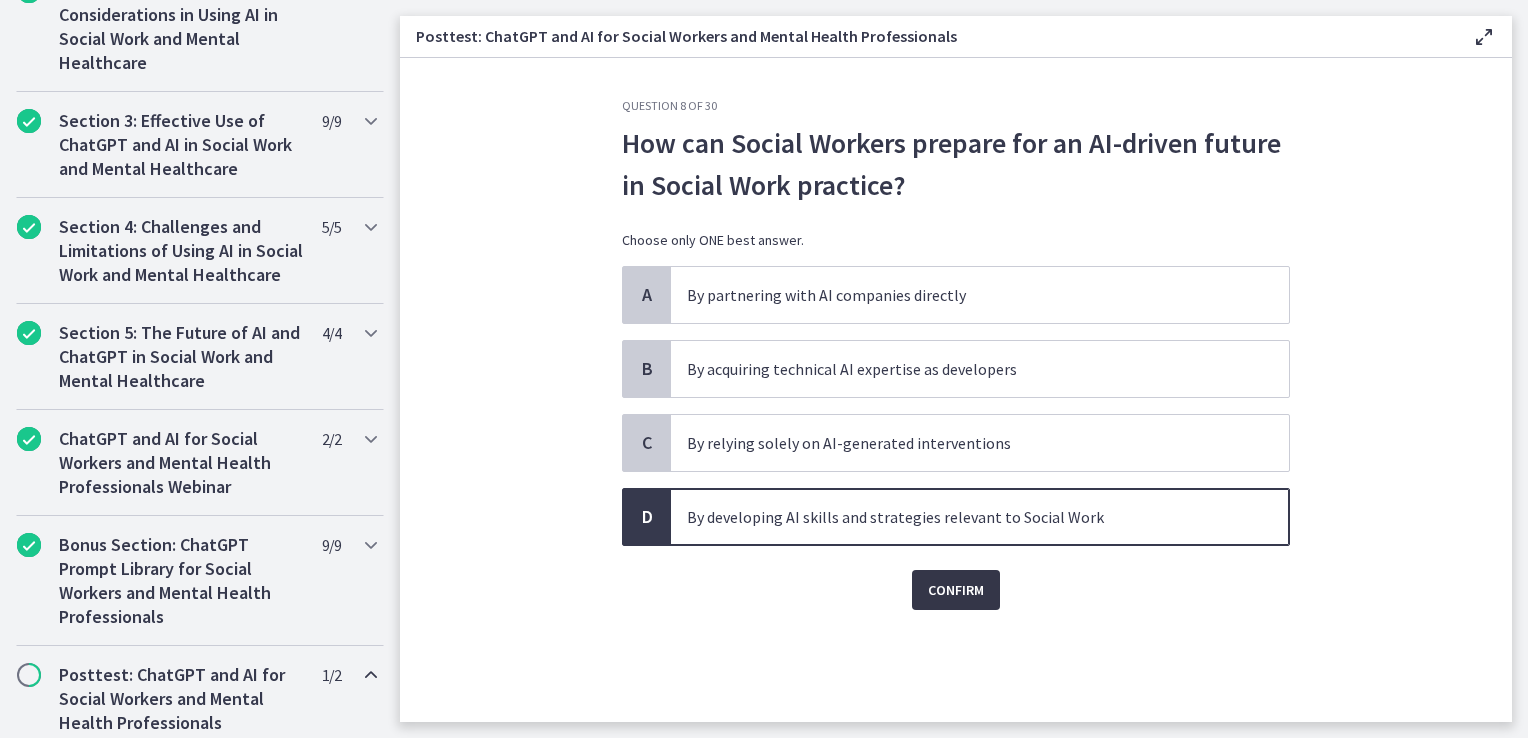 click on "Confirm" at bounding box center [956, 590] 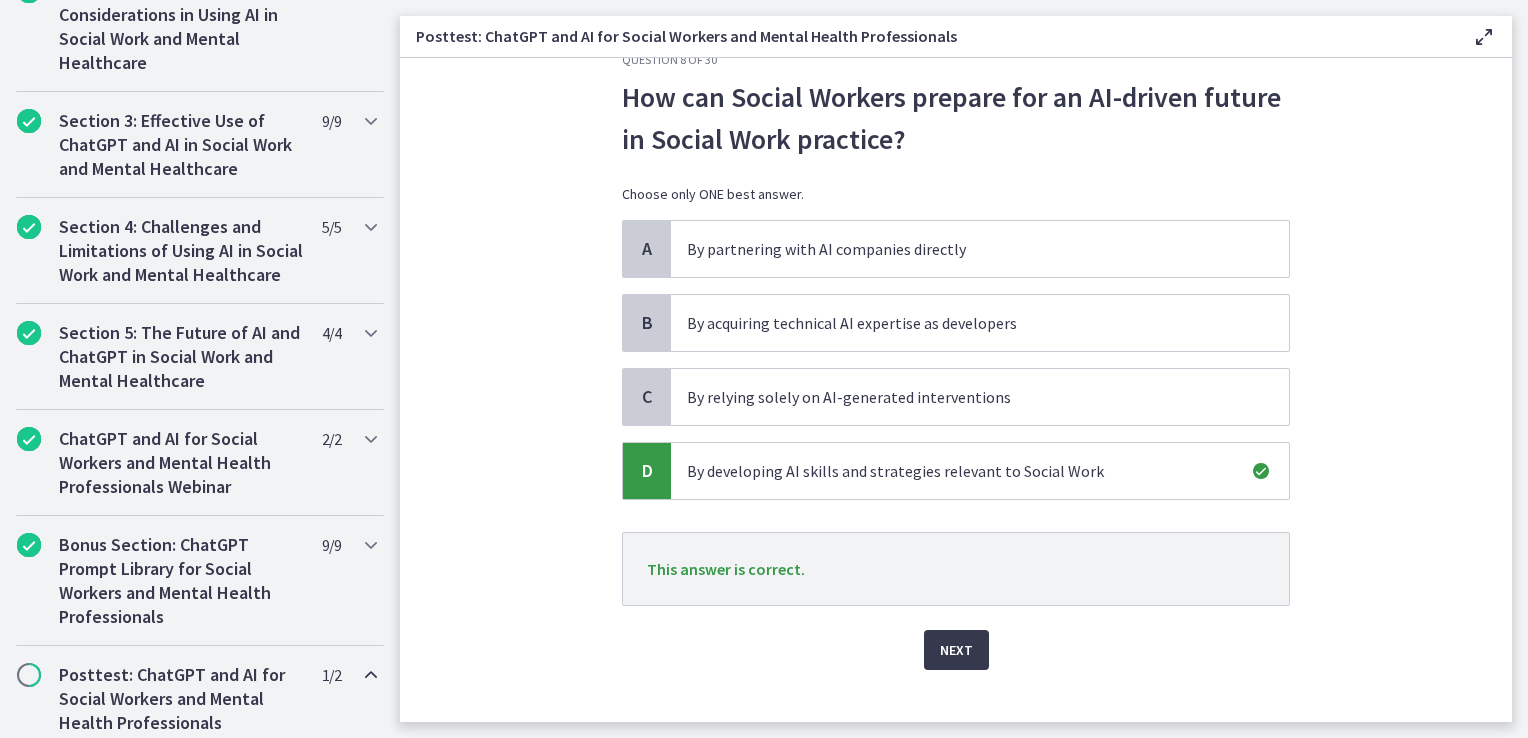 scroll, scrollTop: 71, scrollLeft: 0, axis: vertical 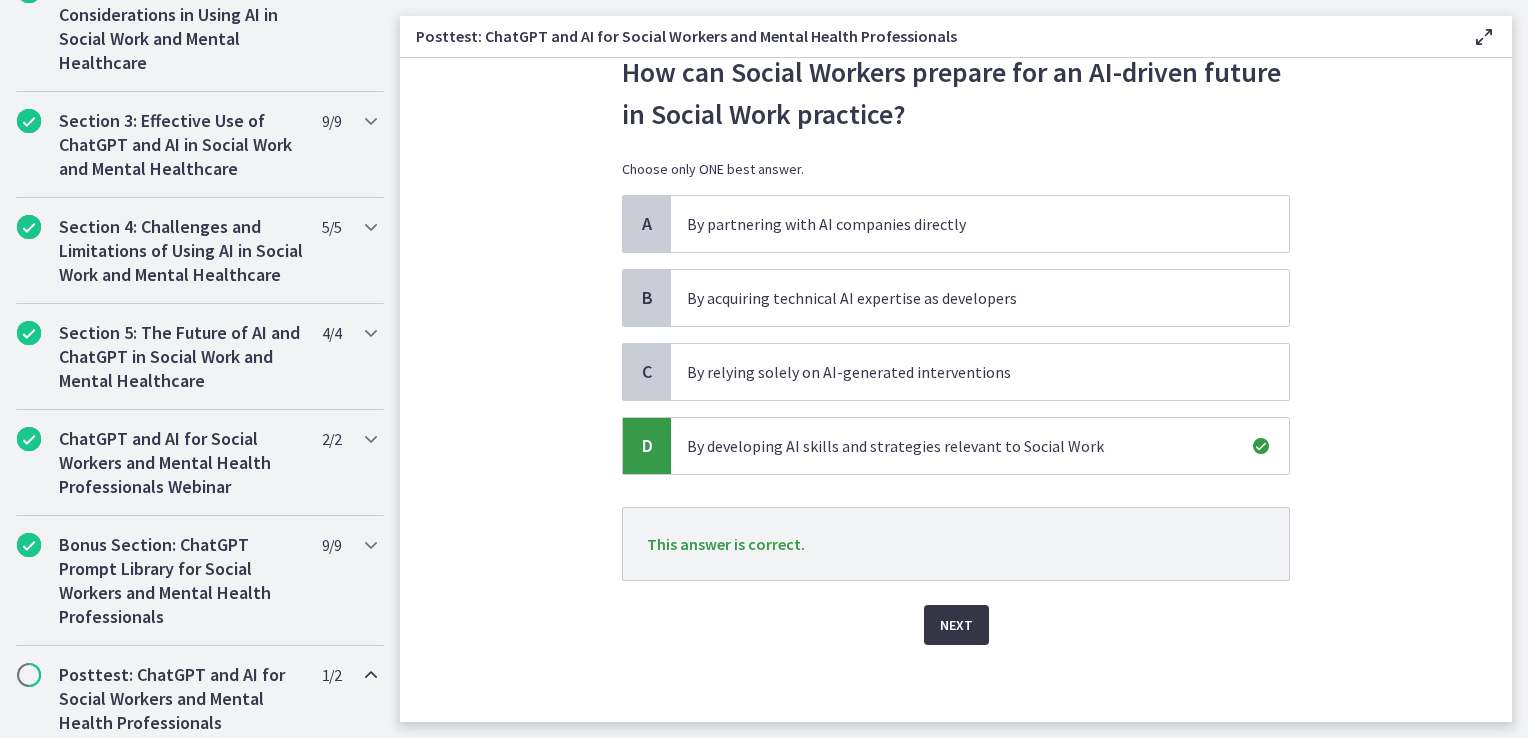 click on "Next" at bounding box center (956, 625) 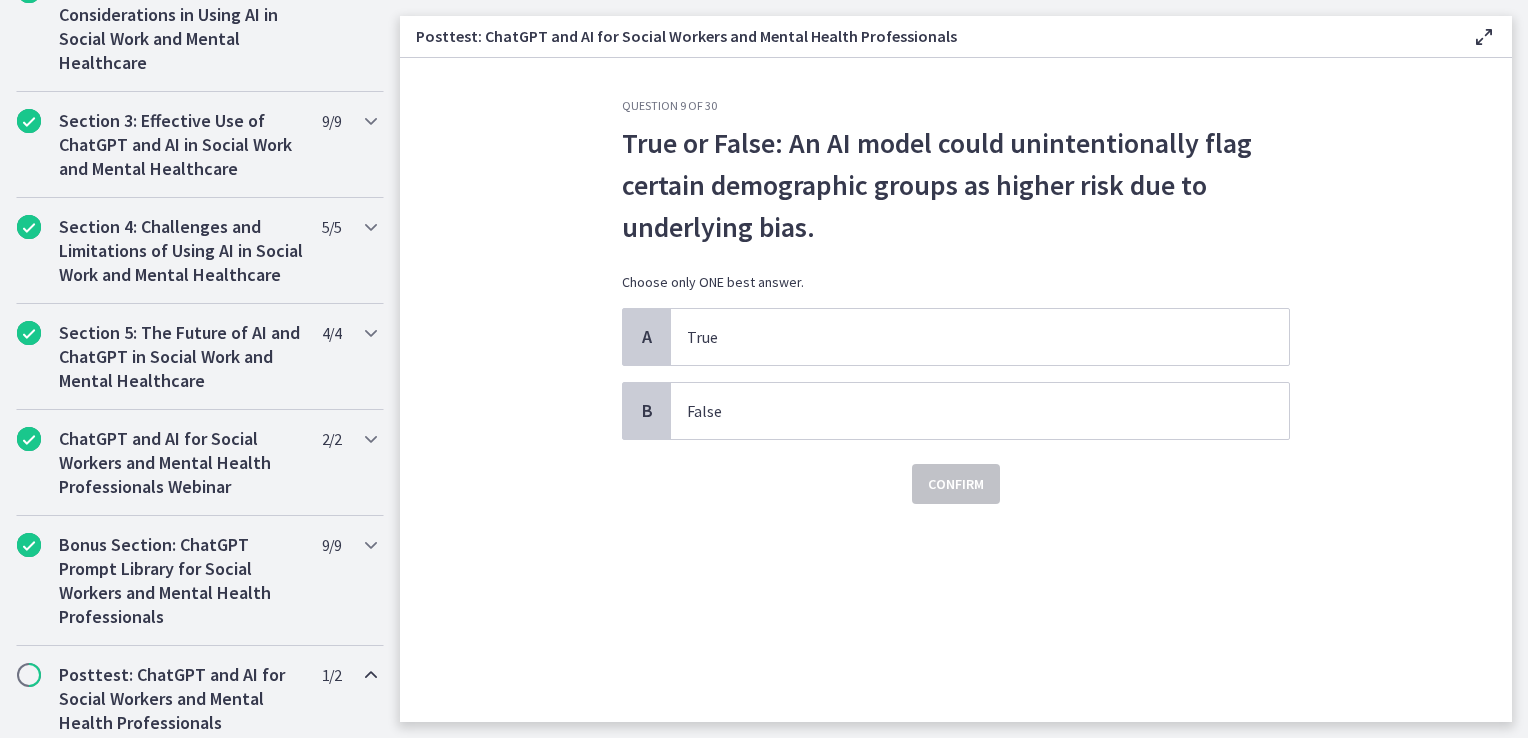 scroll, scrollTop: 0, scrollLeft: 0, axis: both 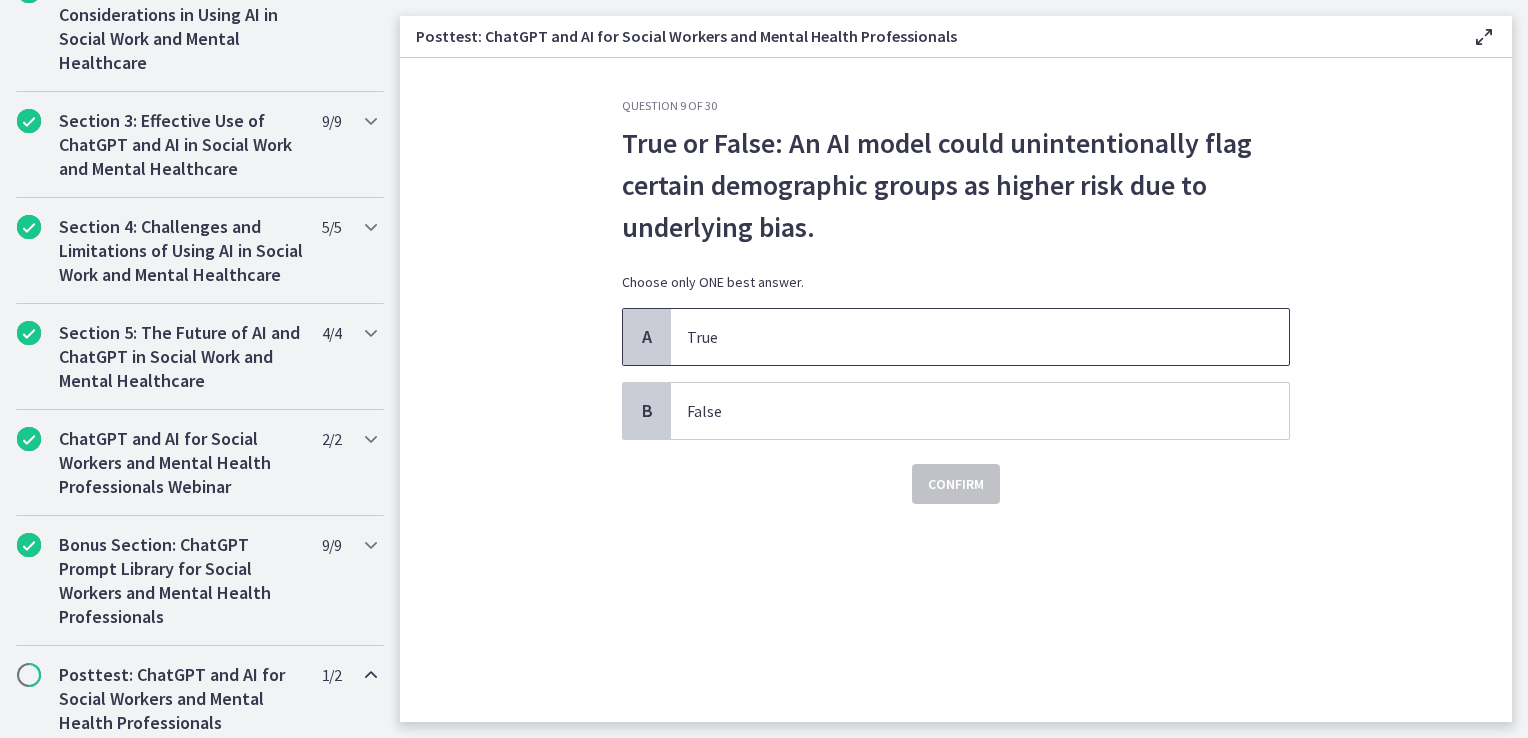 click on "True" at bounding box center (960, 337) 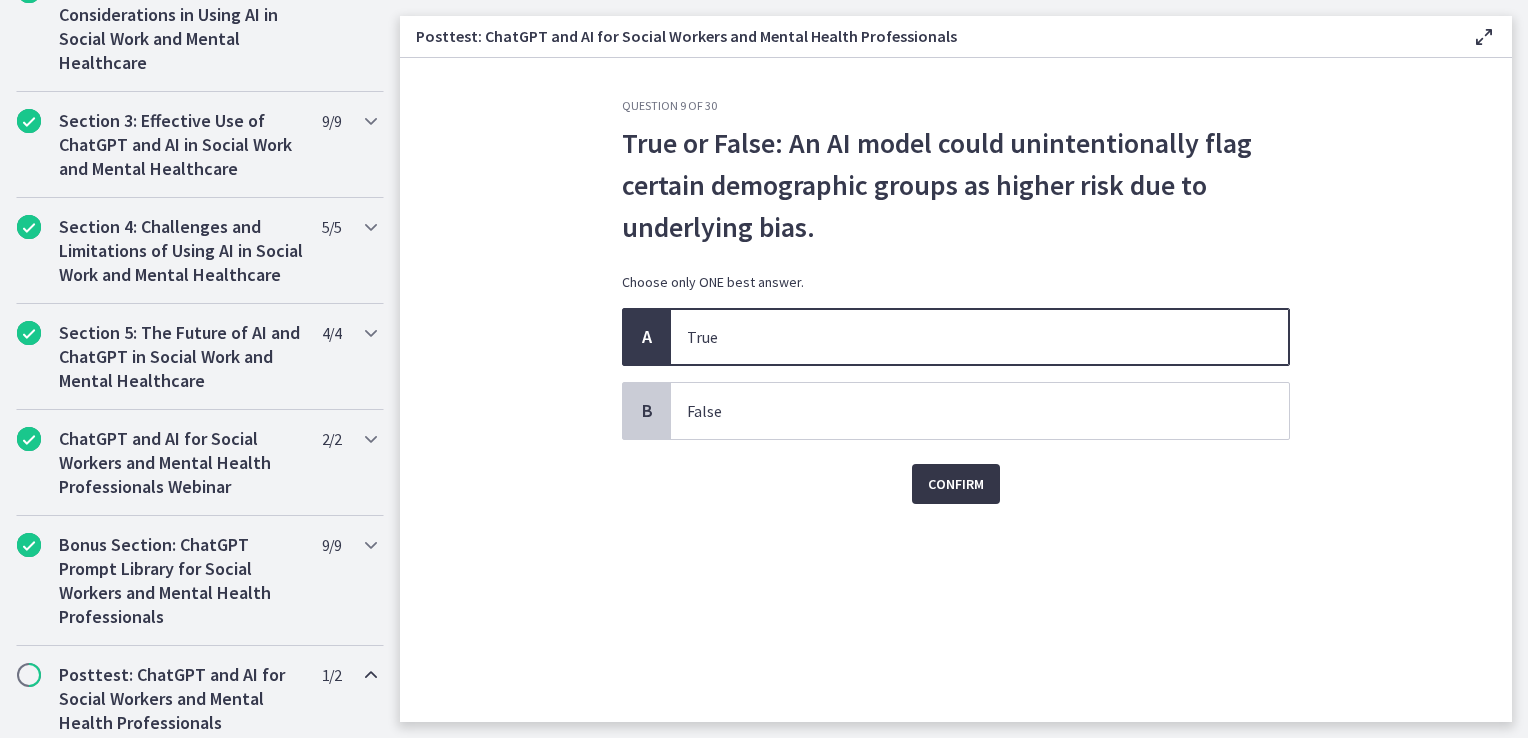 click on "Confirm" at bounding box center (956, 484) 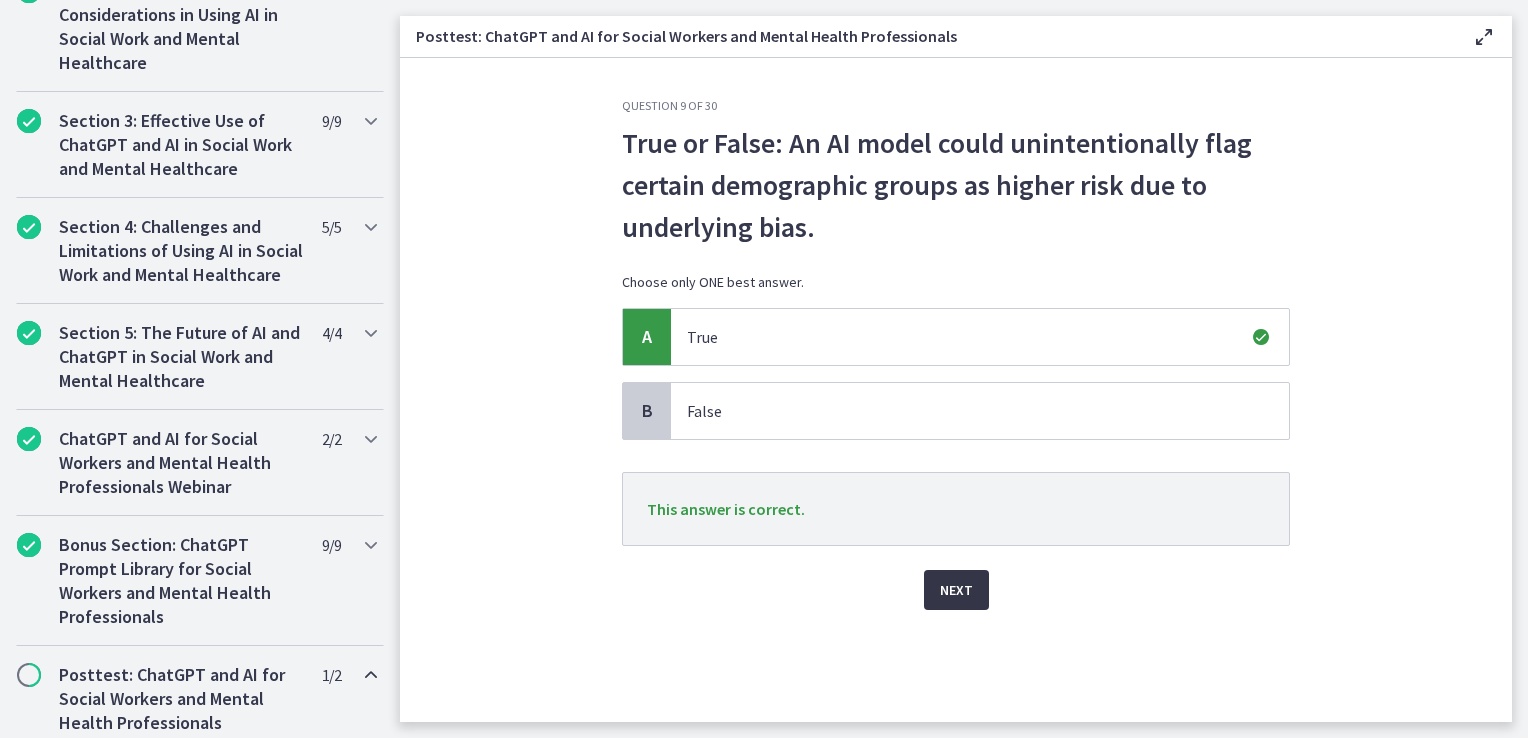 click on "Next" at bounding box center [956, 590] 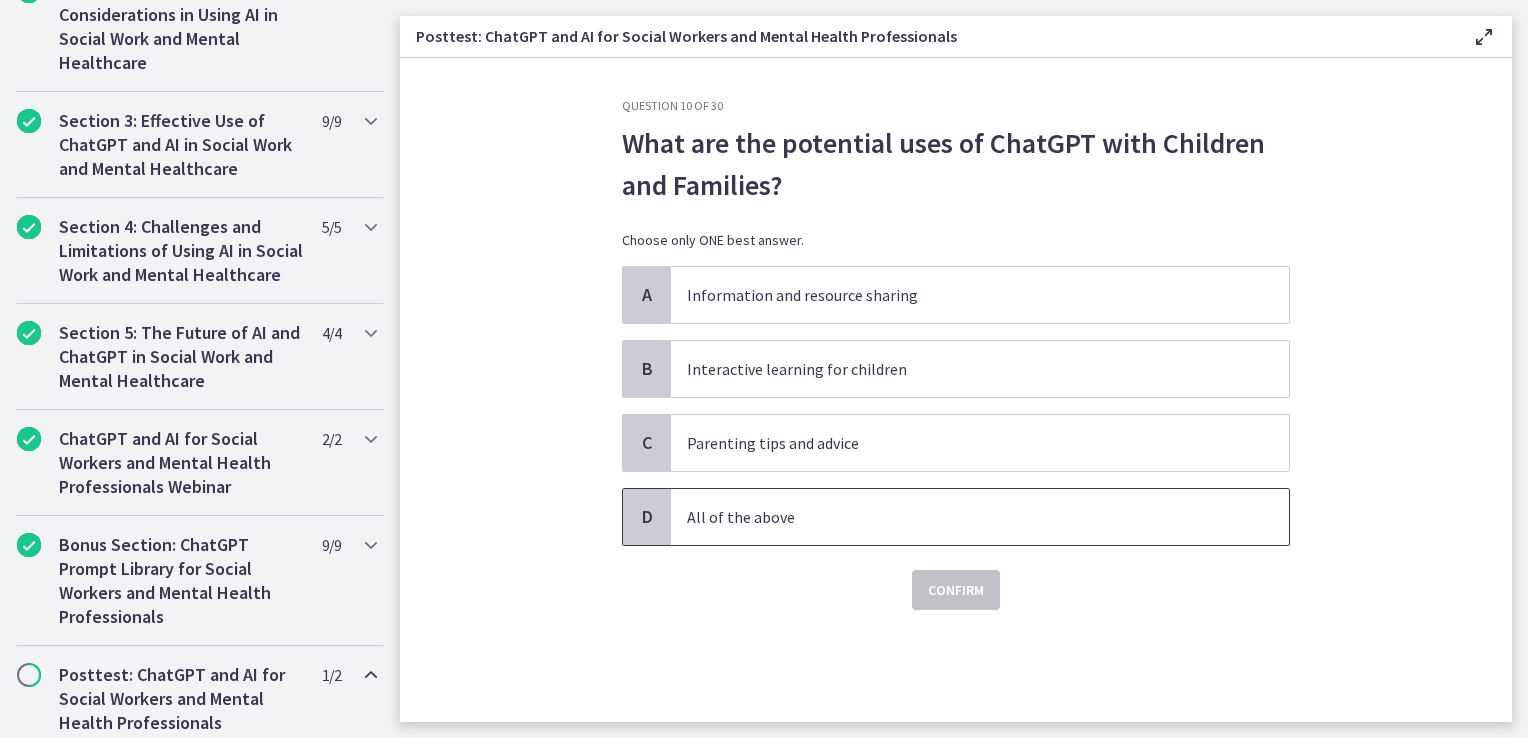 click on "All of the above" at bounding box center [960, 517] 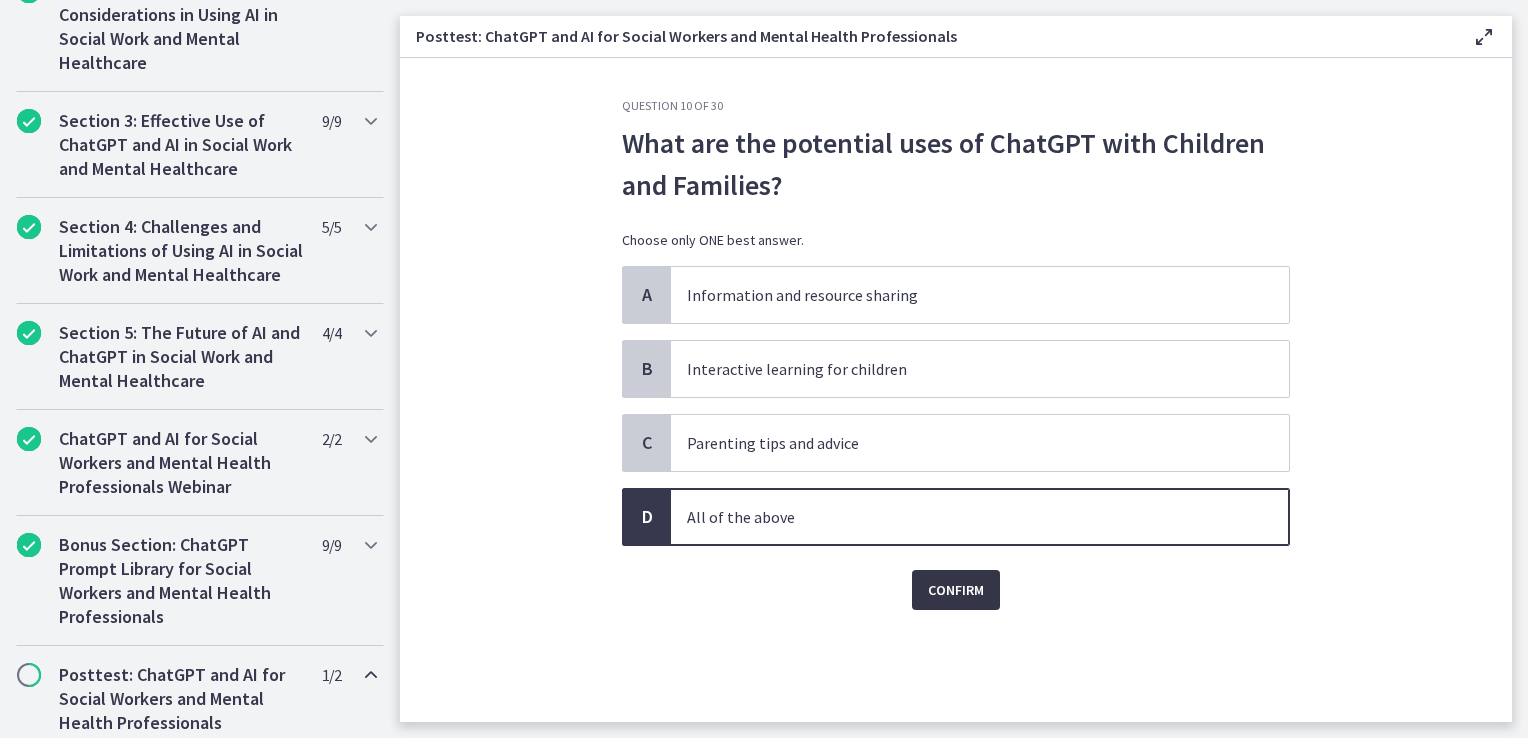 click on "Confirm" at bounding box center (956, 590) 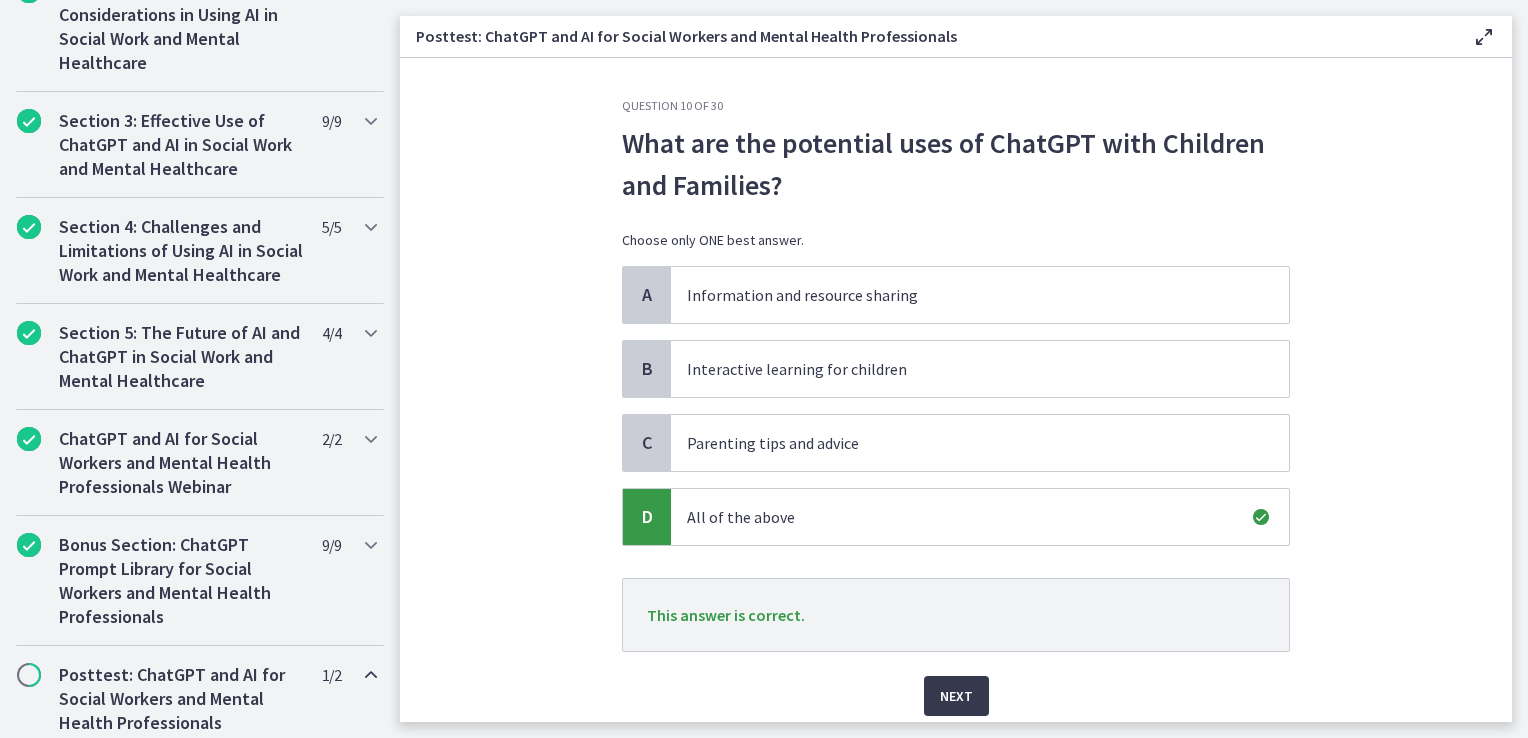 scroll, scrollTop: 71, scrollLeft: 0, axis: vertical 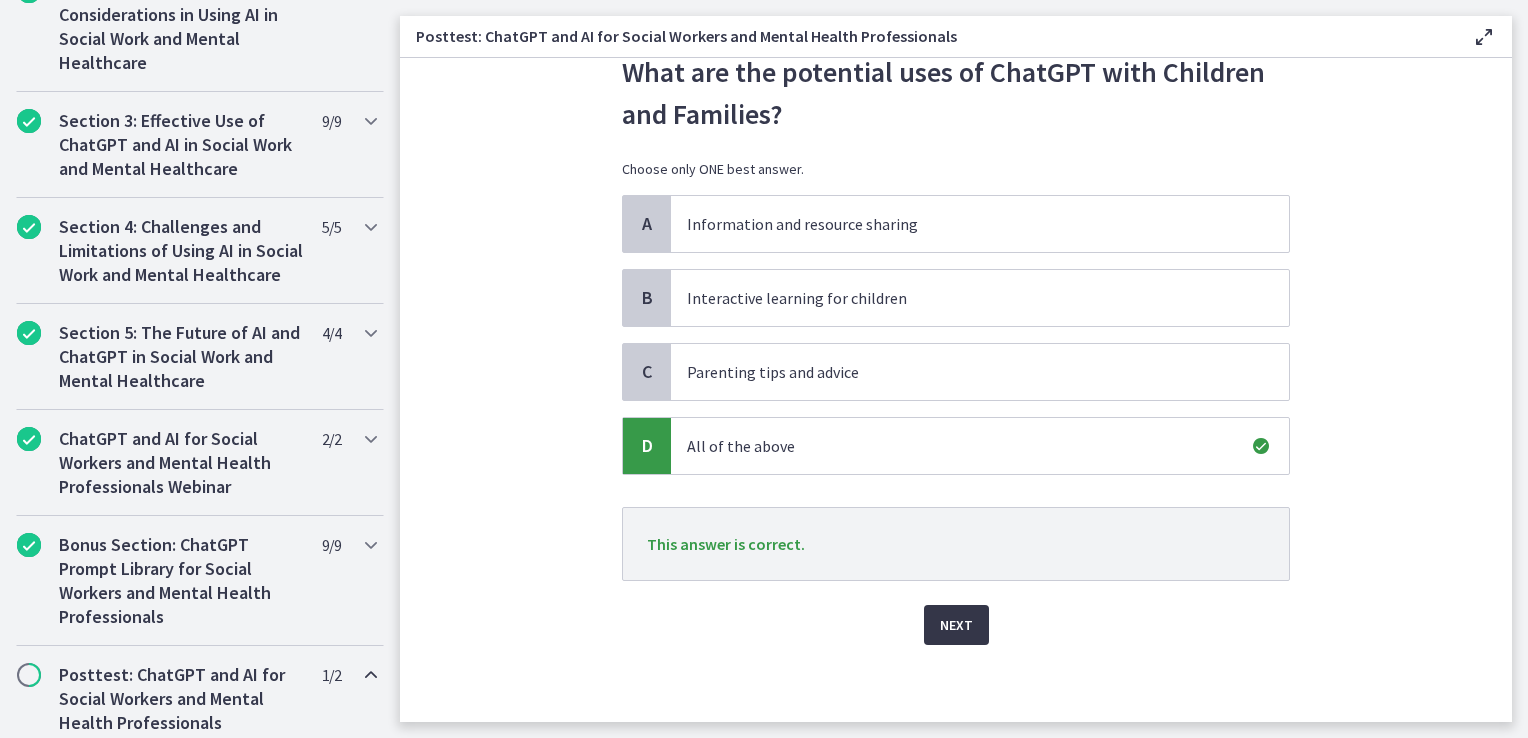 click on "Next" at bounding box center [956, 625] 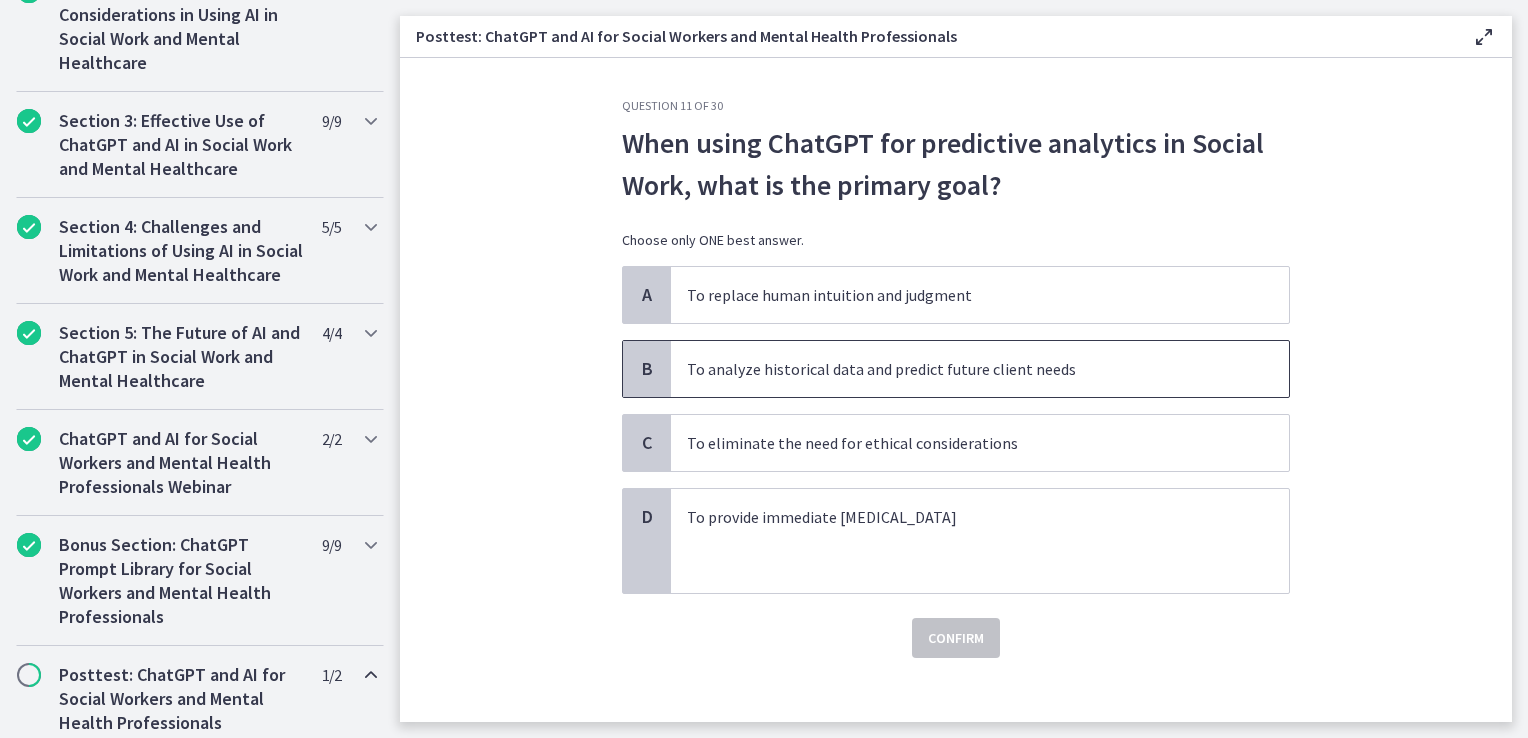 click on "To analyze historical data and predict future client needs" at bounding box center (960, 369) 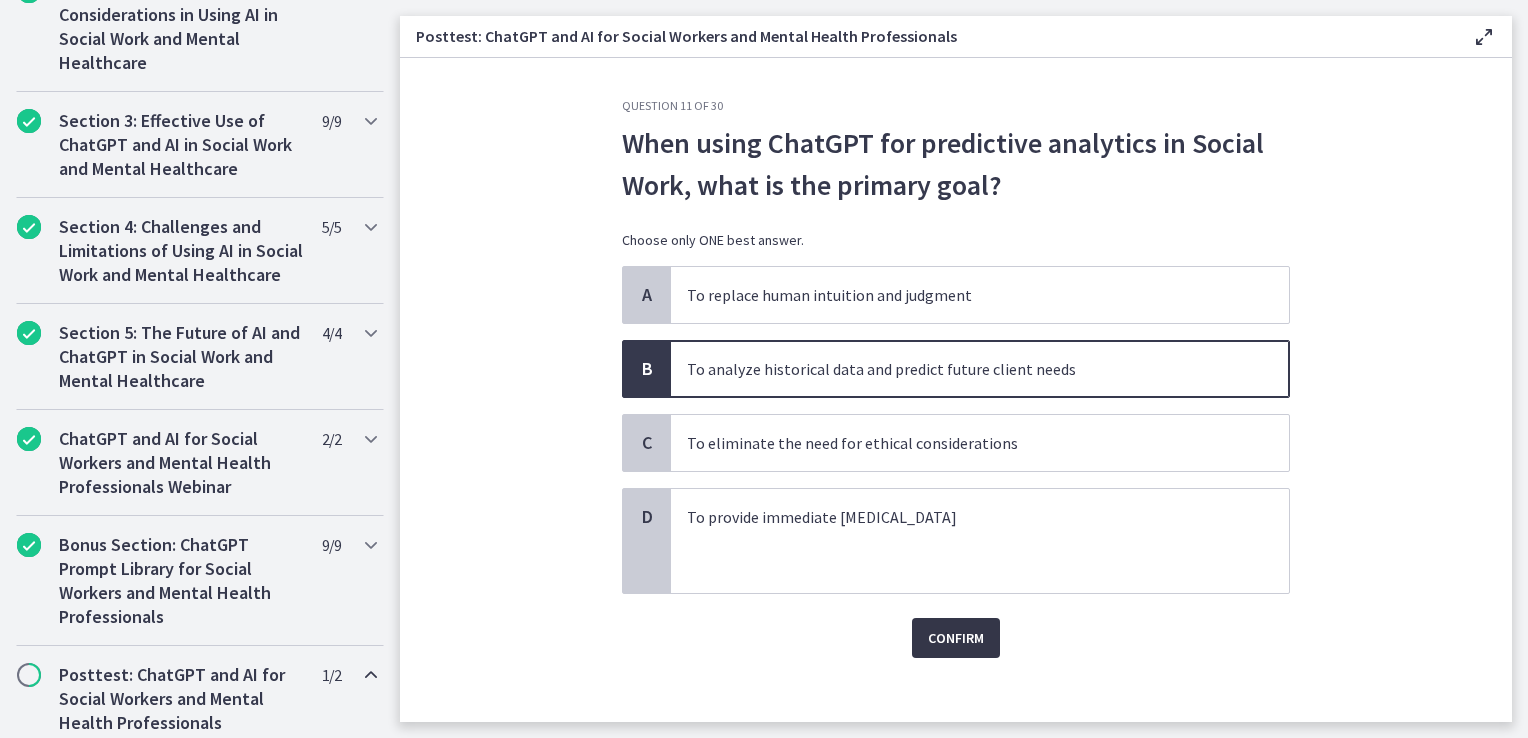 click on "Confirm" at bounding box center [956, 638] 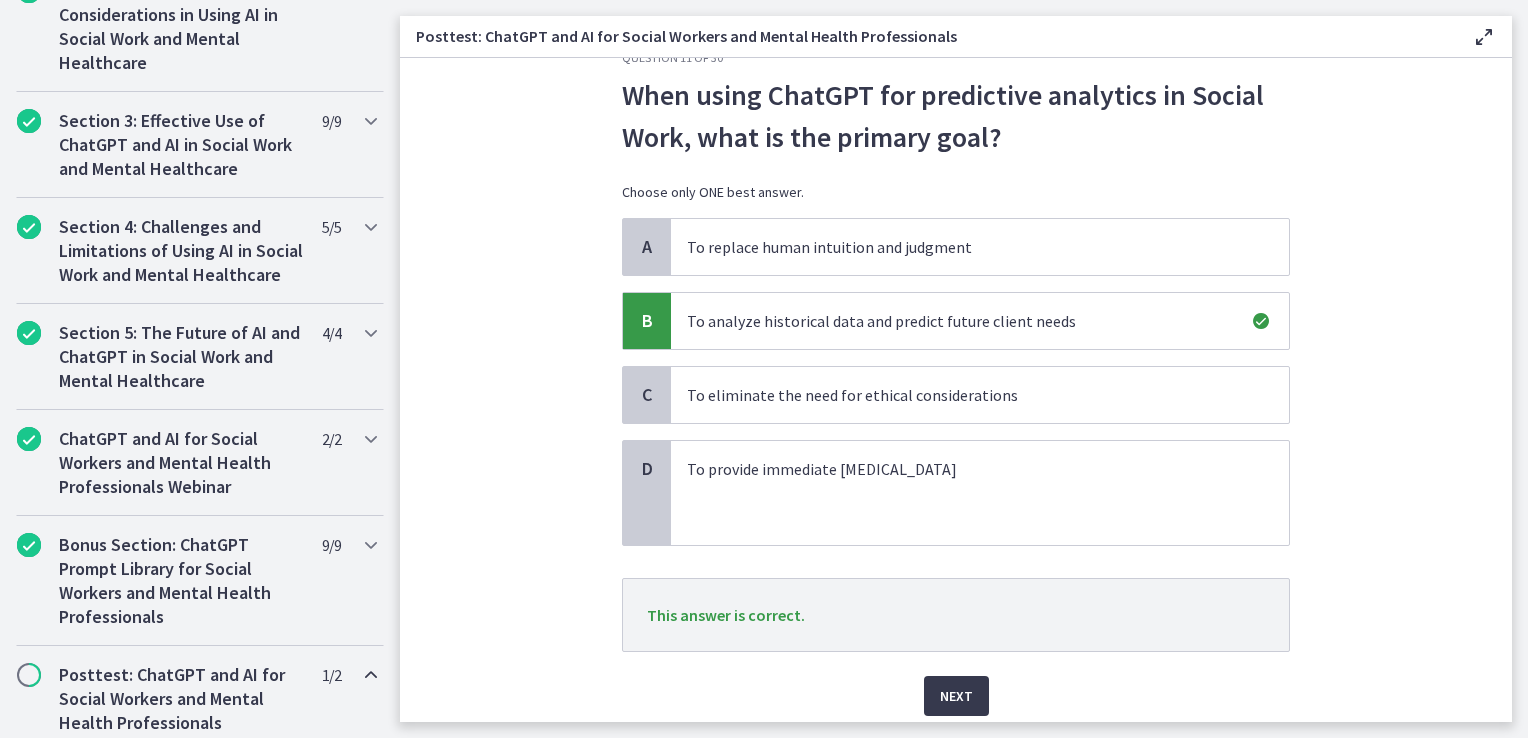 scroll, scrollTop: 119, scrollLeft: 0, axis: vertical 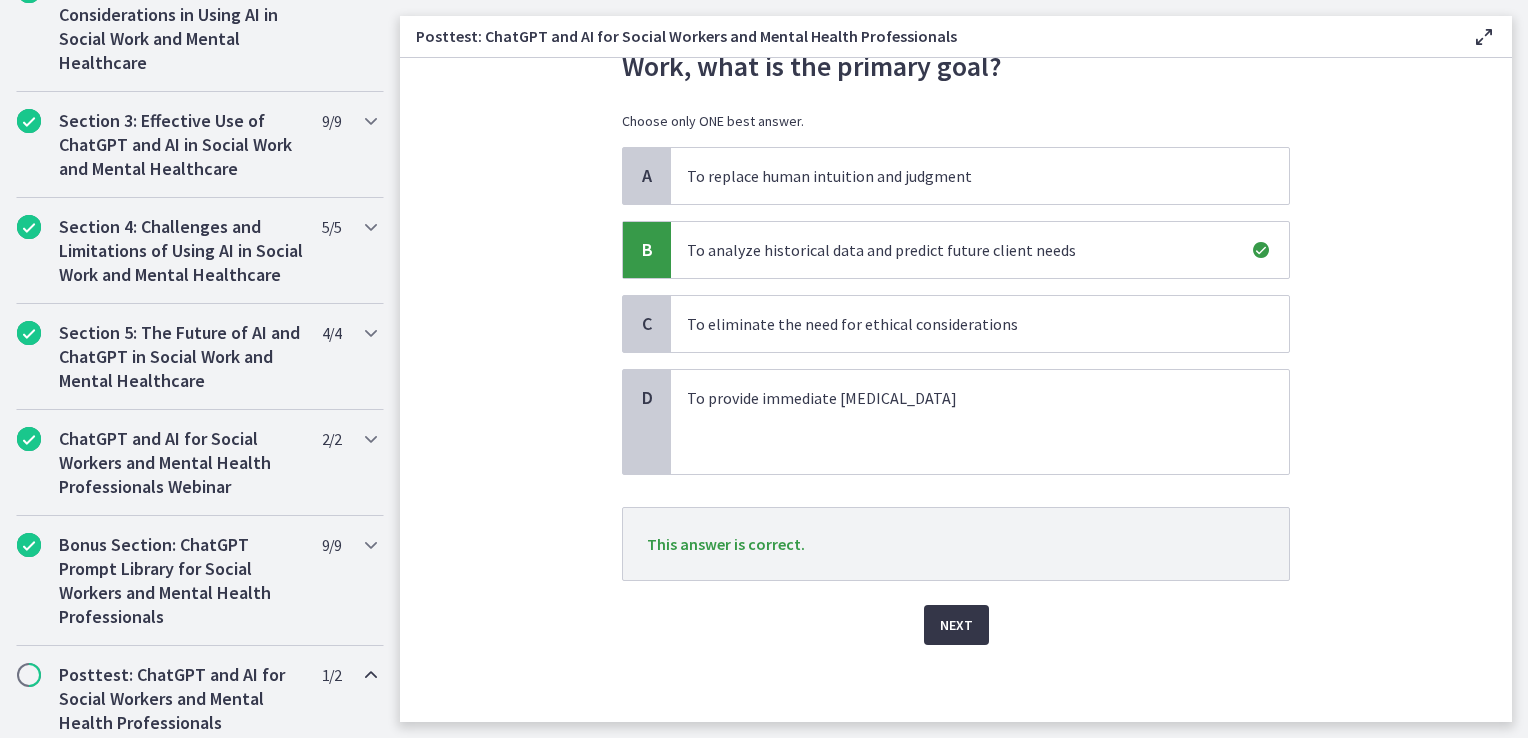 click on "Next" at bounding box center [956, 625] 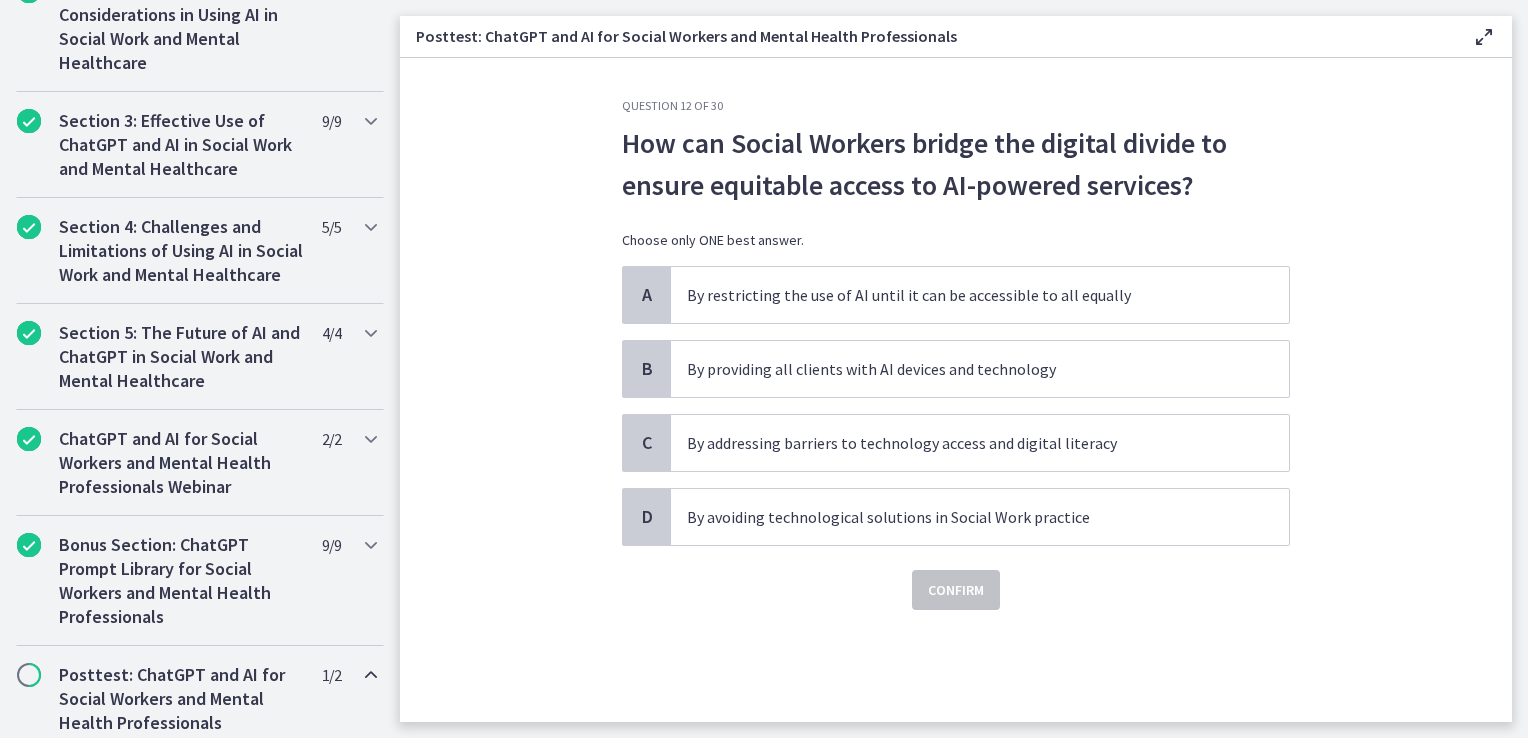 scroll, scrollTop: 0, scrollLeft: 0, axis: both 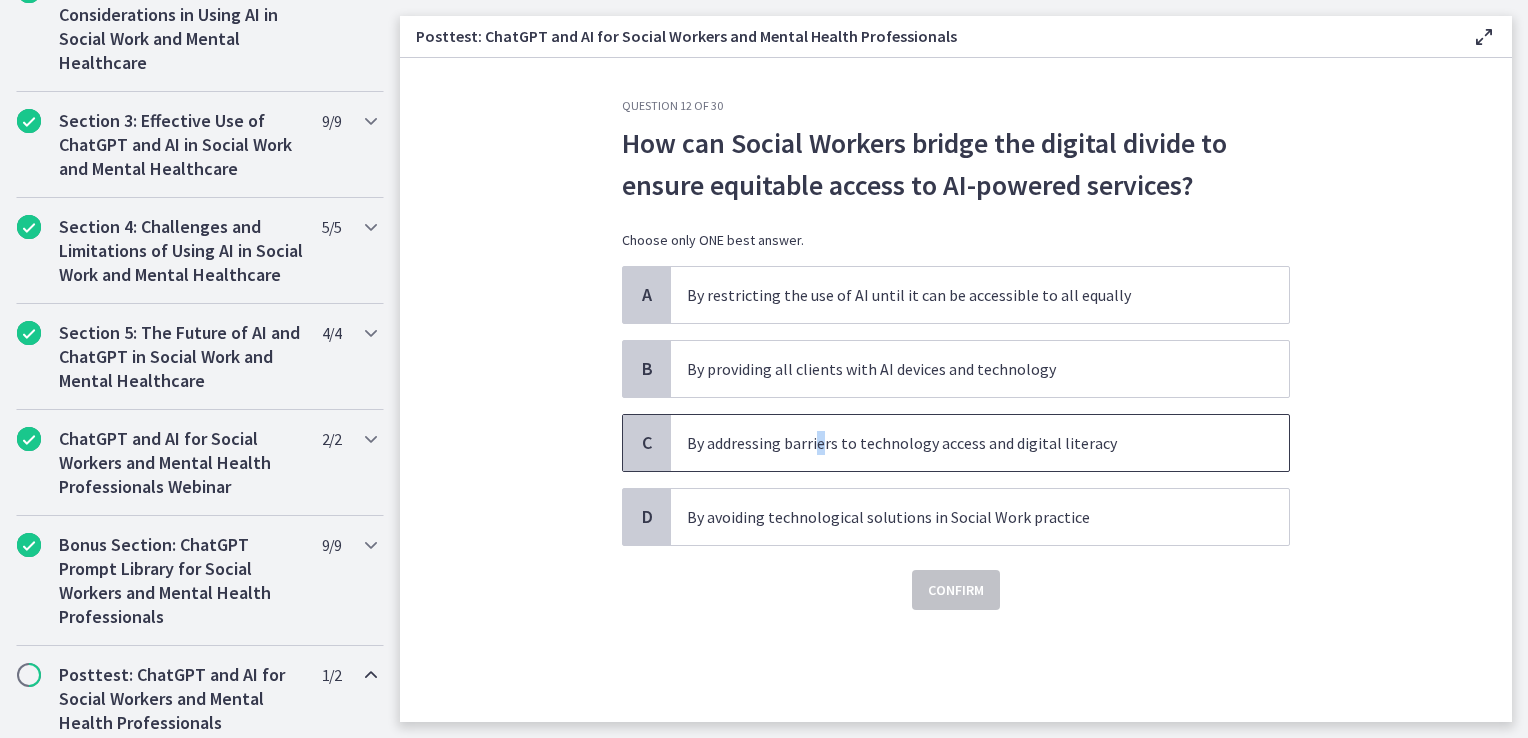 click on "By addressing barriers to technology access and digital literacy" at bounding box center (980, 443) 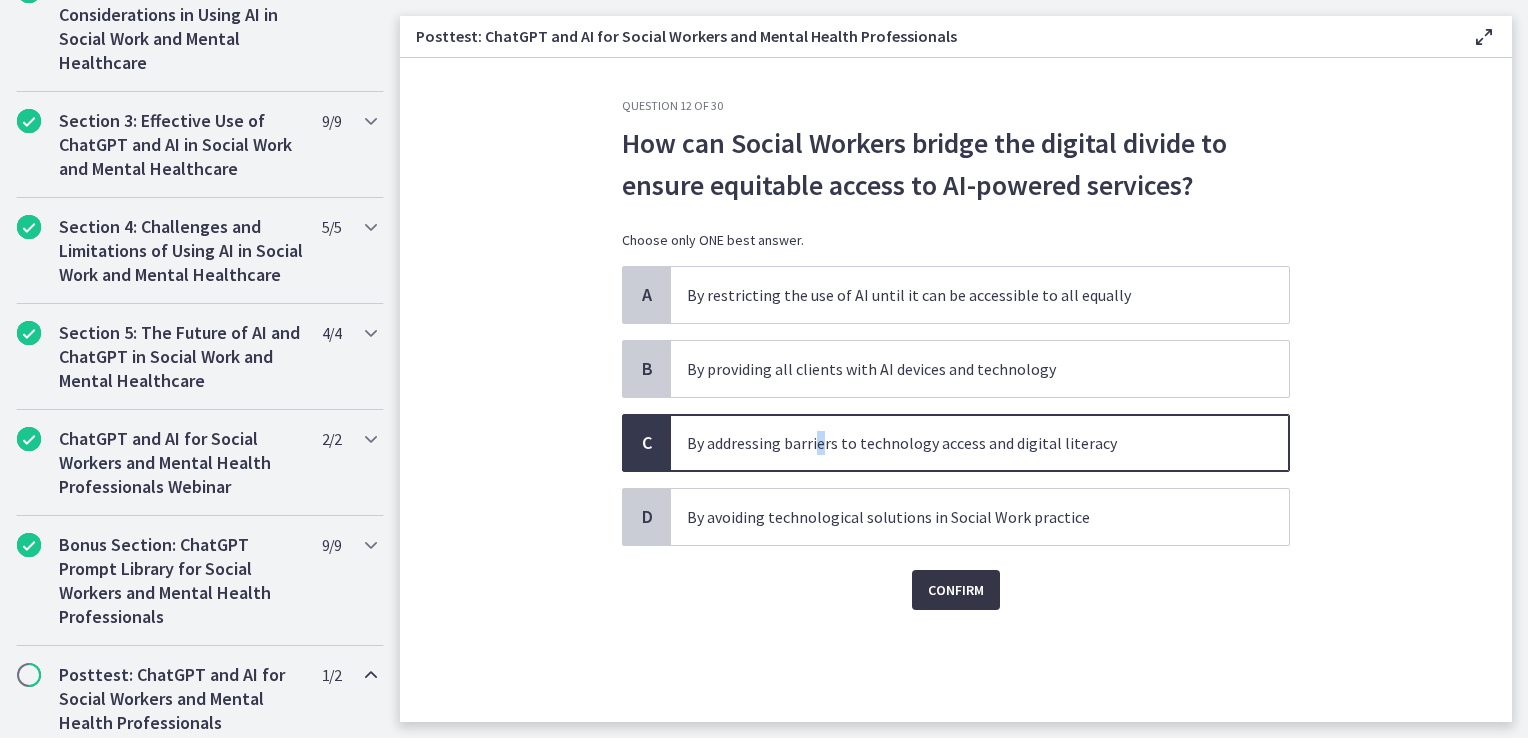 drag, startPoint x: 814, startPoint y: 459, endPoint x: 935, endPoint y: 602, distance: 187.32326 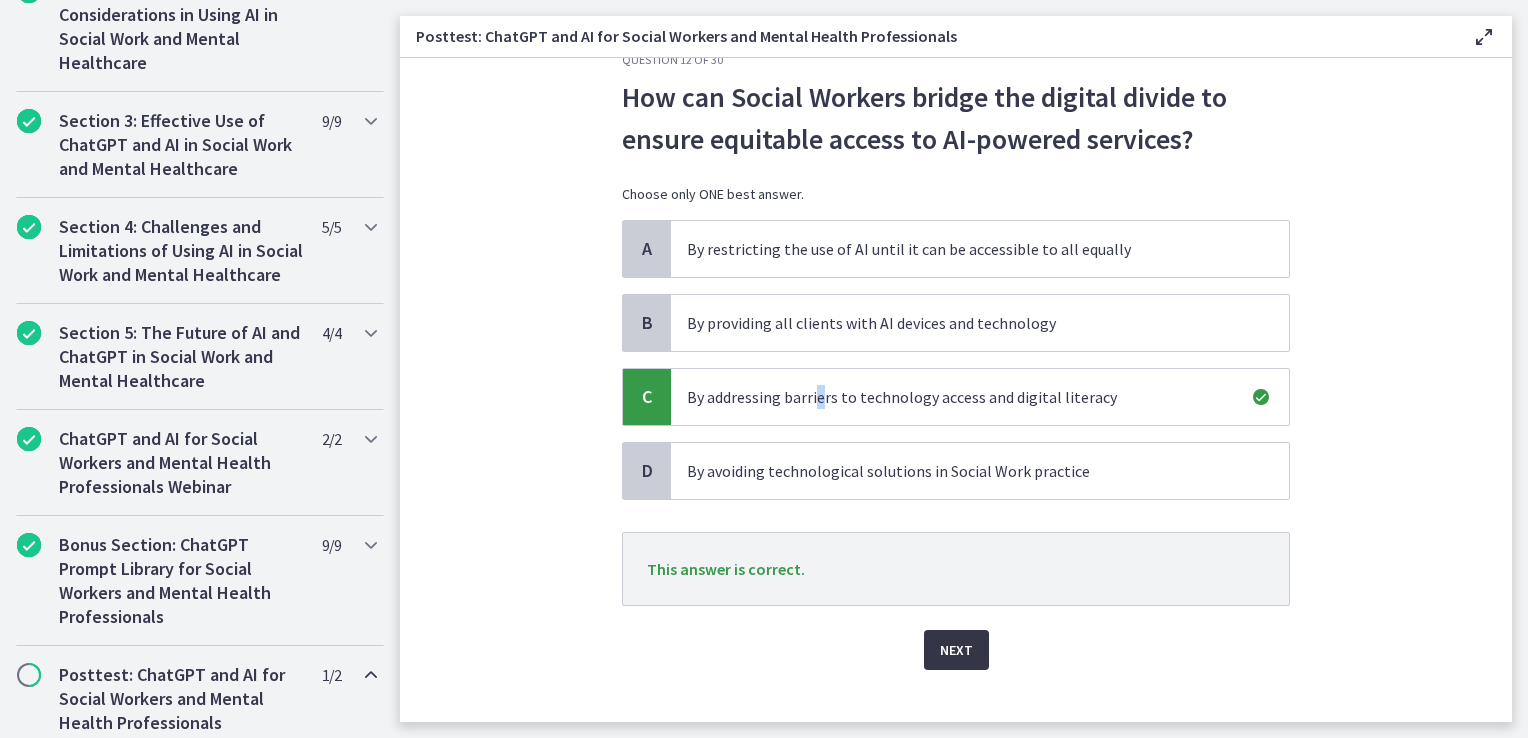 scroll, scrollTop: 71, scrollLeft: 0, axis: vertical 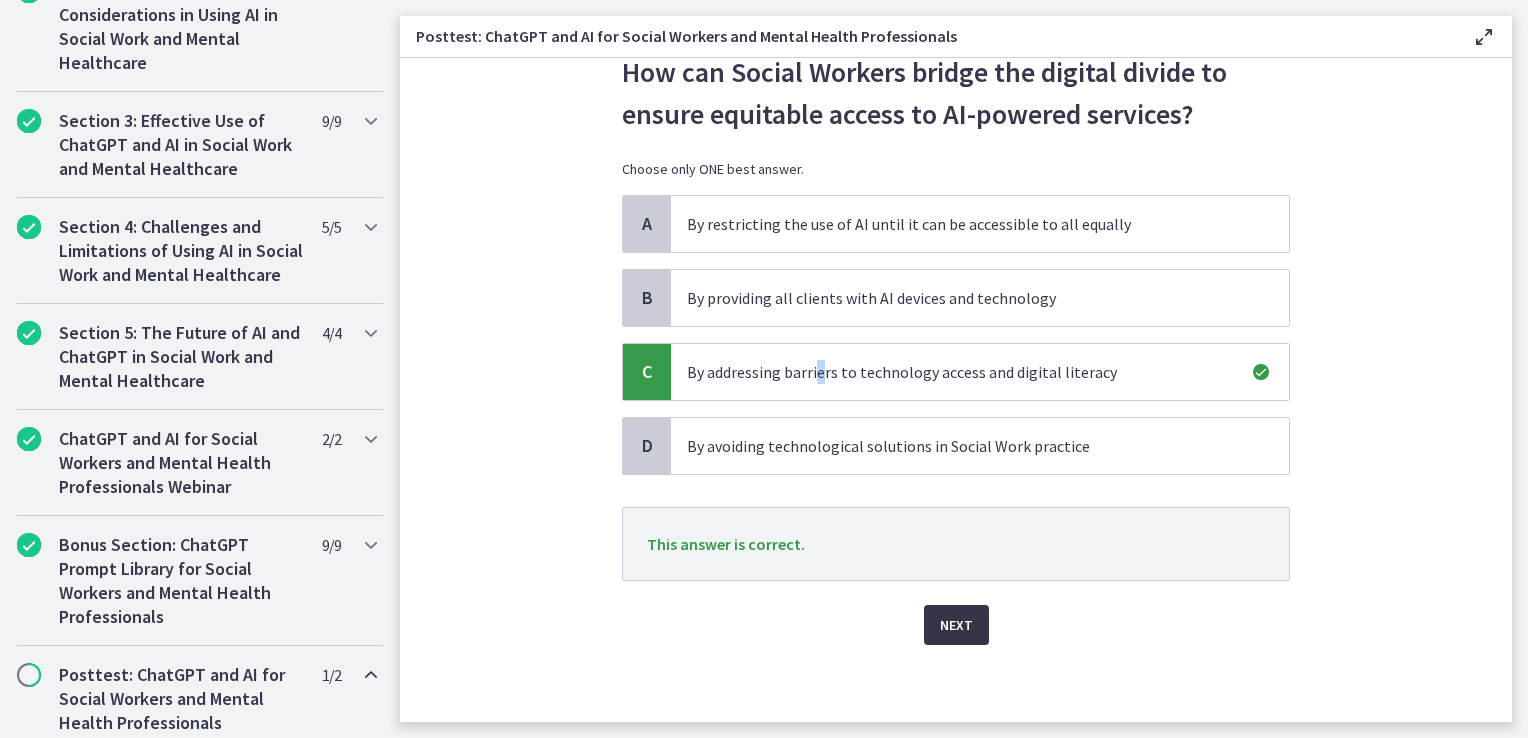 click on "Next" at bounding box center (956, 625) 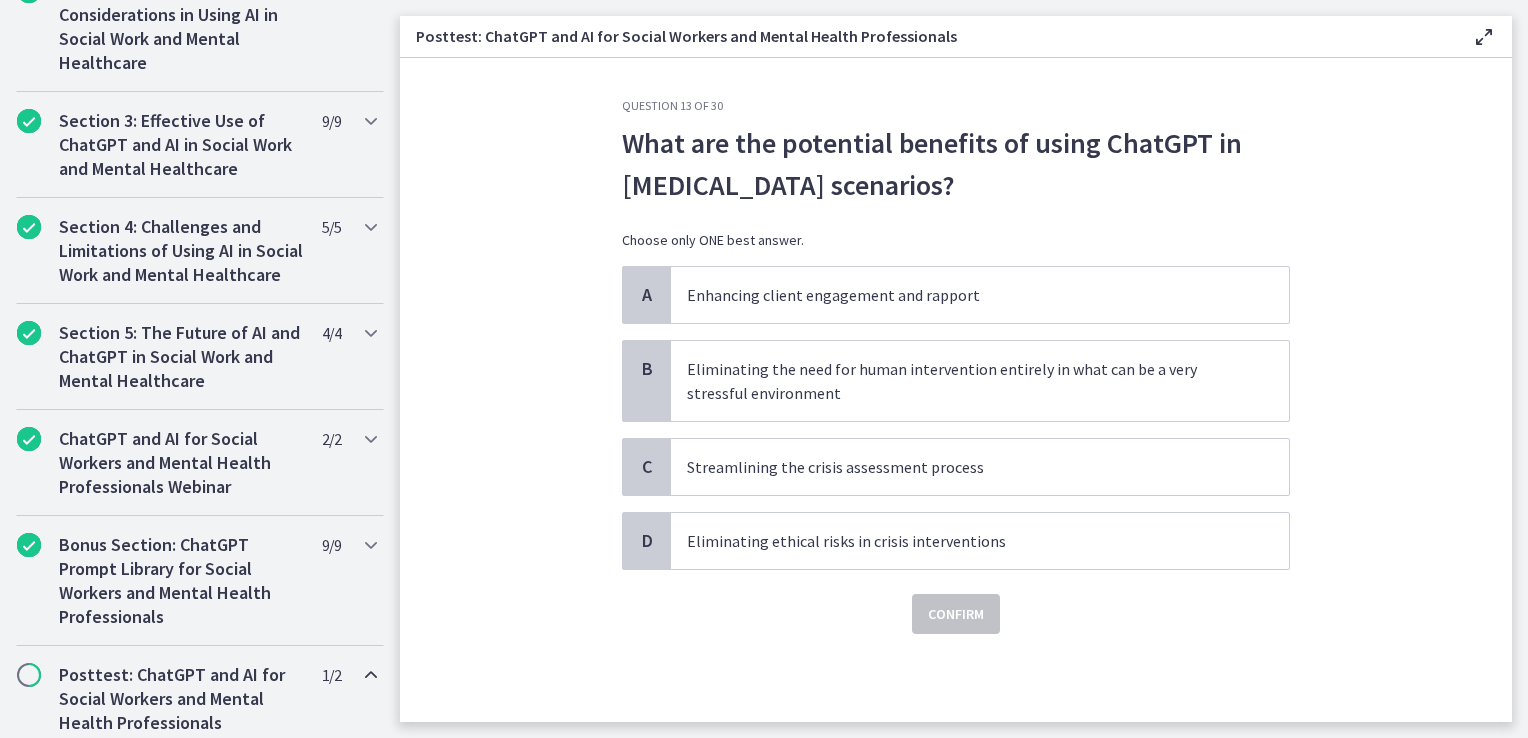 scroll, scrollTop: 0, scrollLeft: 0, axis: both 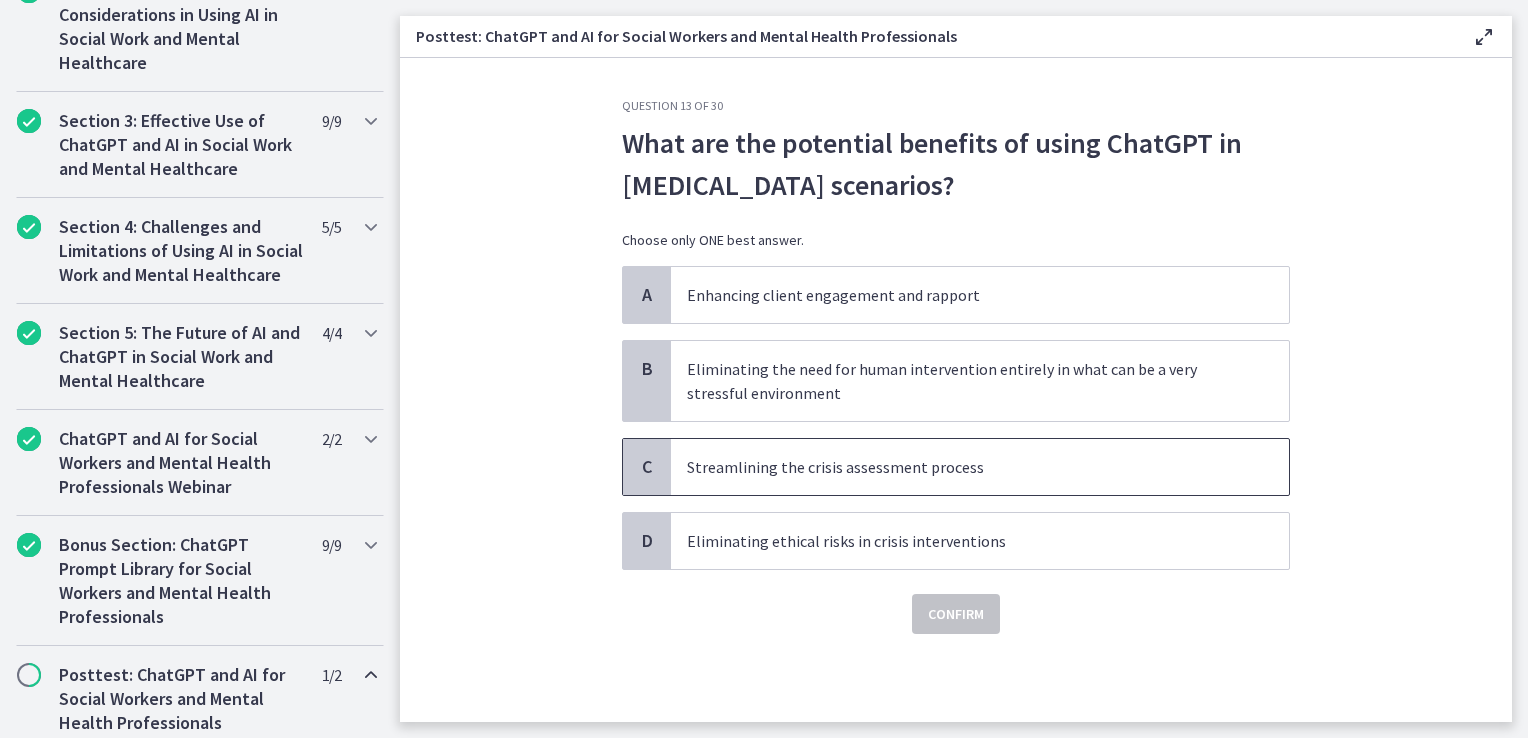 click on "Streamlining the crisis assessment process" at bounding box center [980, 467] 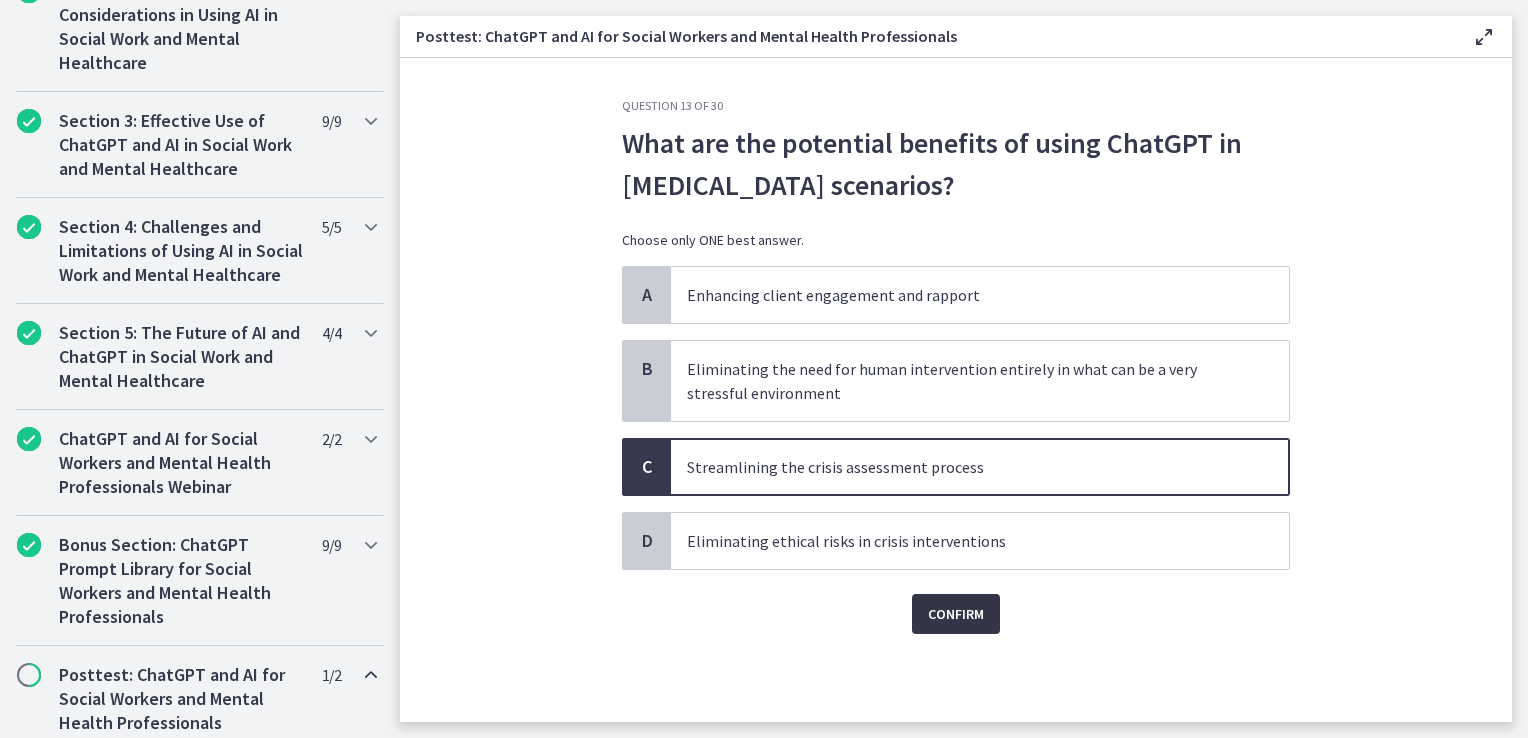 click on "Confirm" at bounding box center (956, 614) 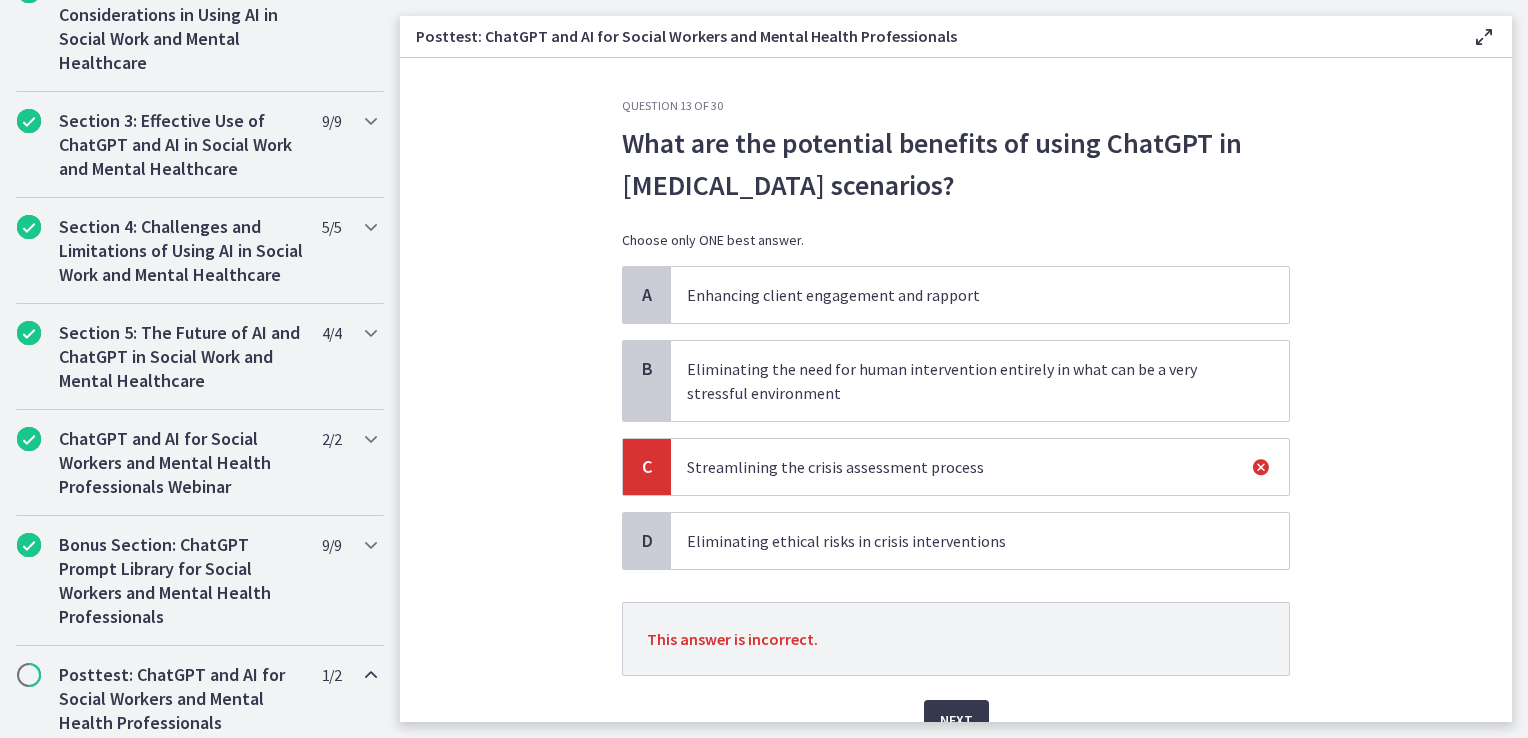 click on "Enhancing client engagement and rapport" at bounding box center (960, 295) 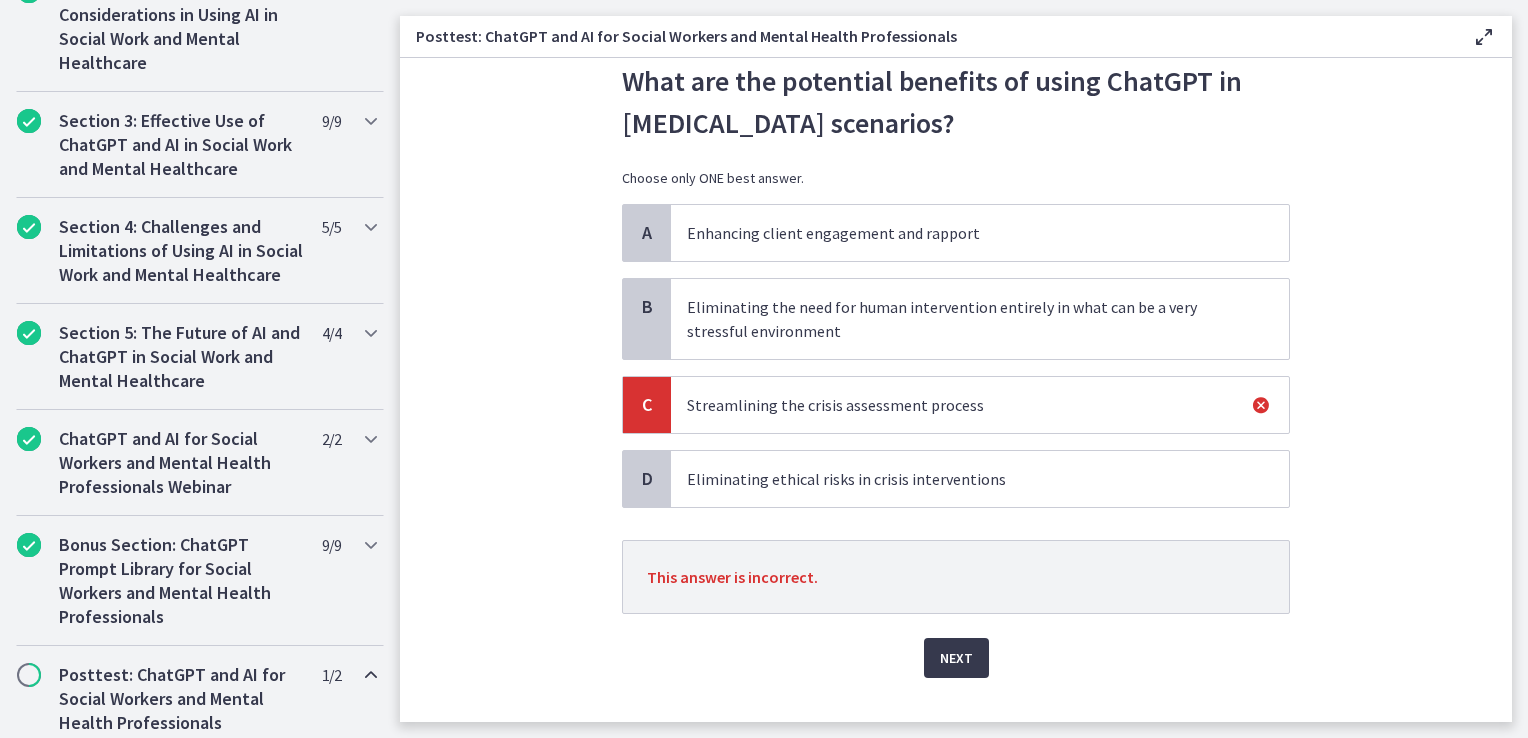 scroll, scrollTop: 95, scrollLeft: 0, axis: vertical 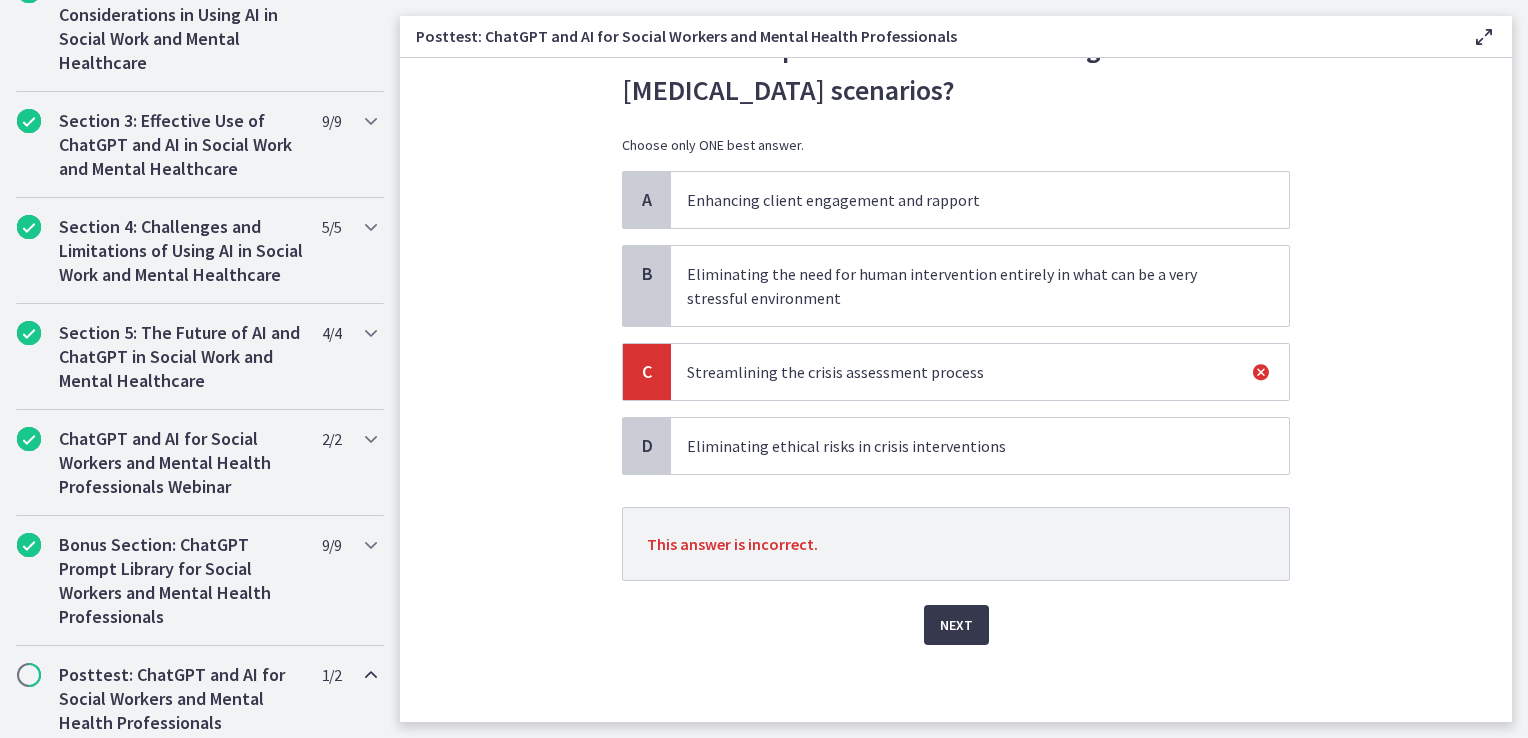 click on "Next" at bounding box center (956, 613) 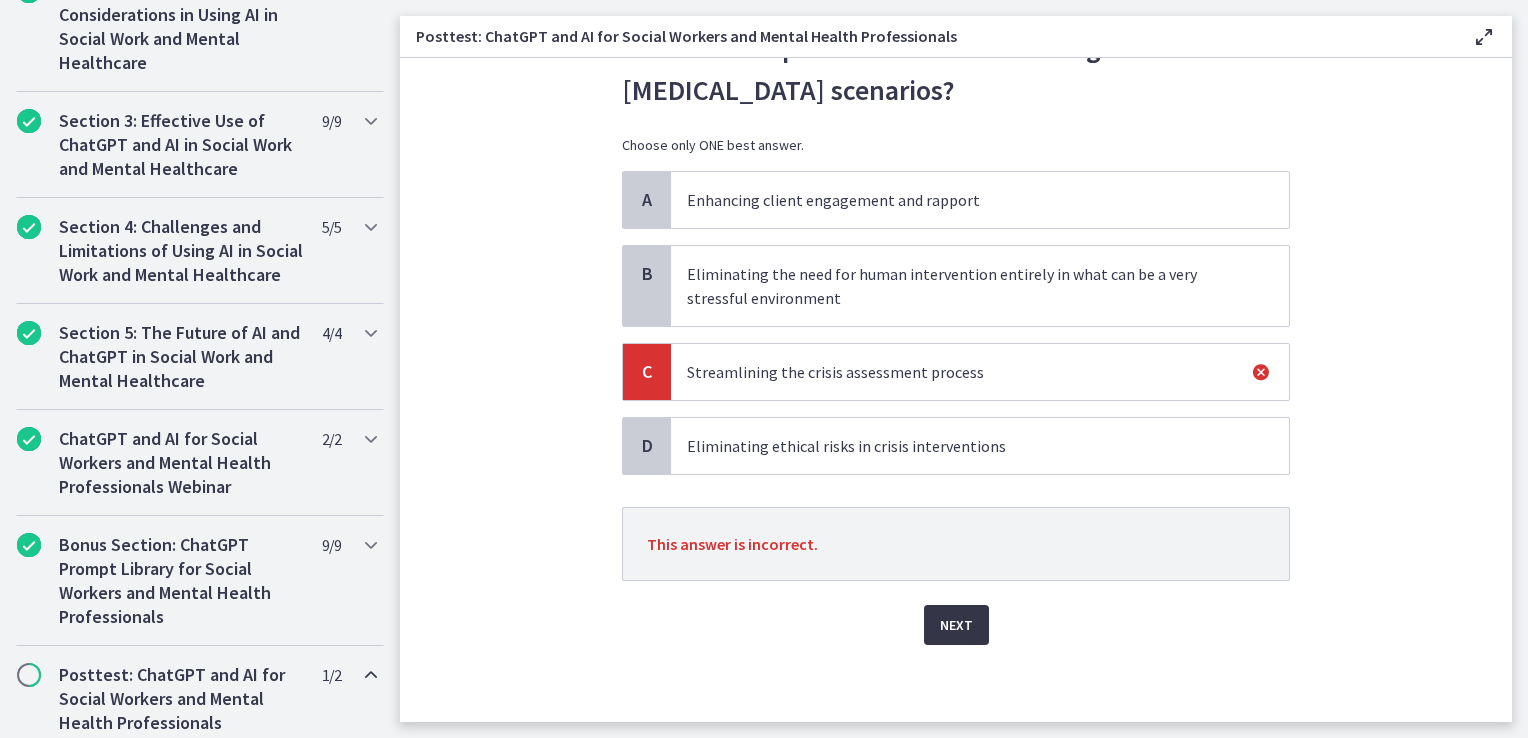 click on "Next" at bounding box center [956, 625] 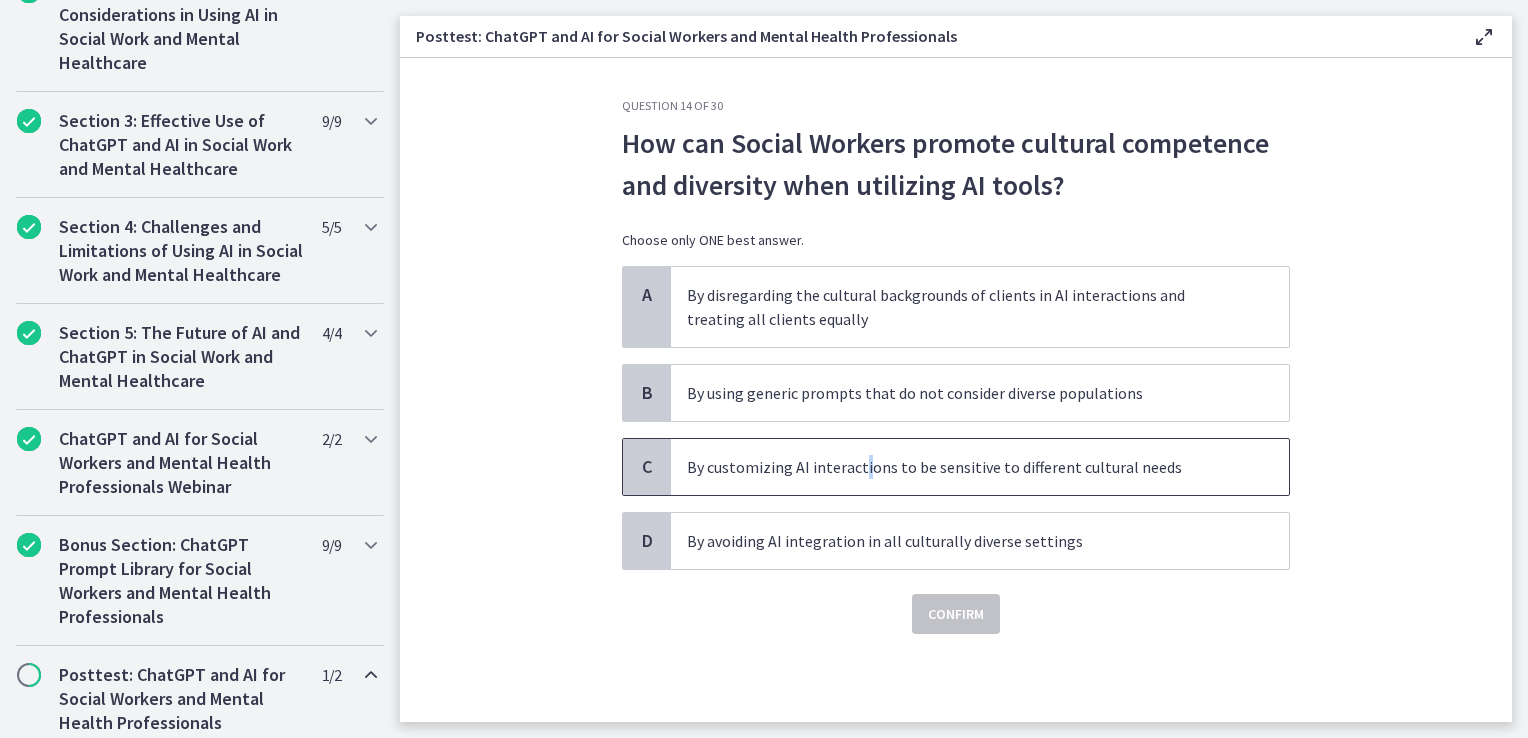 click on "By customizing AI interactions to be sensitive to different cultural needs" at bounding box center [960, 467] 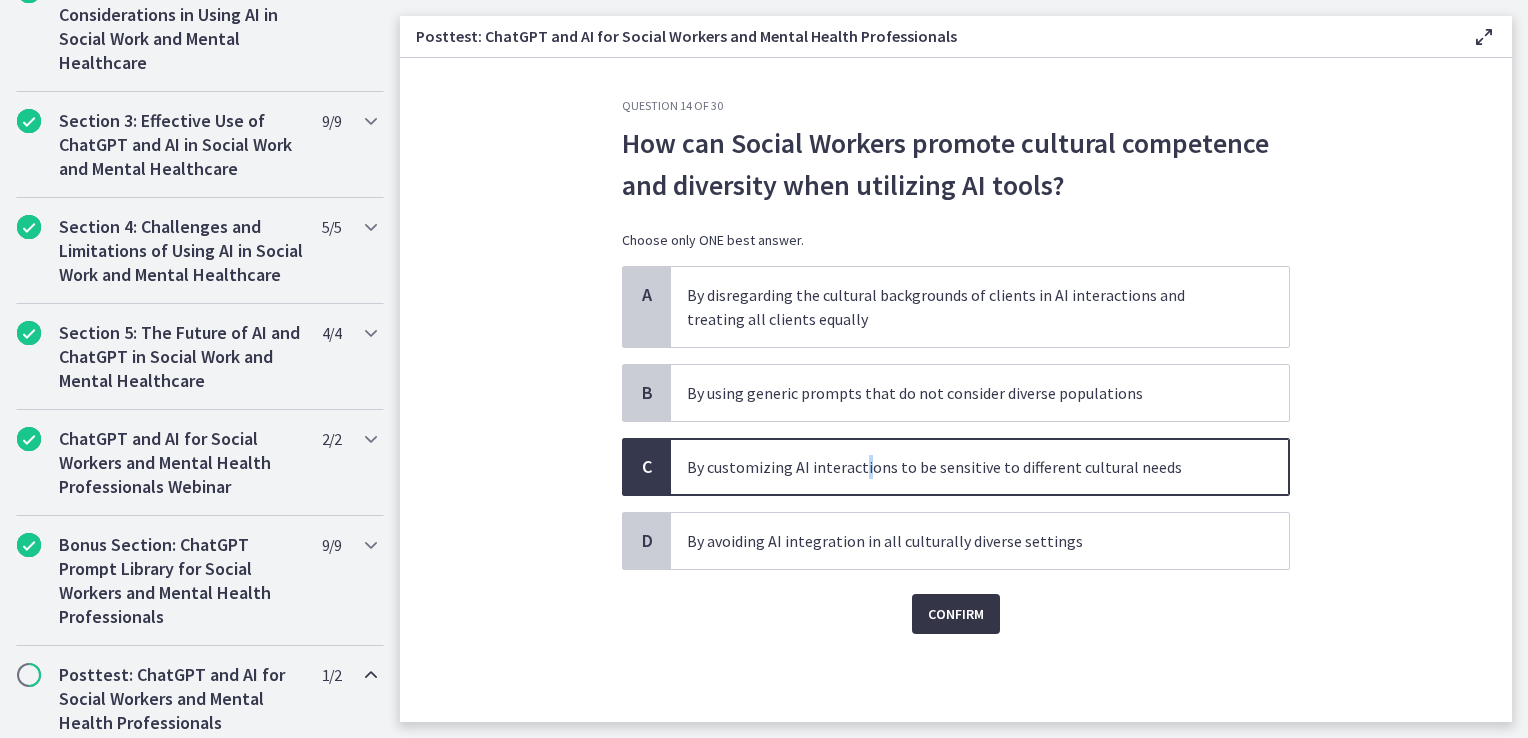 drag, startPoint x: 858, startPoint y: 476, endPoint x: 914, endPoint y: 602, distance: 137.884 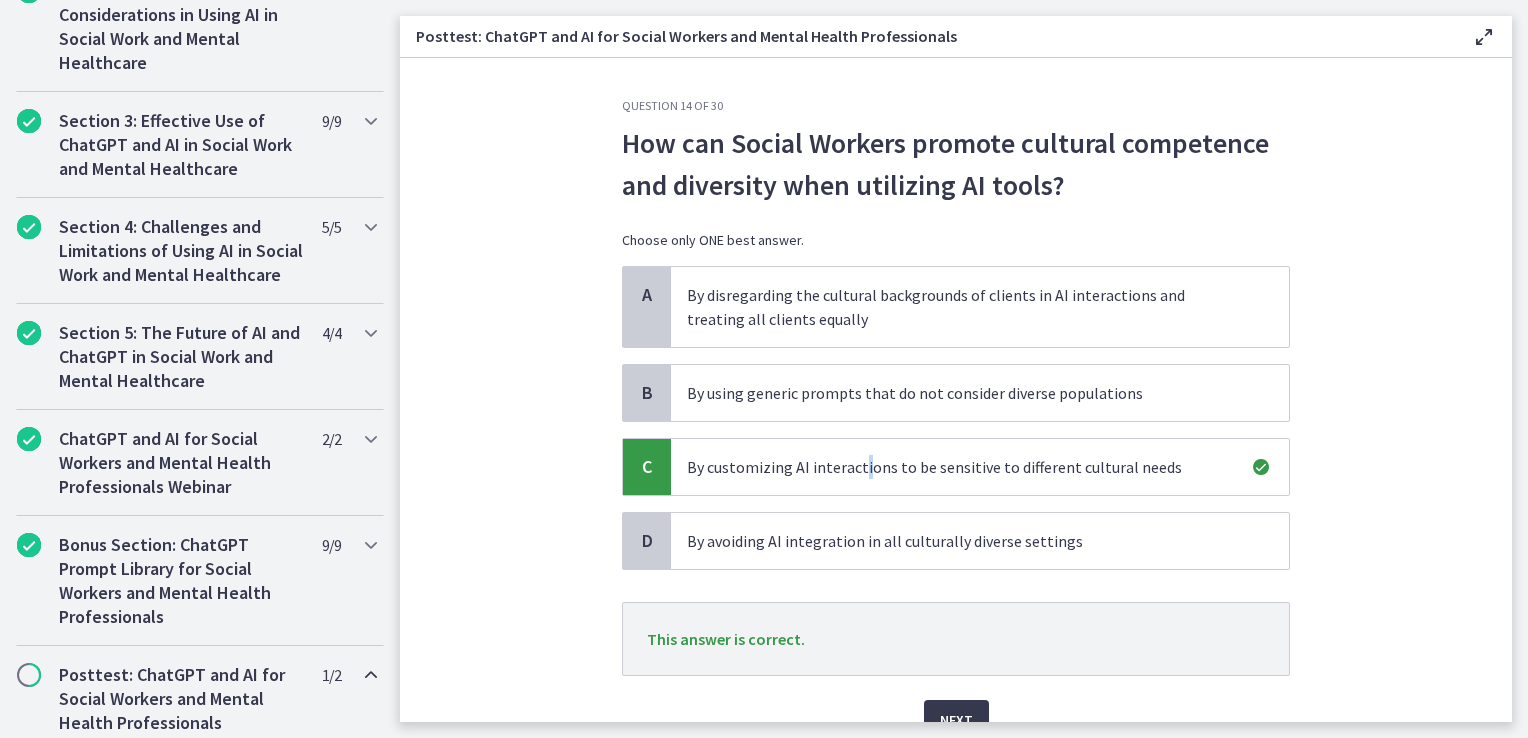 scroll, scrollTop: 95, scrollLeft: 0, axis: vertical 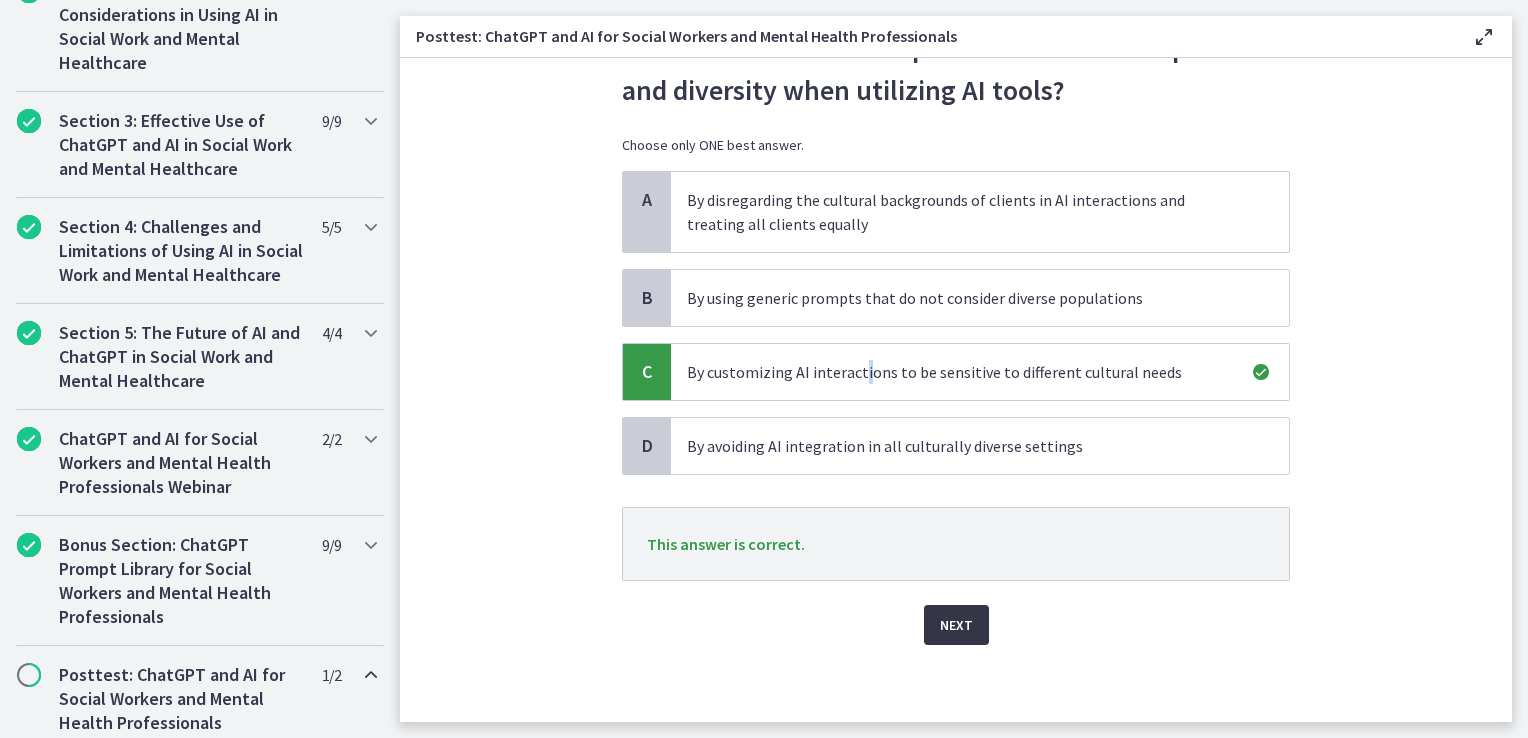 click on "Next" at bounding box center [956, 625] 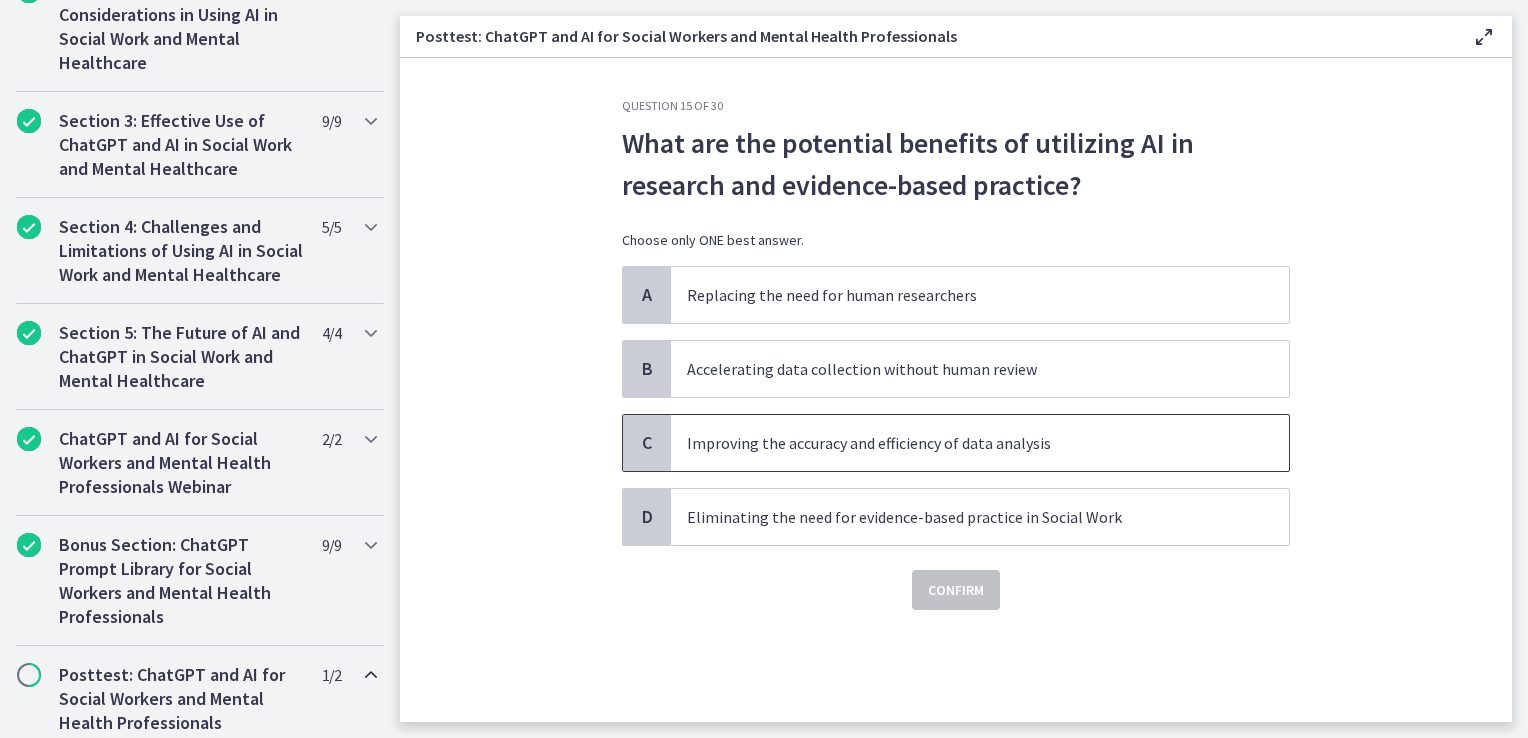 click on "Improving the accuracy and efficiency of data analysis" at bounding box center [980, 443] 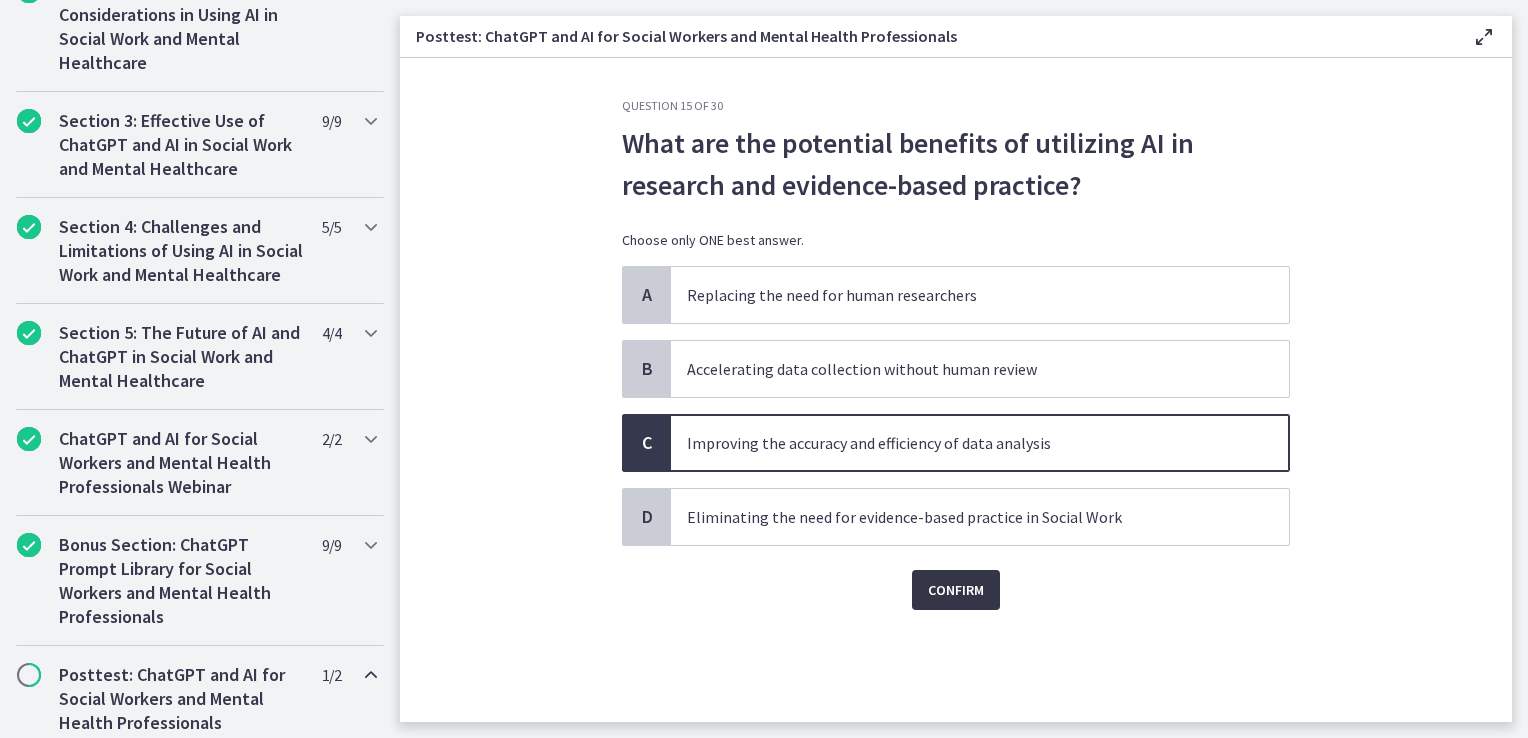 click on "Confirm" at bounding box center [956, 590] 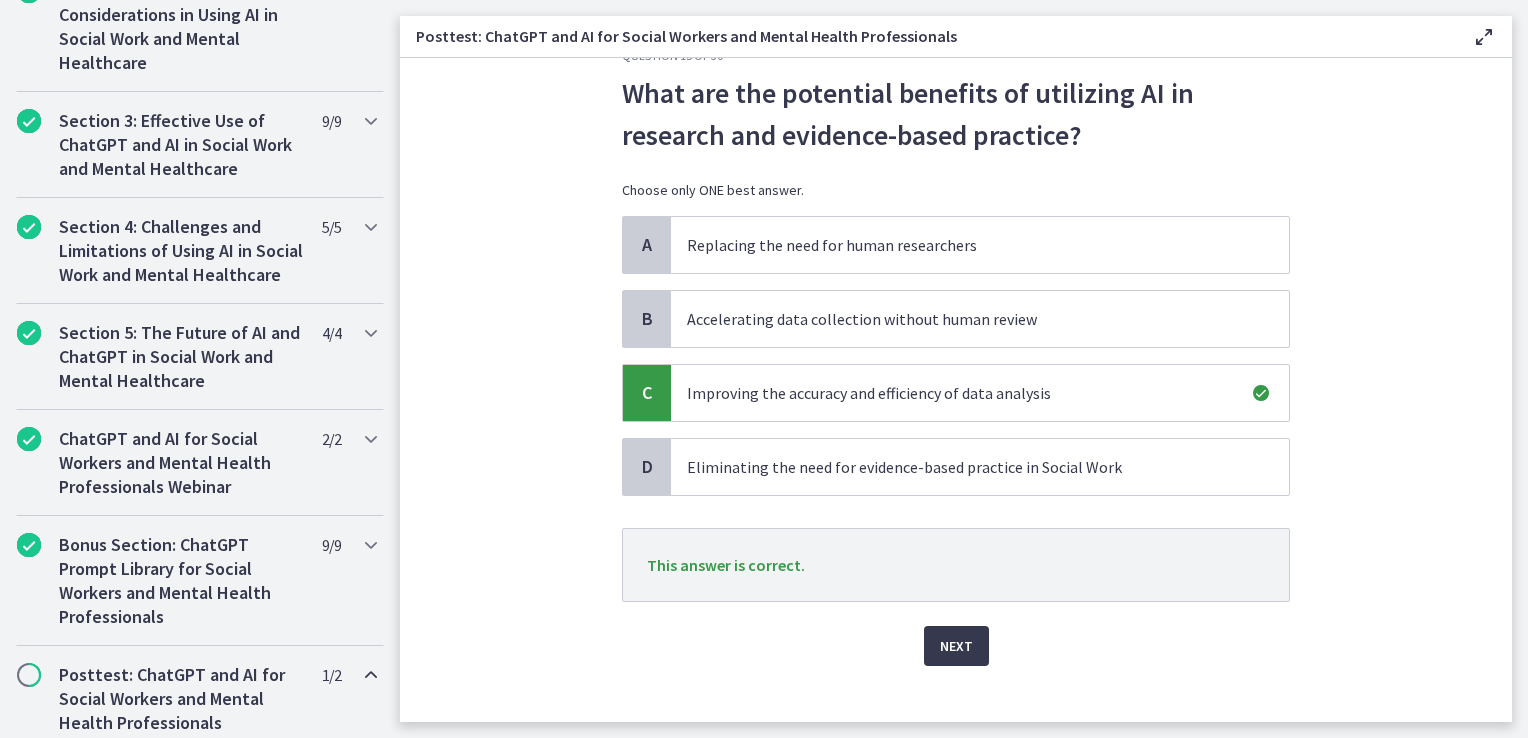 scroll, scrollTop: 71, scrollLeft: 0, axis: vertical 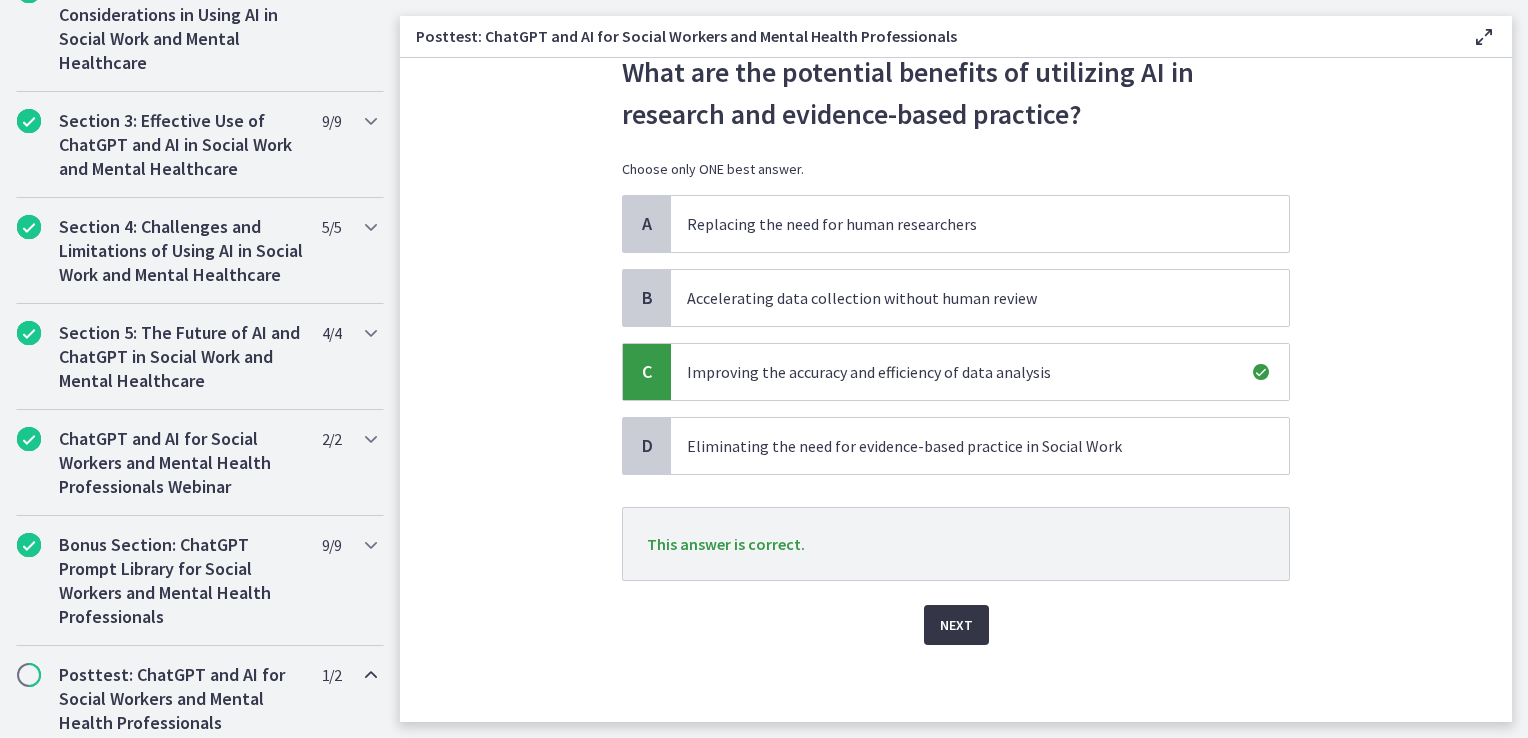 click on "Next" at bounding box center (956, 625) 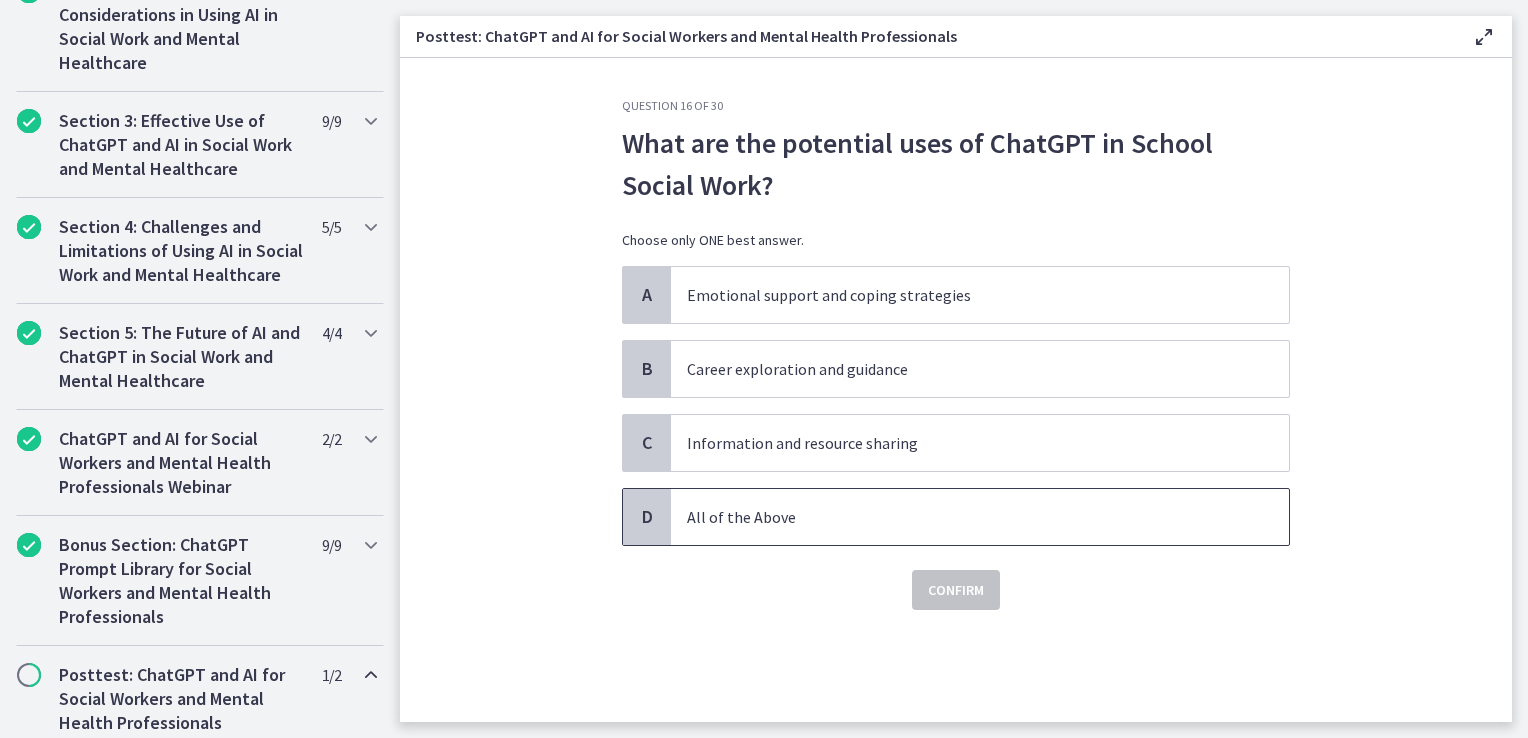 click on "All of the Above" at bounding box center [960, 517] 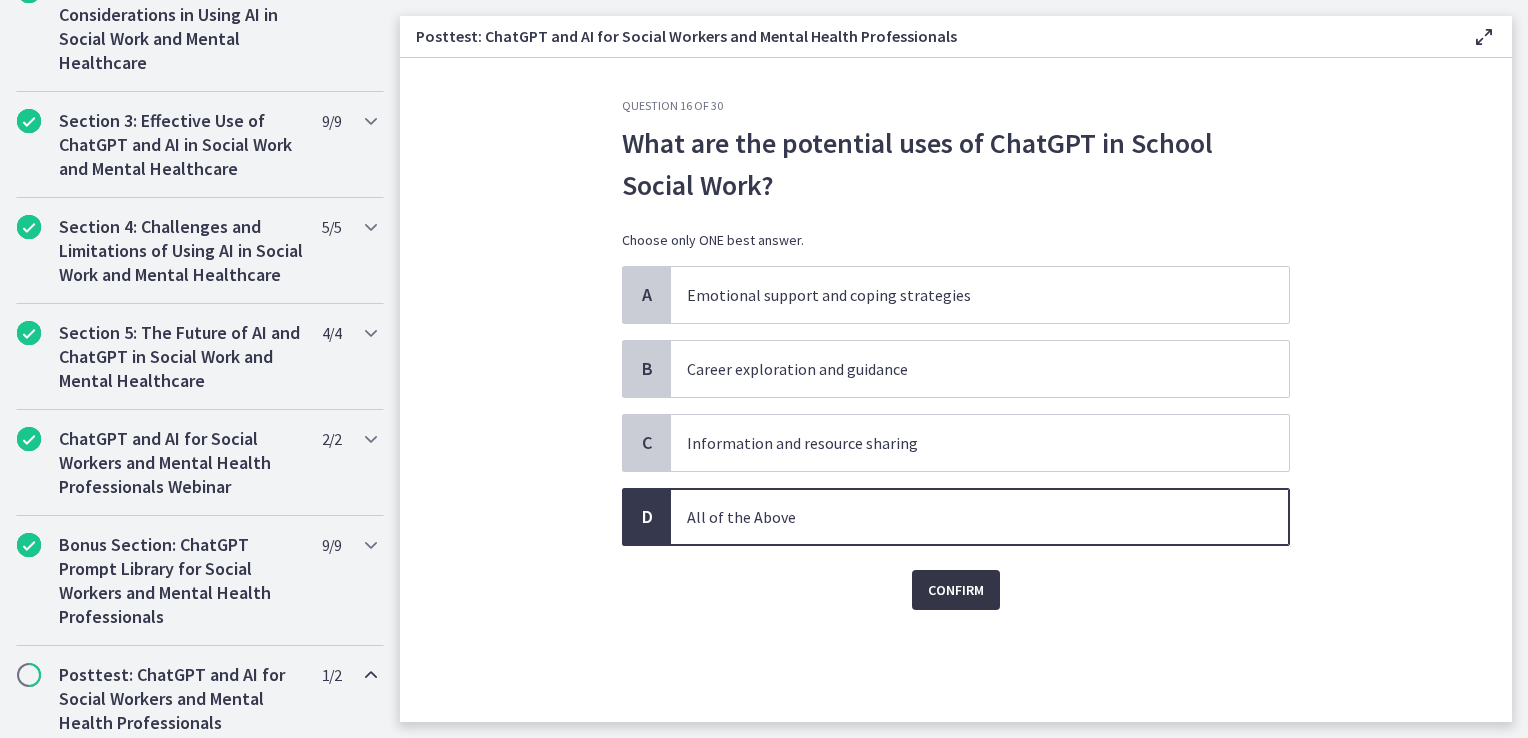 click on "Confirm" at bounding box center (956, 590) 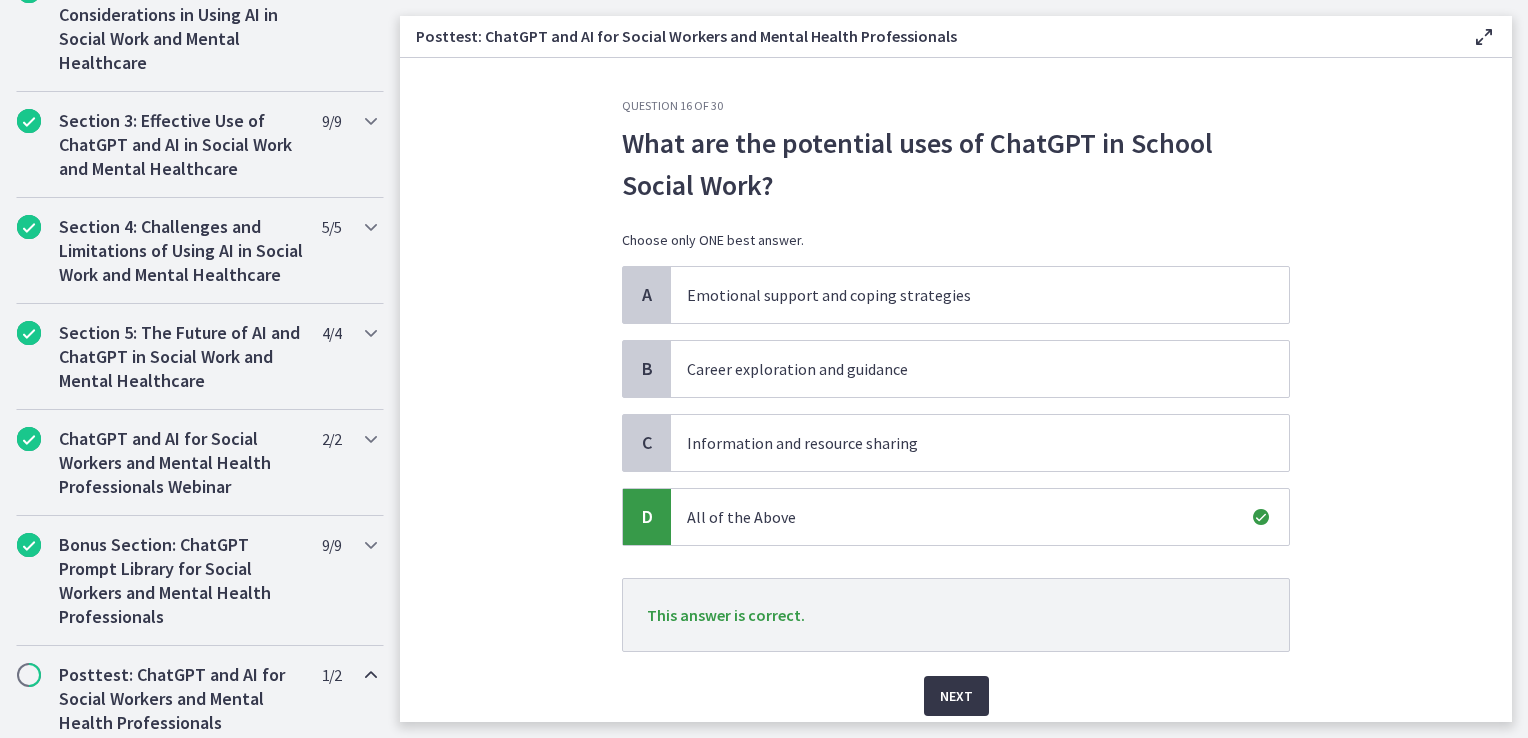 click on "Next" at bounding box center (956, 696) 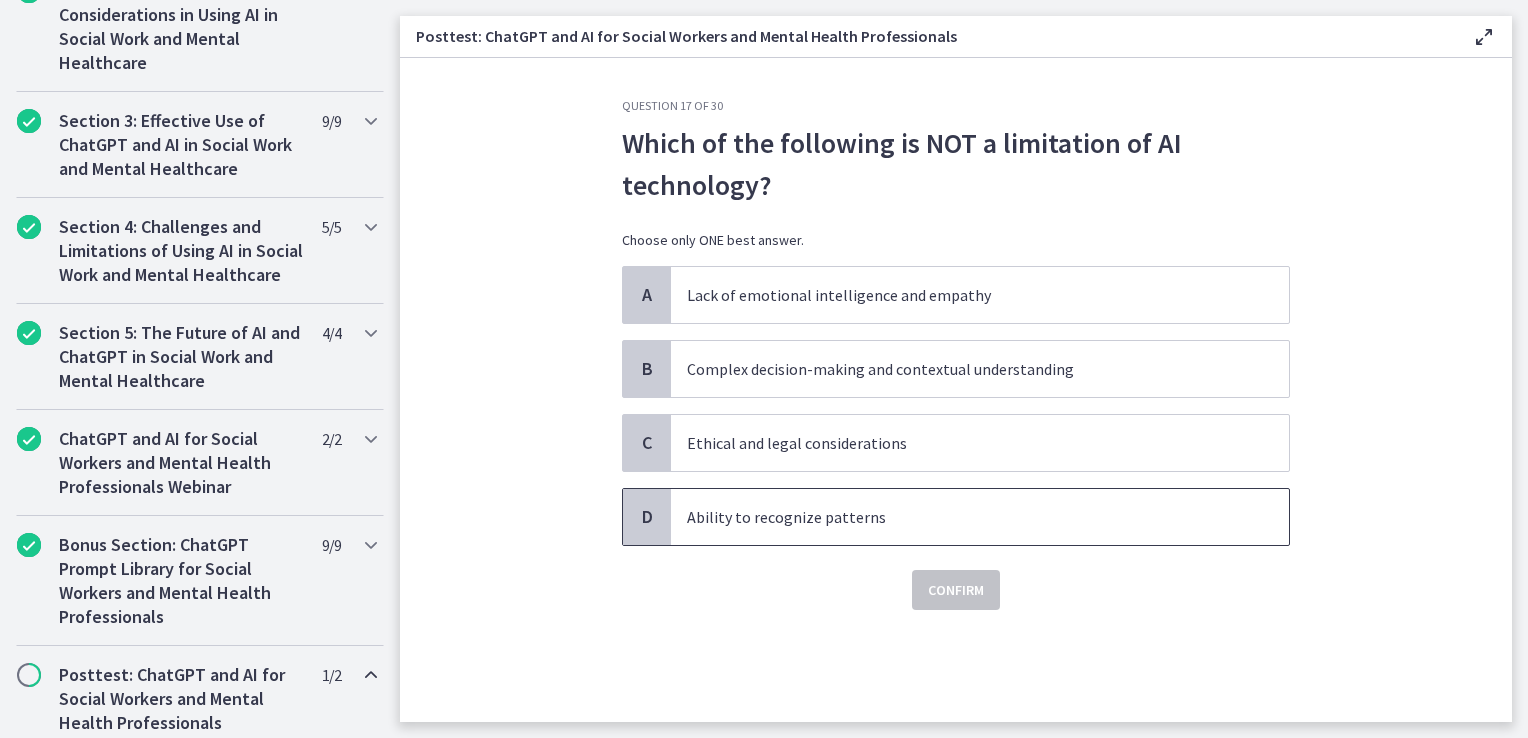 click on "Ability to recognize patterns" at bounding box center [960, 517] 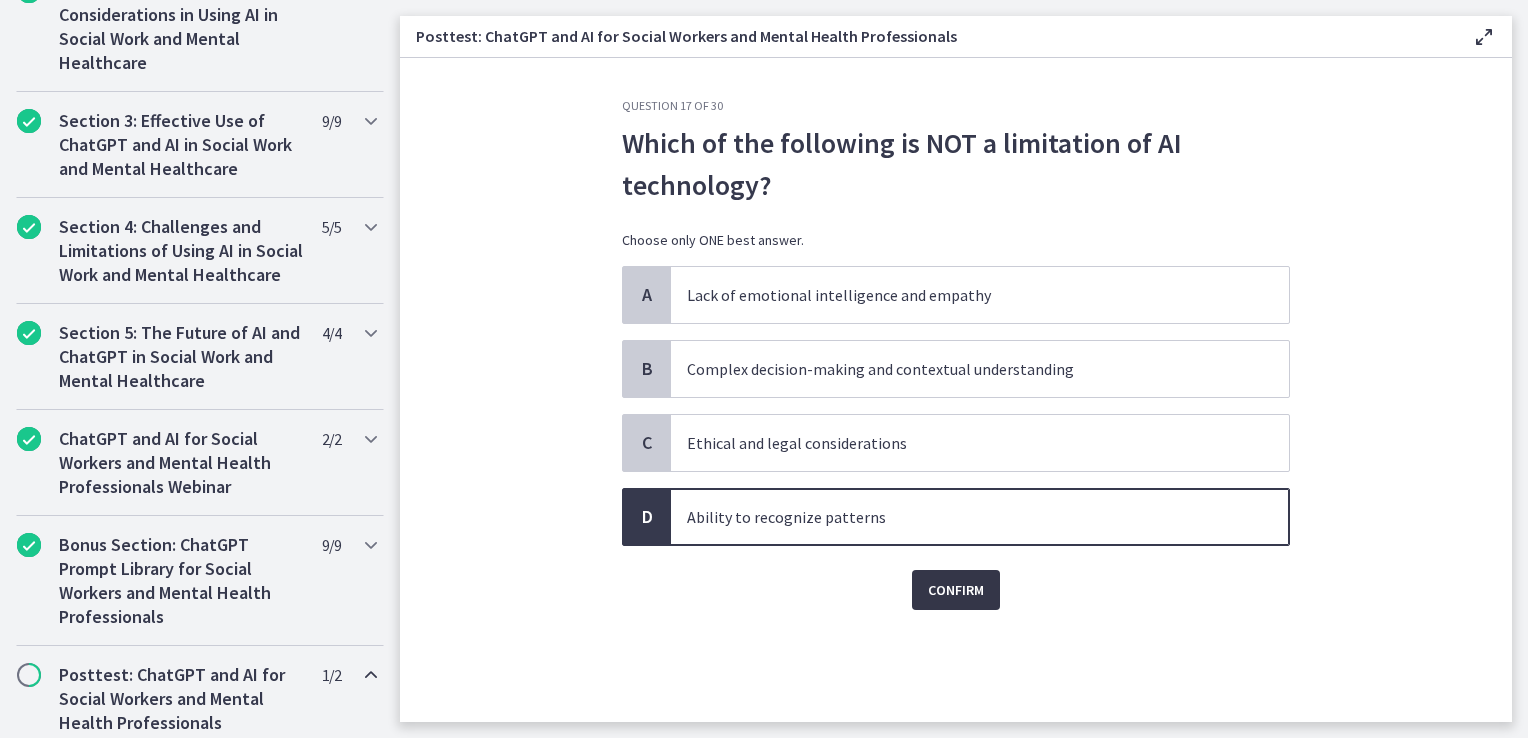 click on "Confirm" at bounding box center [956, 590] 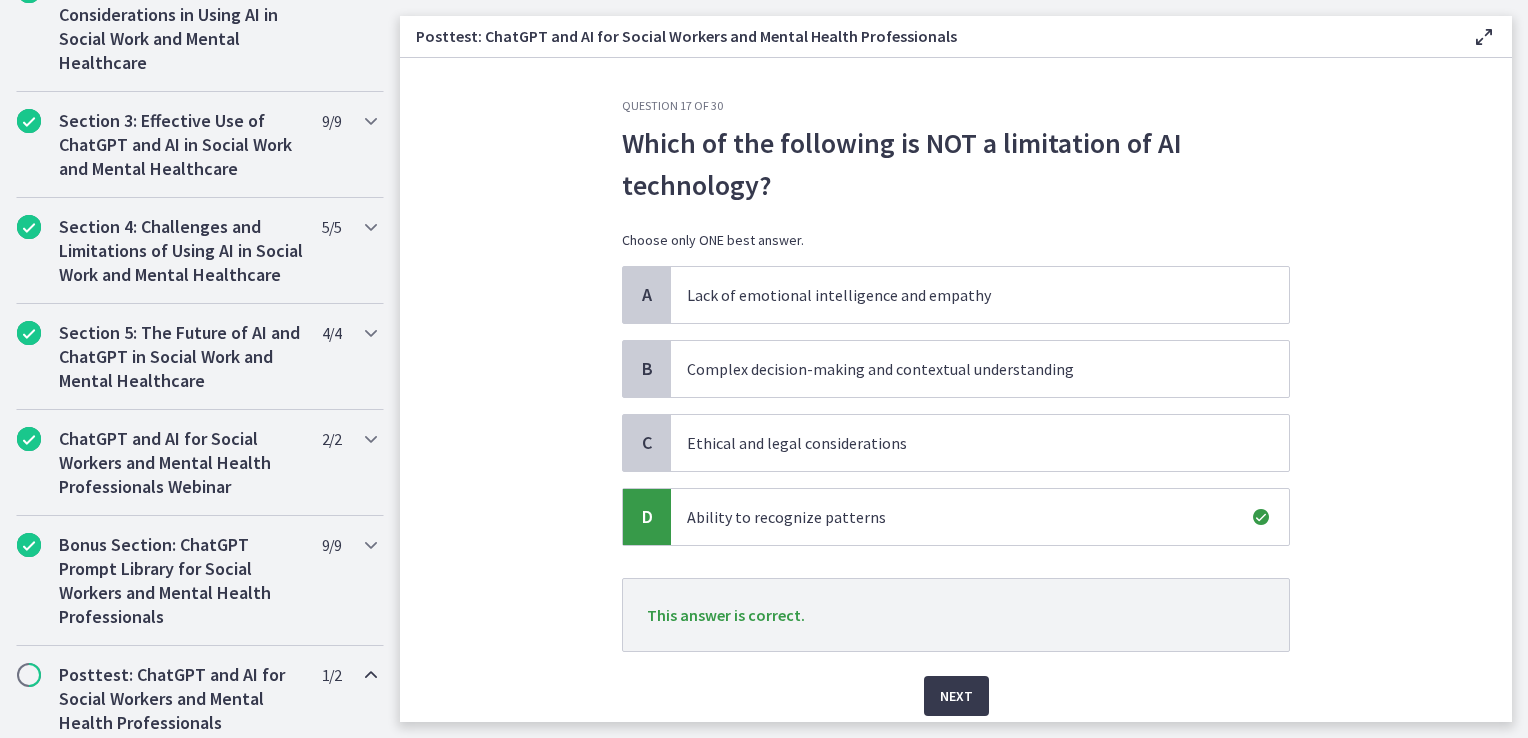 scroll, scrollTop: 71, scrollLeft: 0, axis: vertical 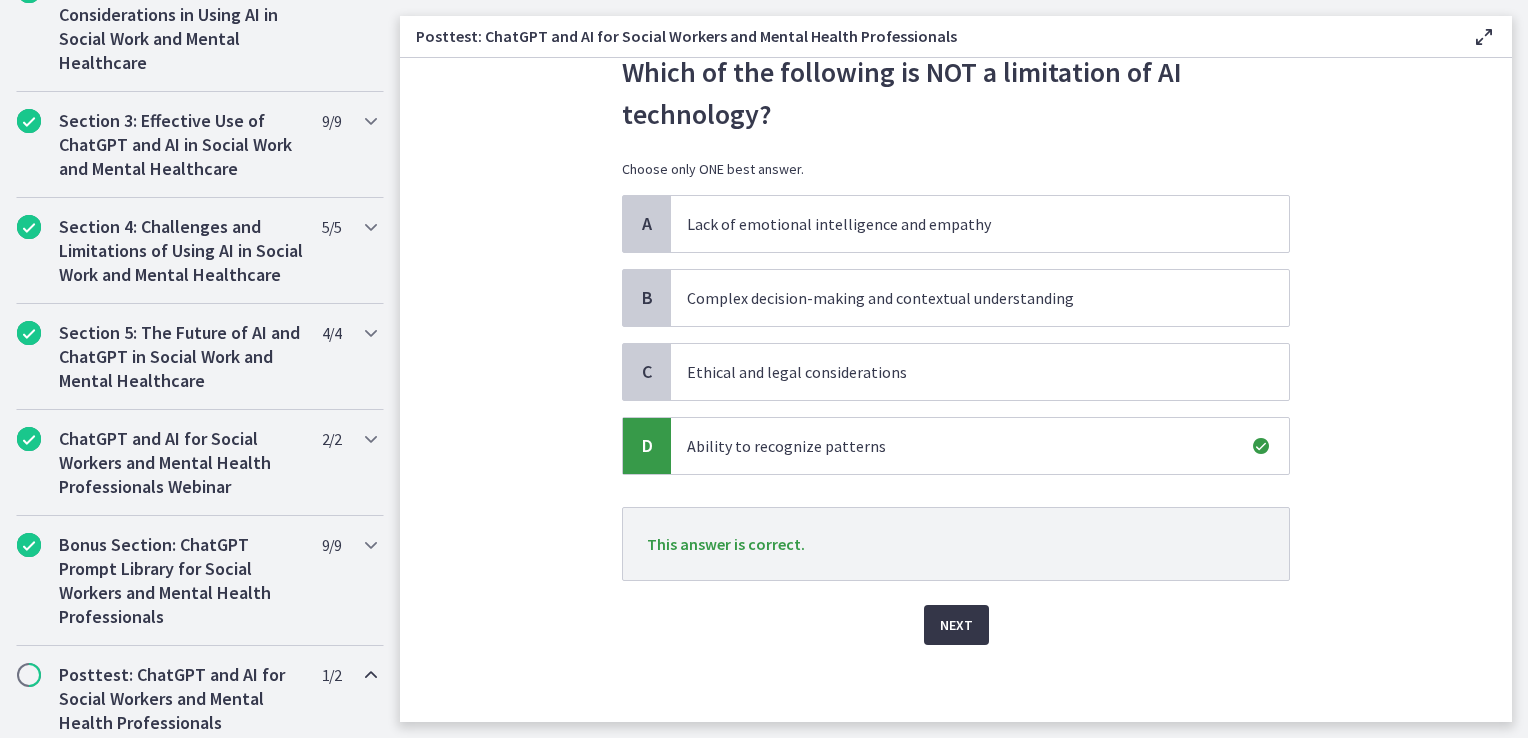 click on "Next" at bounding box center [956, 625] 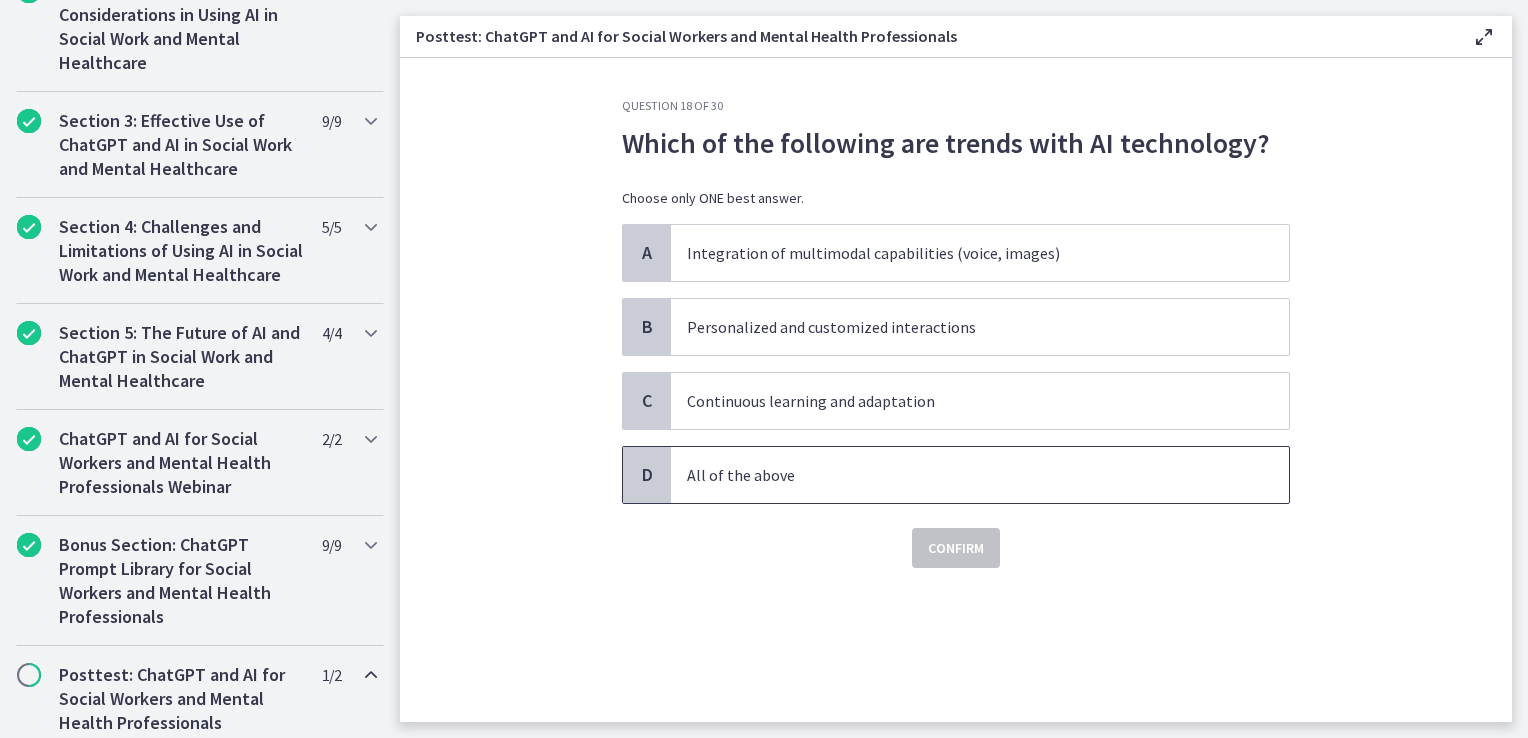 click on "All of the above" at bounding box center (960, 475) 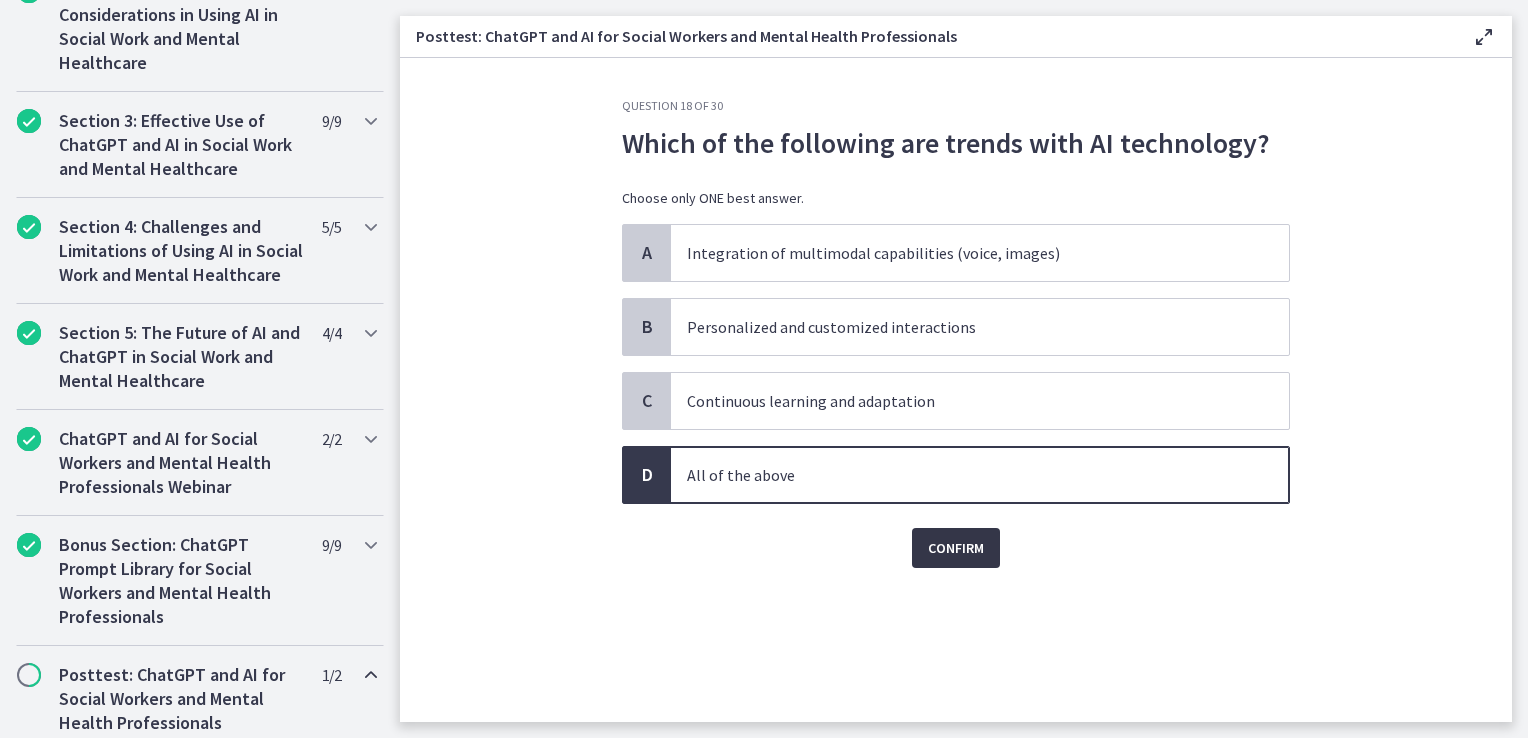 click on "Confirm" at bounding box center [956, 548] 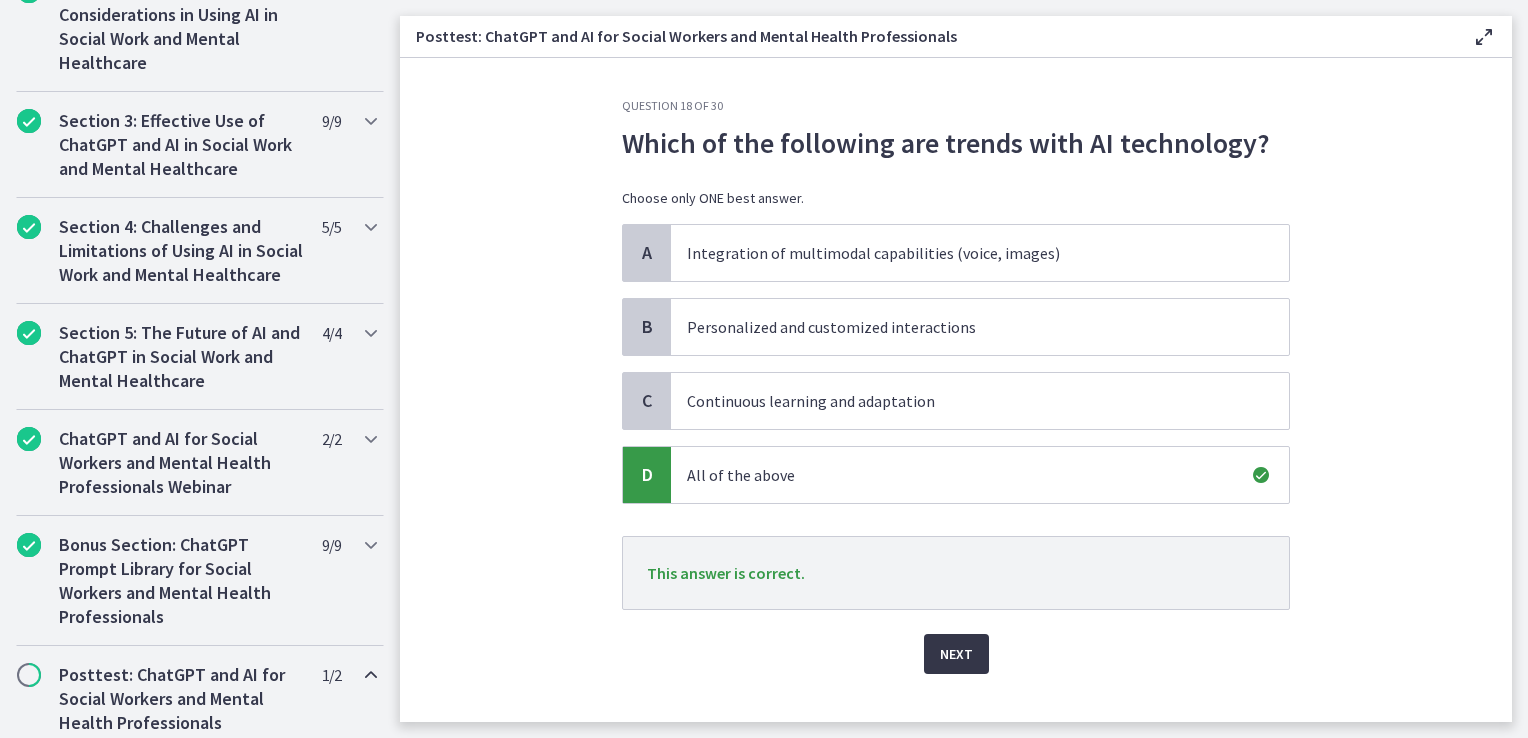 click on "Next" at bounding box center [956, 654] 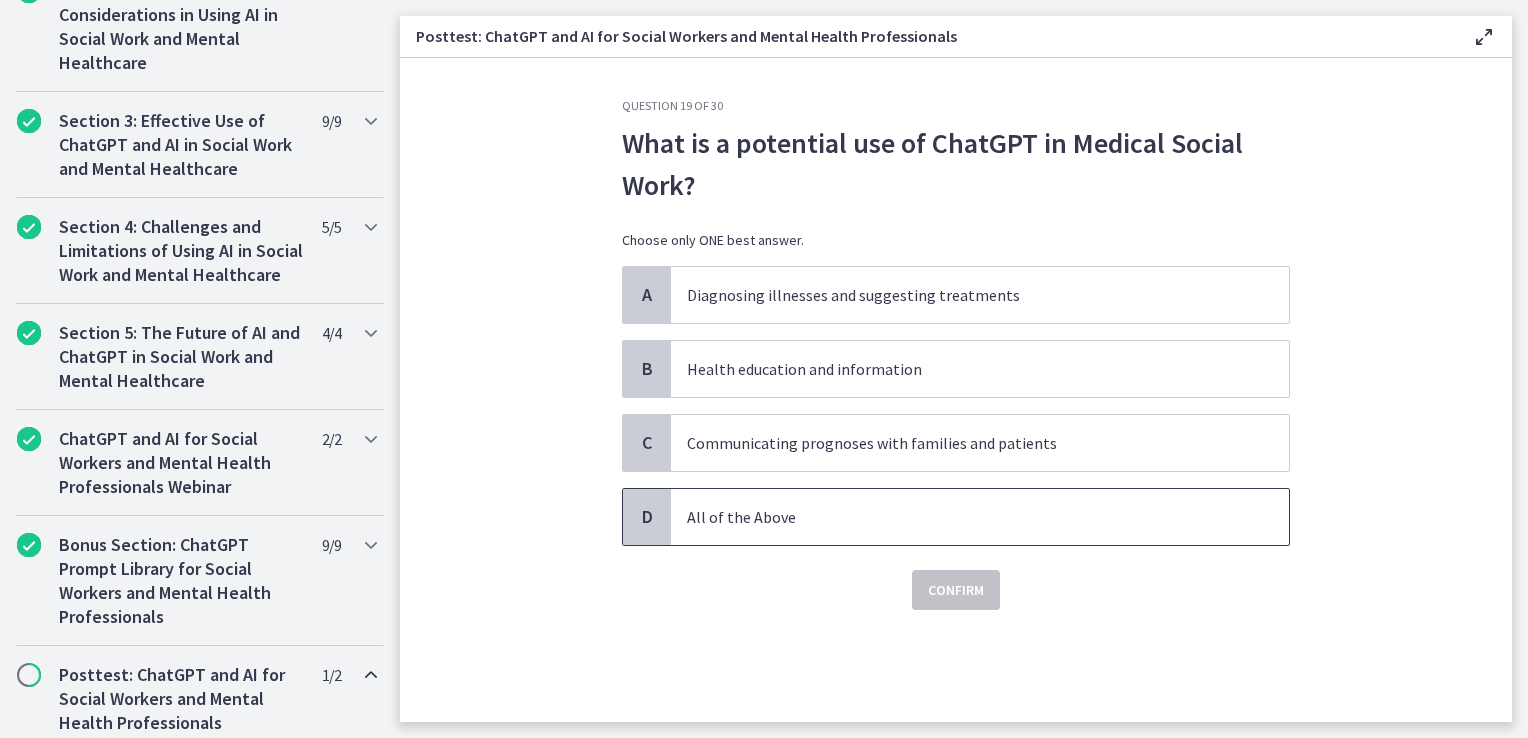 click on "All of the Above" at bounding box center [960, 517] 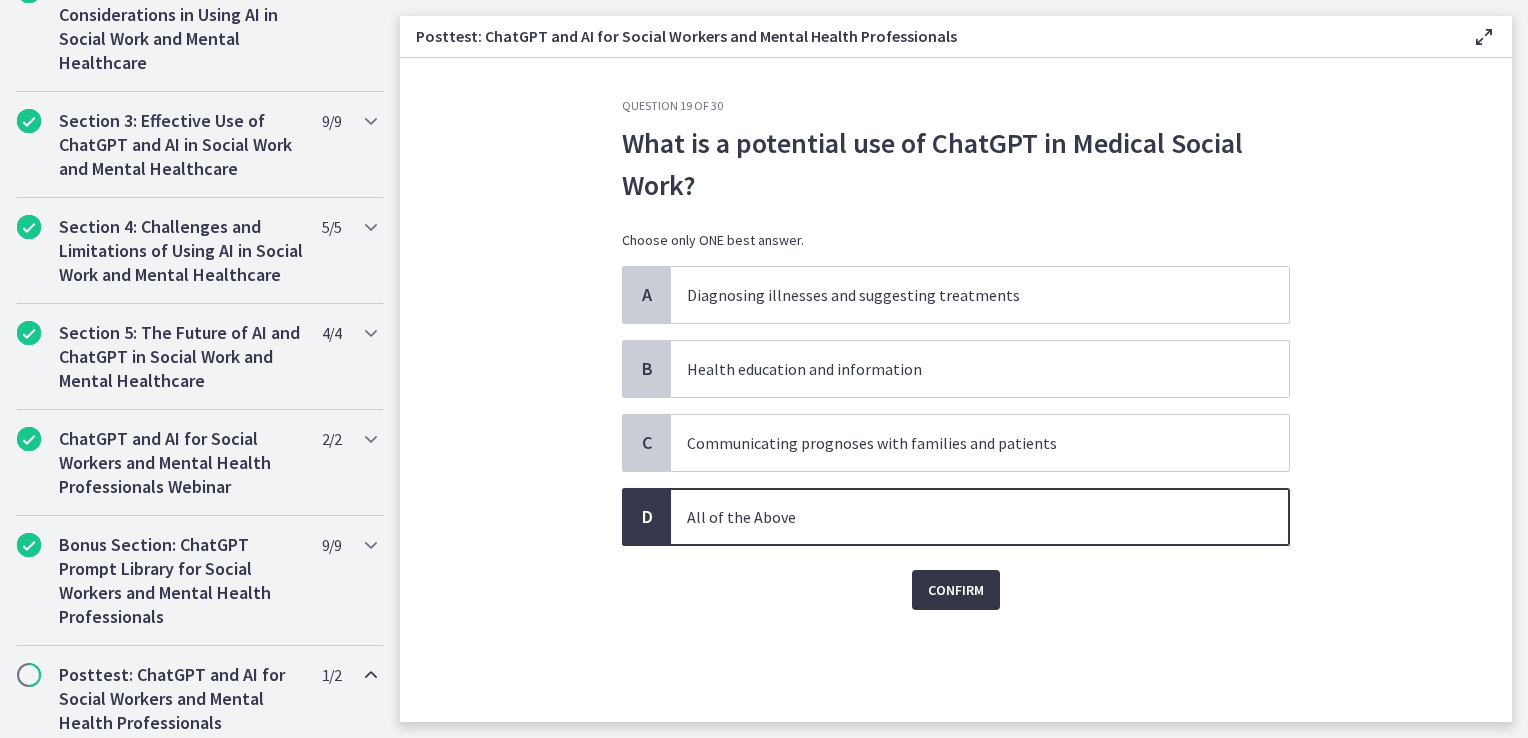 click on "Confirm" at bounding box center (956, 590) 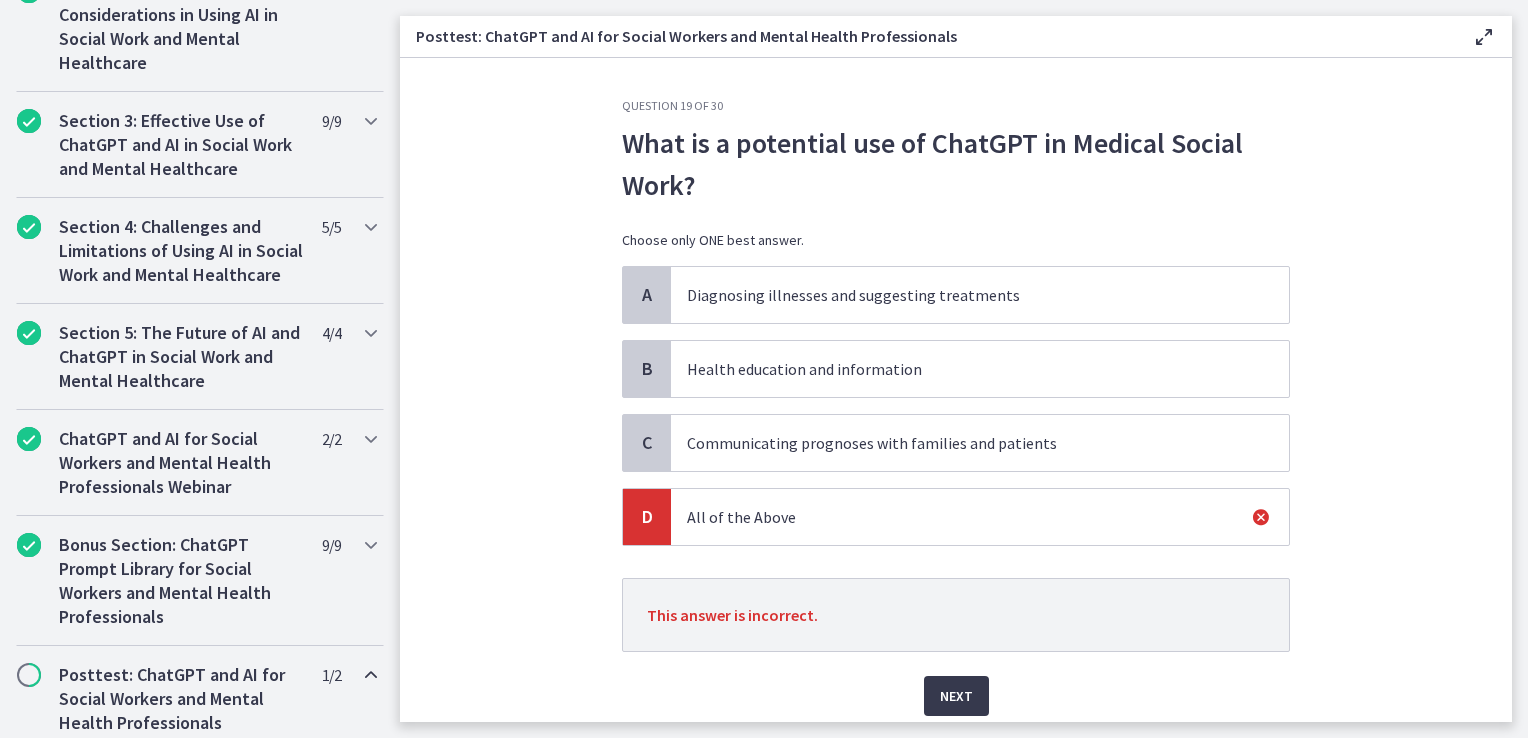 click on "Communicating prognoses with families and patients" at bounding box center (960, 443) 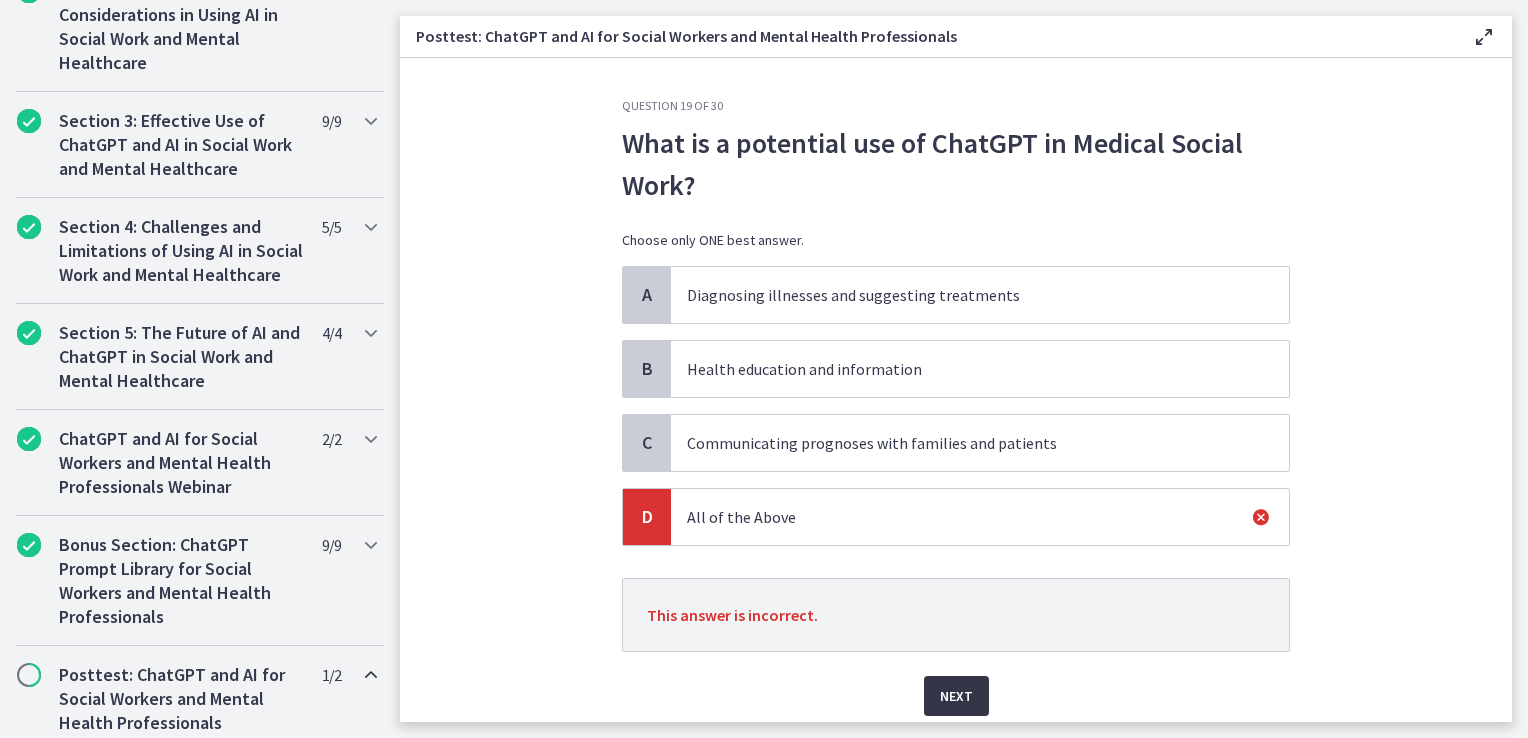 click on "Next" at bounding box center [956, 696] 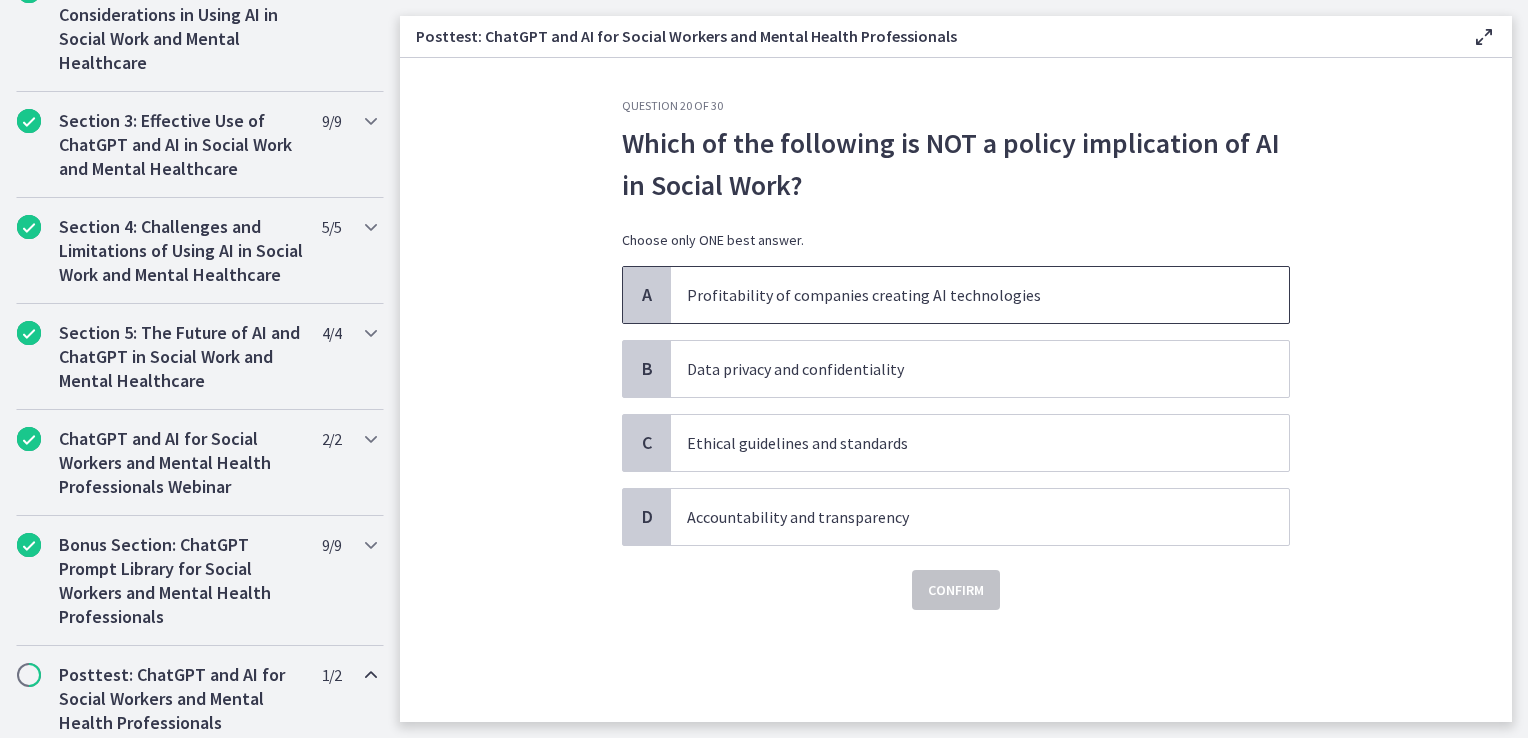 click on "Profitability of companies creating AI technologies" at bounding box center [960, 295] 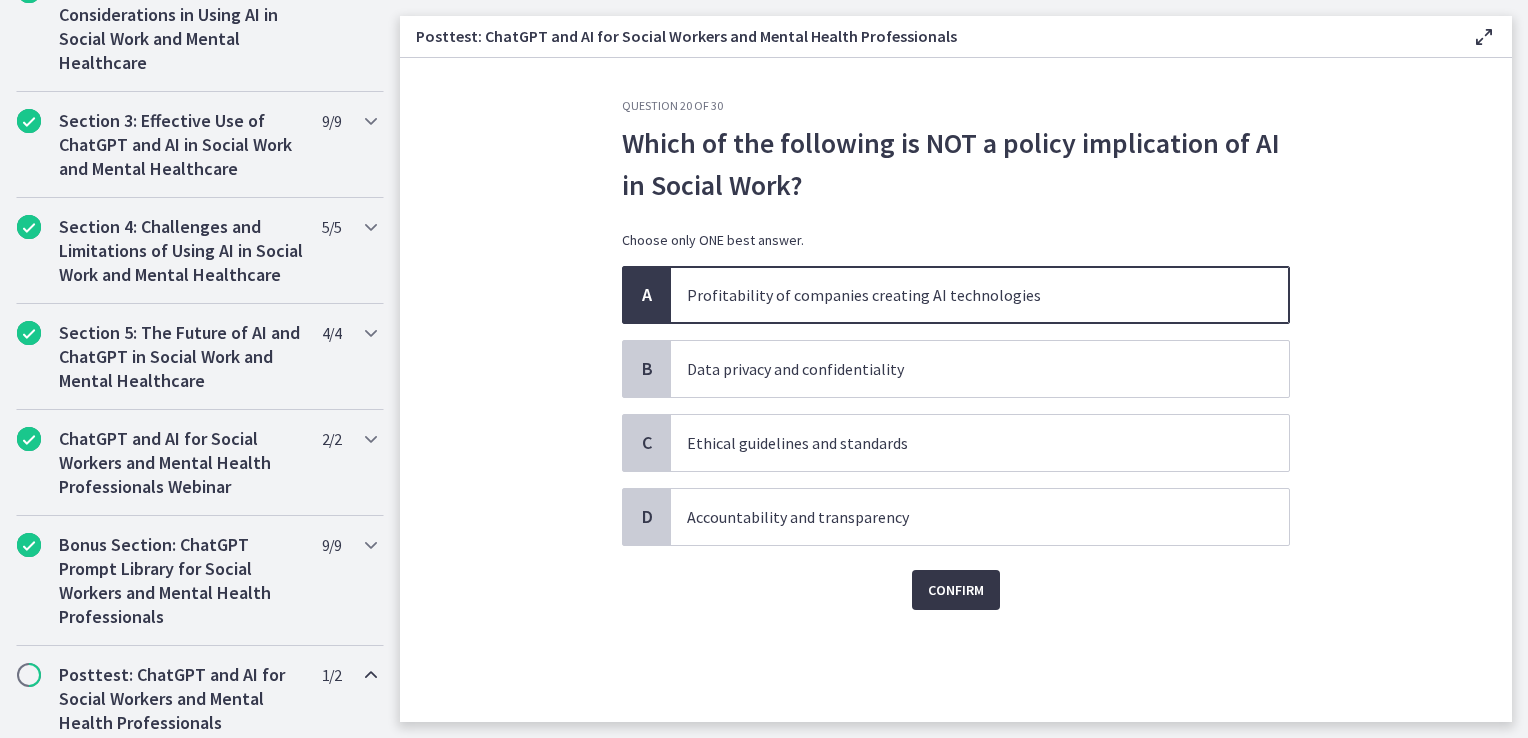 click on "Confirm" at bounding box center (956, 590) 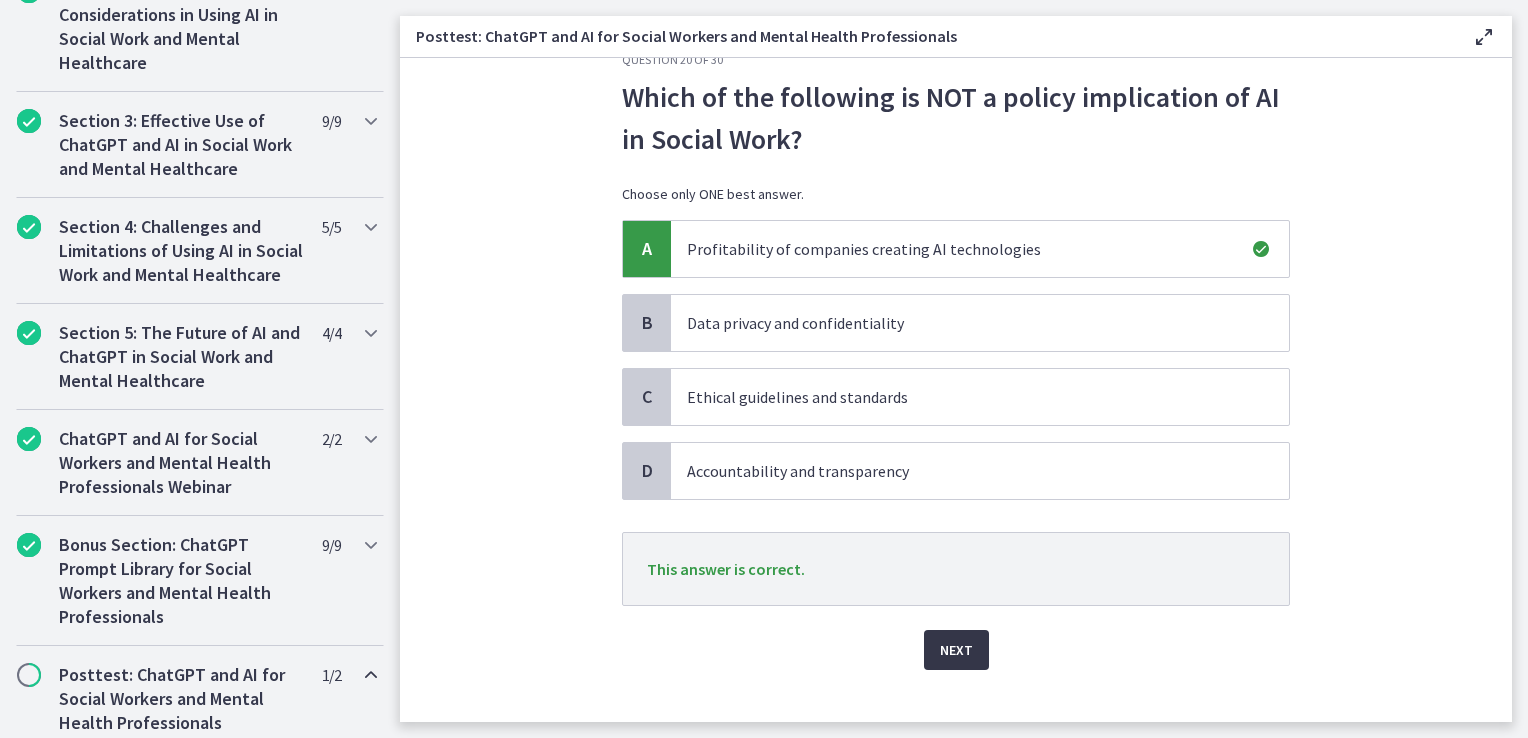 scroll, scrollTop: 71, scrollLeft: 0, axis: vertical 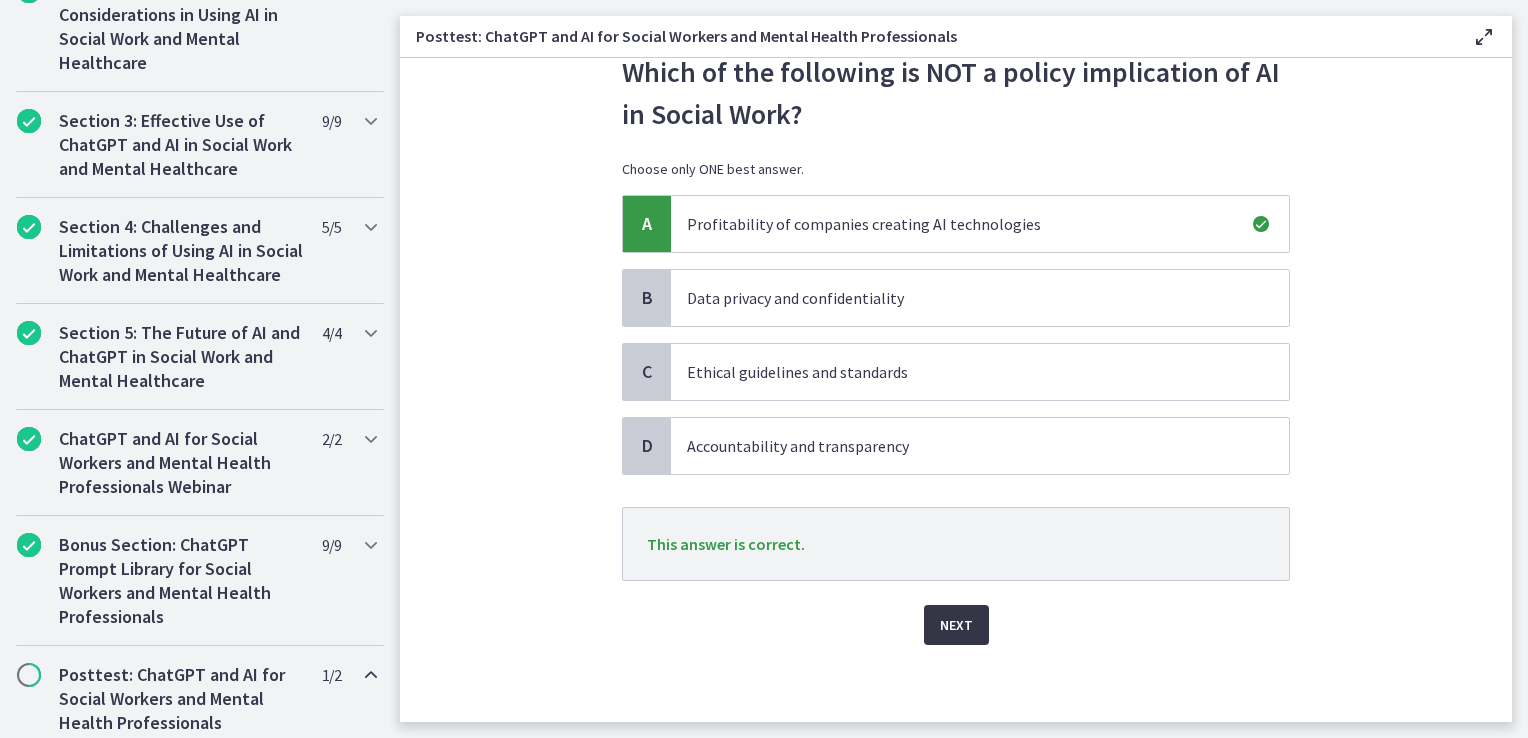 click on "Next" at bounding box center [956, 625] 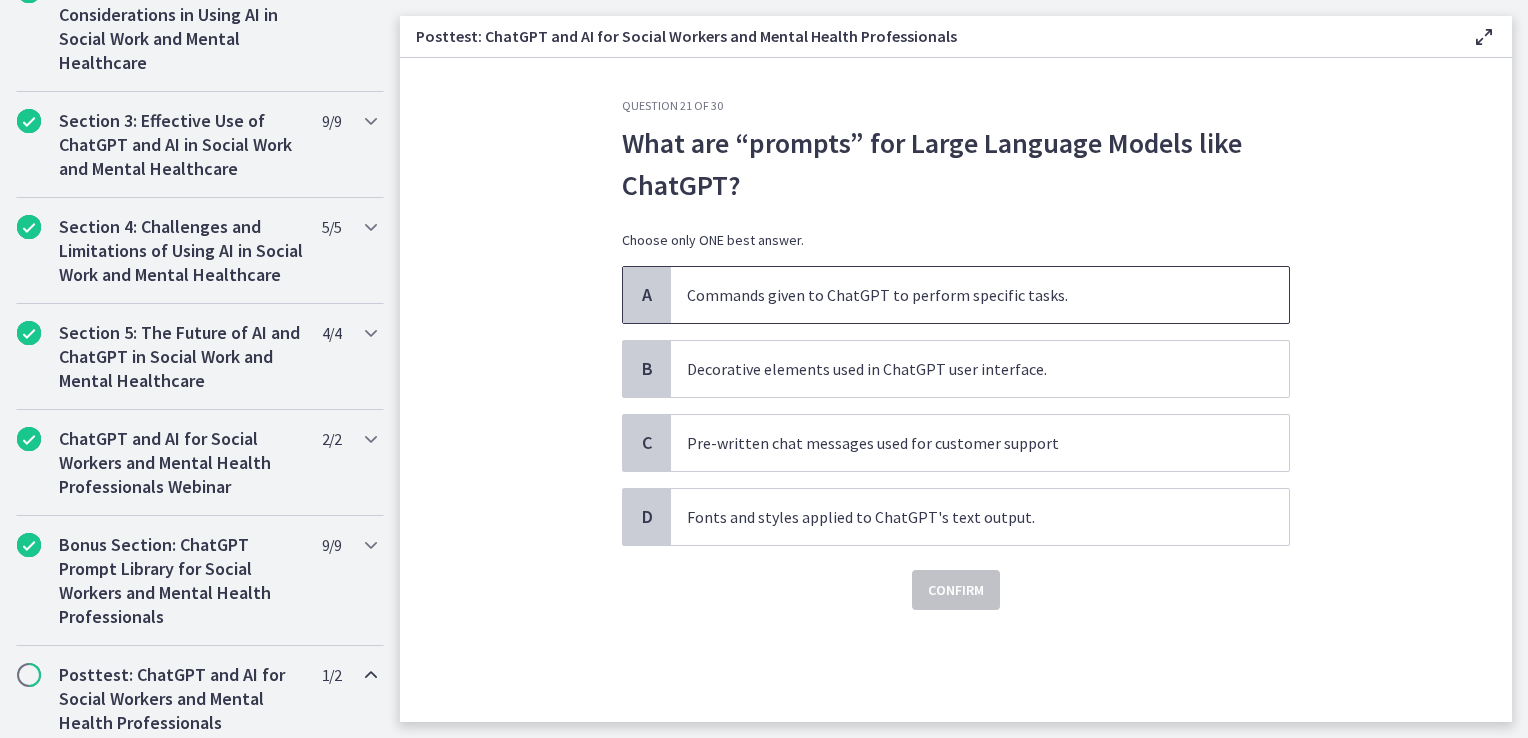 click on "Commands given to ChatGPT to perform specific tasks." at bounding box center [980, 295] 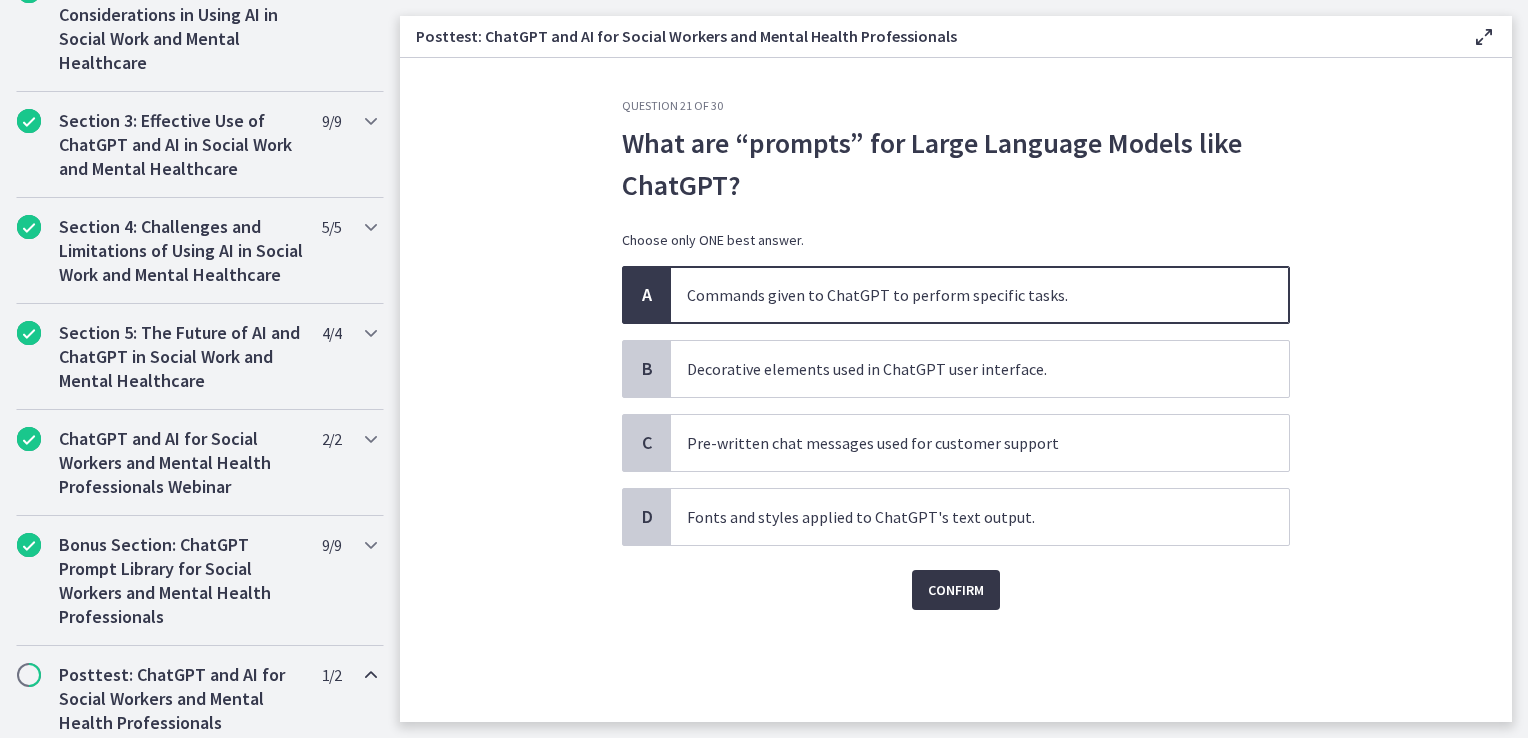click on "Confirm" at bounding box center (956, 590) 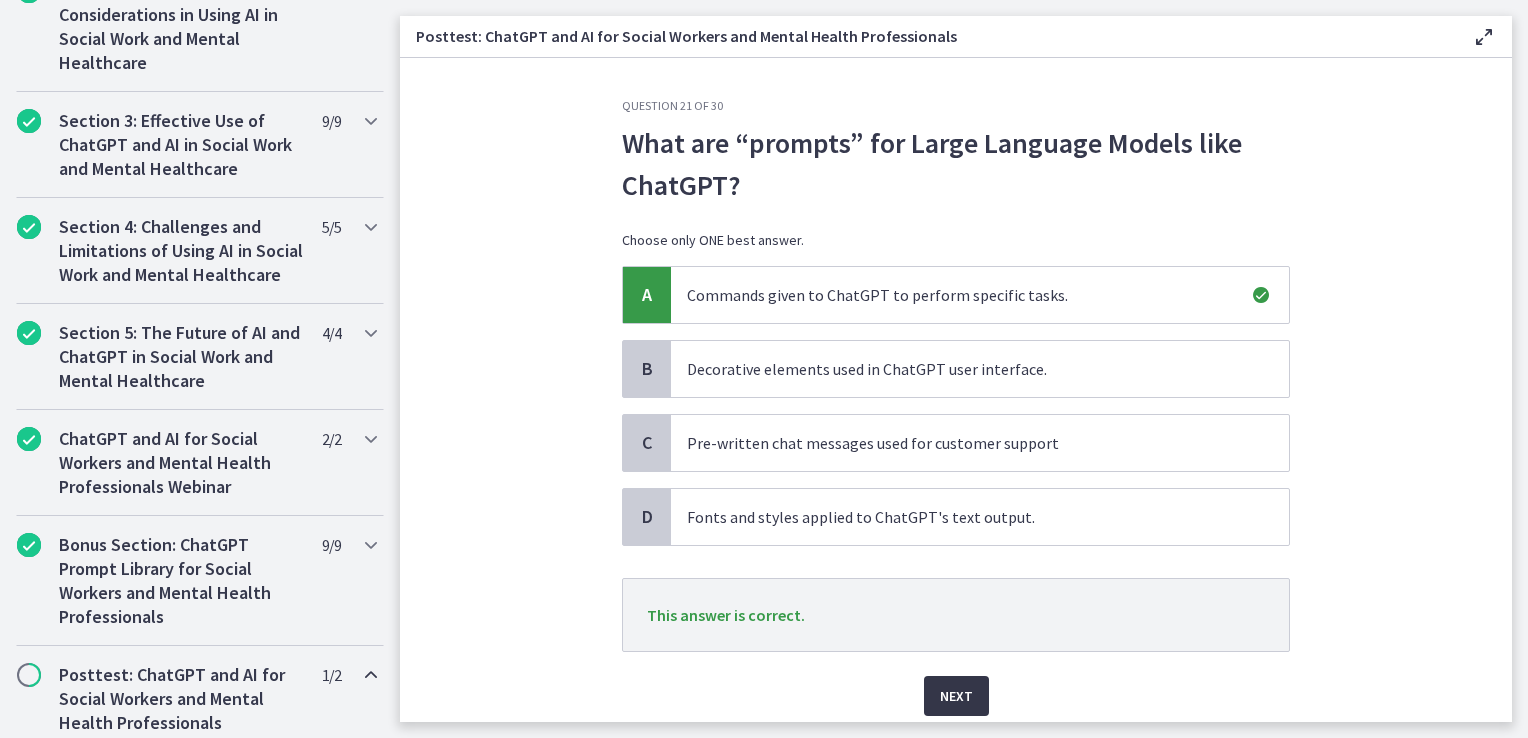 click on "Next" at bounding box center (956, 696) 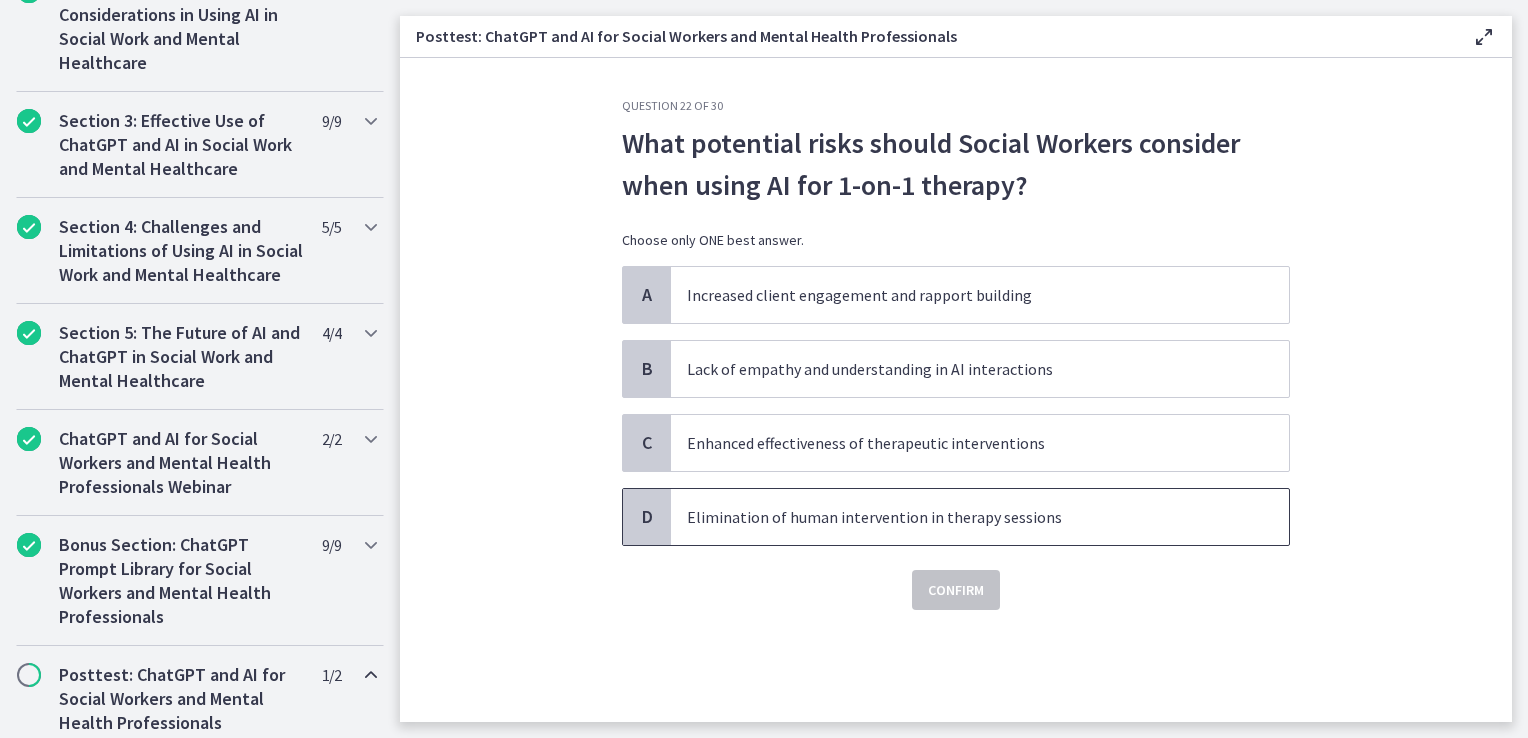 click on "Elimination of human intervention in therapy sessions" at bounding box center (960, 517) 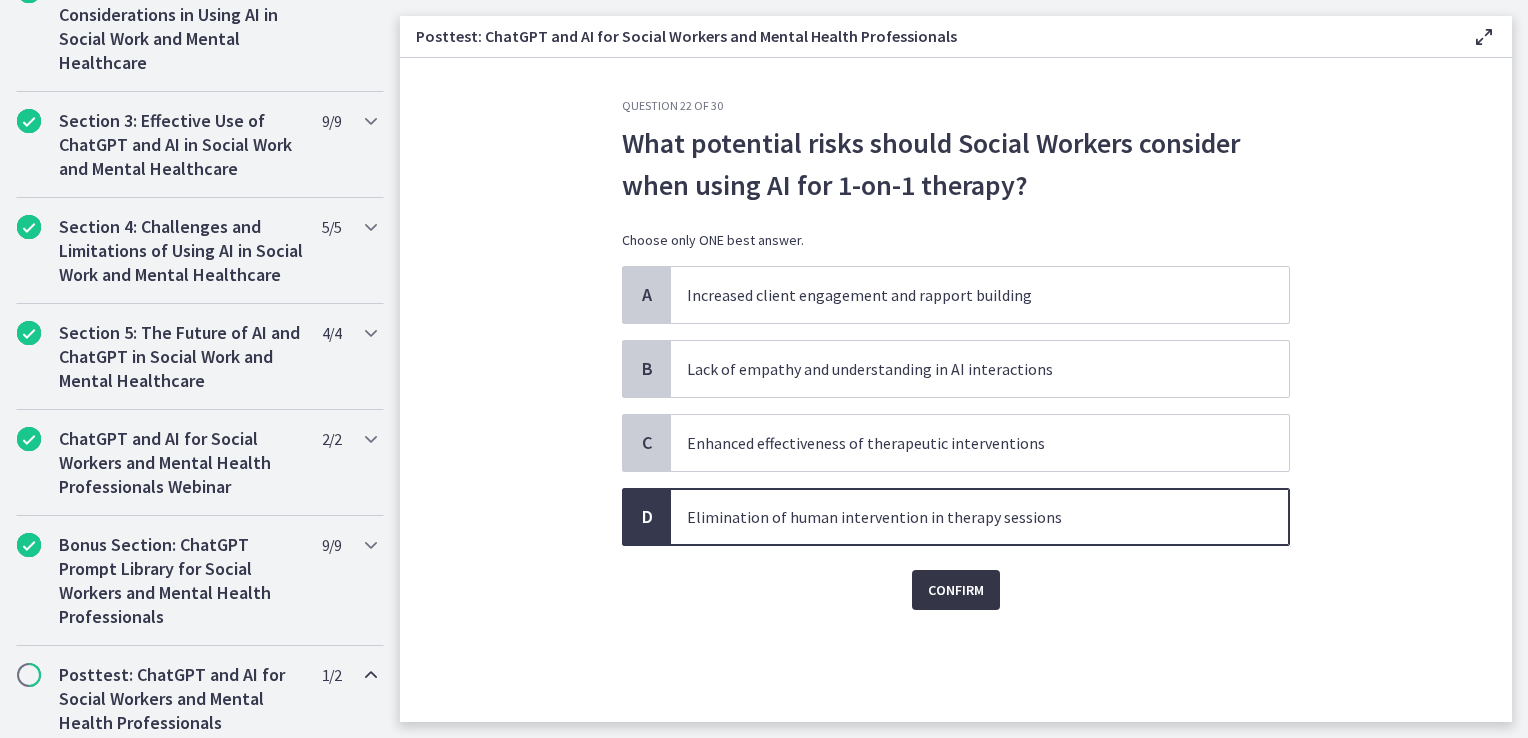 click on "Confirm" at bounding box center (956, 590) 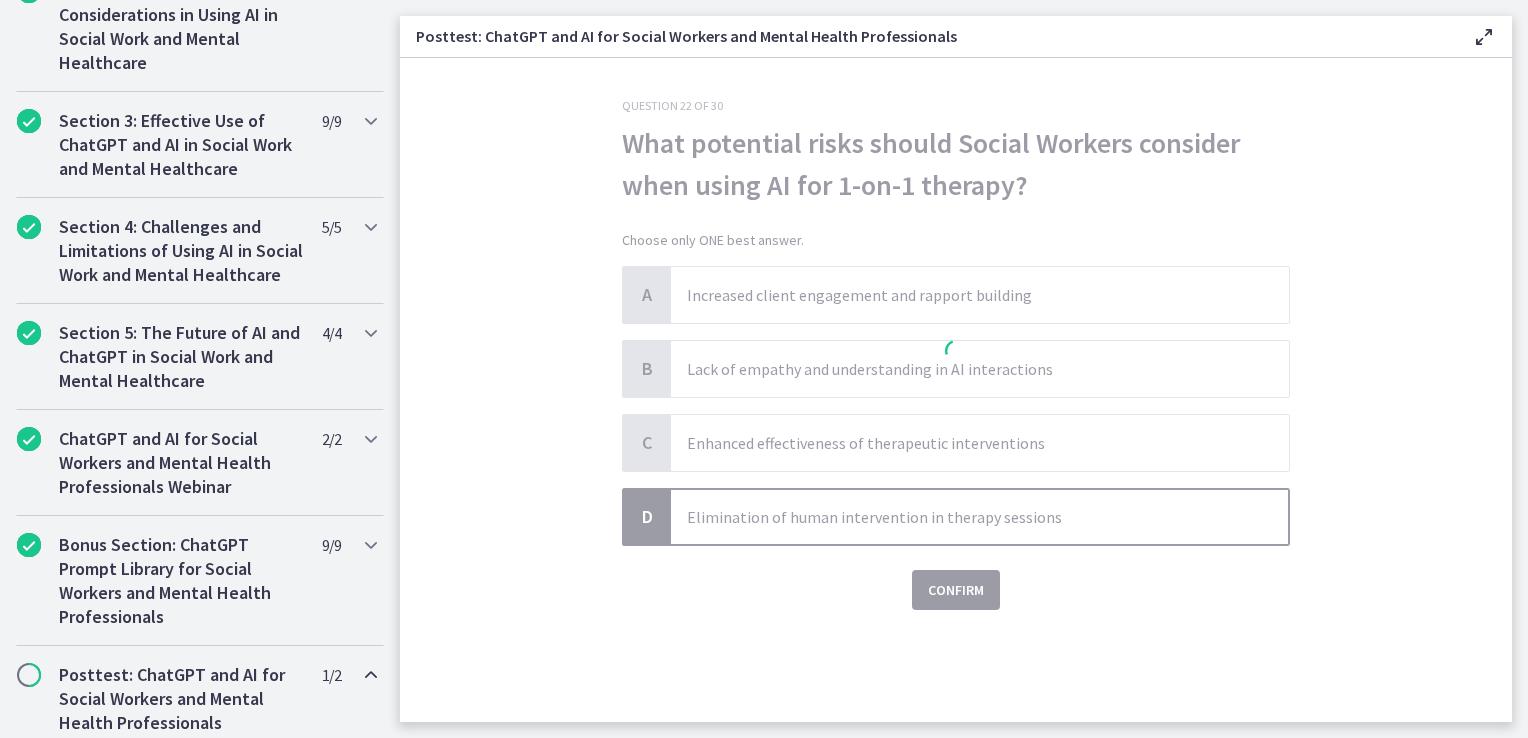 click at bounding box center (956, 354) 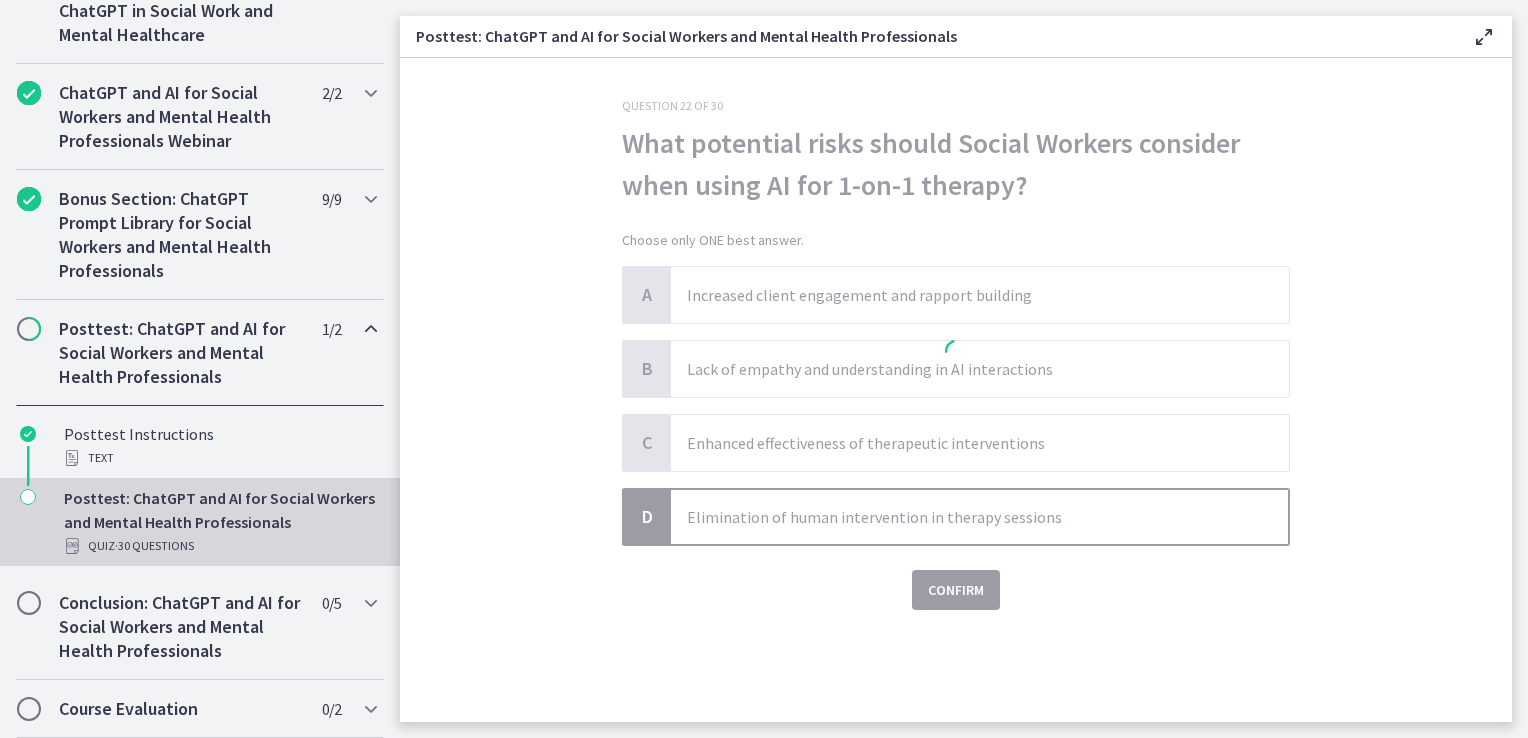 scroll, scrollTop: 0, scrollLeft: 0, axis: both 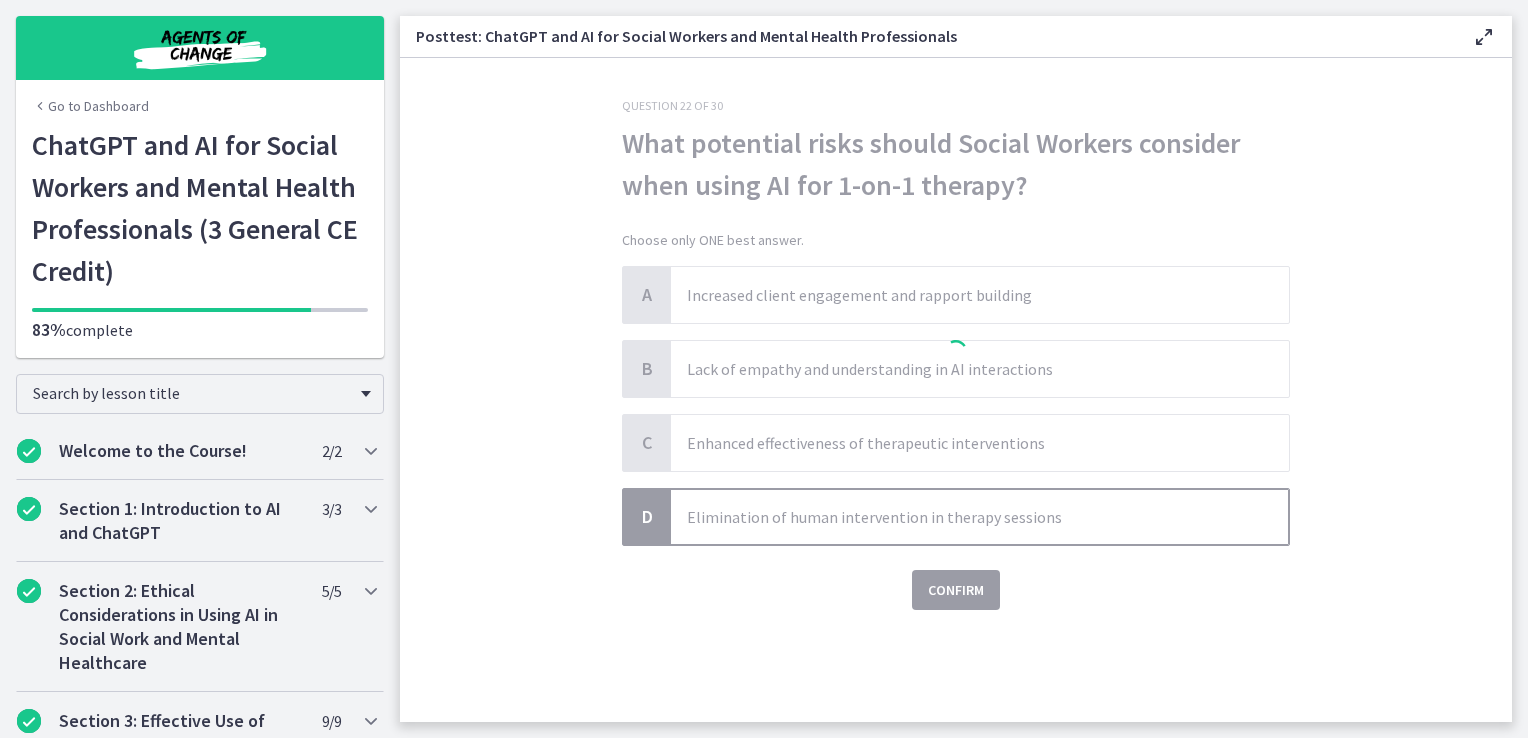 click at bounding box center [956, 354] 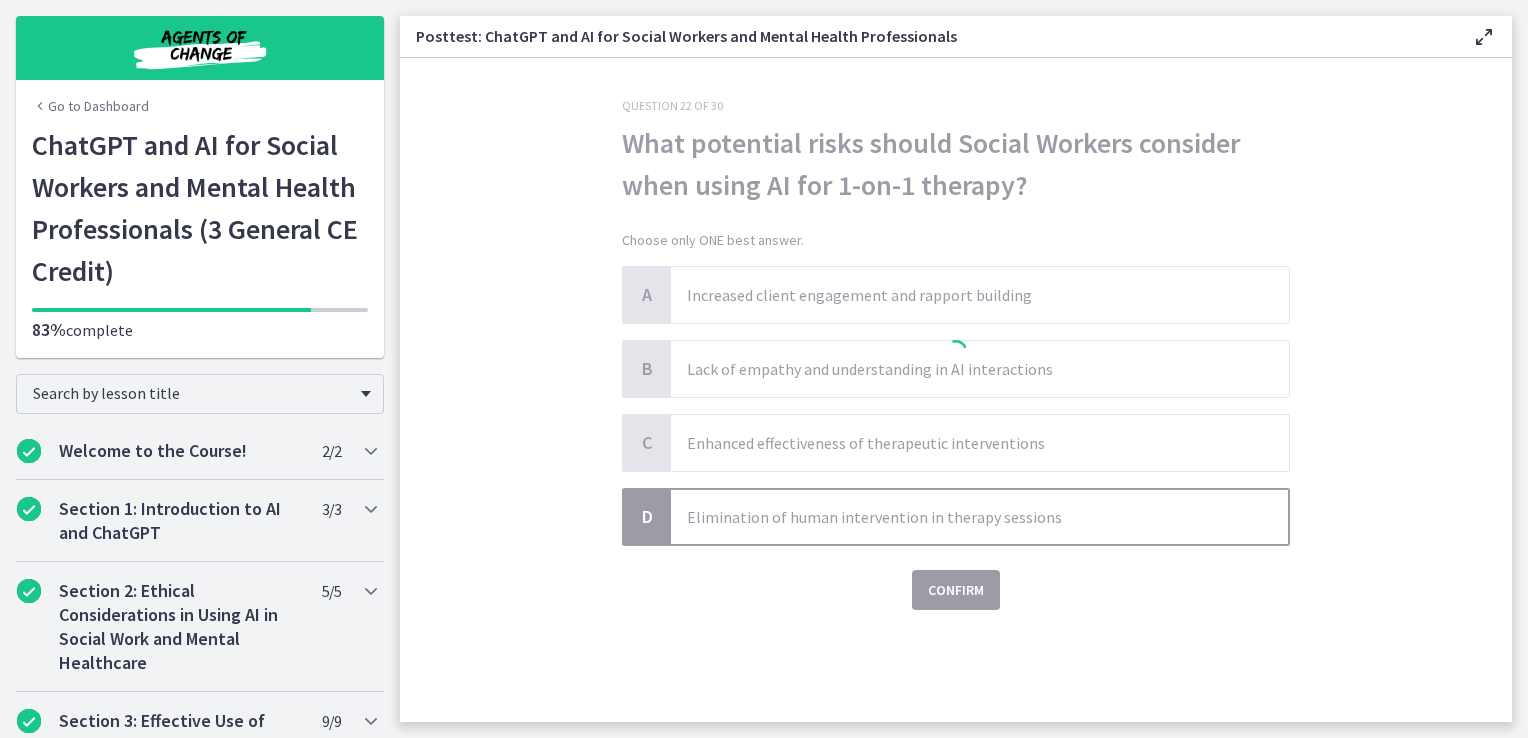 click at bounding box center (956, 354) 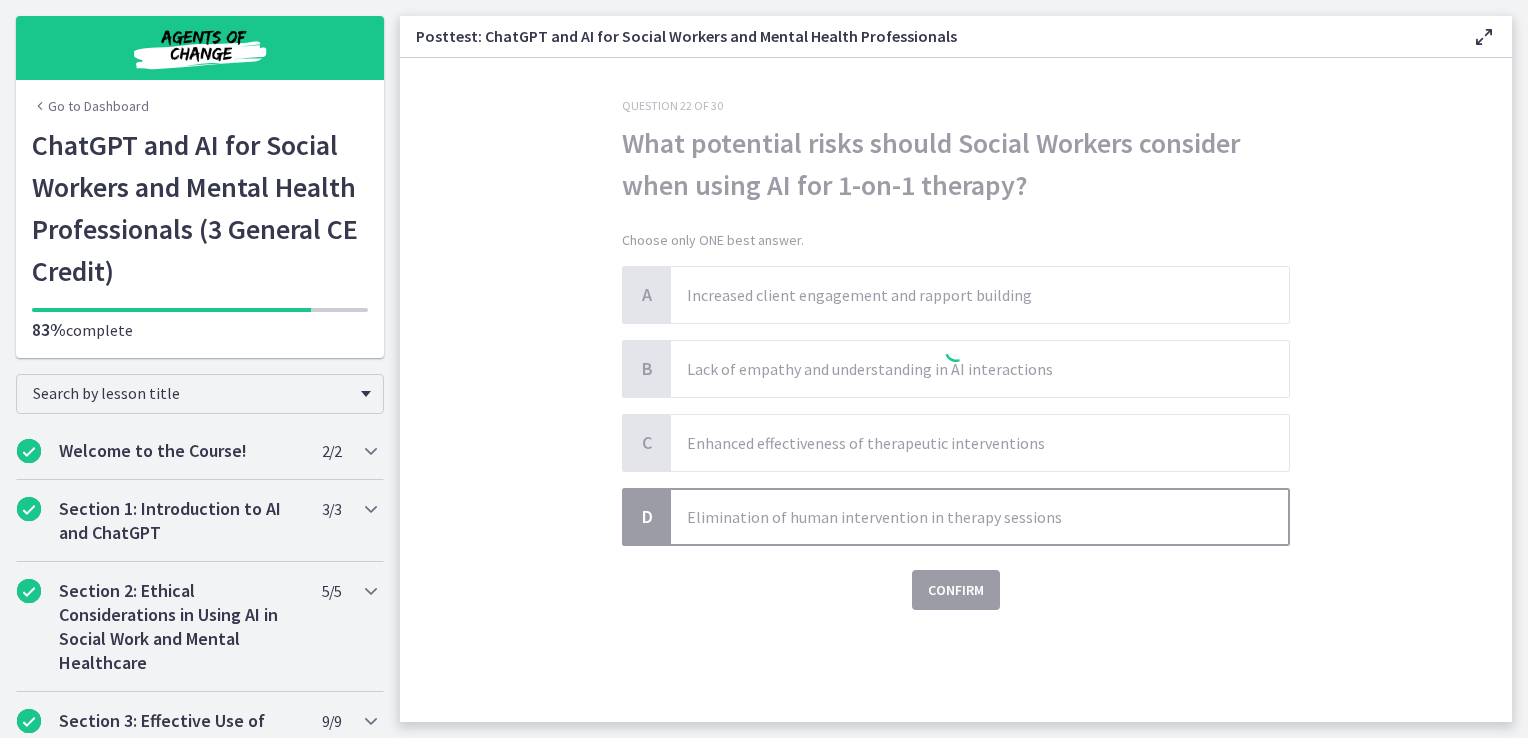 click at bounding box center (956, 354) 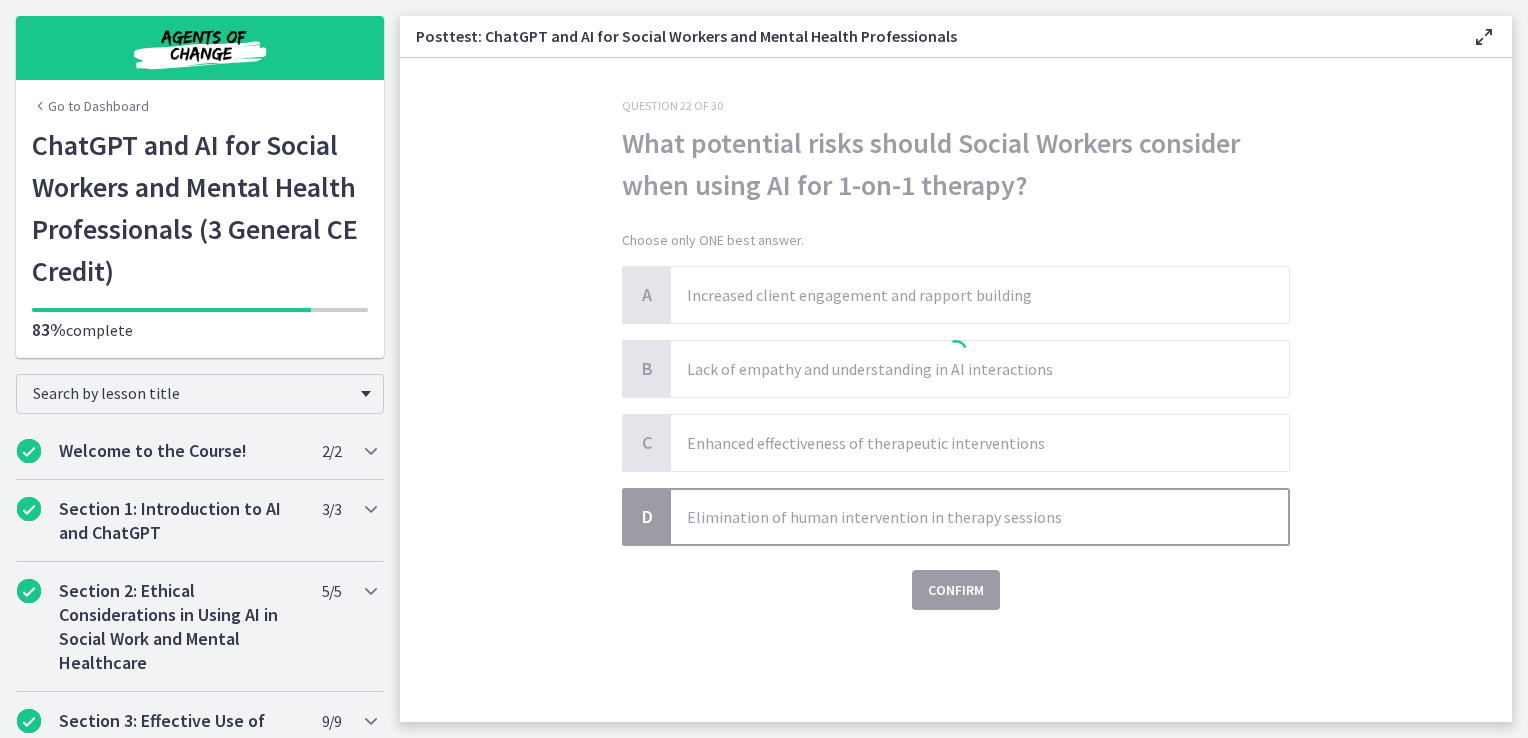 click at bounding box center [956, 354] 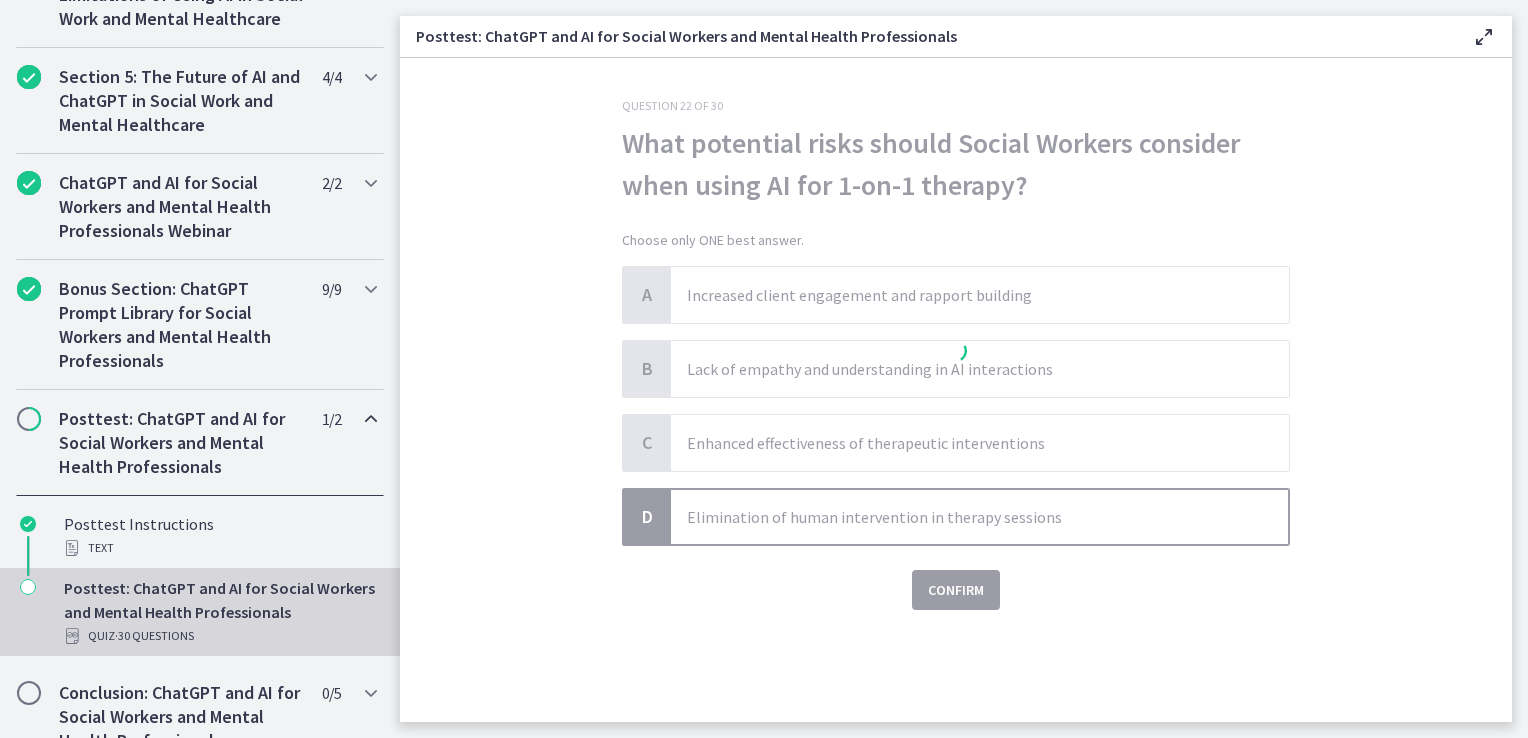scroll, scrollTop: 966, scrollLeft: 0, axis: vertical 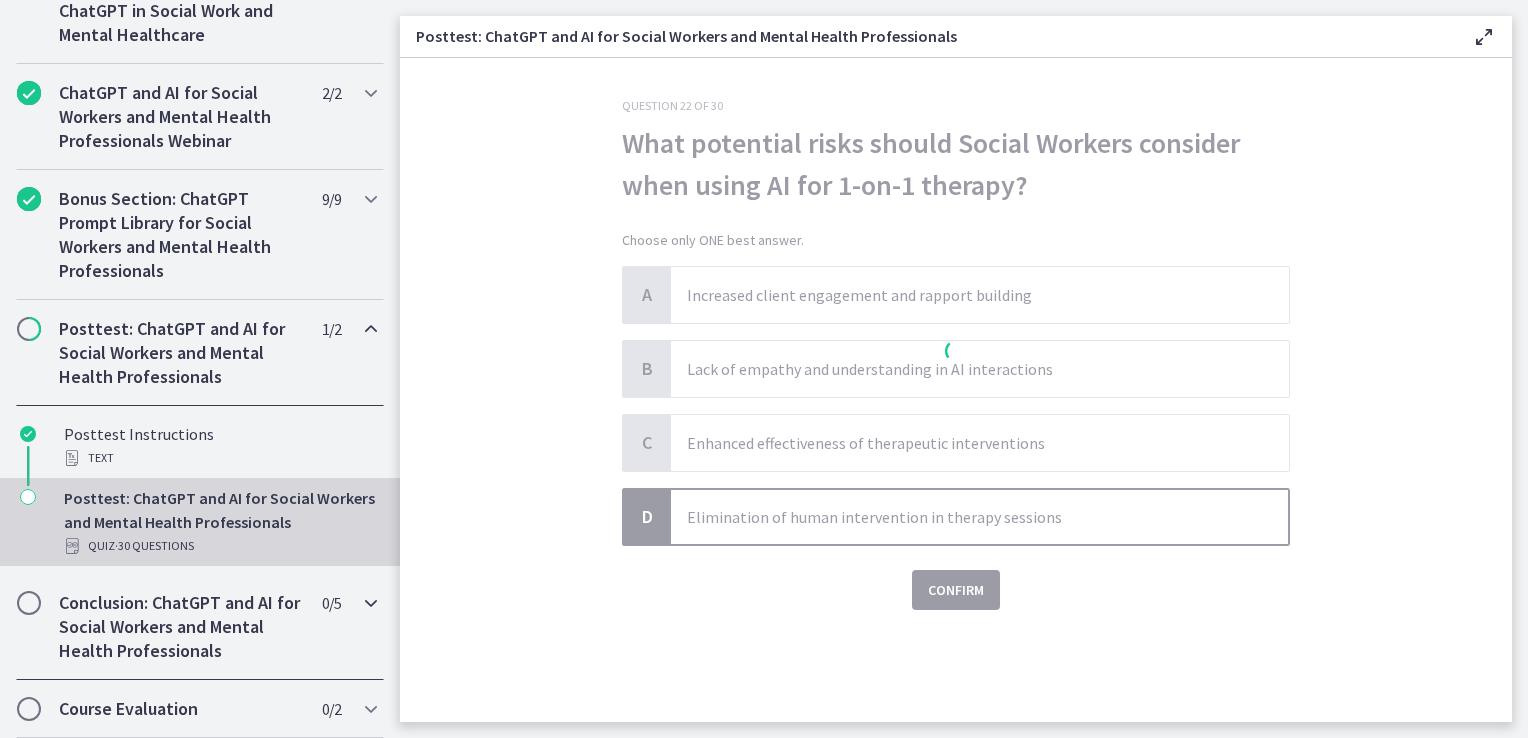 click on "Conclusion: ChatGPT and AI for Social Workers and Mental Health Professionals" at bounding box center [181, 627] 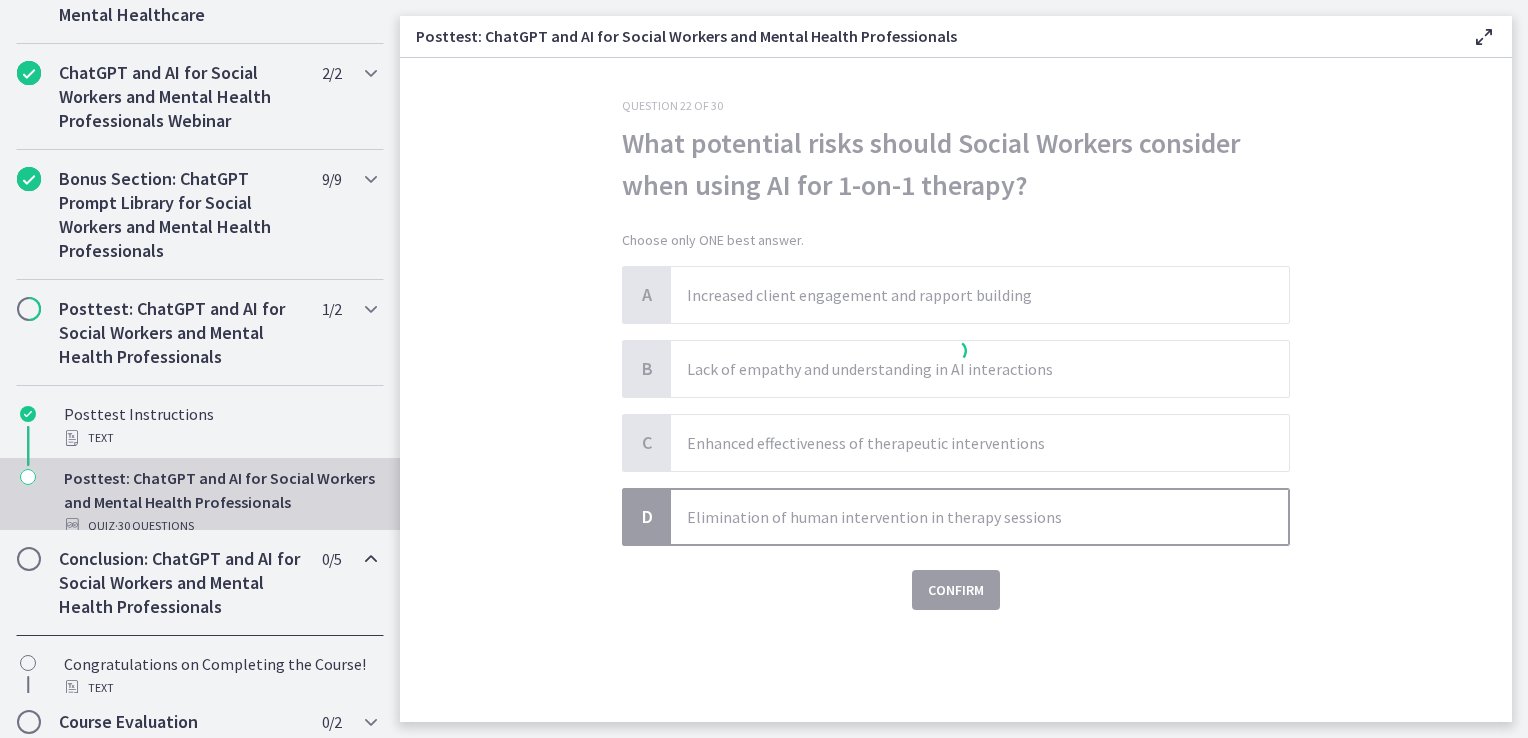 scroll, scrollTop: 965, scrollLeft: 0, axis: vertical 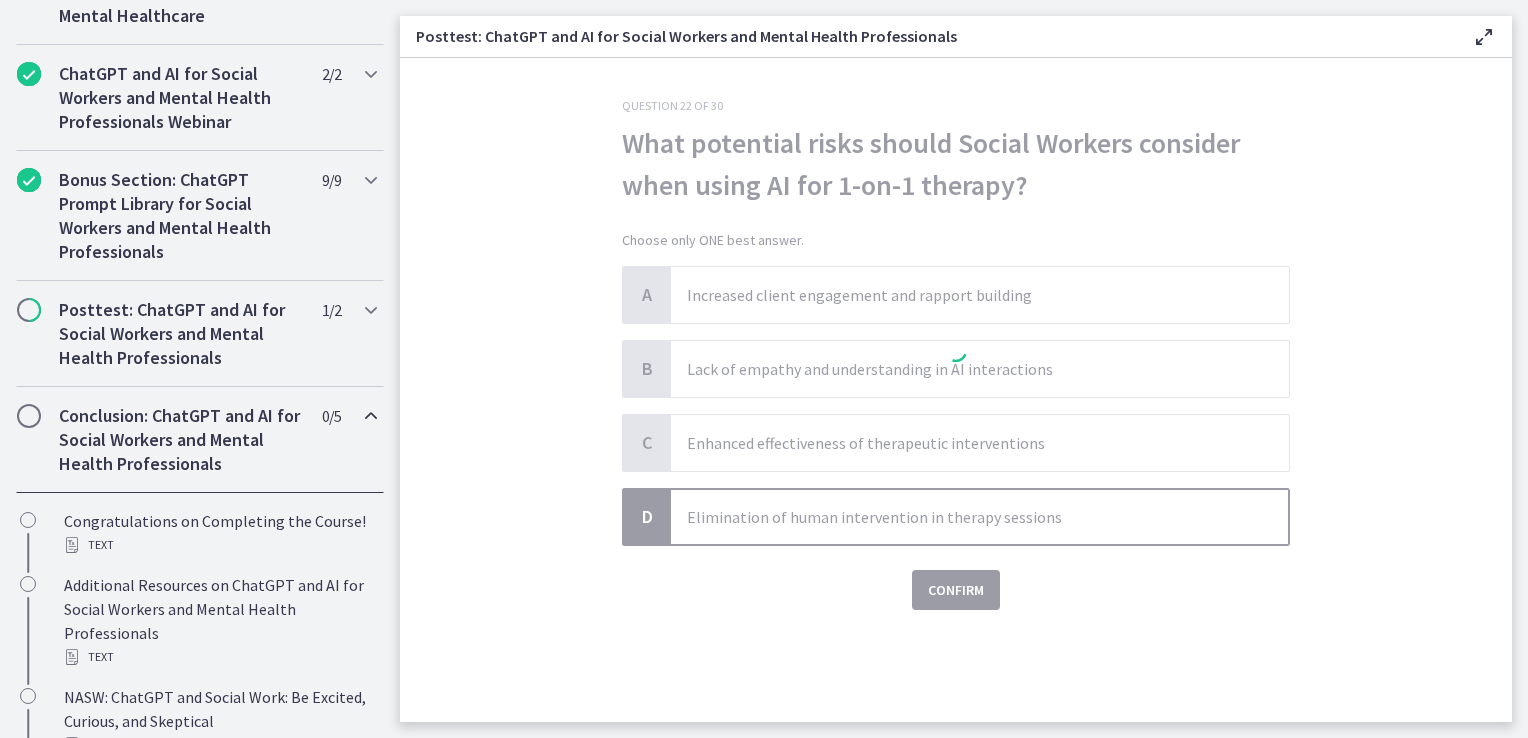 click on "Conclusion: ChatGPT and AI for Social Workers and Mental Health Professionals
0  /  5
Completed" at bounding box center (200, 440) 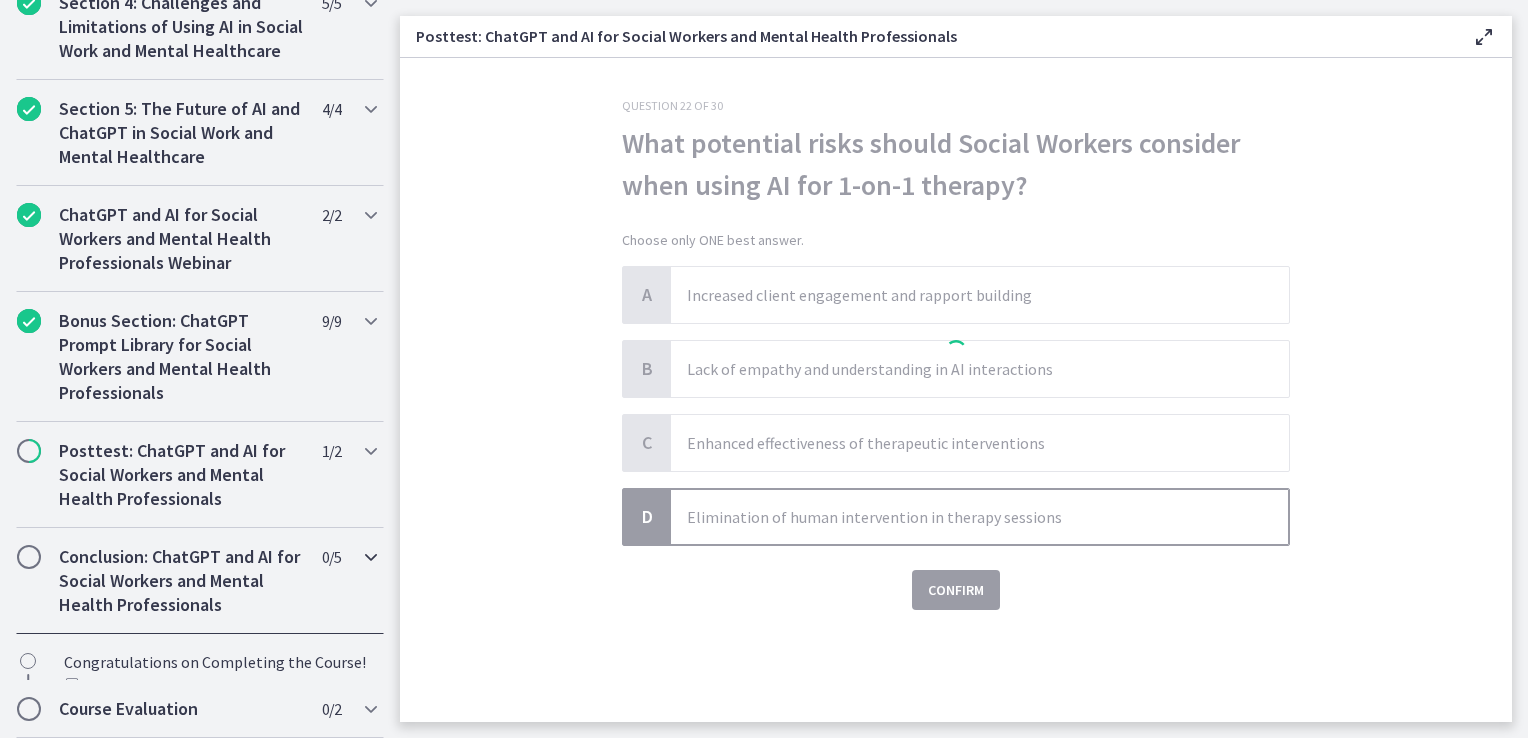 scroll, scrollTop: 798, scrollLeft: 0, axis: vertical 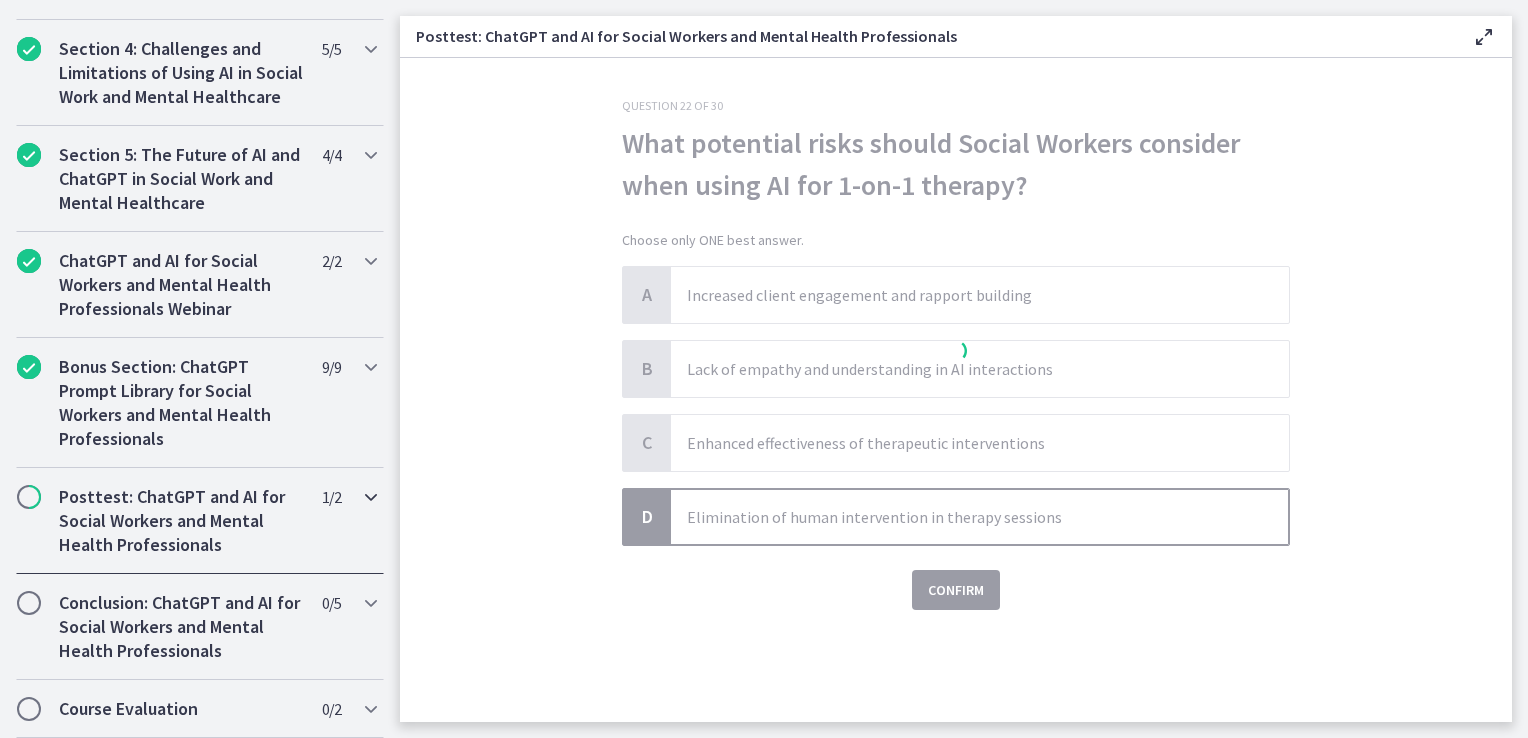 click on "Posttest: ChatGPT and AI for Social Workers and Mental Health Professionals" at bounding box center [181, 521] 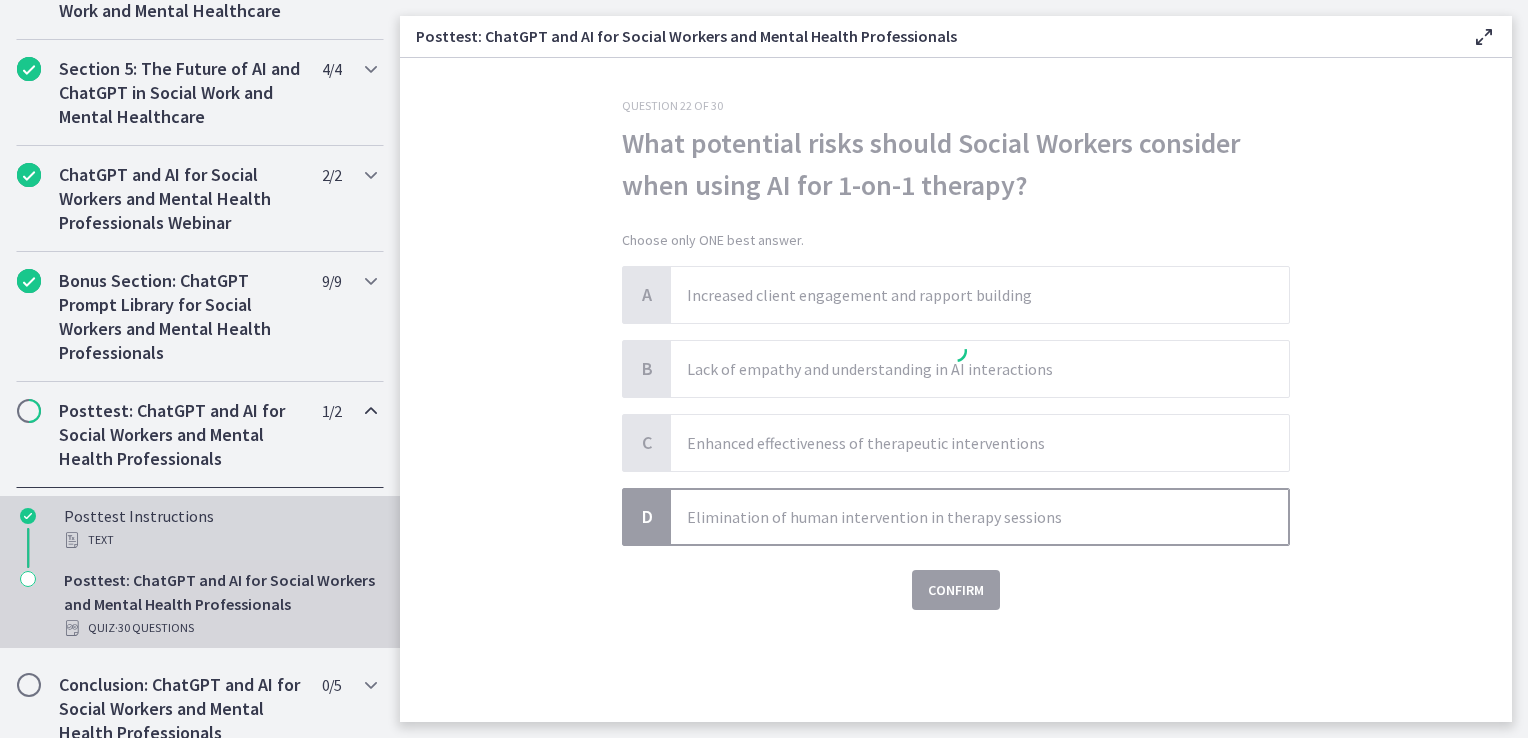 scroll, scrollTop: 898, scrollLeft: 0, axis: vertical 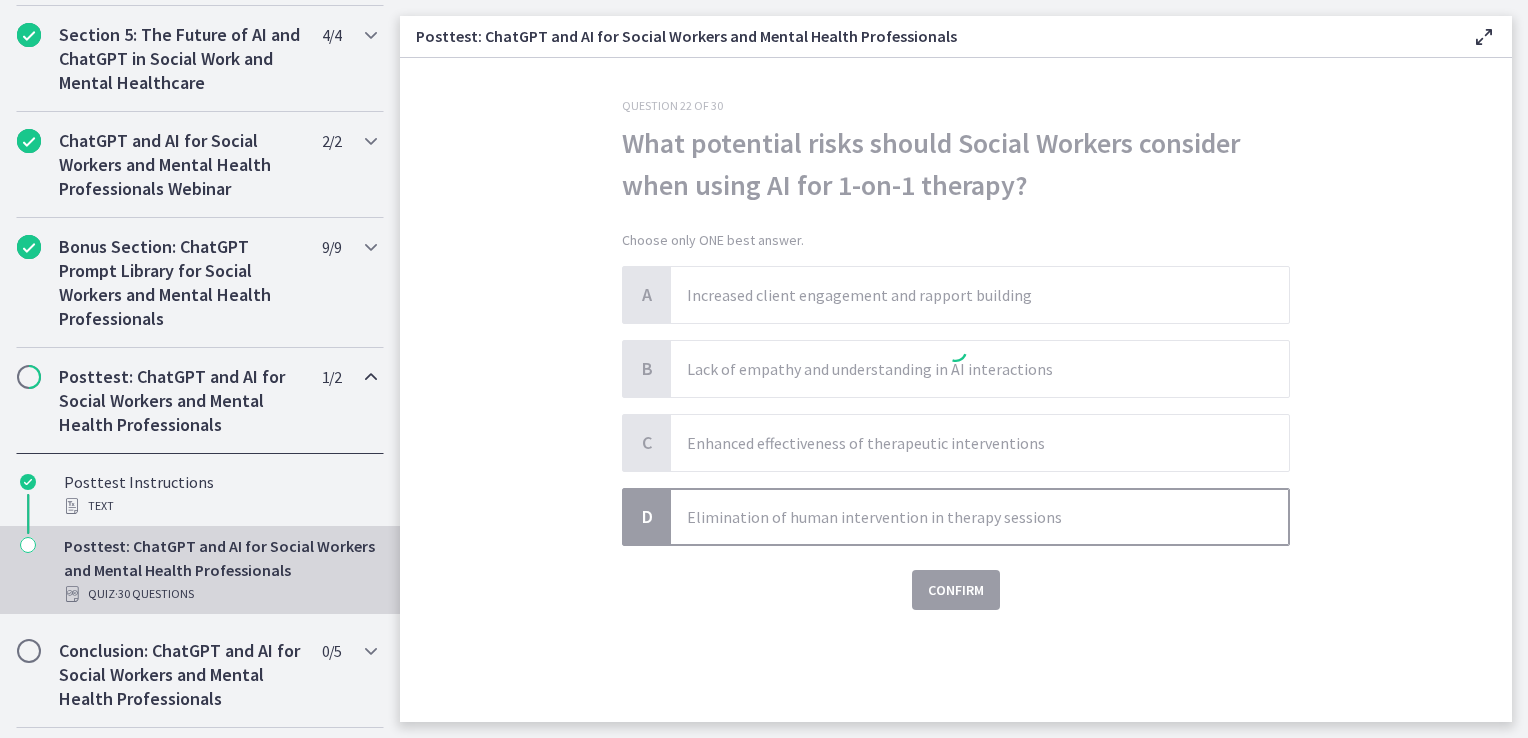 click on "Posttest: ChatGPT and AI for Social Workers and Mental Health Professionals
Quiz
·  30 Questions" at bounding box center (220, 570) 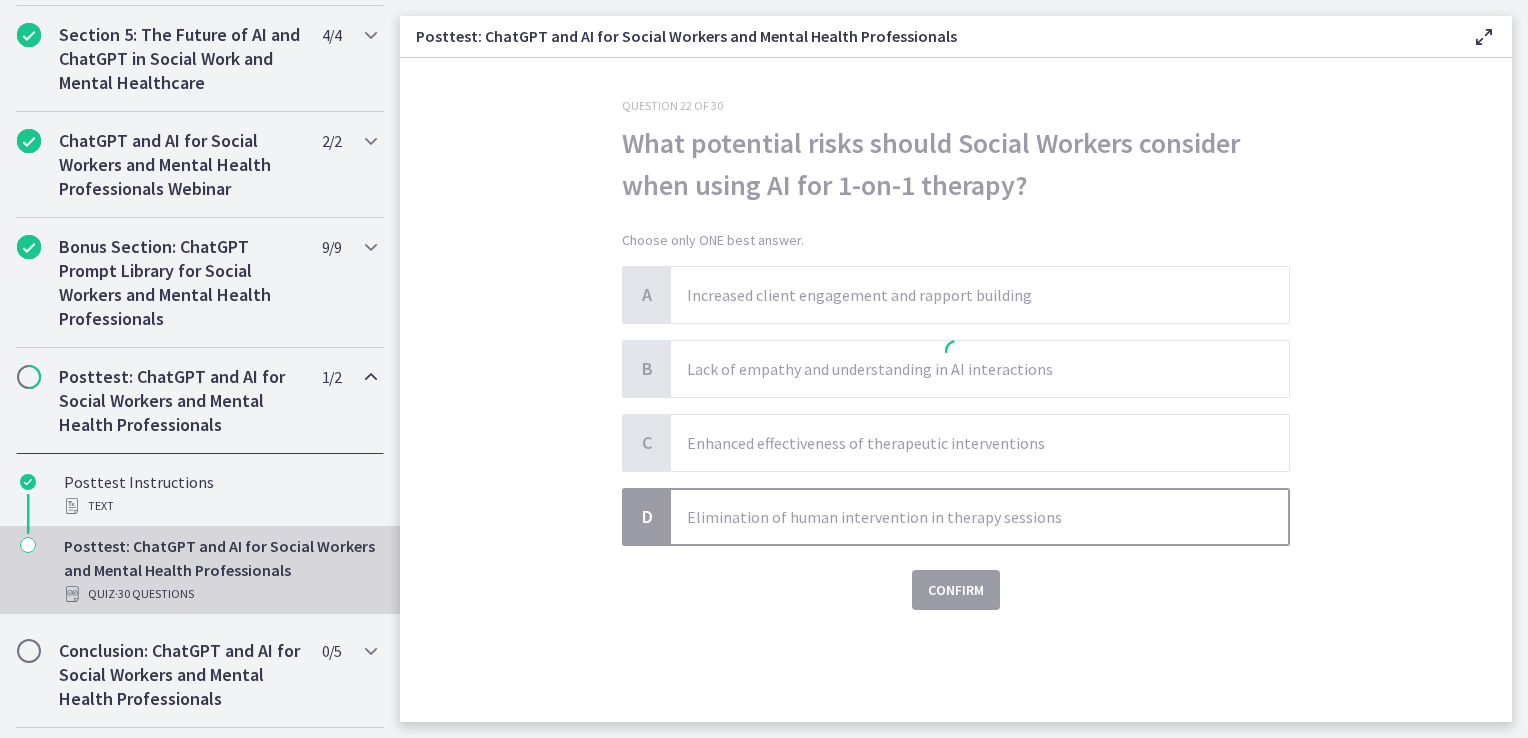 click at bounding box center (956, 354) 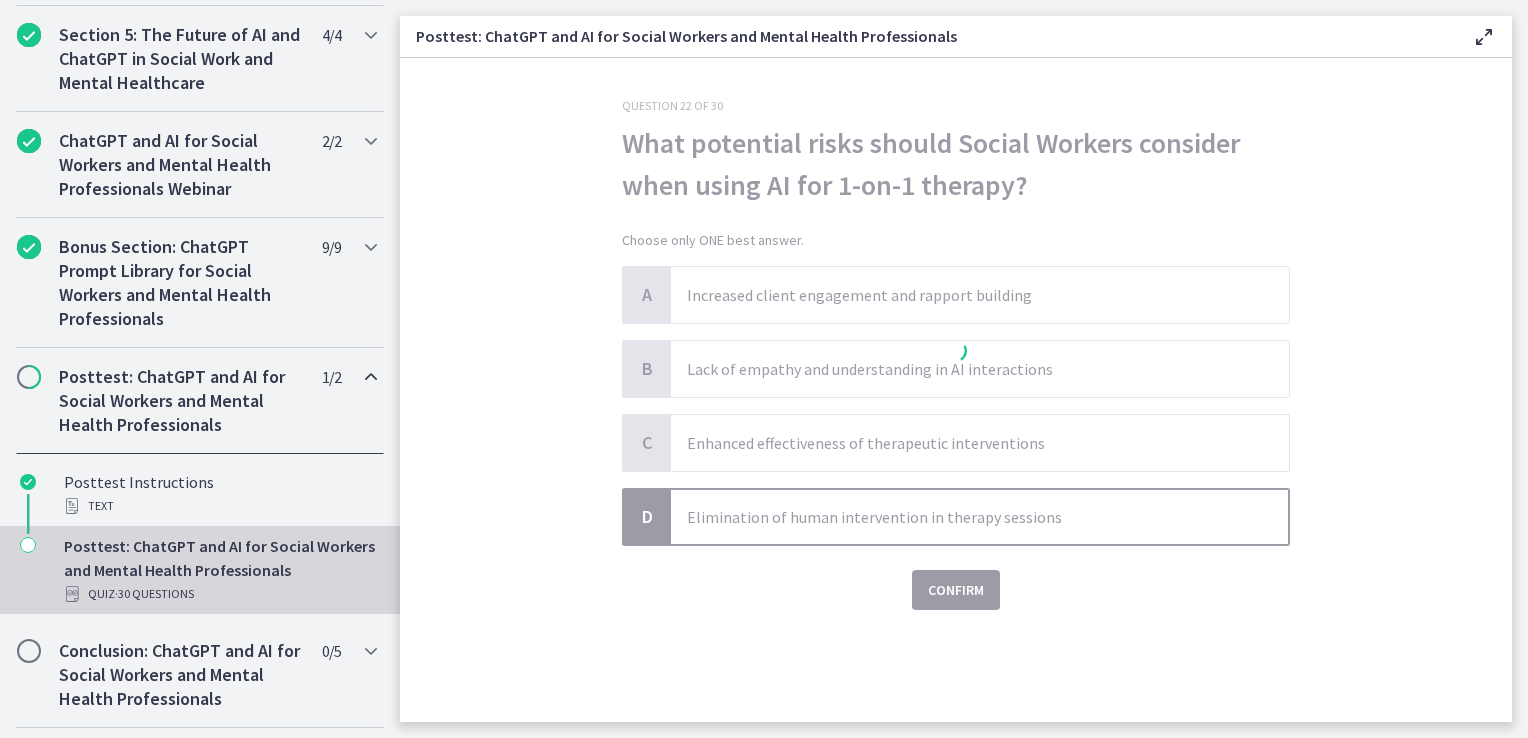 click at bounding box center (956, 354) 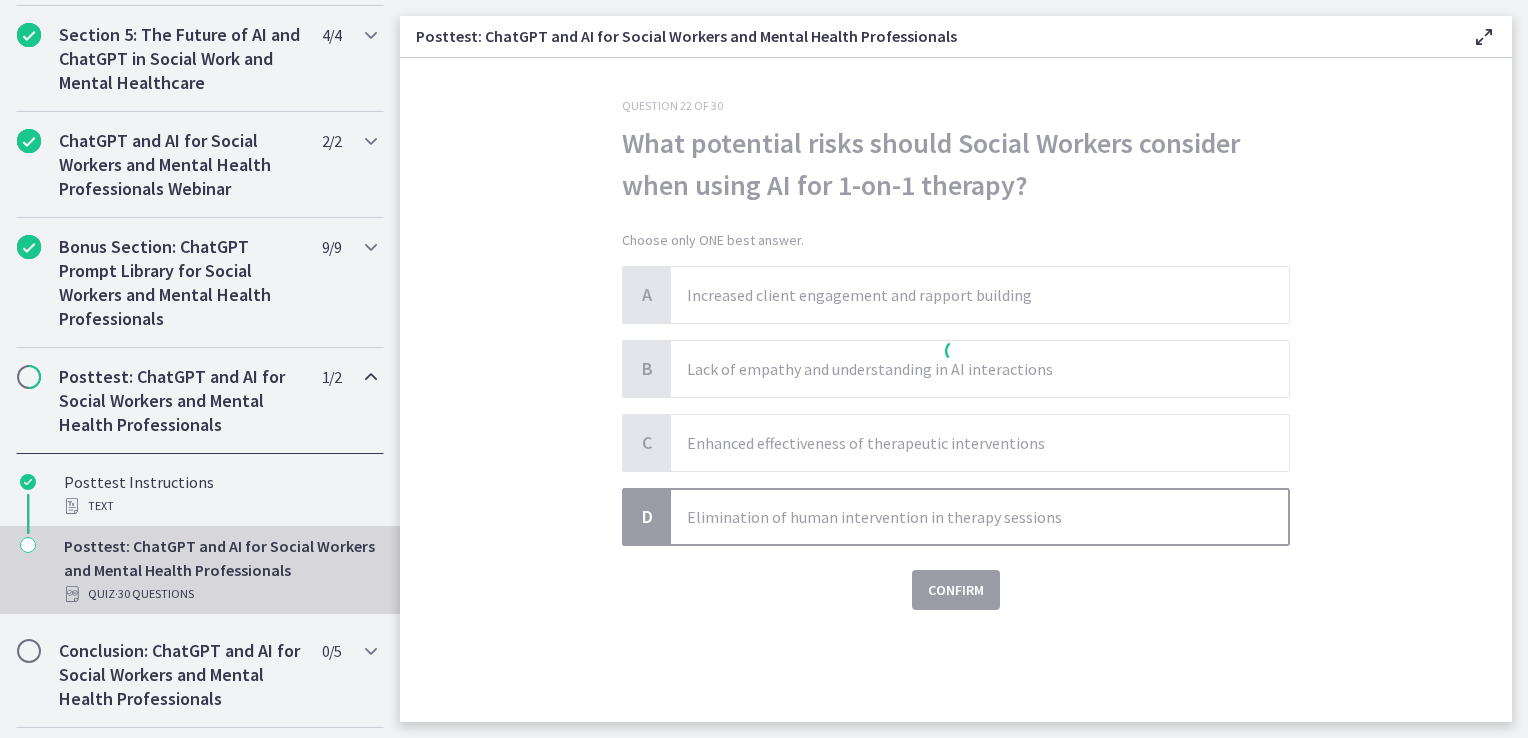 click at bounding box center [956, 354] 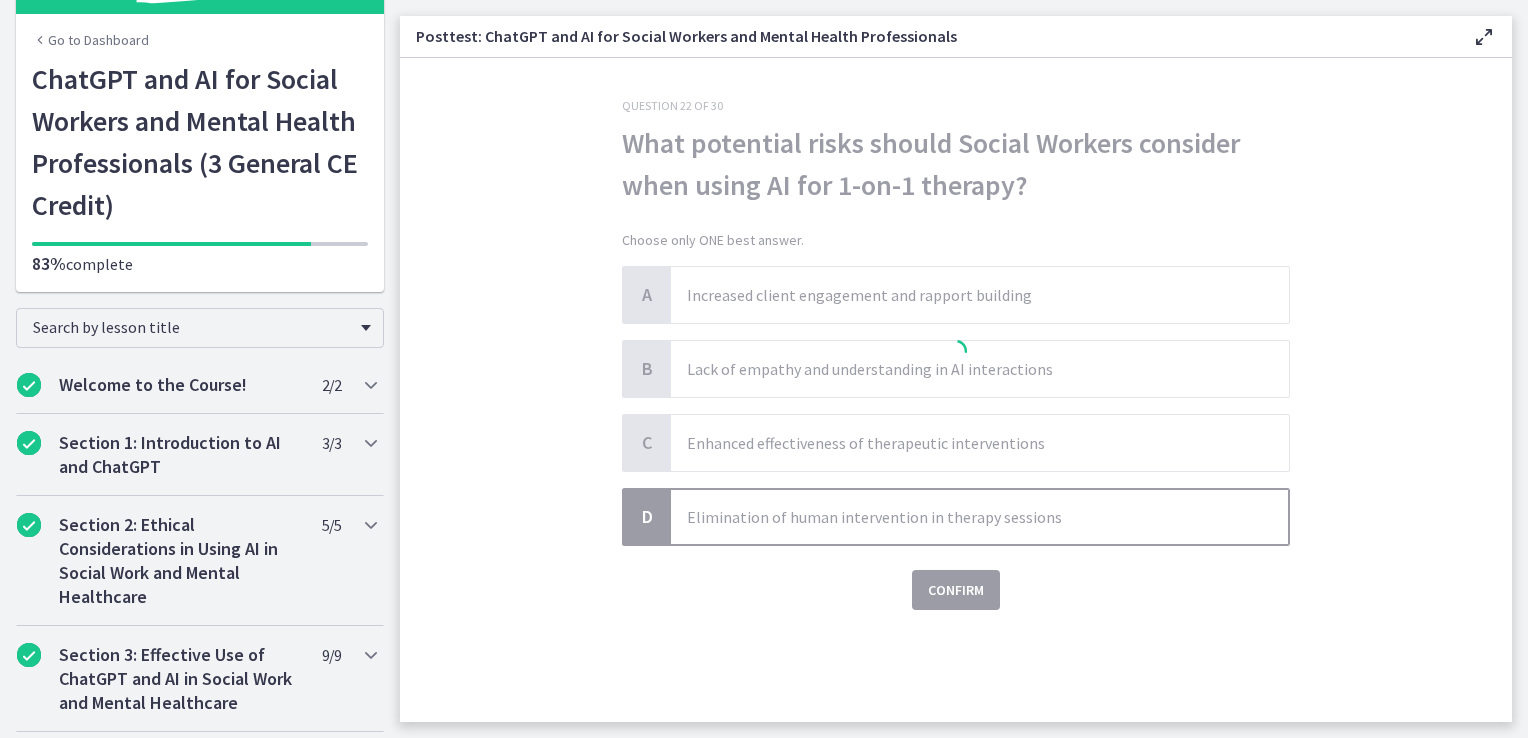 scroll, scrollTop: 100, scrollLeft: 0, axis: vertical 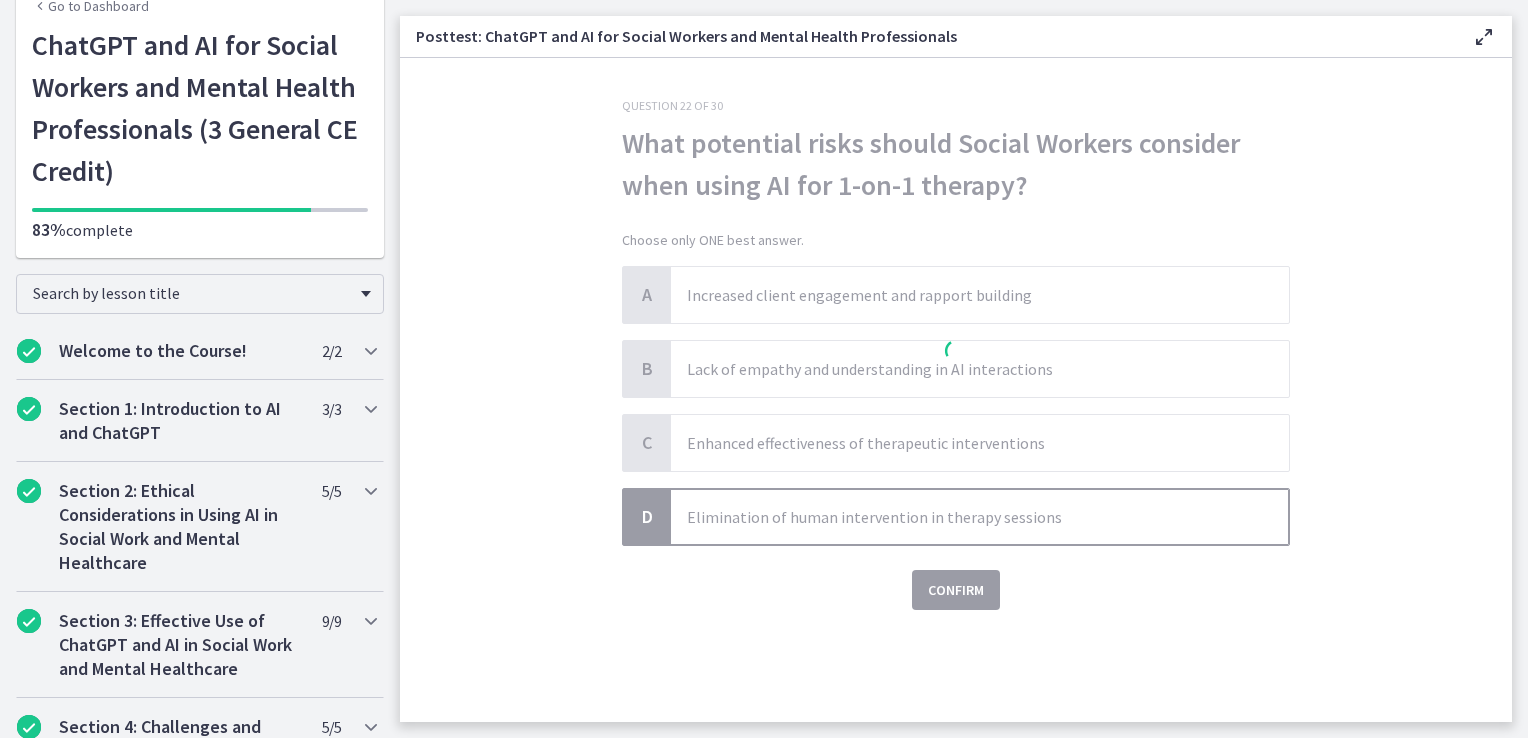 click at bounding box center (1484, 37) 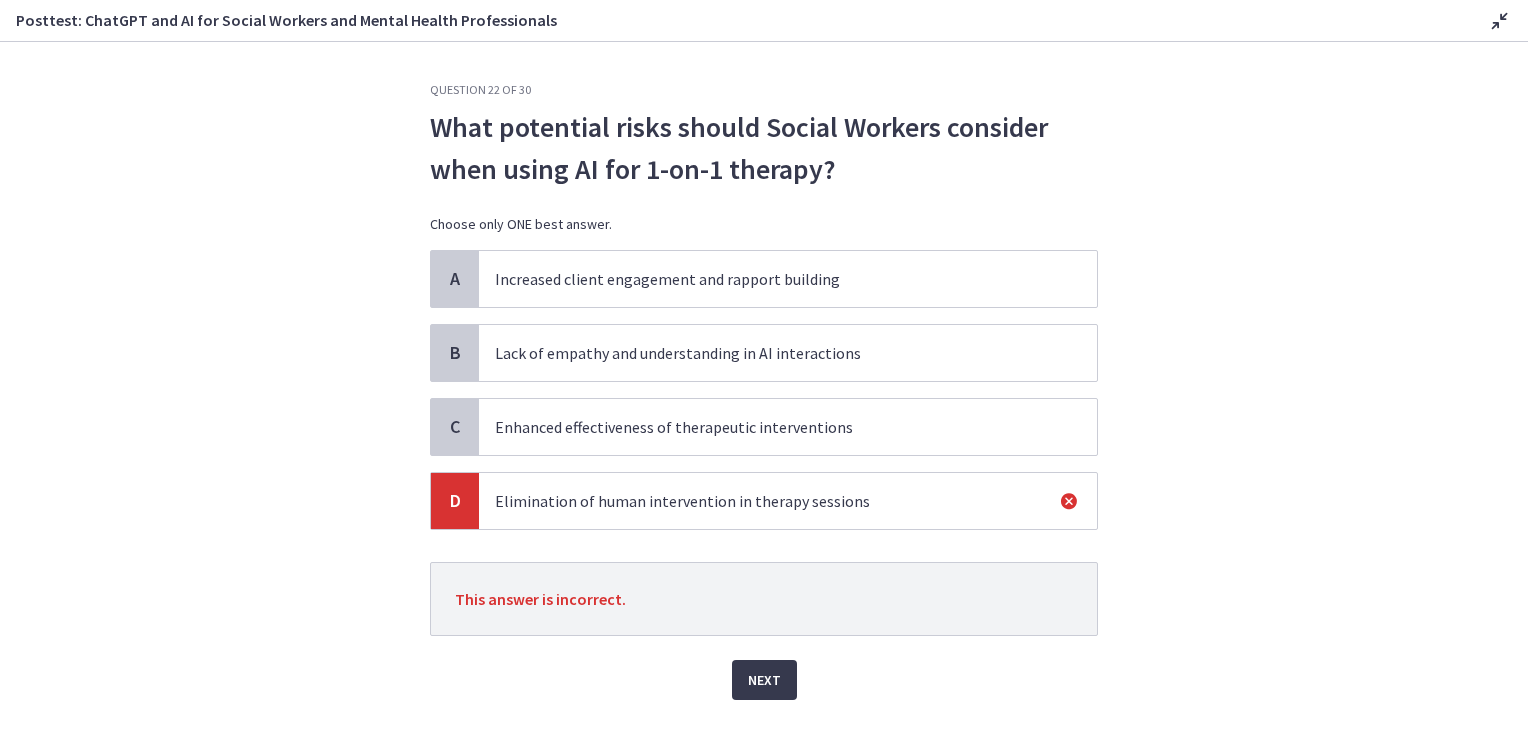 click on "Question   22   of   30
What potential risks should Social Workers consider when using AI for 1-on-1 therapy?
Choose only ONE best answer.
A
Increased client engagement and rapport building
B
Lack of empathy and understanding in AI interactions
C
Enhanced effectiveness of therapeutic interventions
D
Elimination of human intervention in therapy sessions
This answer is incorrect.
Next" at bounding box center (764, 390) 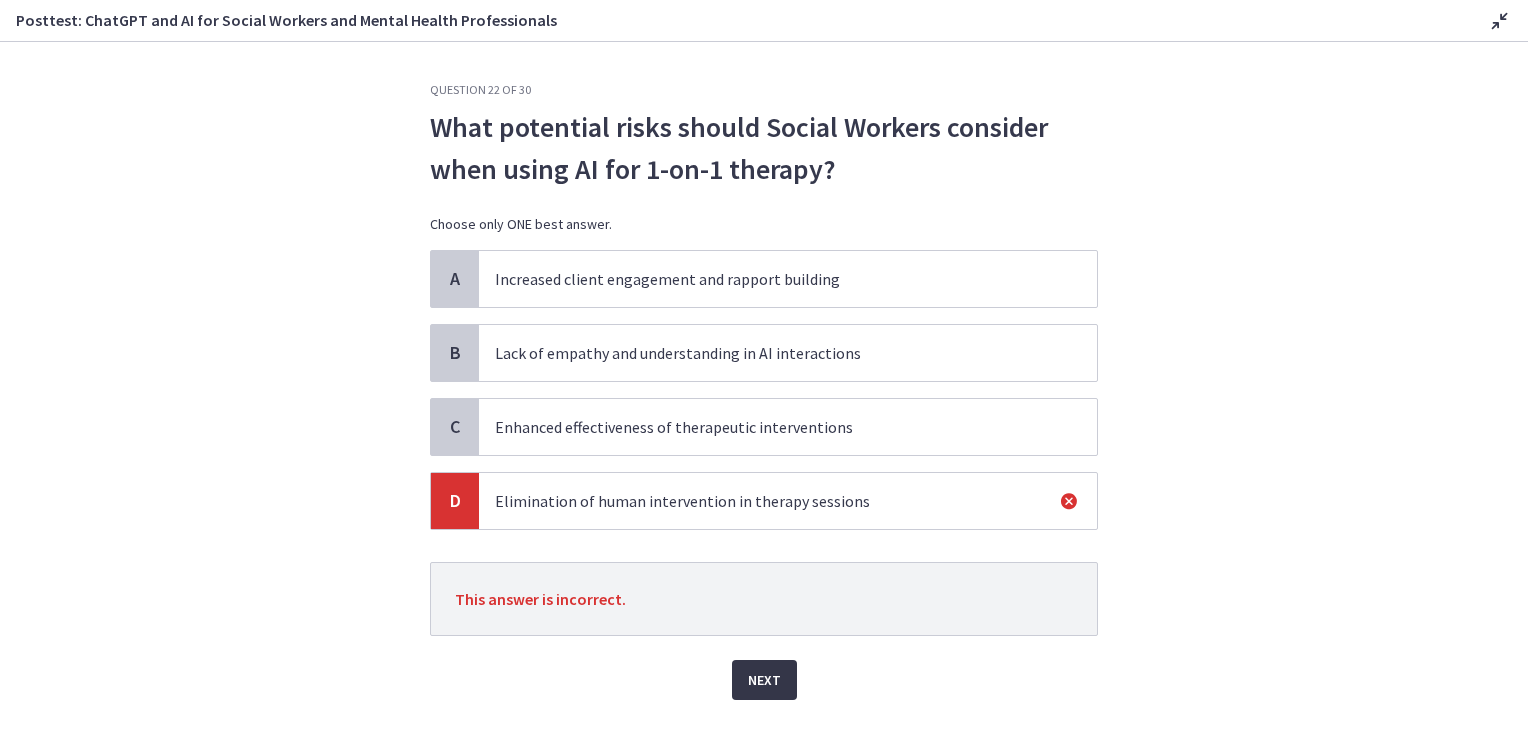 click on "Next" at bounding box center [764, 680] 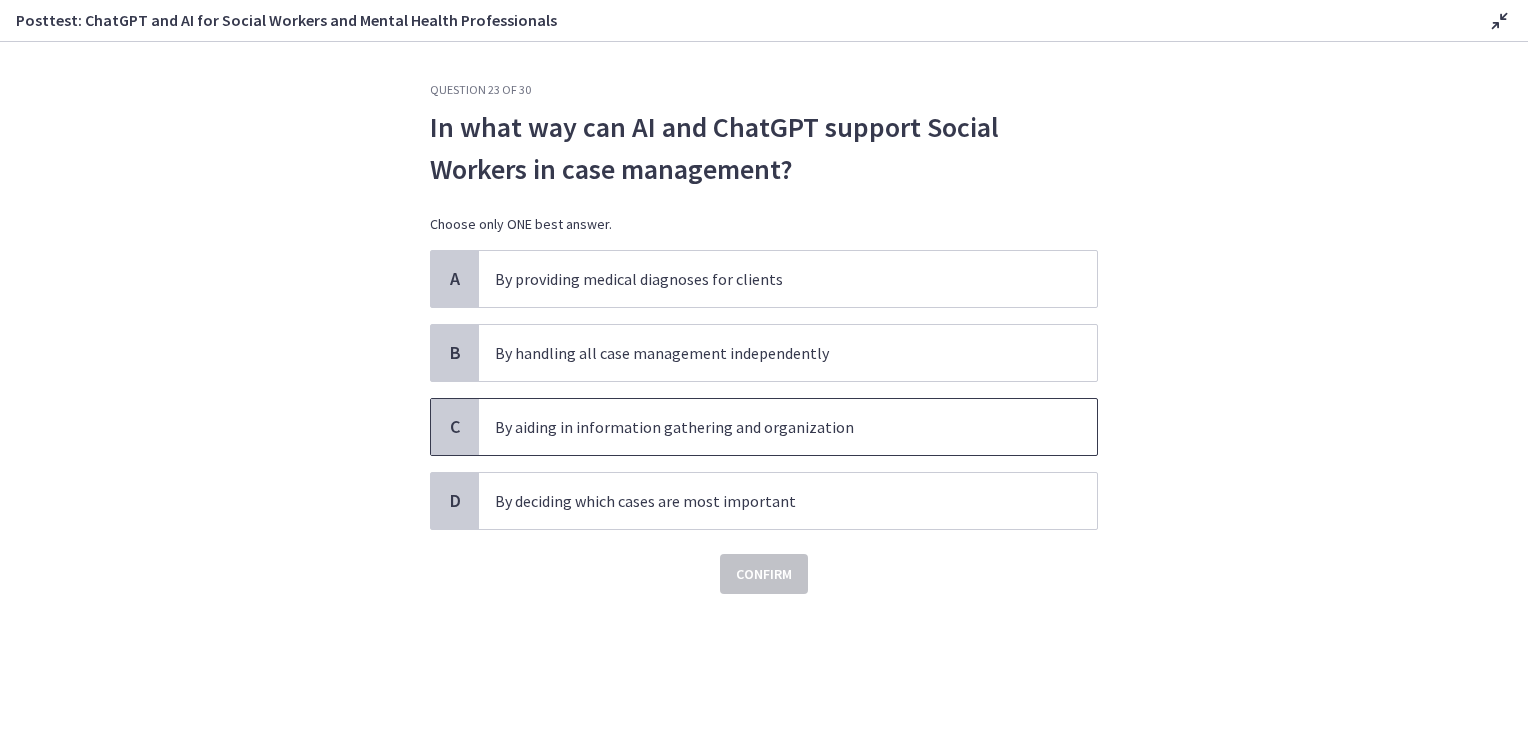 click on "By aiding in information gathering and organization" at bounding box center (788, 427) 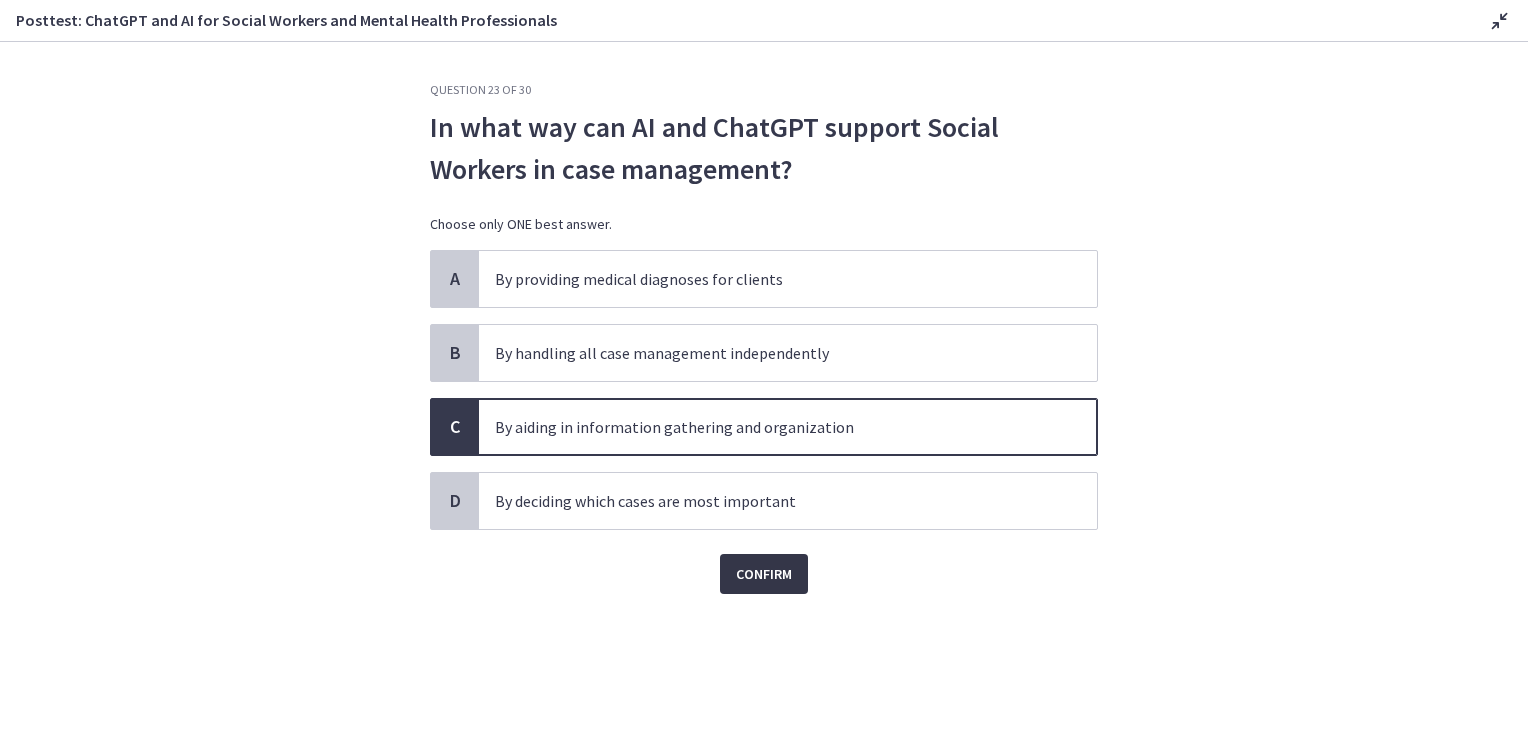 click on "Confirm" at bounding box center (764, 574) 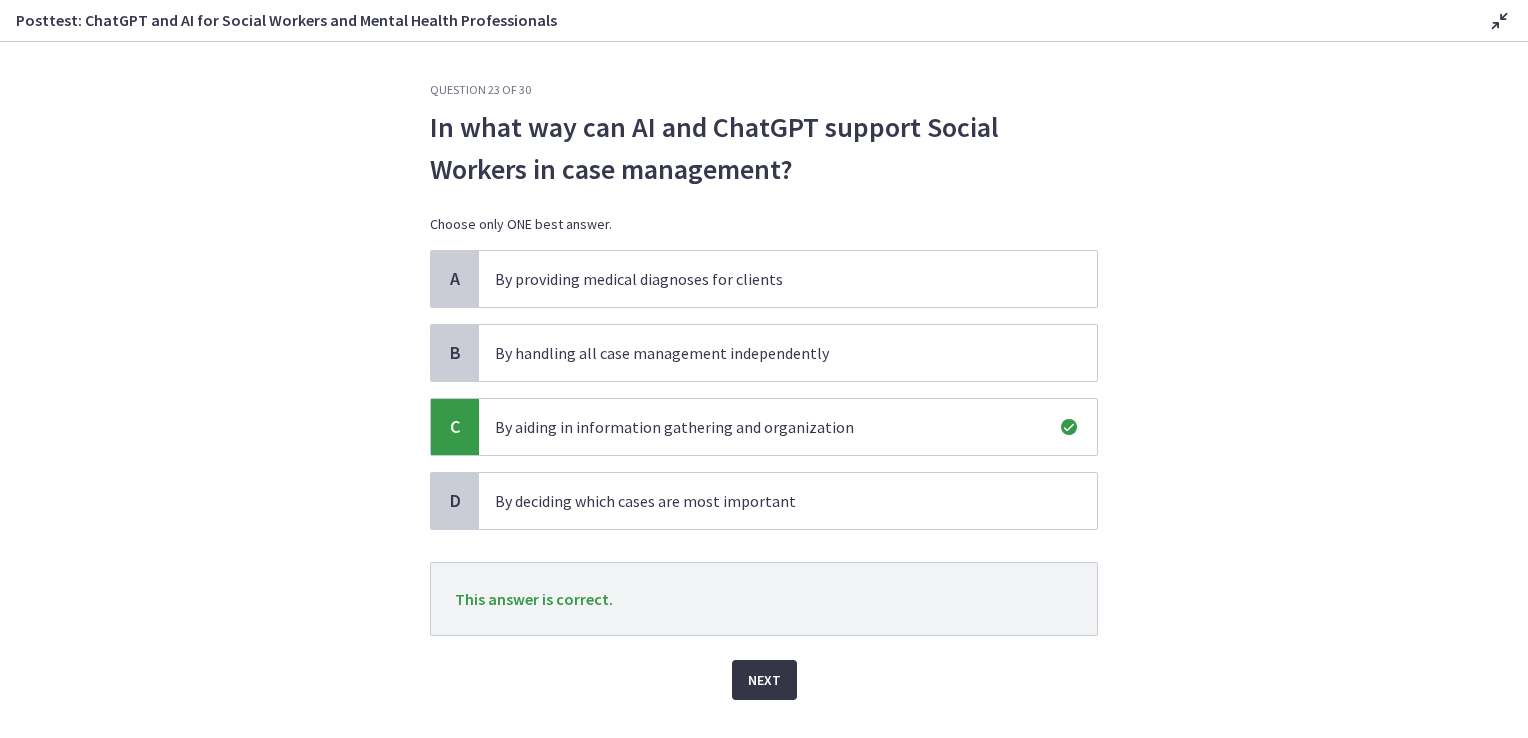 click on "Next" at bounding box center [764, 680] 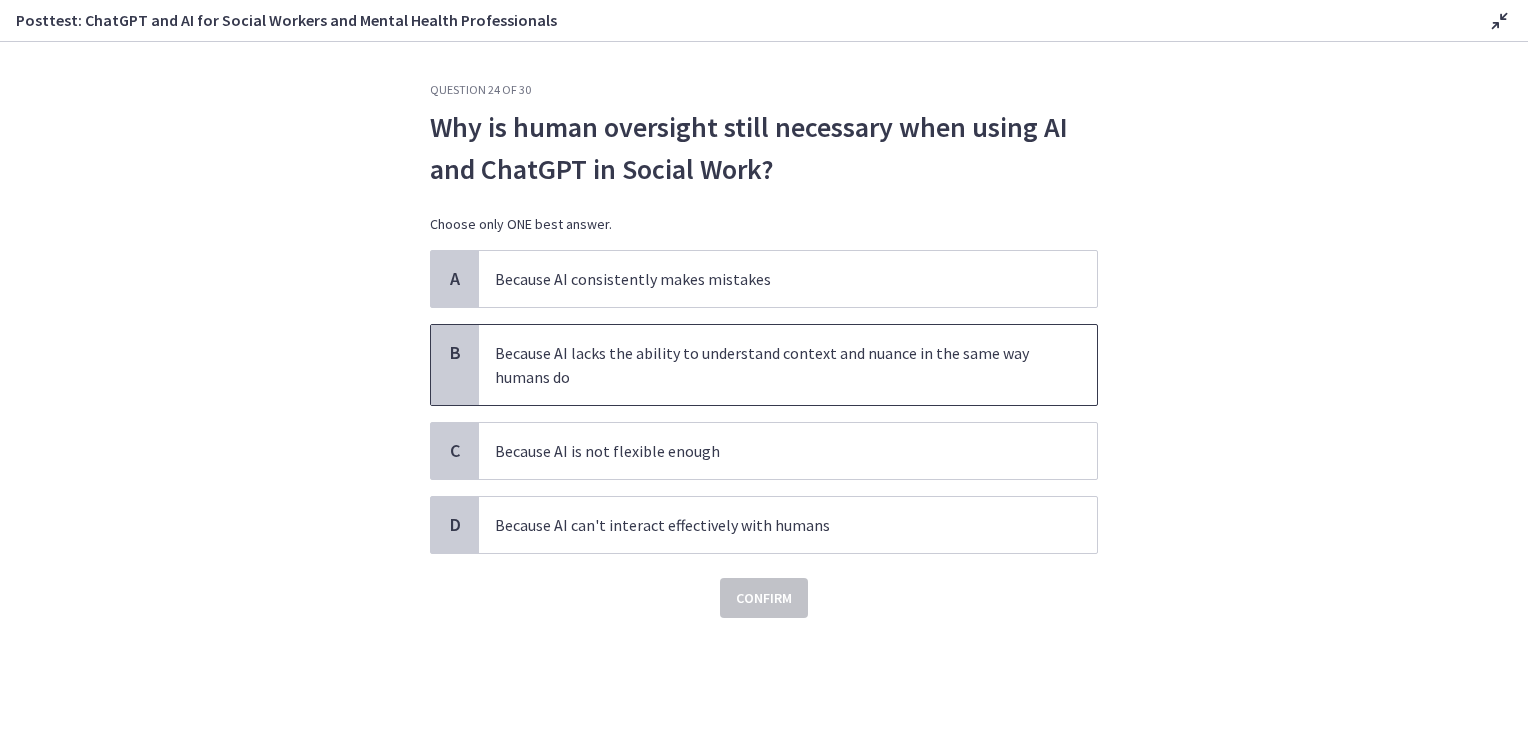click on "Because AI lacks the ability to understand context and nuance in the same way humans do" at bounding box center (768, 365) 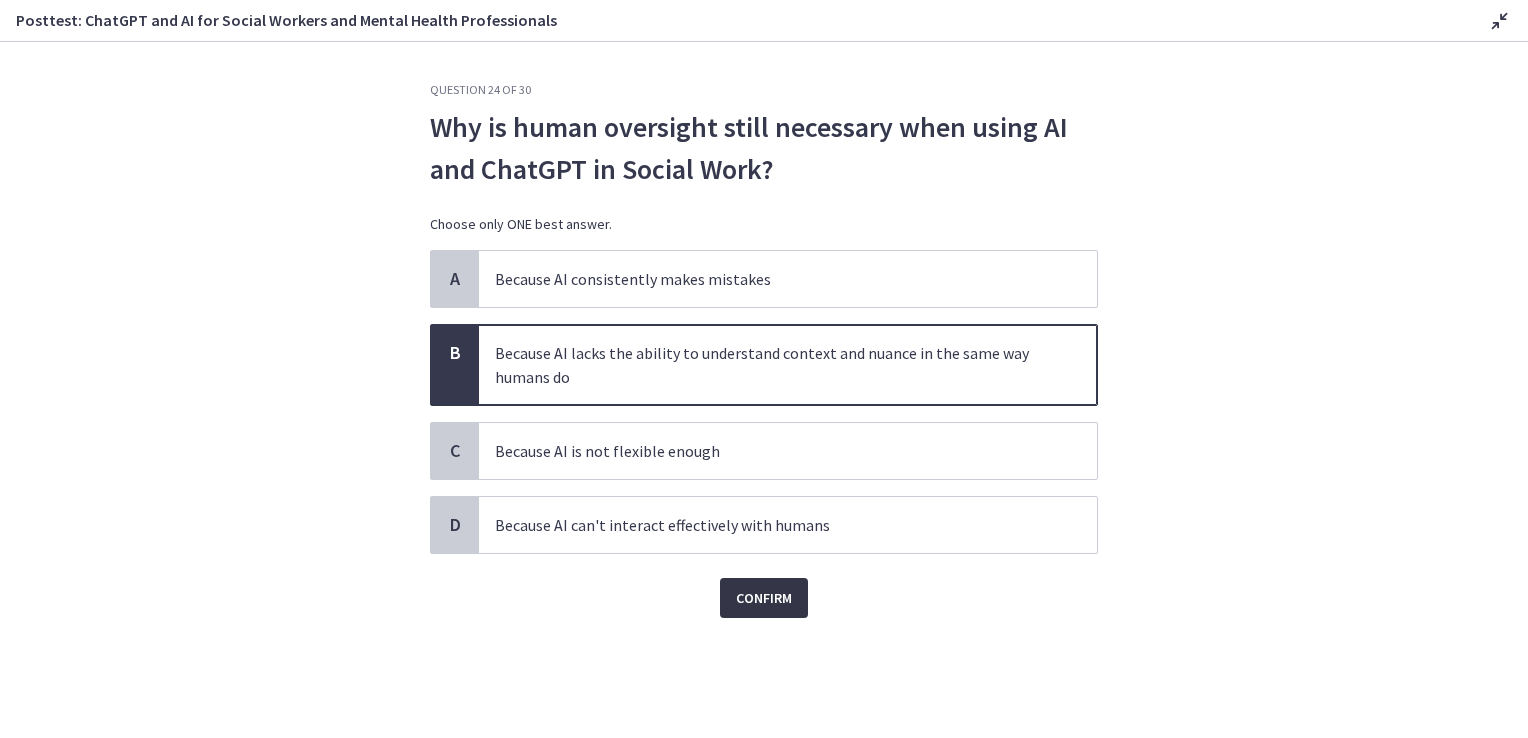 click on "Confirm" at bounding box center [764, 598] 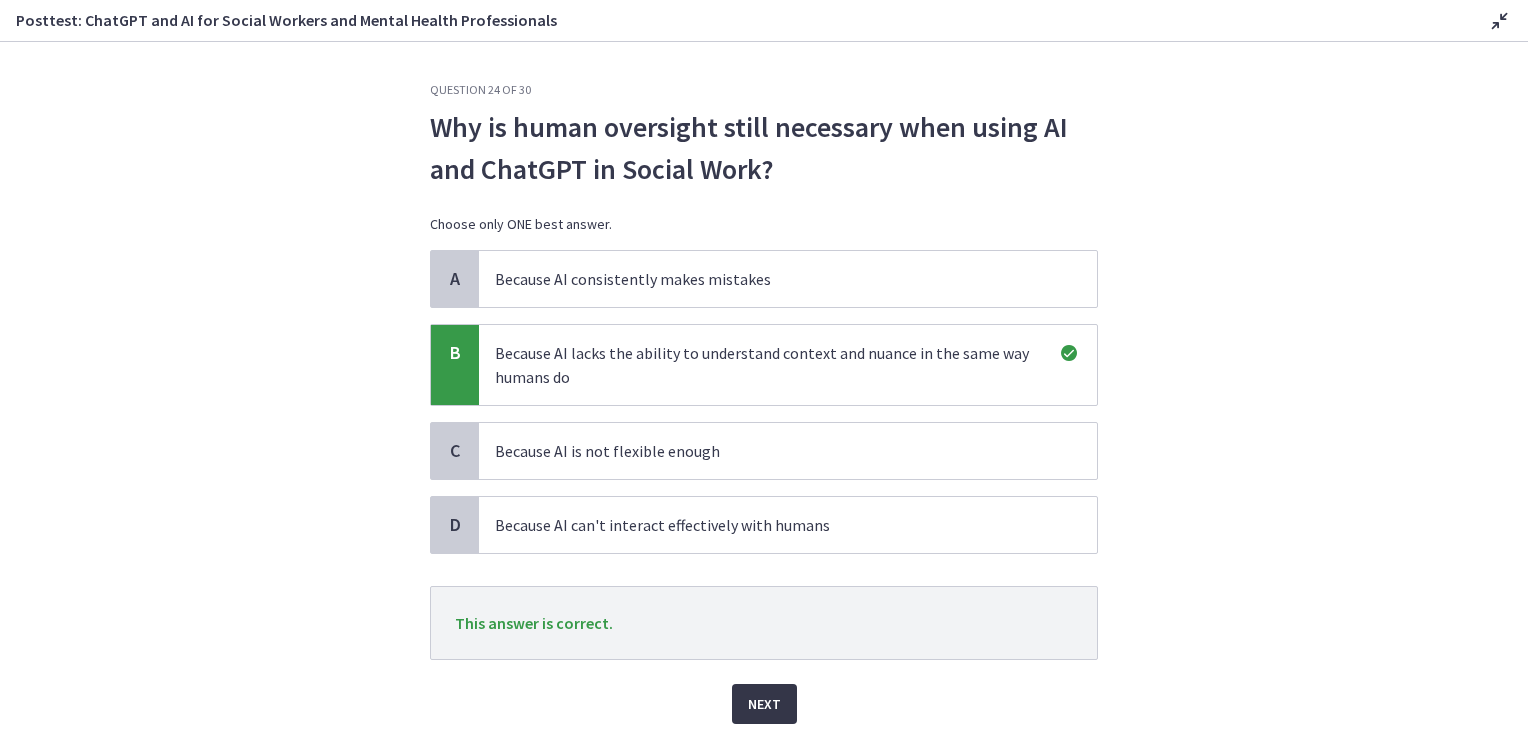 click on "Next" at bounding box center (764, 704) 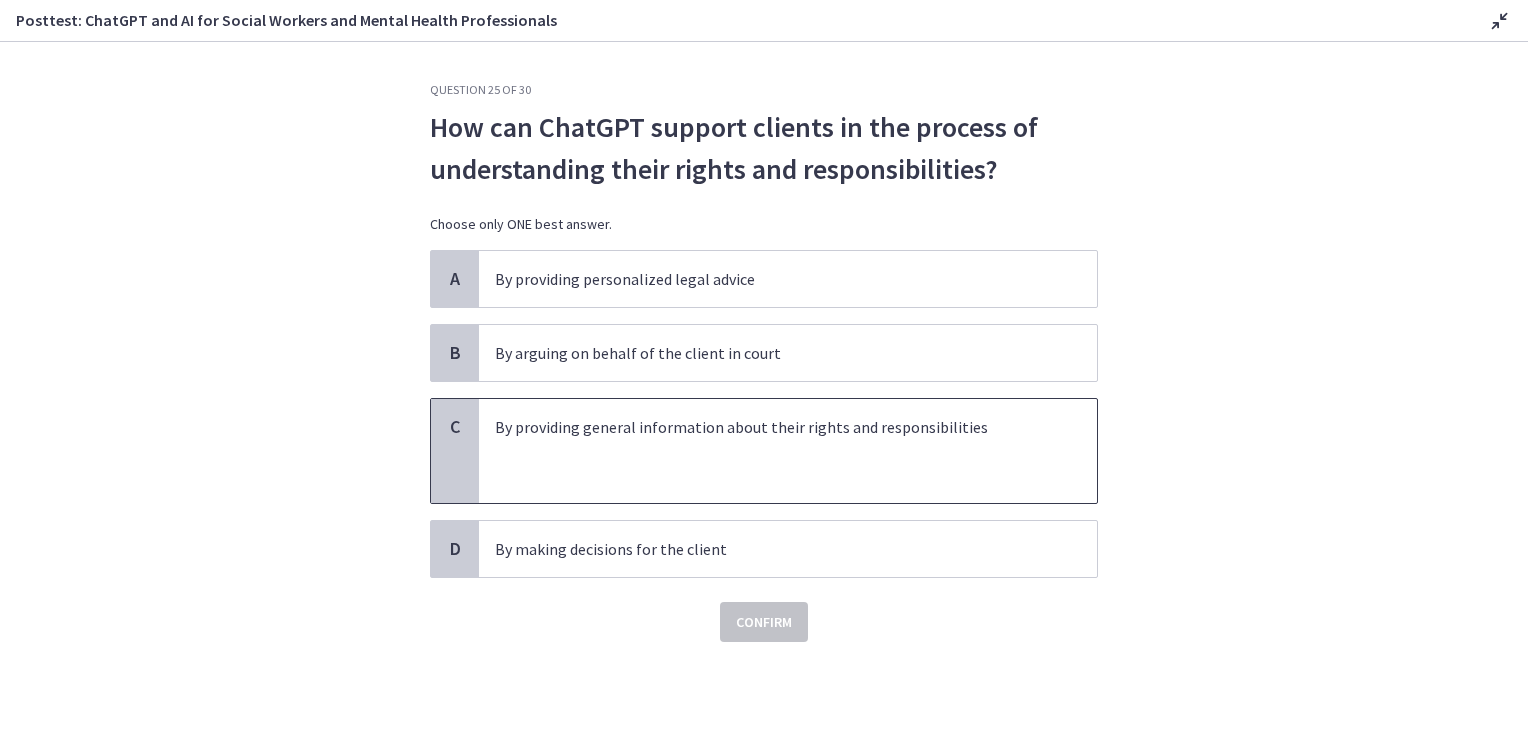 click at bounding box center [768, 451] 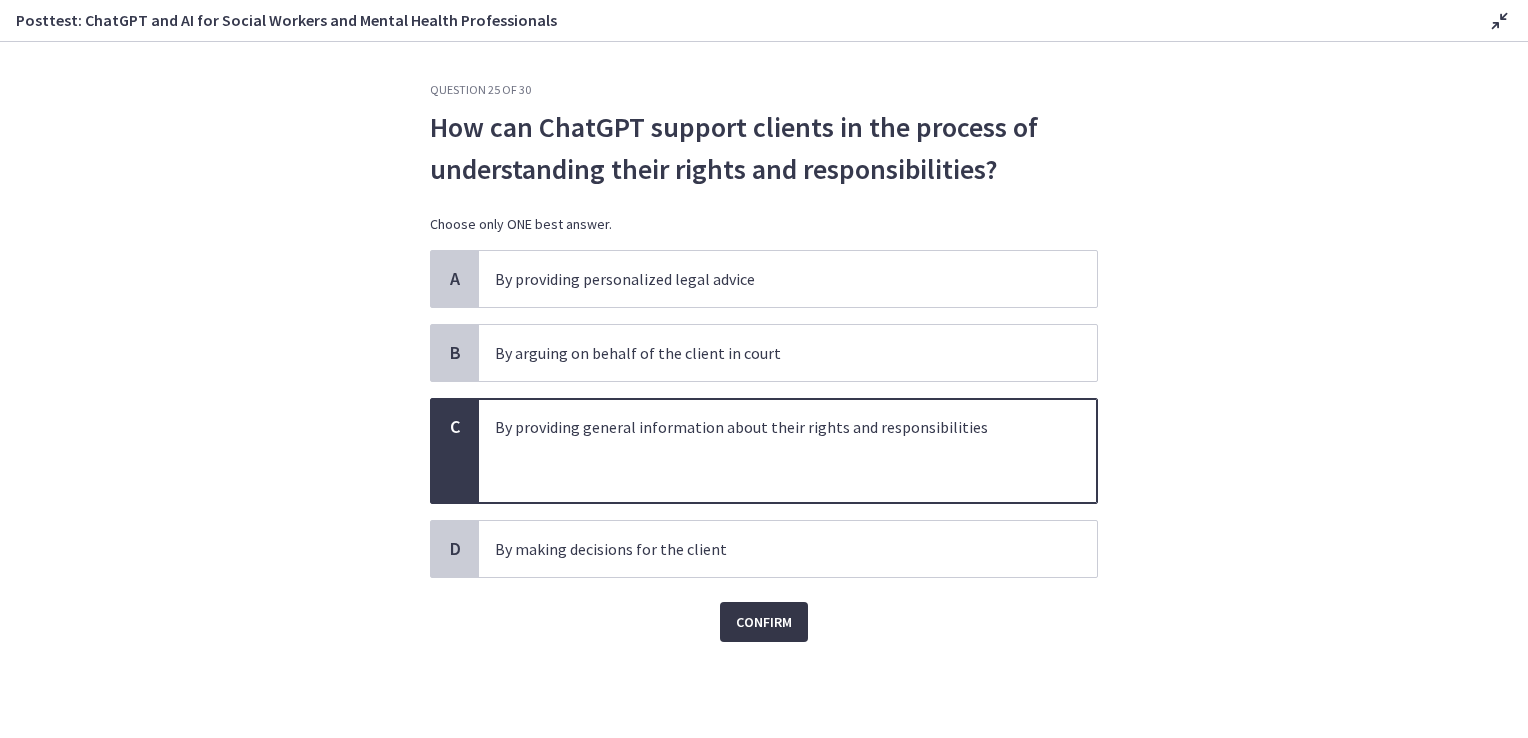 click on "Confirm" at bounding box center [764, 622] 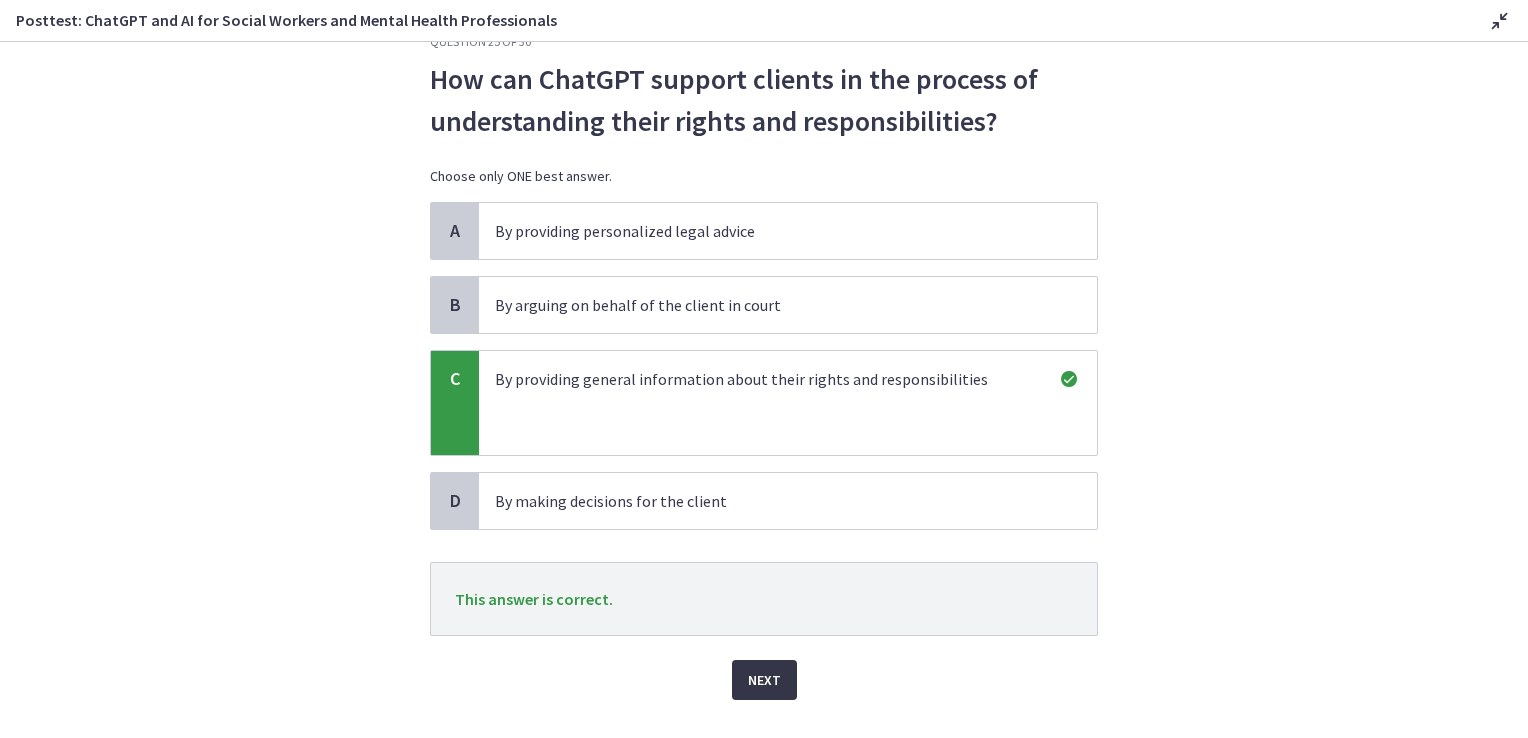 scroll, scrollTop: 87, scrollLeft: 0, axis: vertical 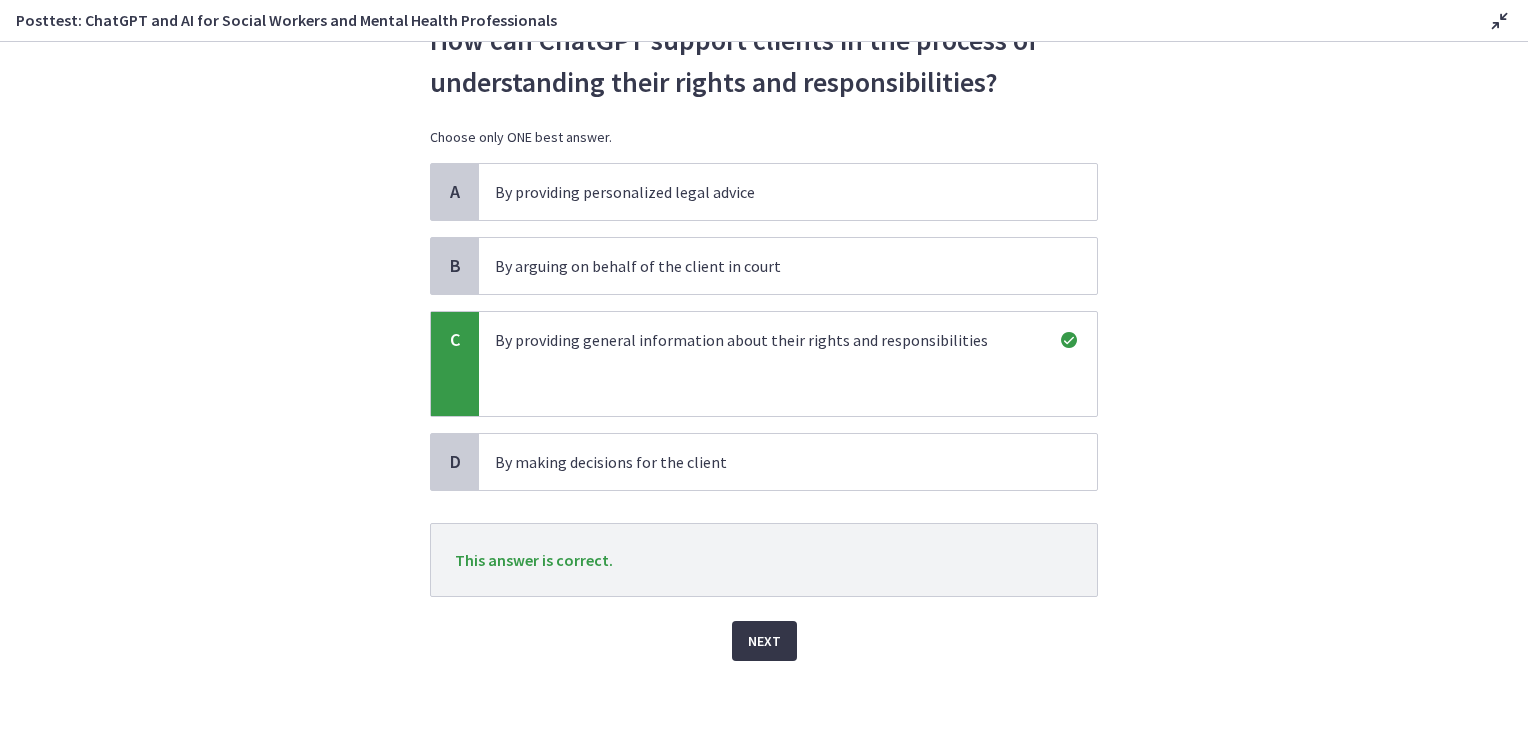 click on "Next" at bounding box center (764, 641) 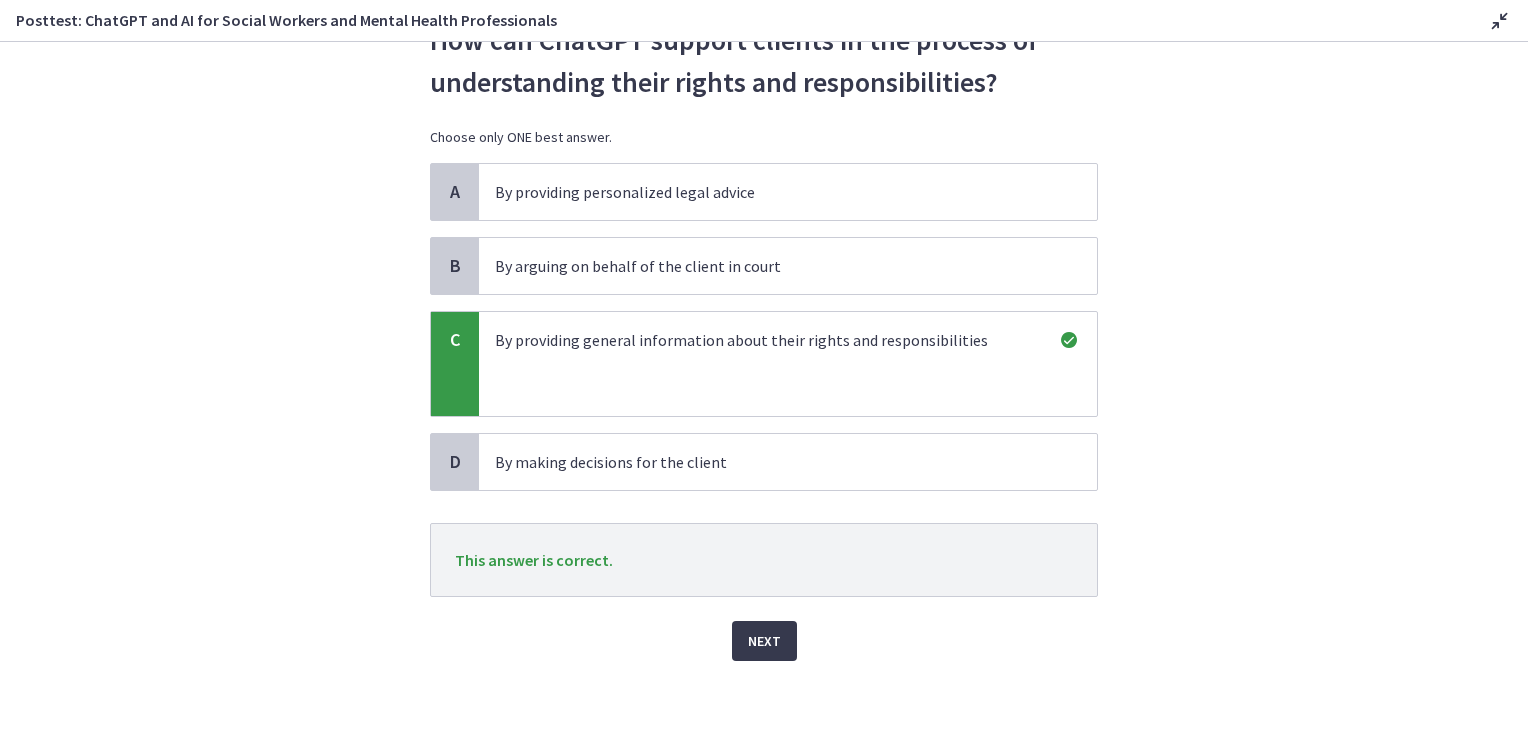scroll, scrollTop: 0, scrollLeft: 0, axis: both 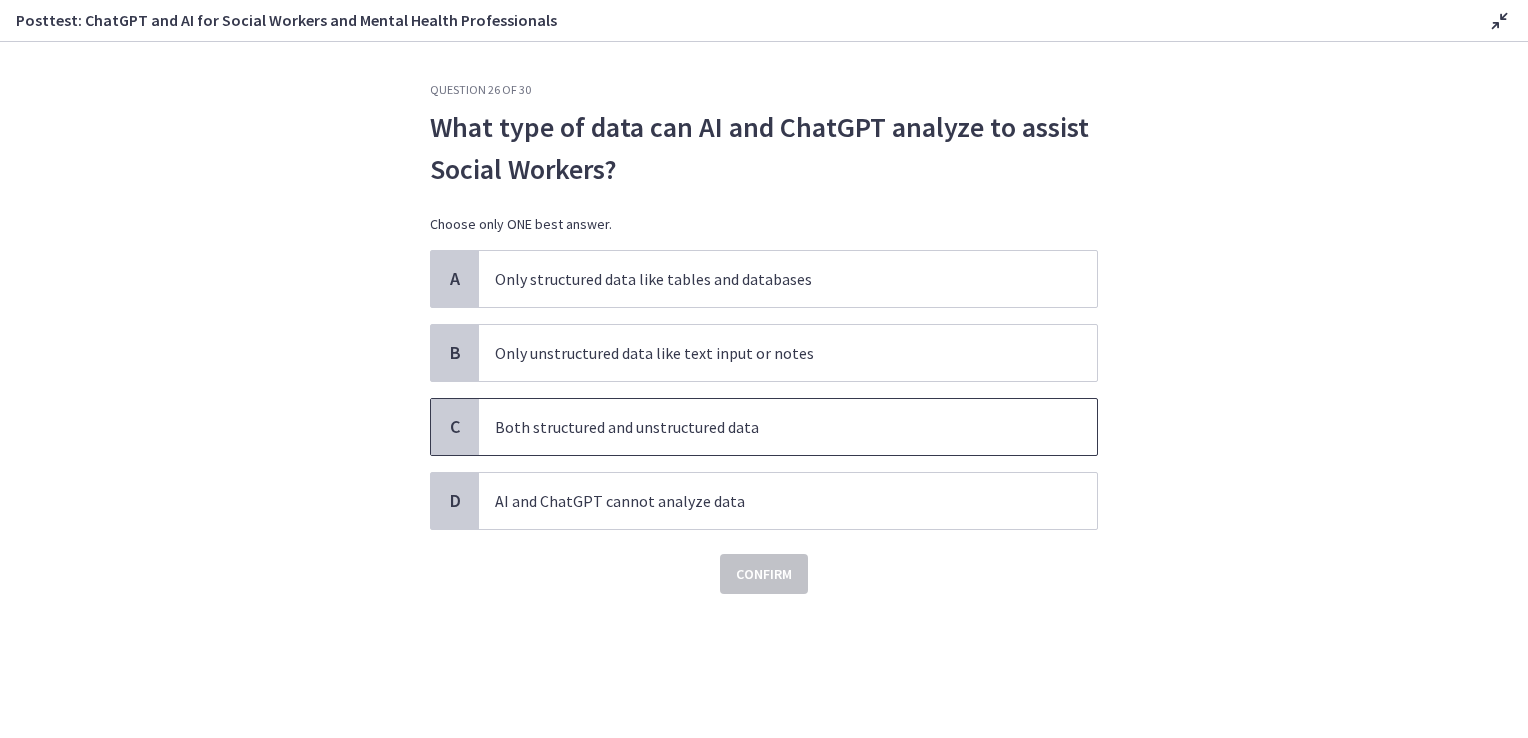 click on "Both structured and unstructured data" at bounding box center (788, 427) 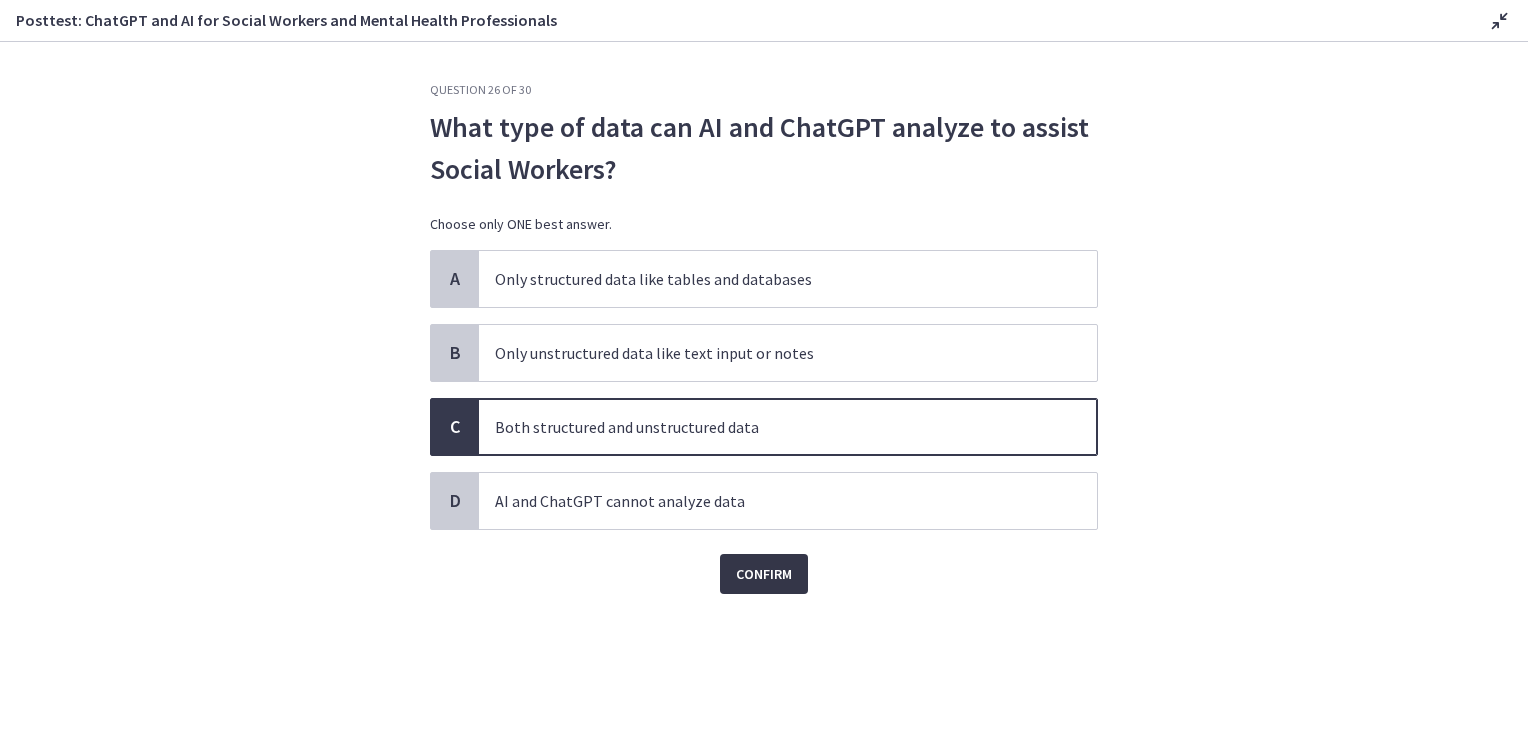 click on "Confirm" at bounding box center [764, 574] 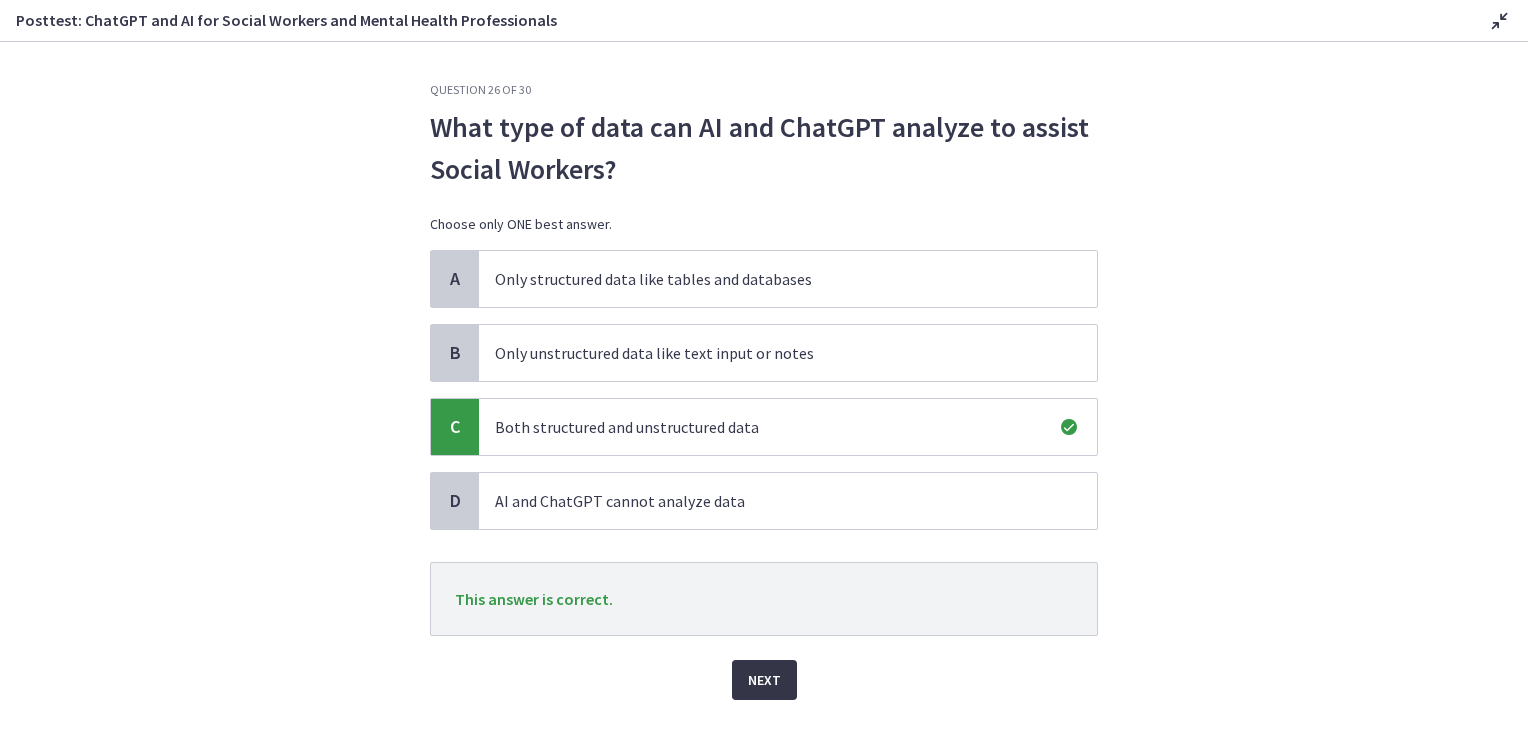 click on "Next" at bounding box center (764, 680) 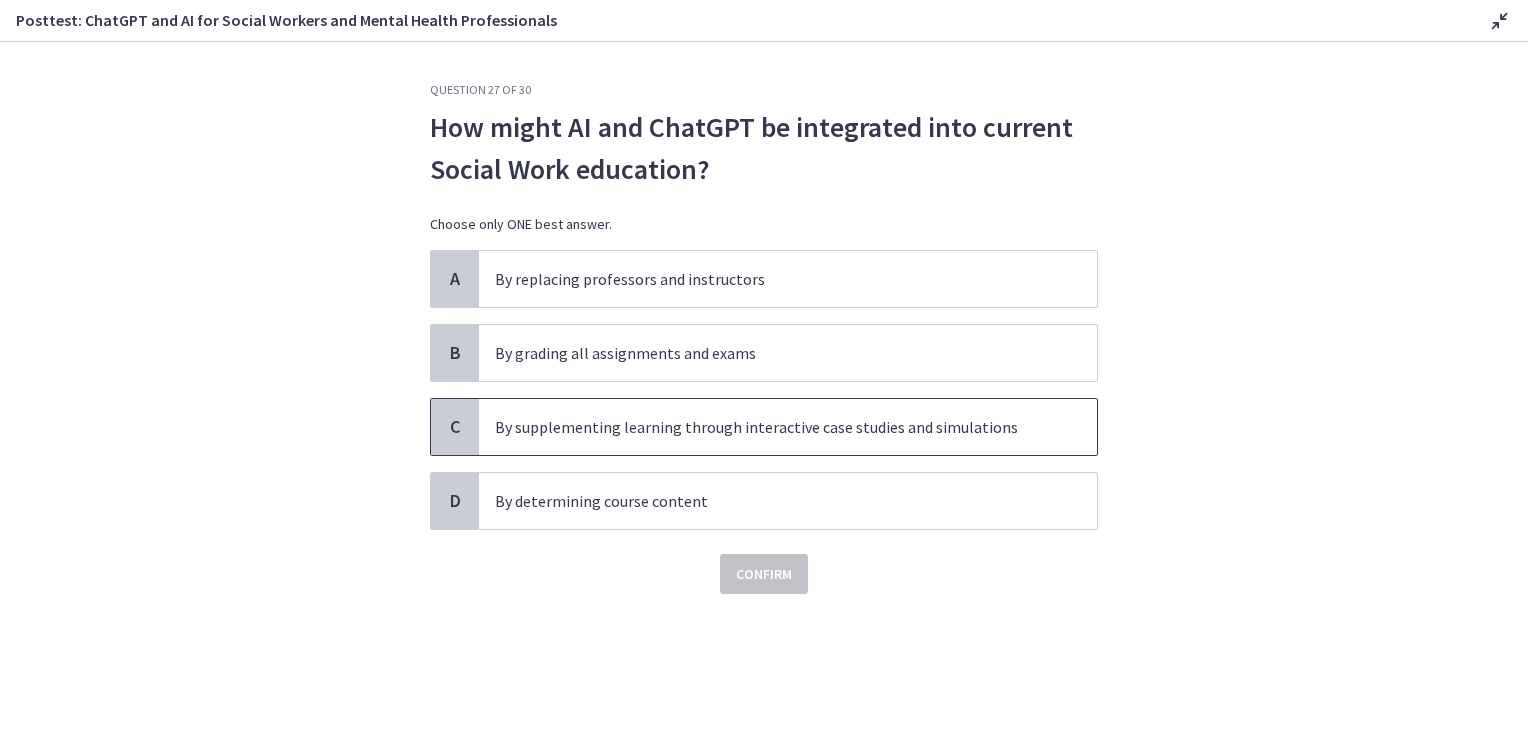 click on "By supplementing learning through interactive case studies and simulations" at bounding box center (768, 427) 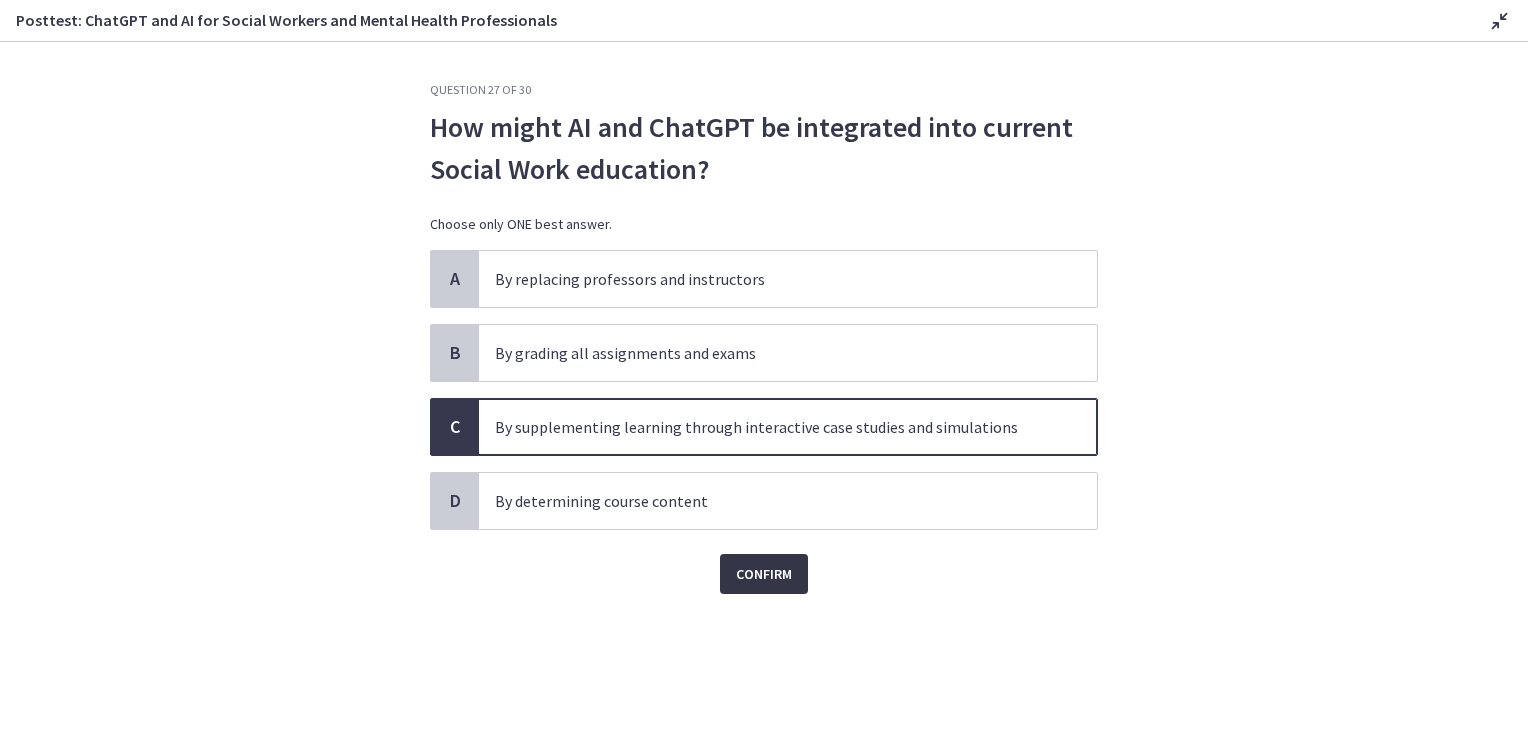 click on "Confirm" at bounding box center (764, 574) 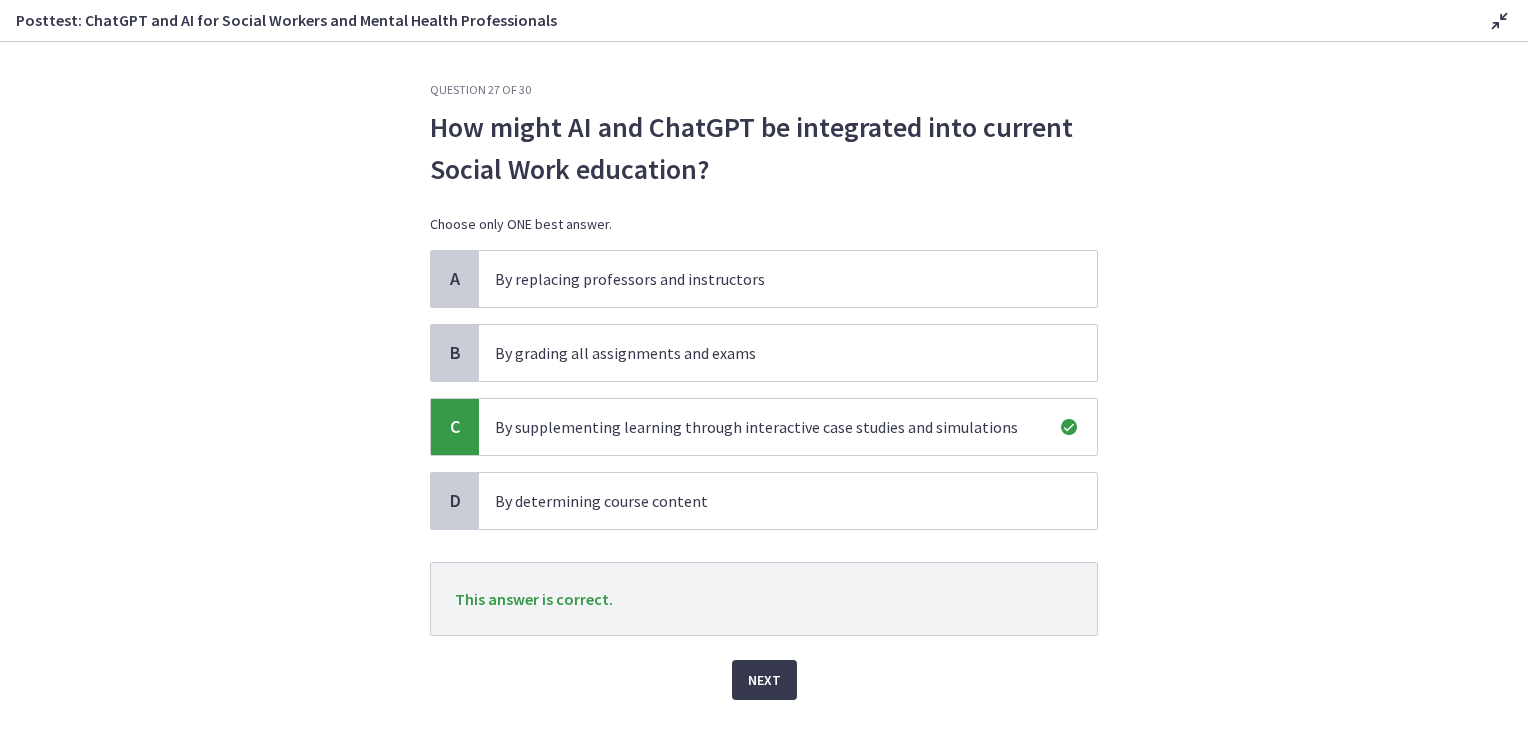 click on "Next" at bounding box center (764, 668) 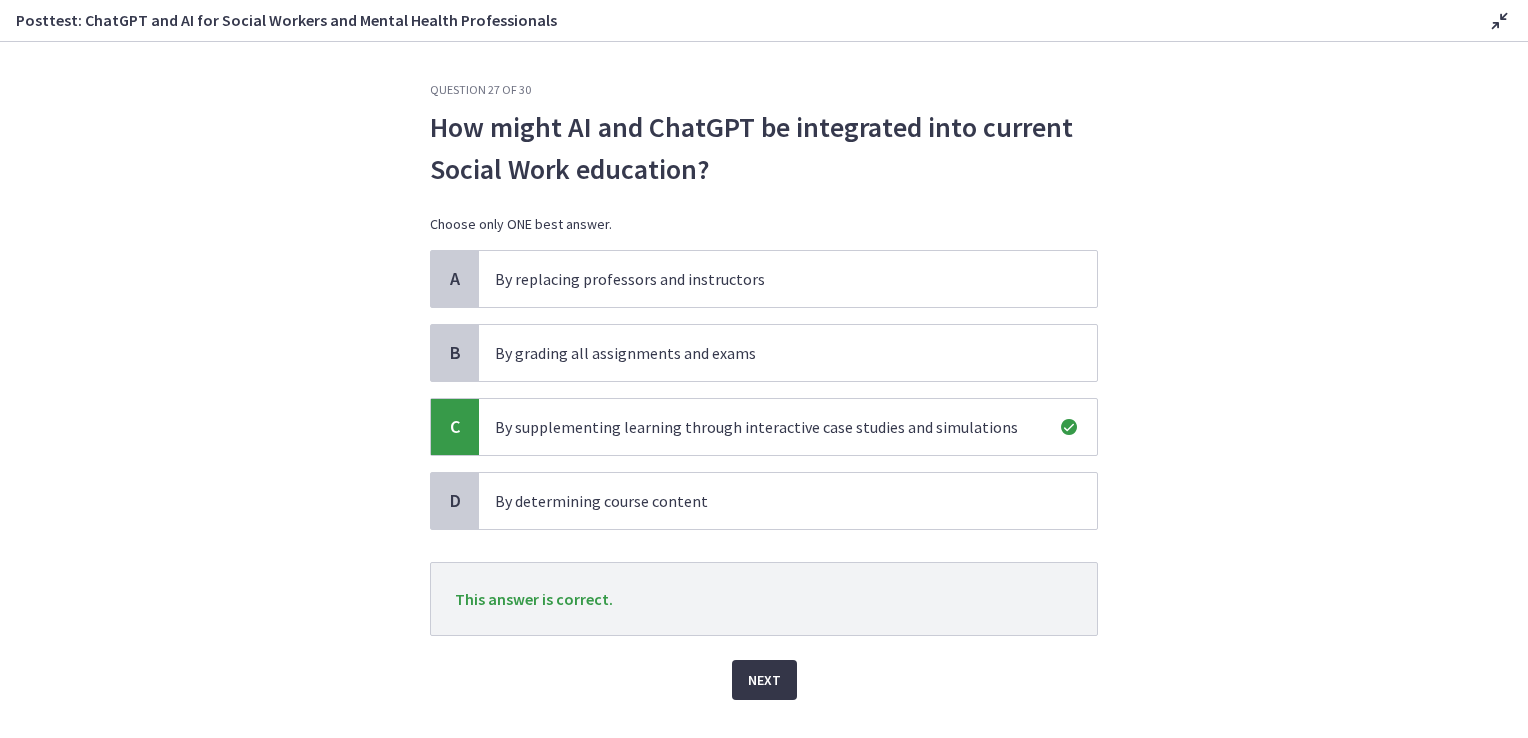 click on "Next" at bounding box center [764, 680] 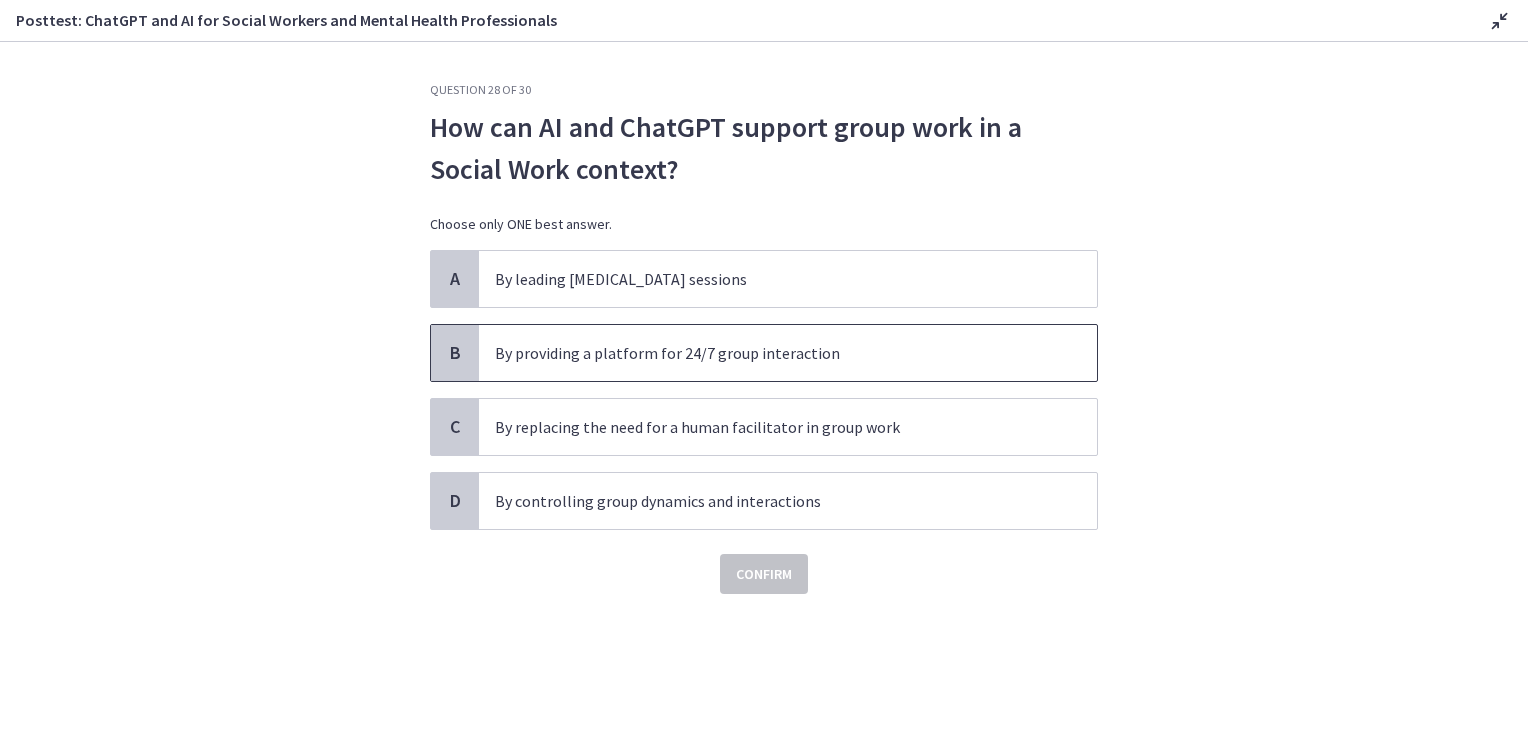 click on "By providing a platform for 24/7 group interaction" at bounding box center [788, 353] 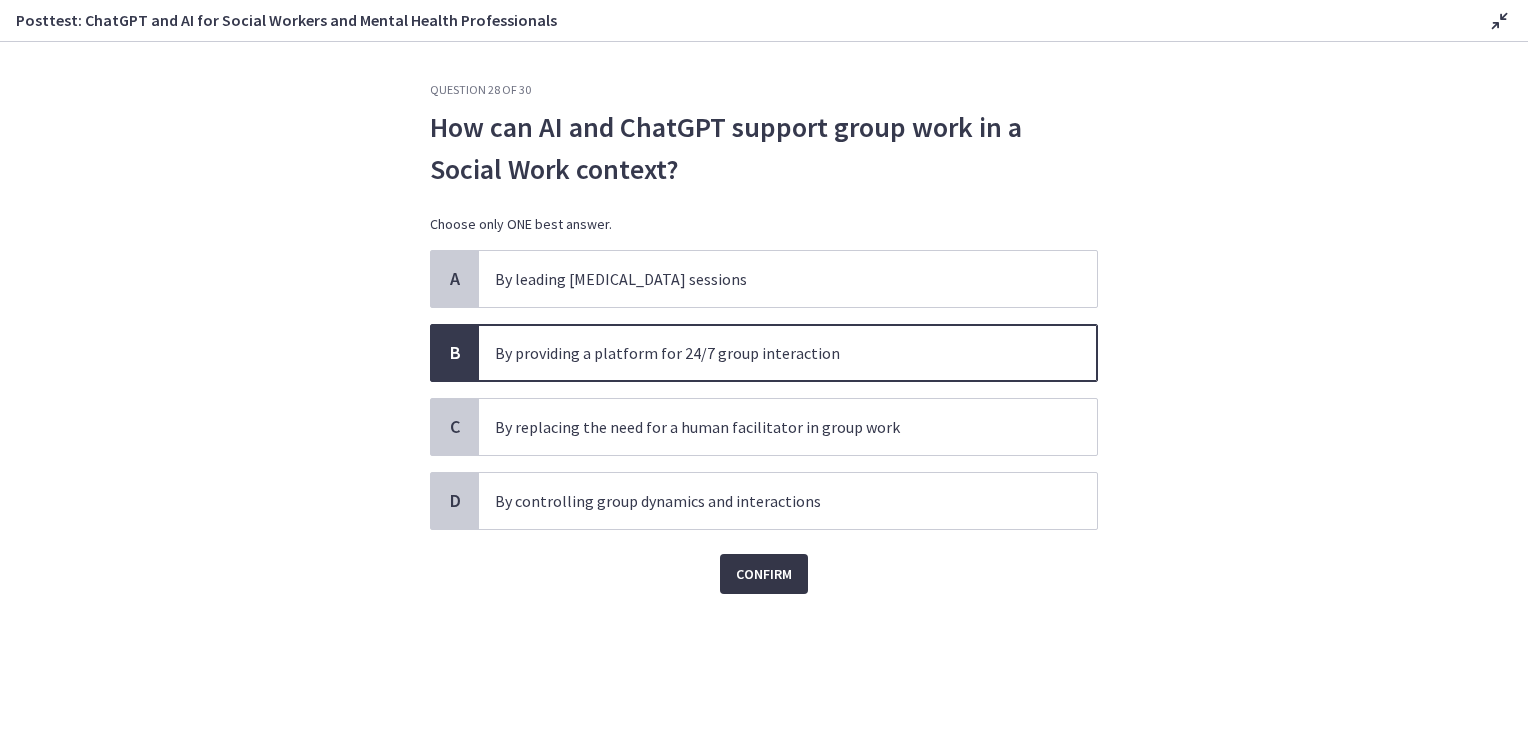 click on "Confirm" at bounding box center [764, 574] 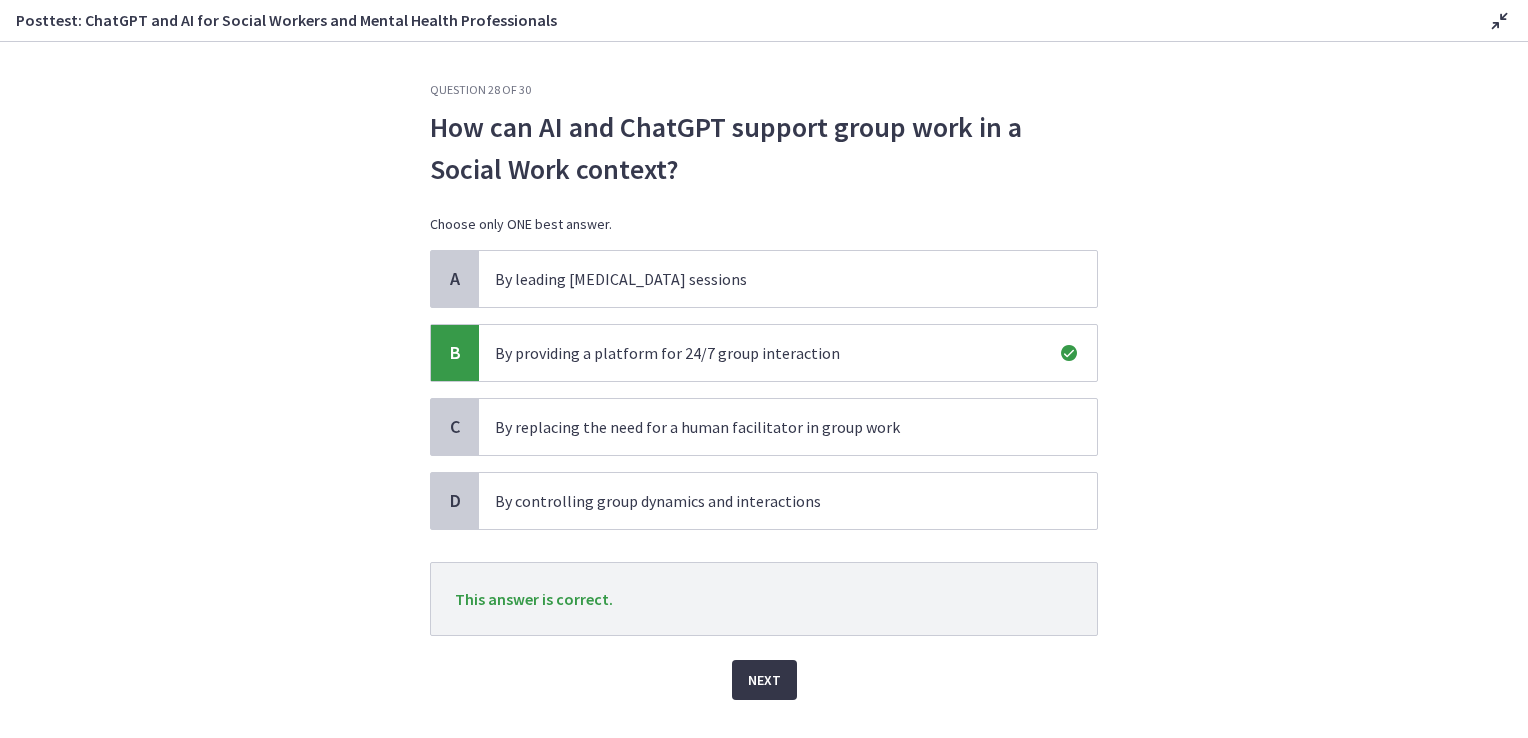 click on "Next" at bounding box center [764, 680] 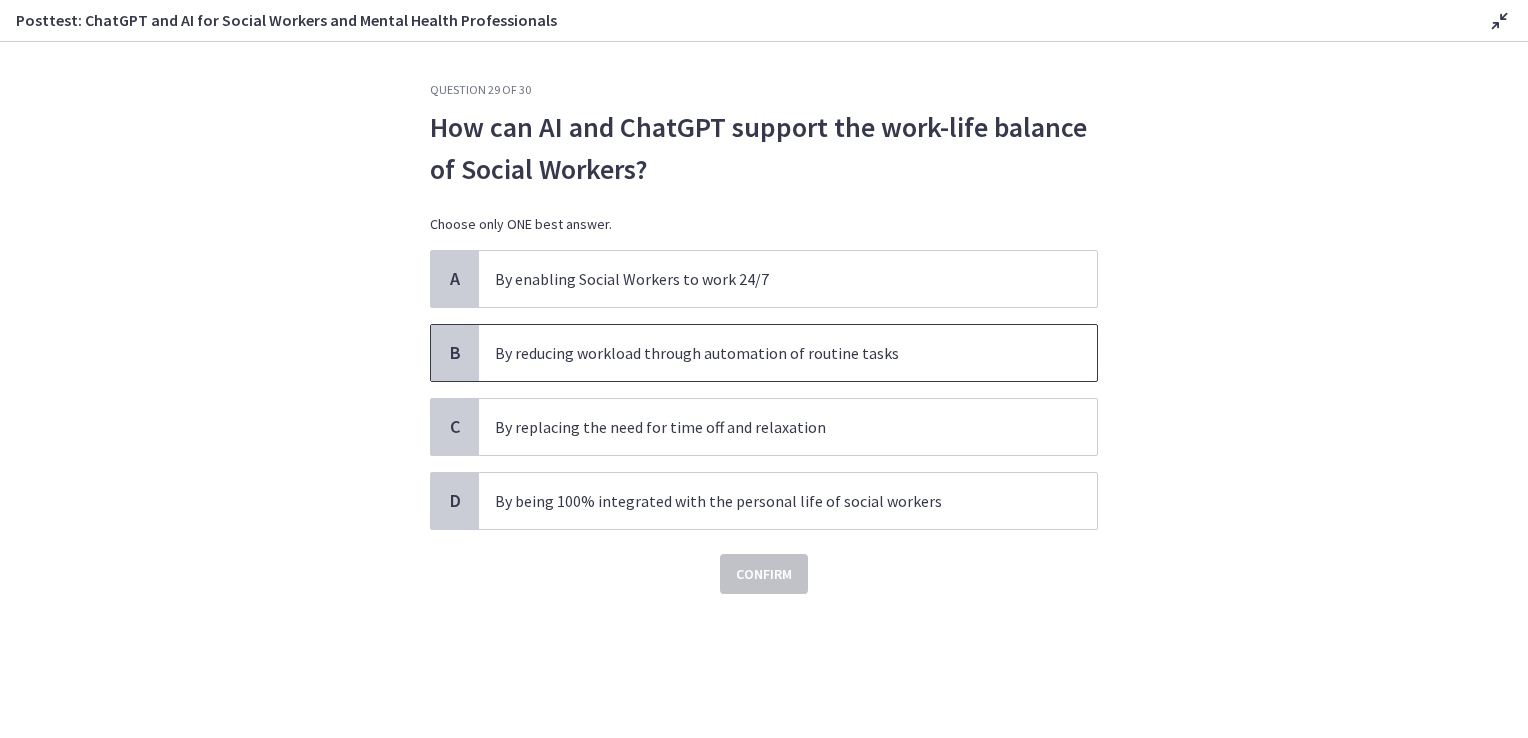 click on "By reducing workload through automation of routine tasks" at bounding box center [788, 353] 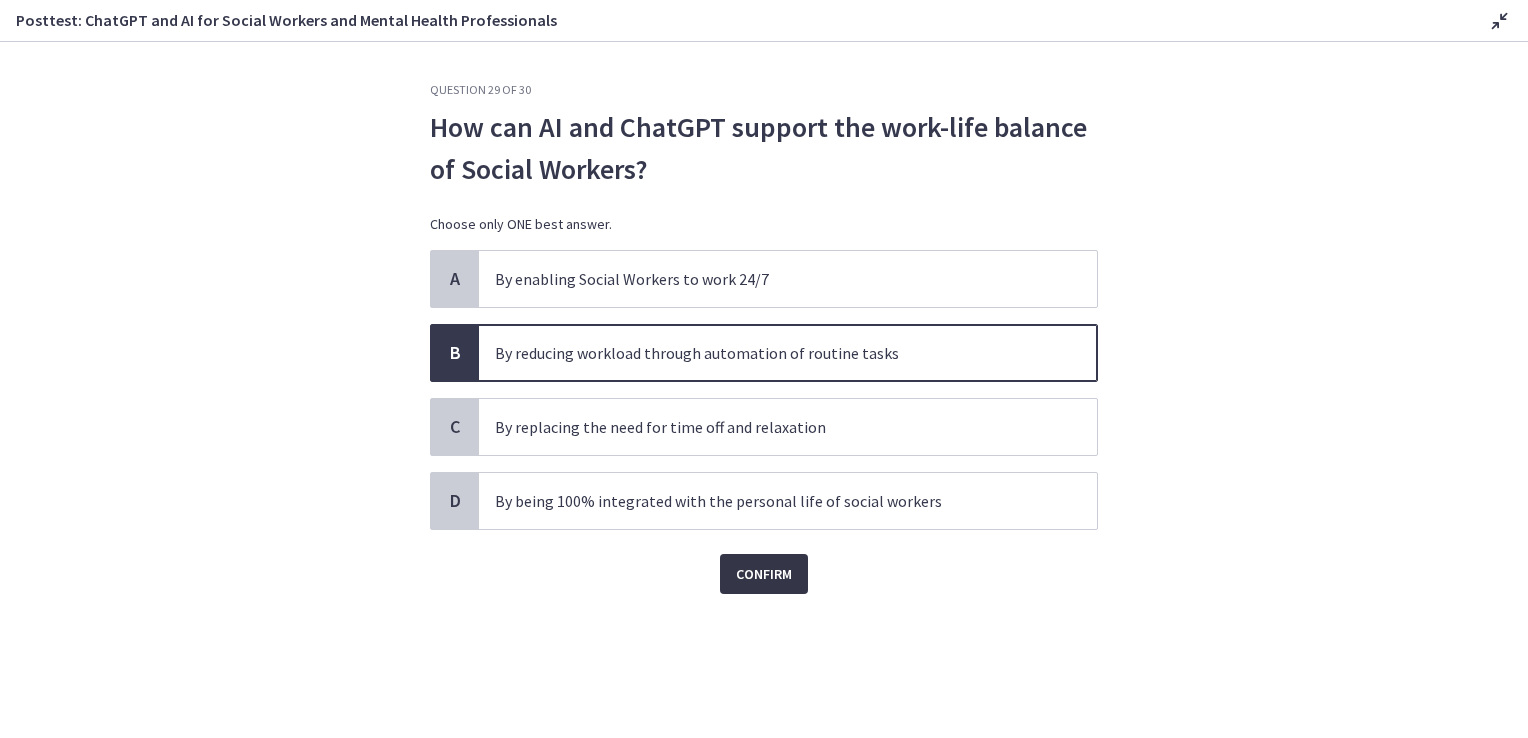 click on "Confirm" at bounding box center (764, 574) 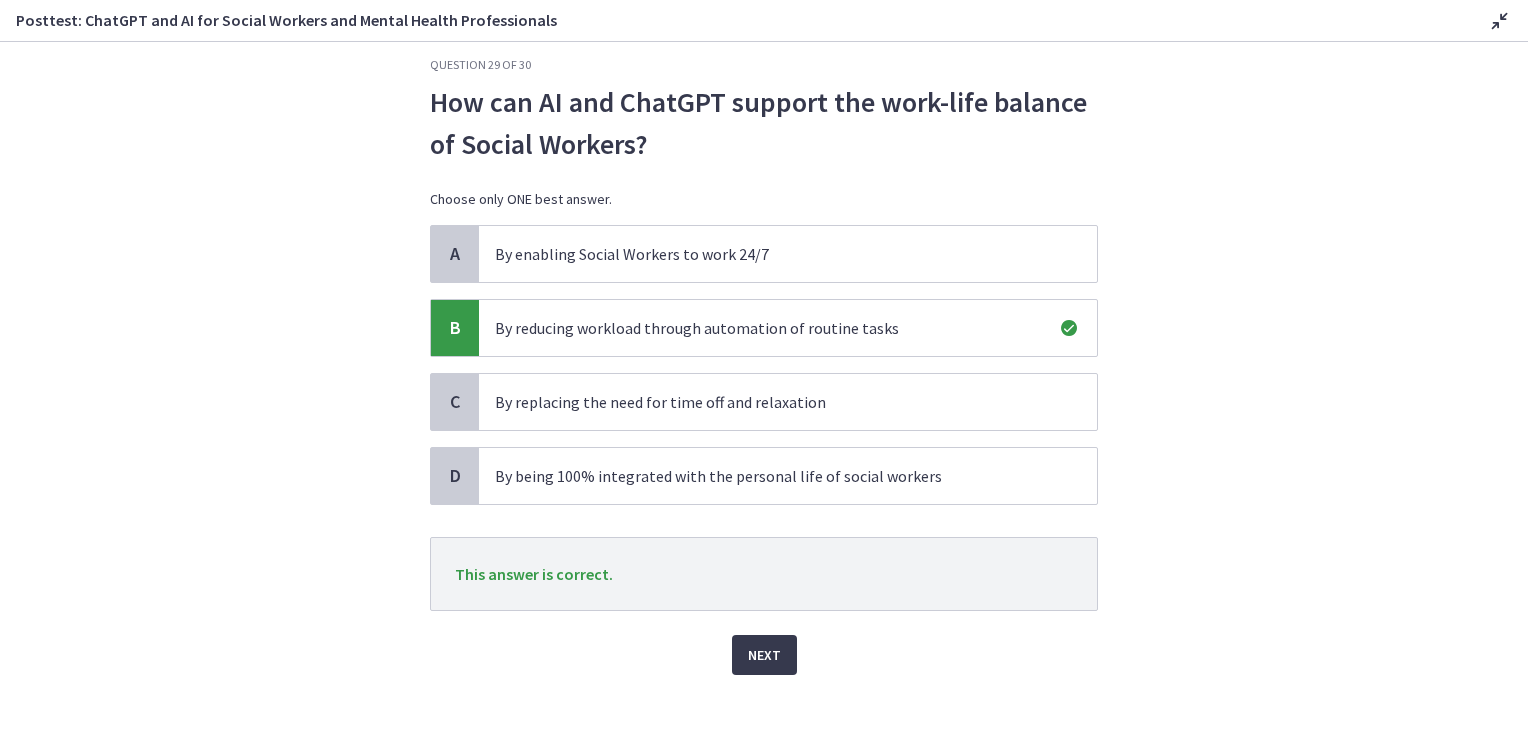 scroll, scrollTop: 39, scrollLeft: 0, axis: vertical 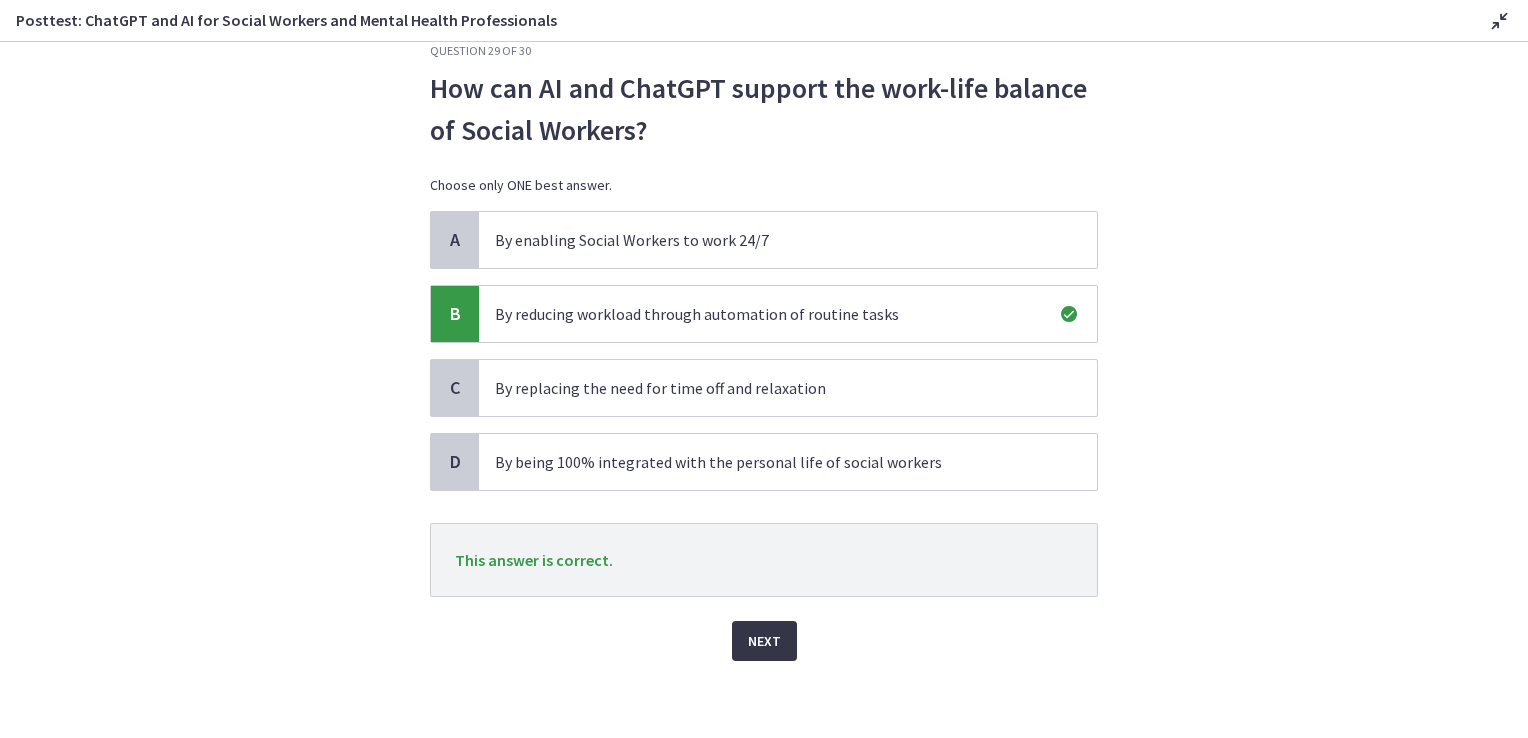 click on "Next" at bounding box center (764, 641) 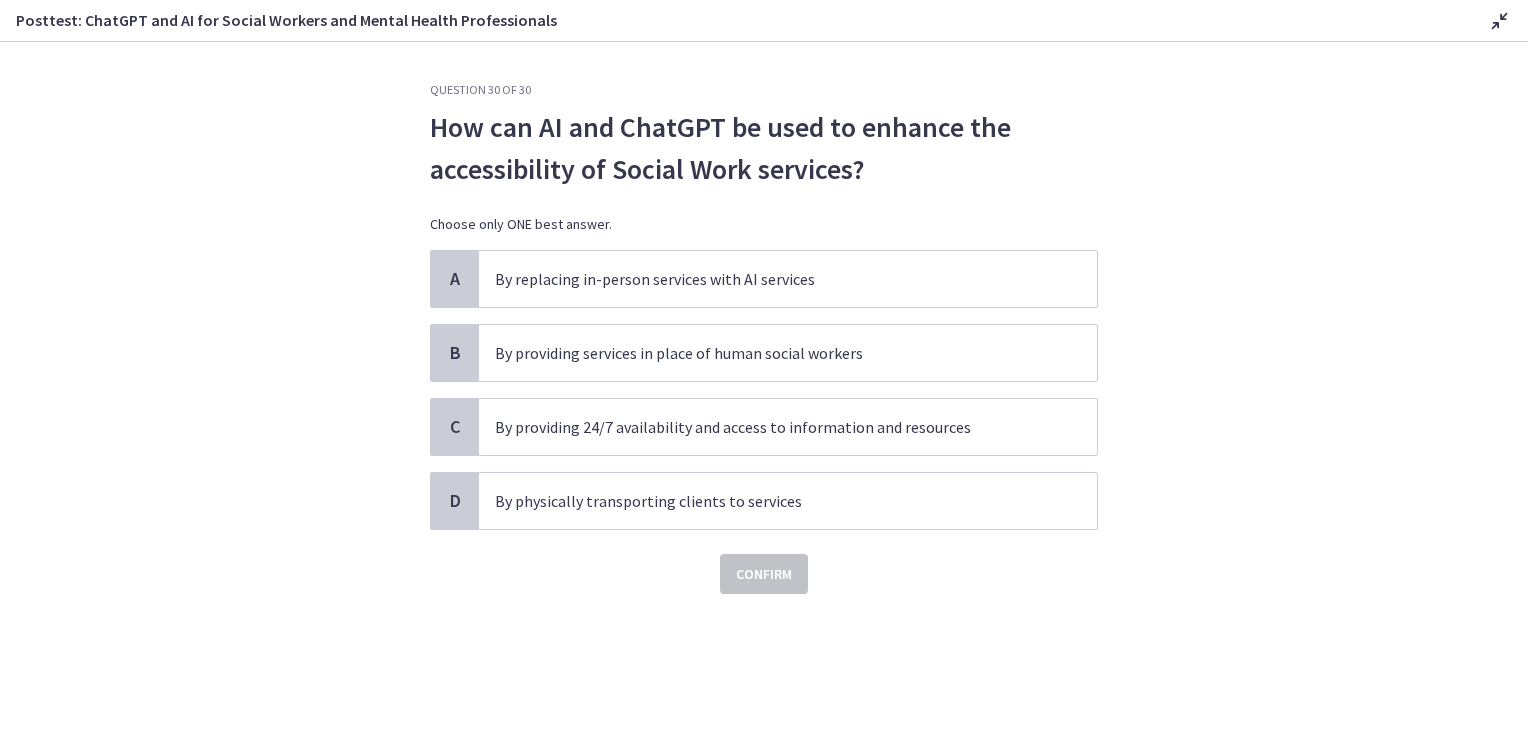 scroll, scrollTop: 0, scrollLeft: 0, axis: both 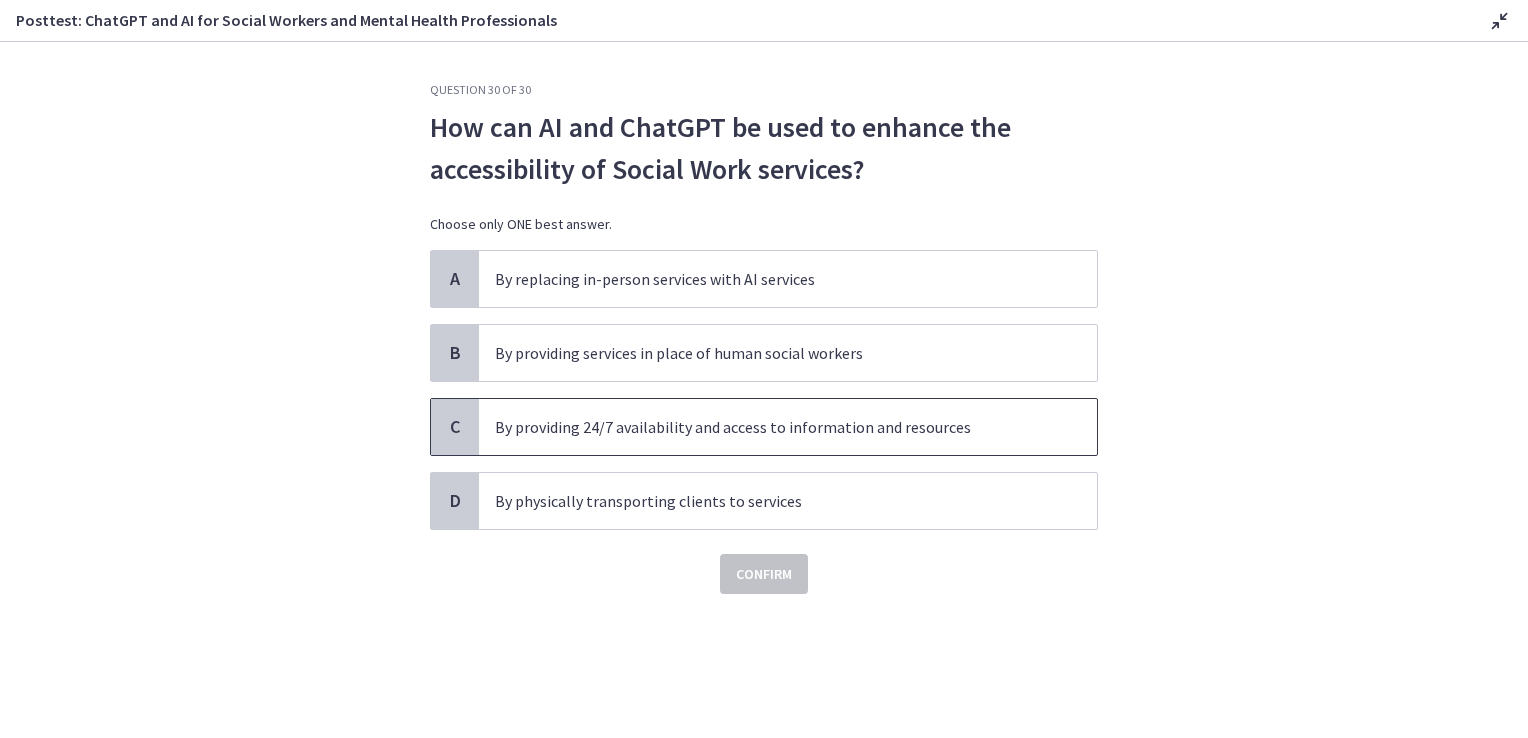 click on "By providing 24/7 availability and access to information and resources" at bounding box center (768, 427) 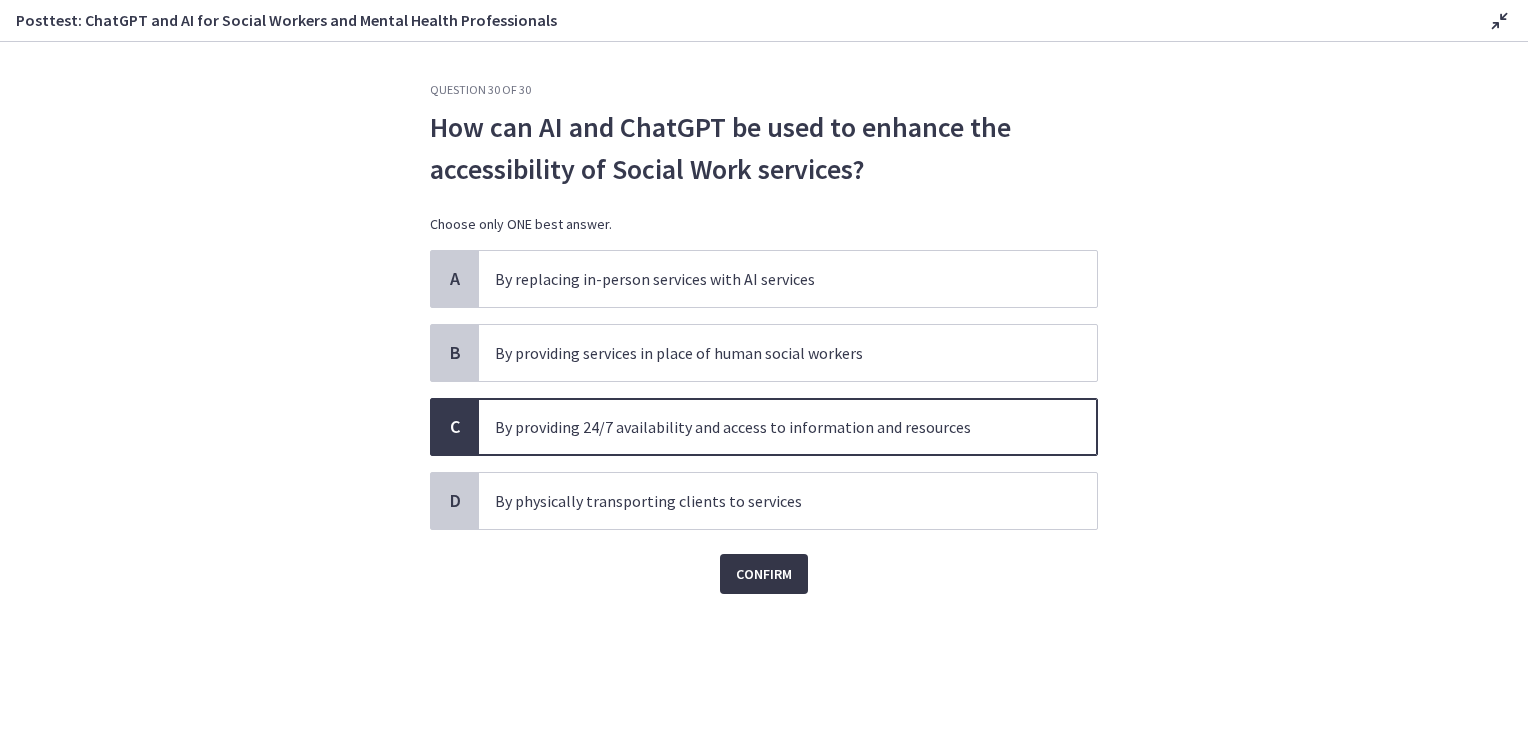 click on "Confirm" at bounding box center (764, 574) 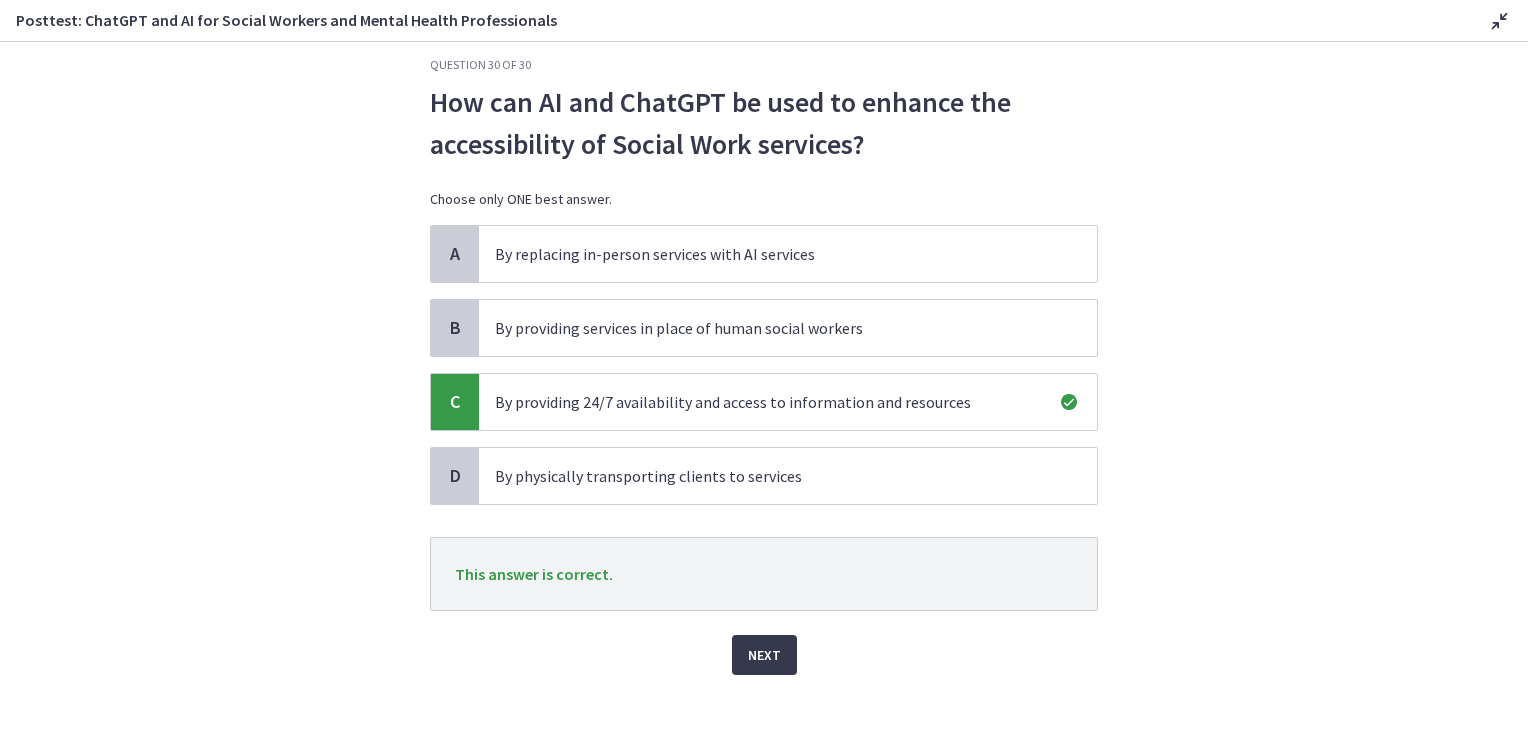 scroll, scrollTop: 39, scrollLeft: 0, axis: vertical 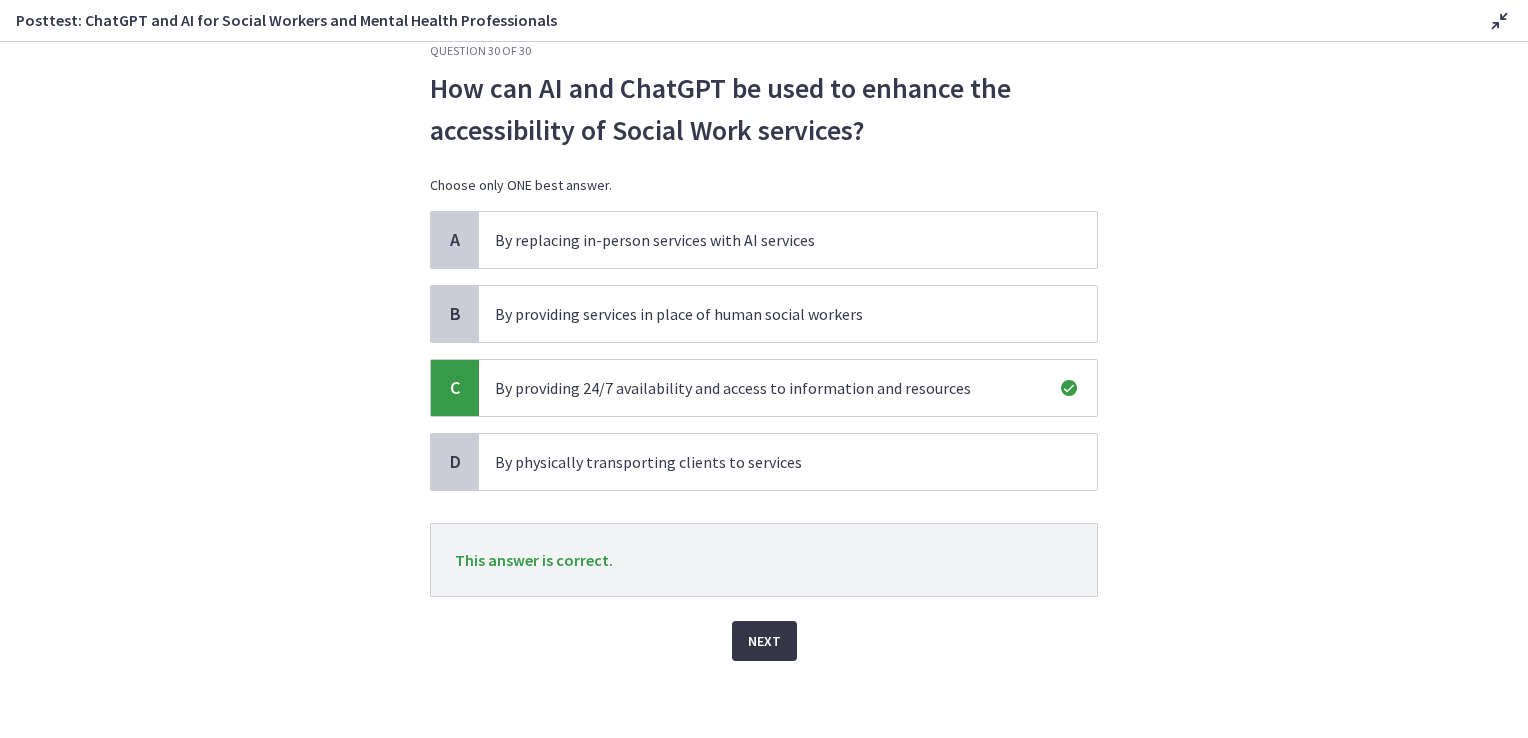 click on "Next" at bounding box center (764, 641) 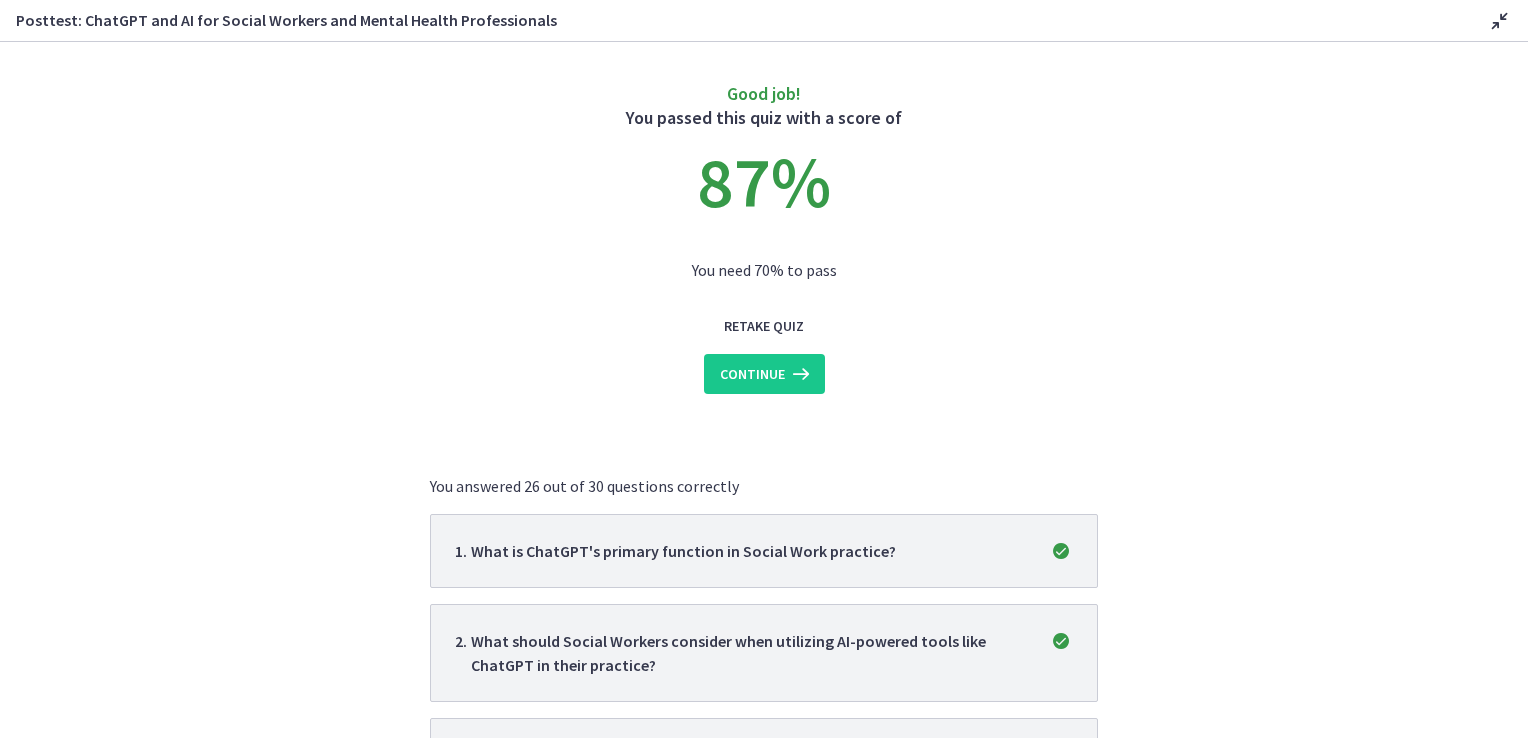 scroll, scrollTop: 100, scrollLeft: 0, axis: vertical 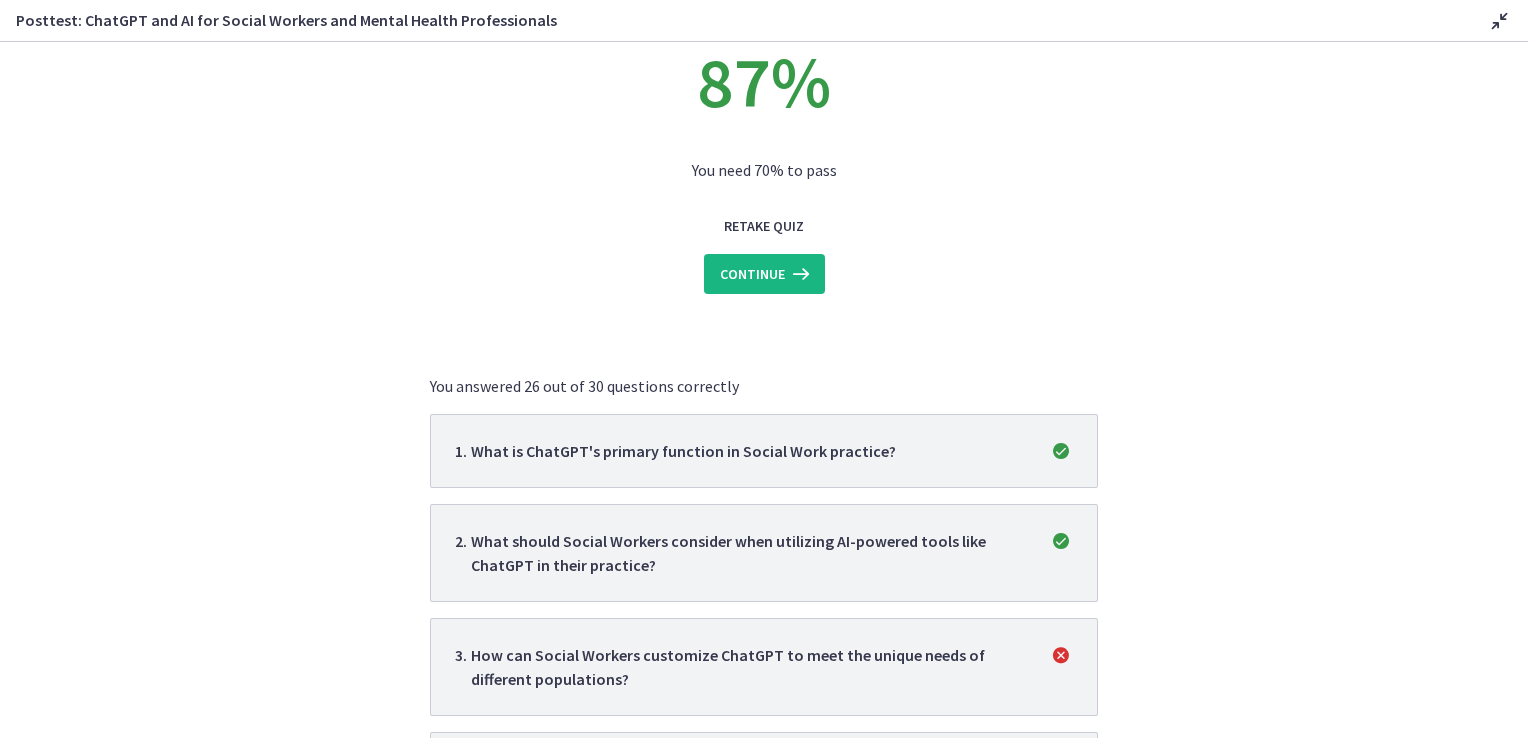 click on "Continue" at bounding box center [752, 274] 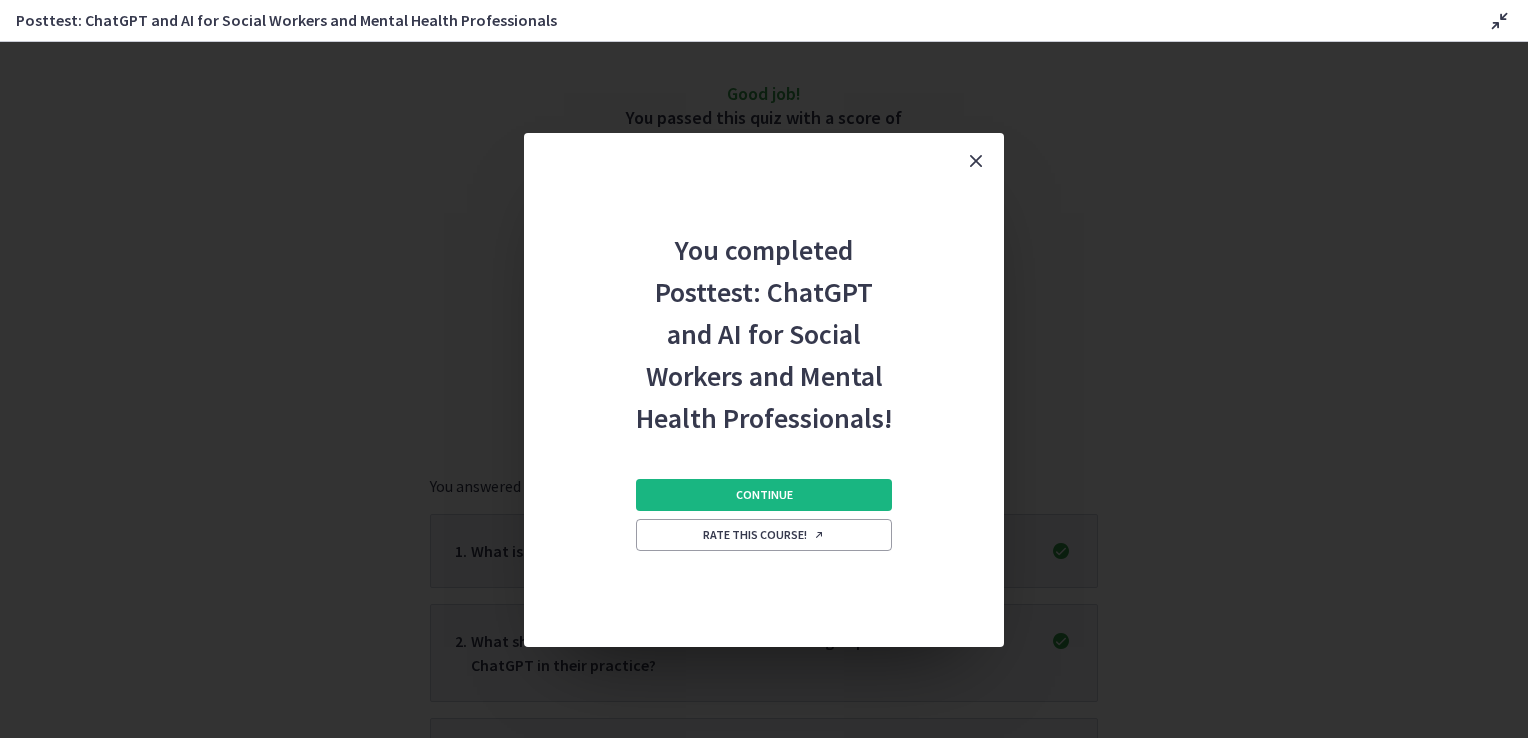 click on "Continue" at bounding box center (764, 495) 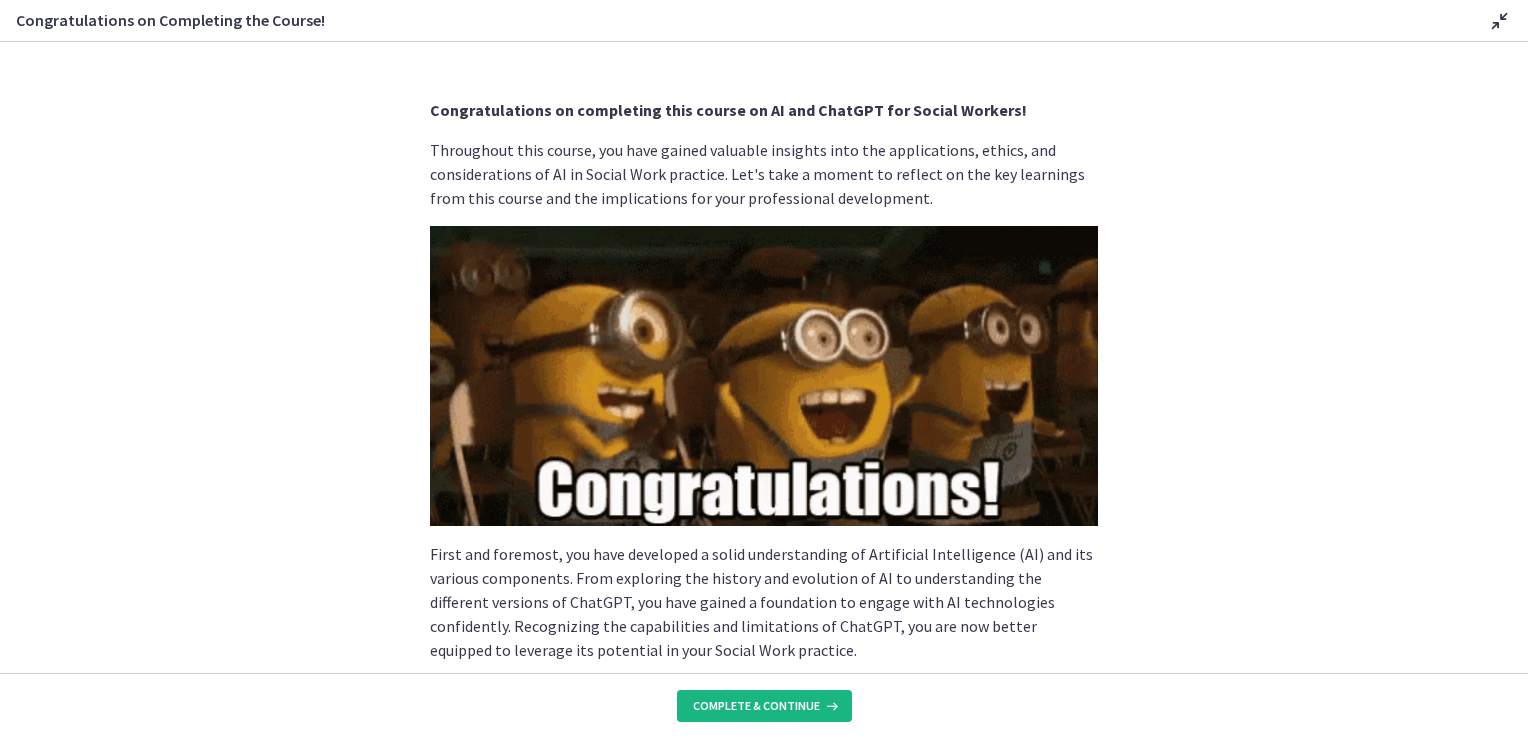 click on "Complete & continue" at bounding box center (756, 706) 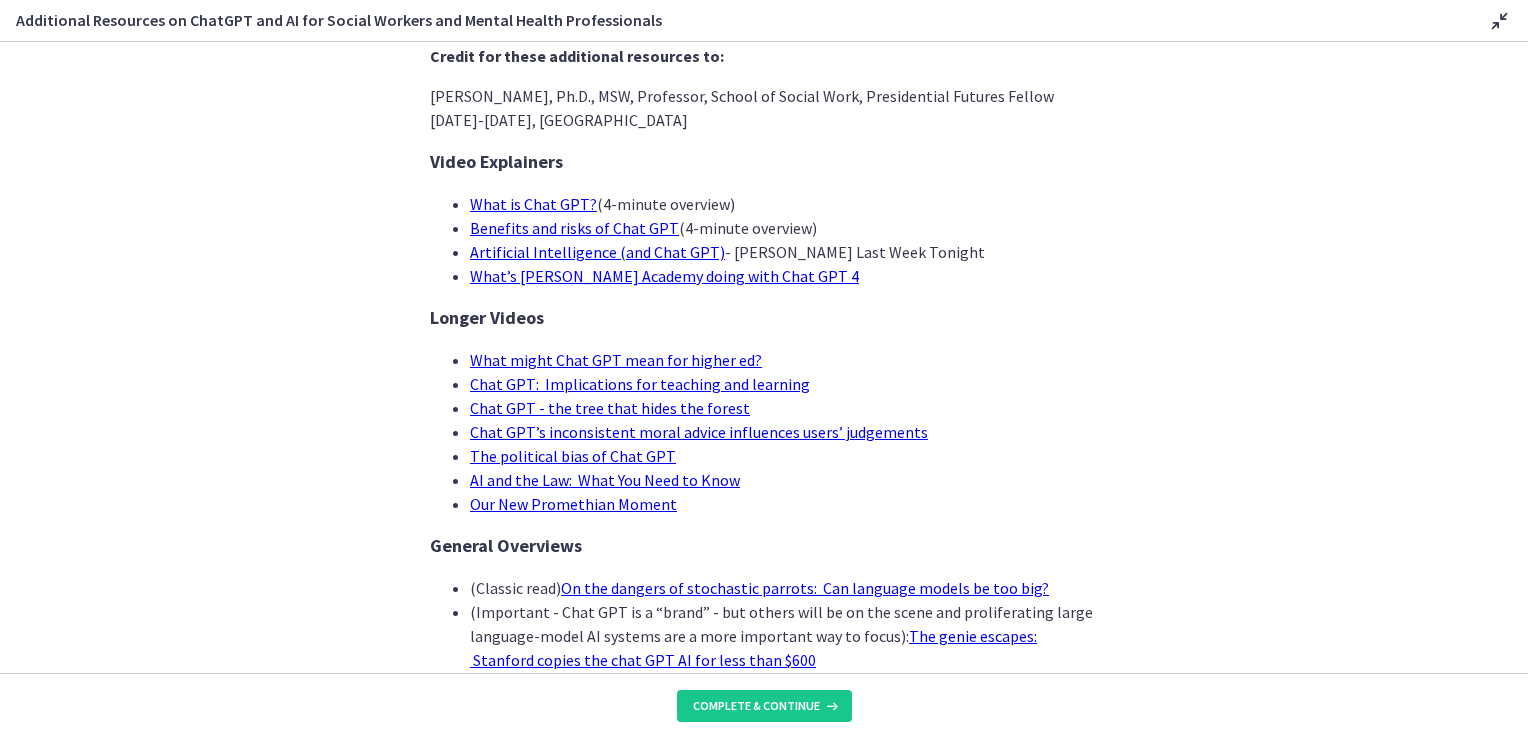 scroll, scrollTop: 100, scrollLeft: 0, axis: vertical 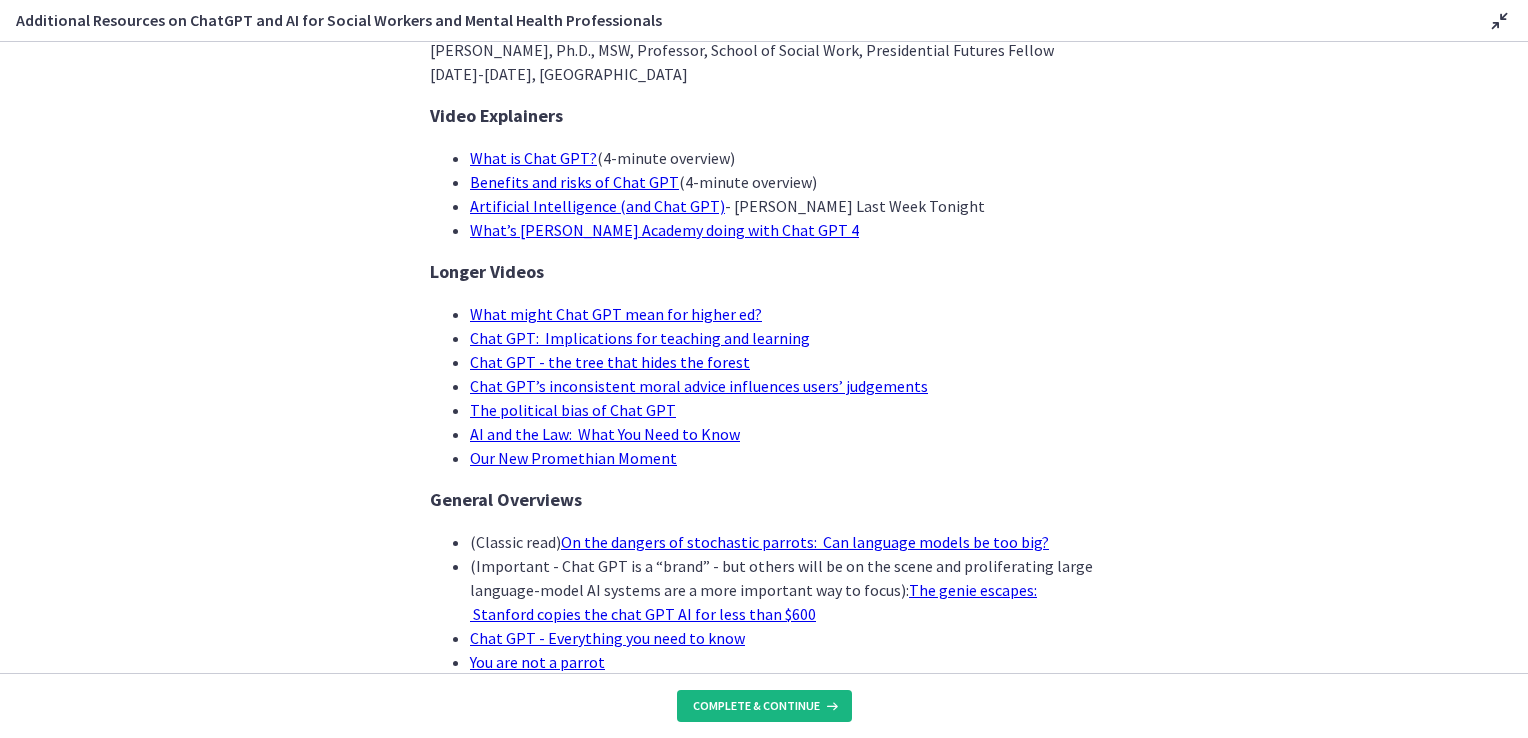 click on "Complete & continue" at bounding box center (756, 706) 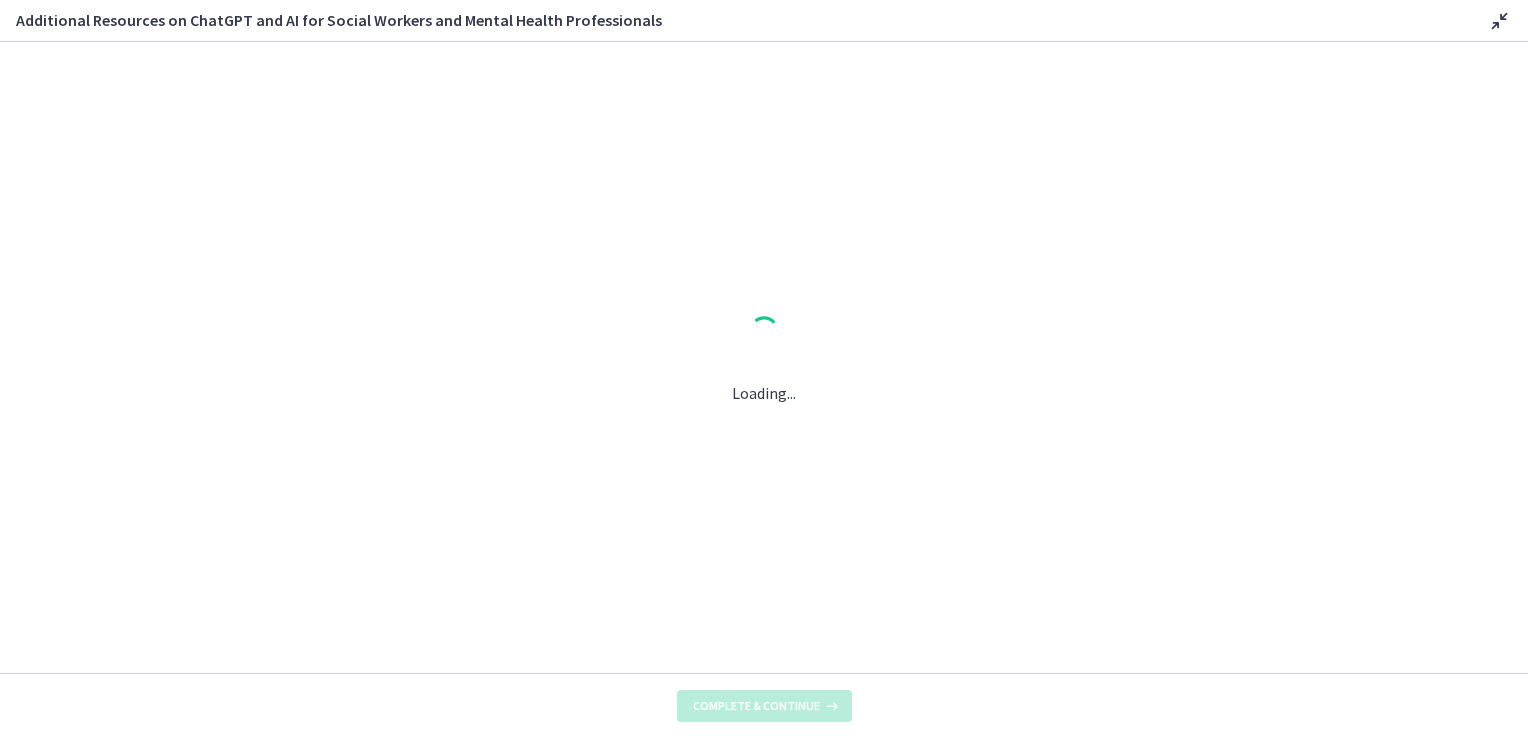 scroll, scrollTop: 0, scrollLeft: 0, axis: both 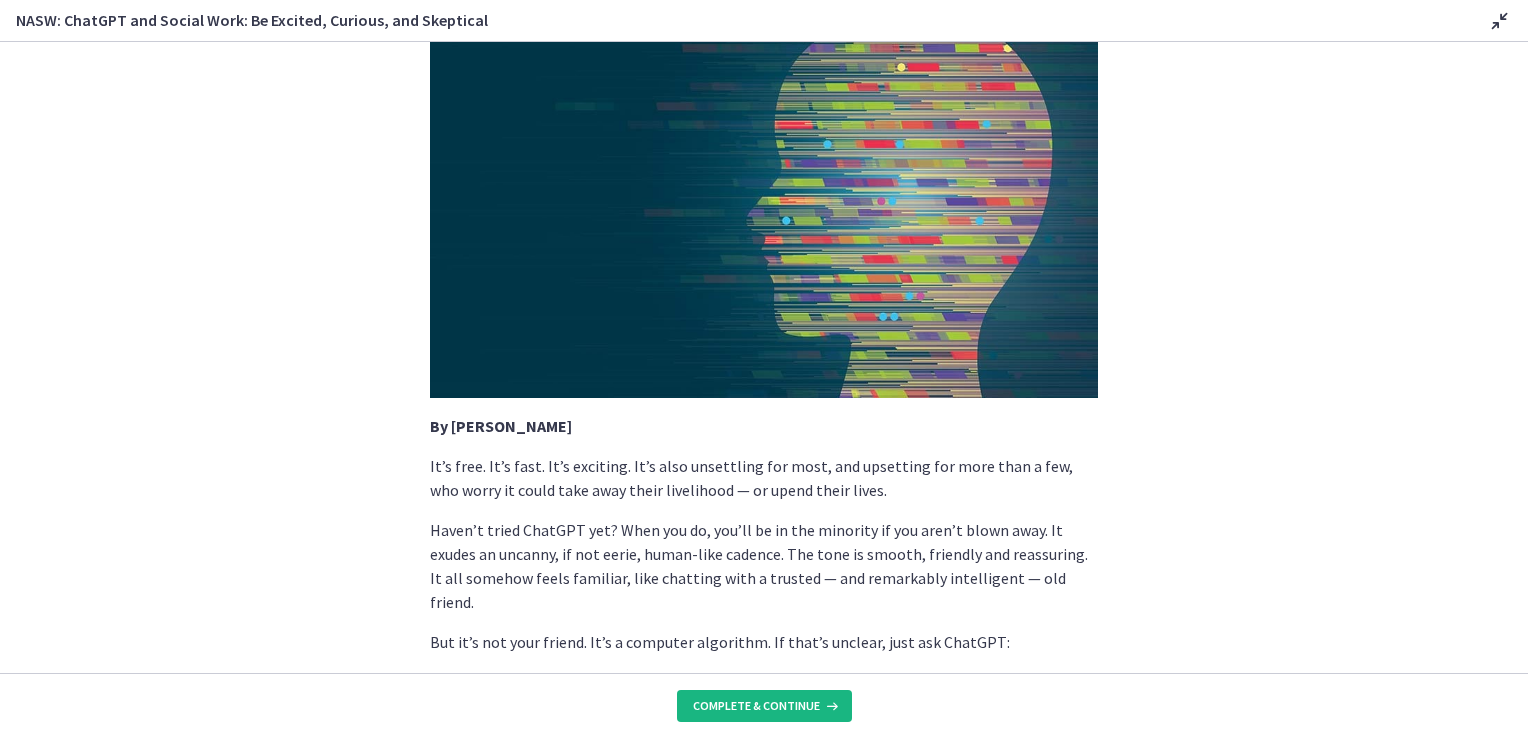 click on "Complete & continue" at bounding box center [756, 706] 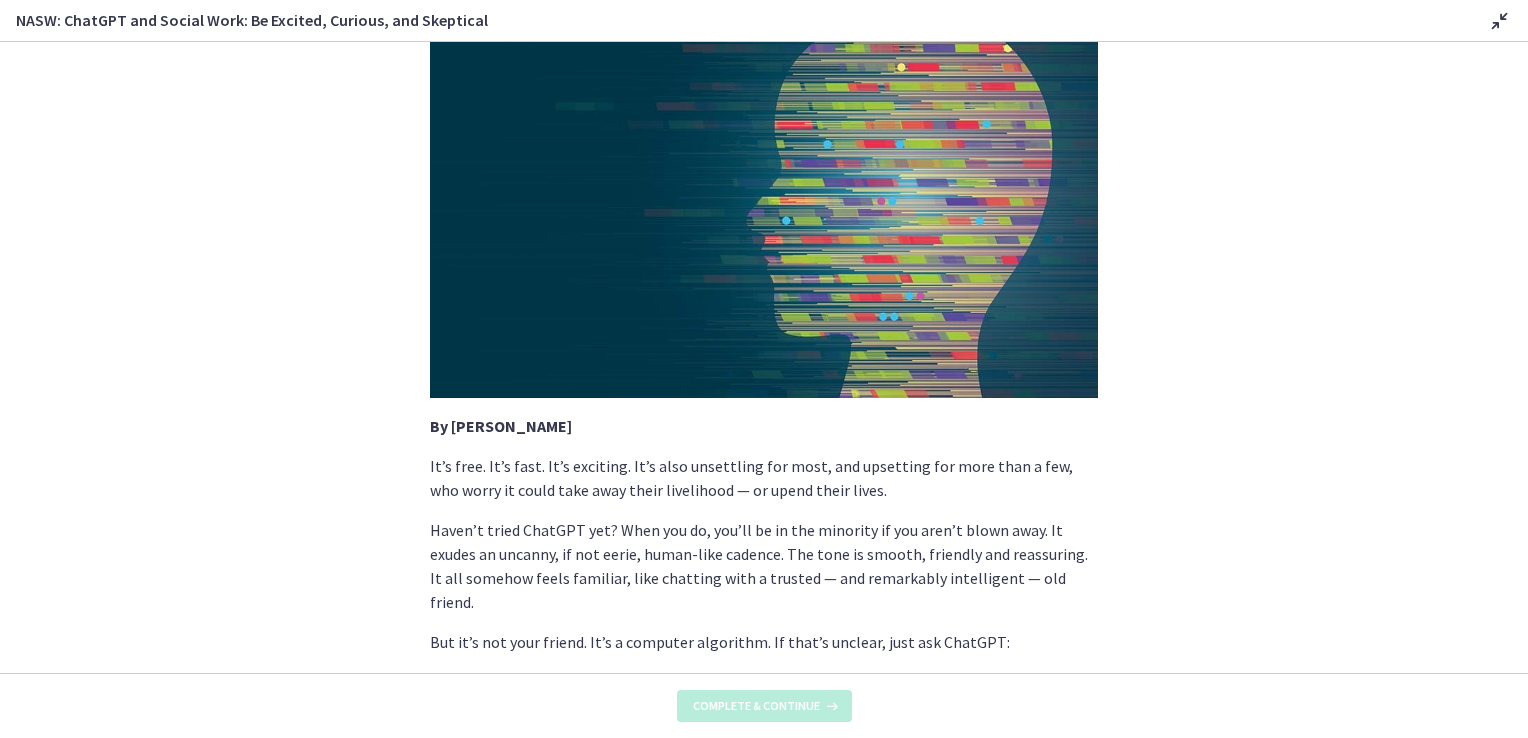 scroll, scrollTop: 0, scrollLeft: 0, axis: both 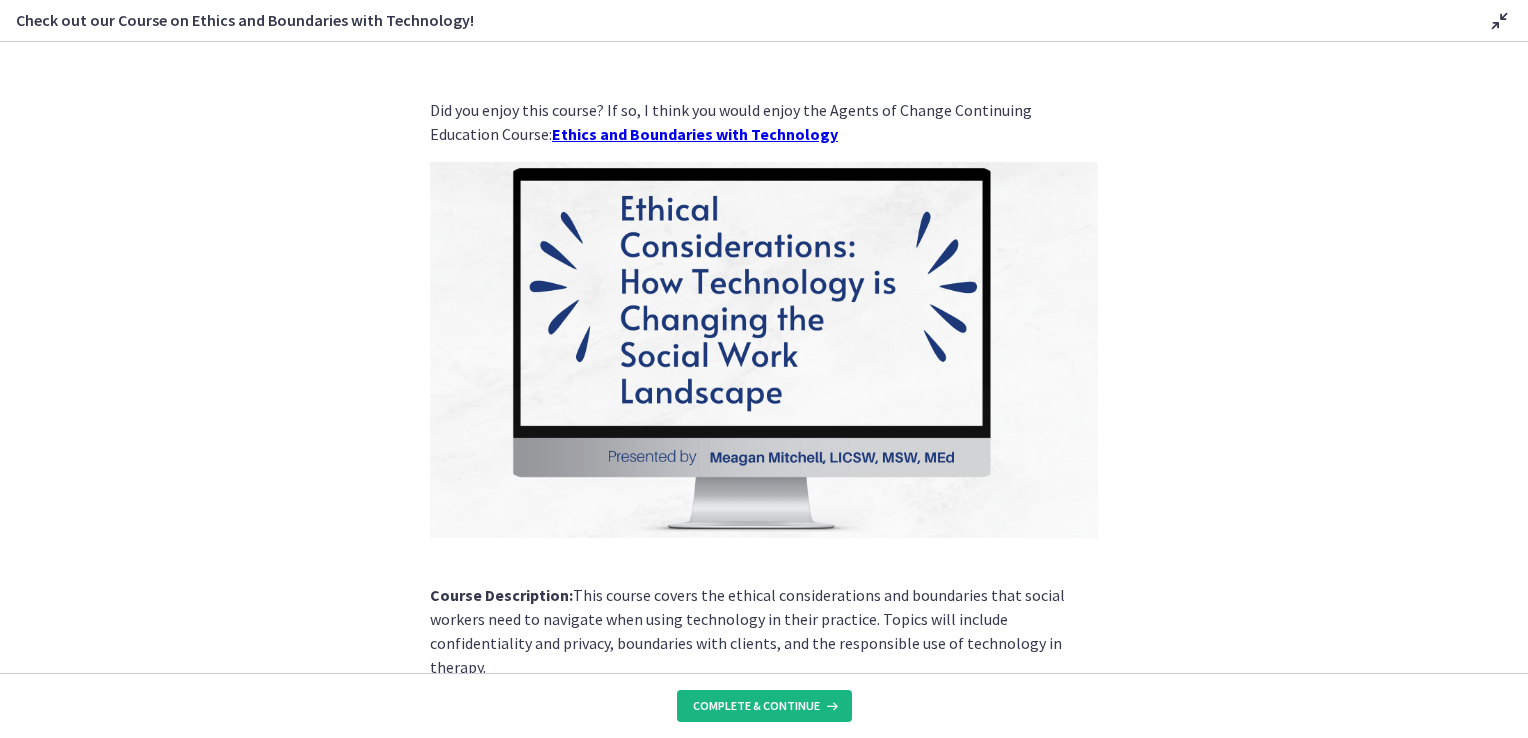 click on "Complete & continue" at bounding box center (756, 706) 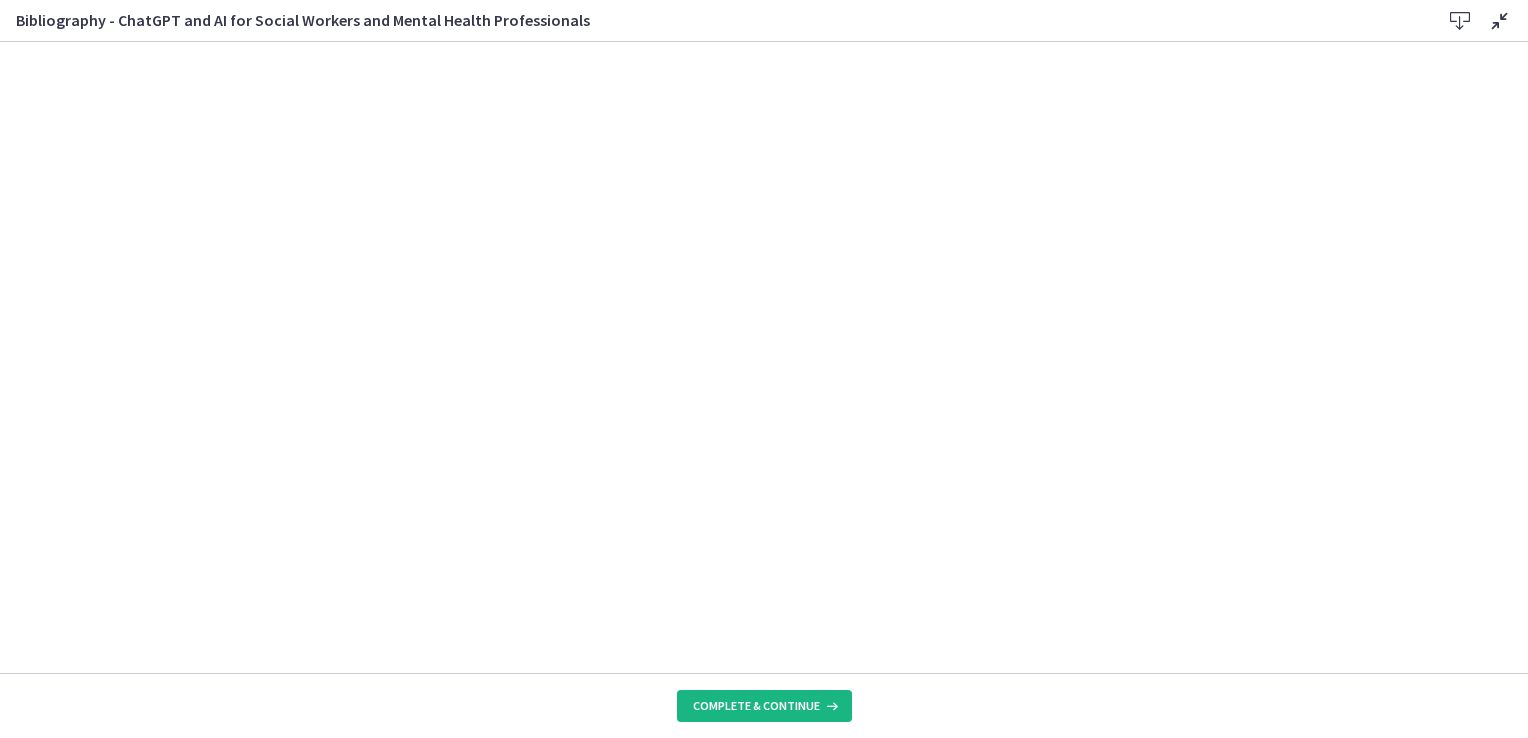 click on "Complete & continue" at bounding box center (756, 706) 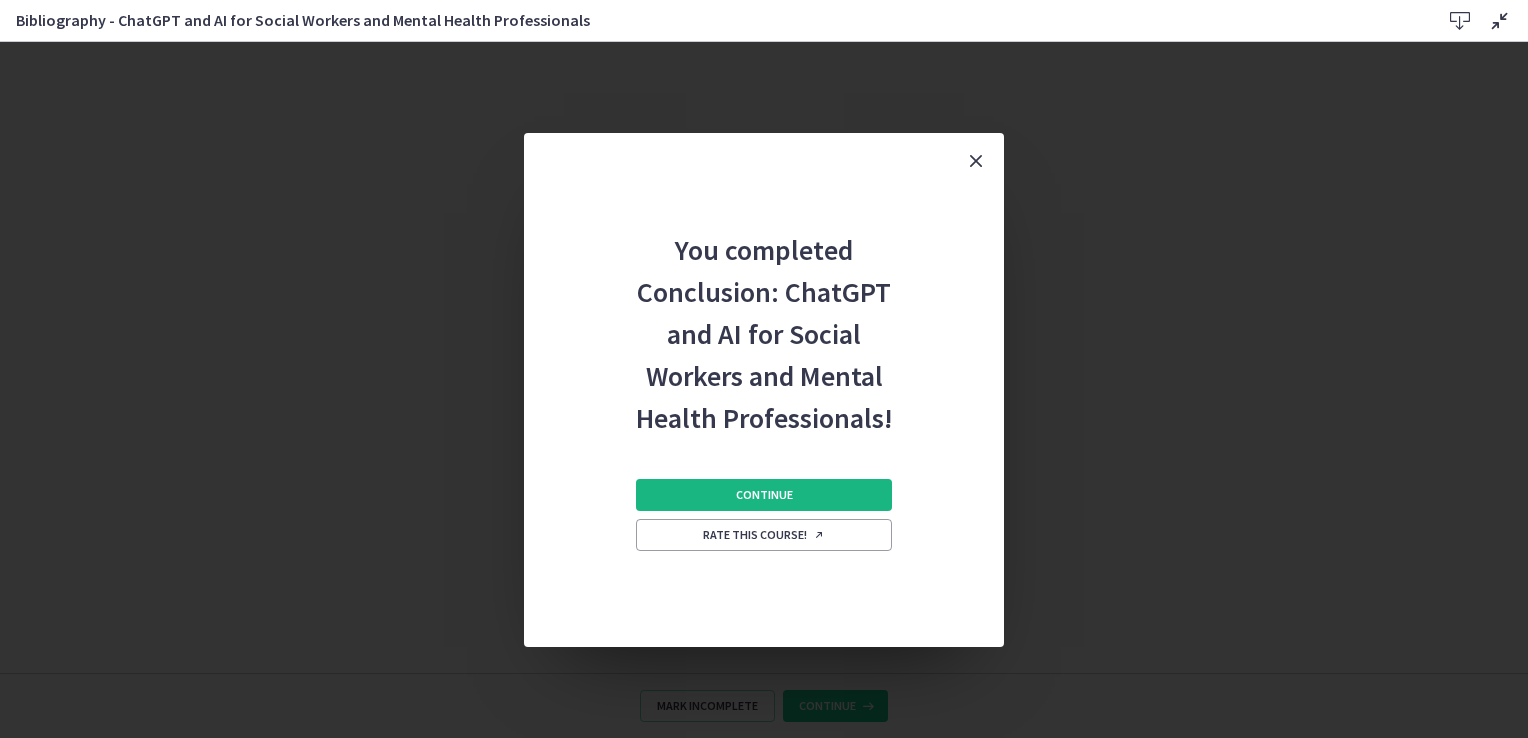 click on "Continue" at bounding box center (764, 495) 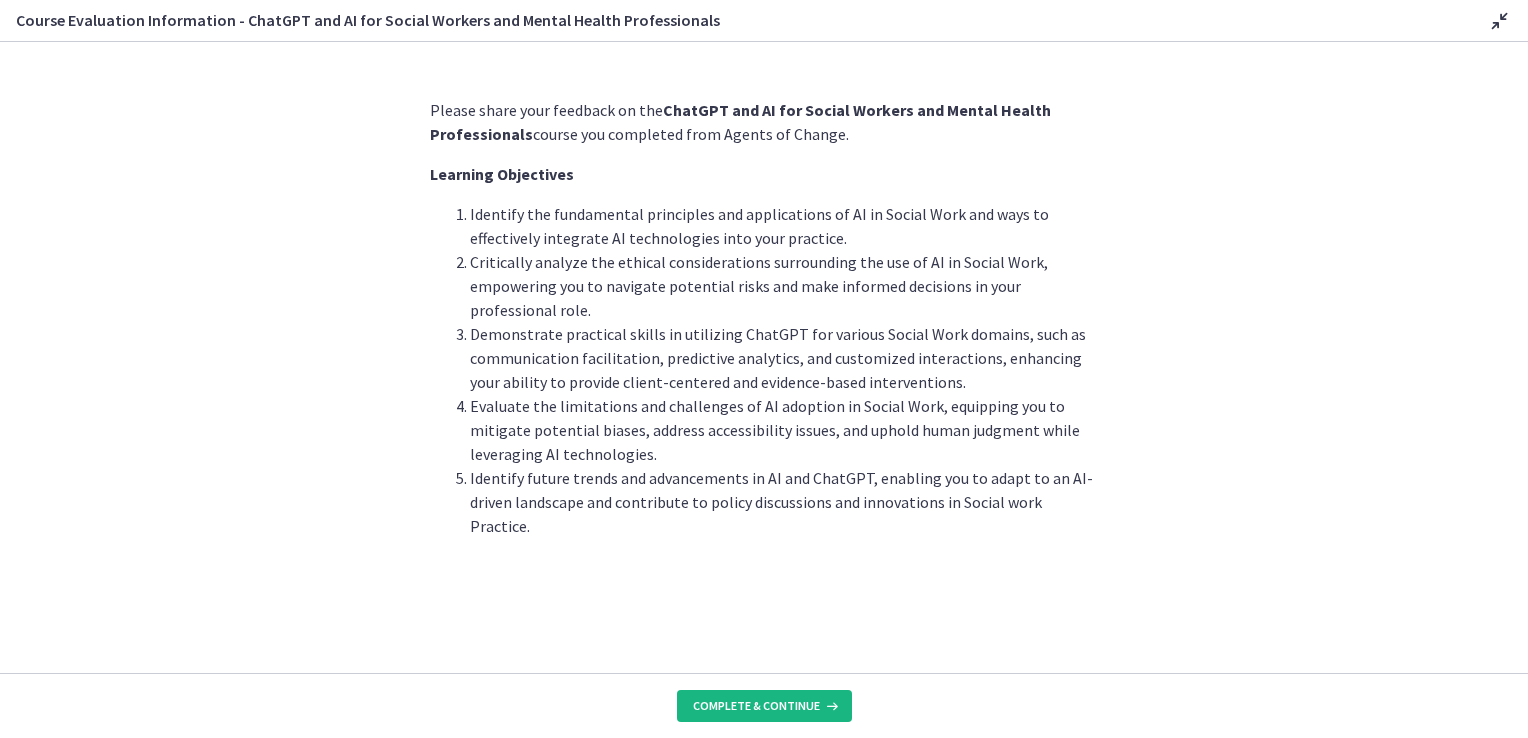 click on "Complete & continue" at bounding box center [764, 706] 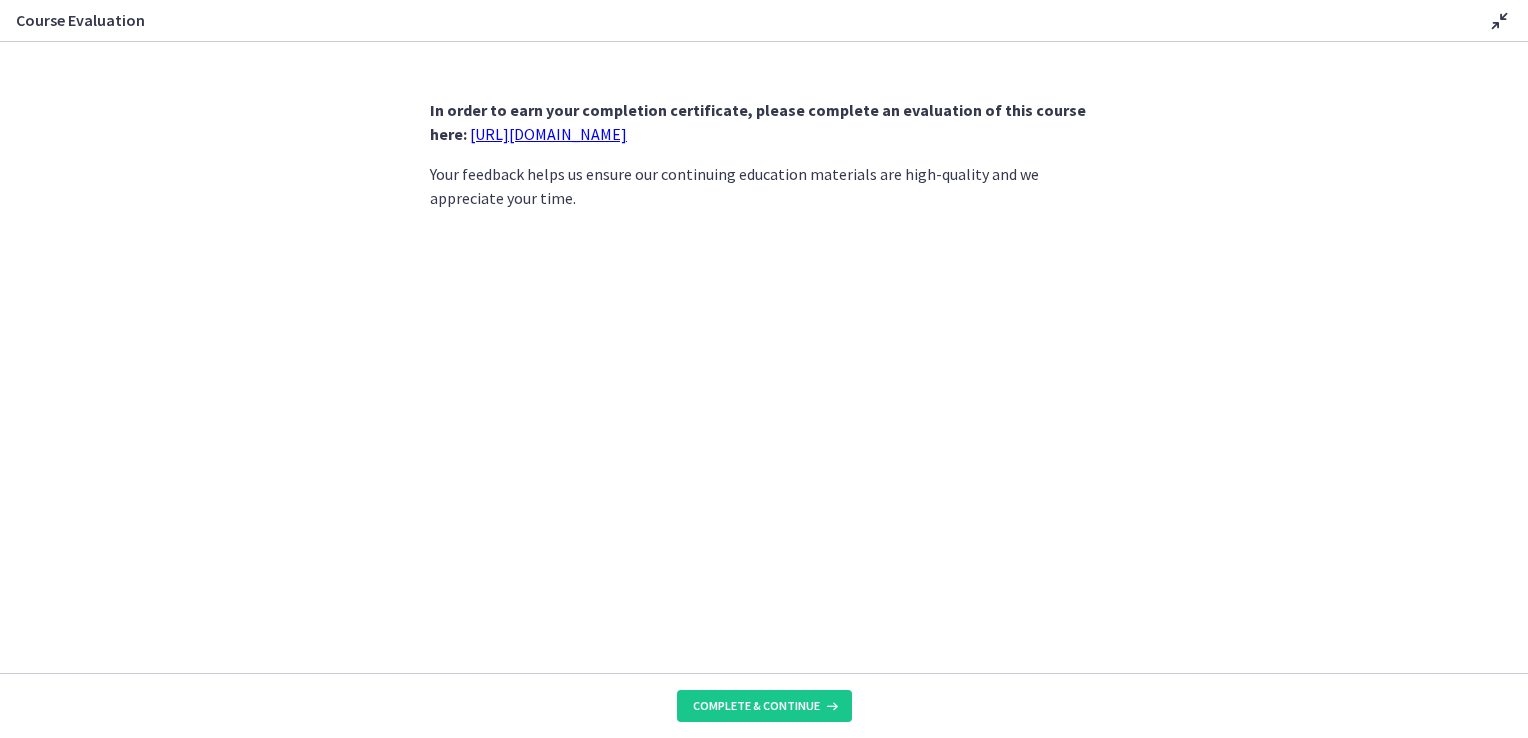 click on "[URL][DOMAIN_NAME]" at bounding box center (548, 134) 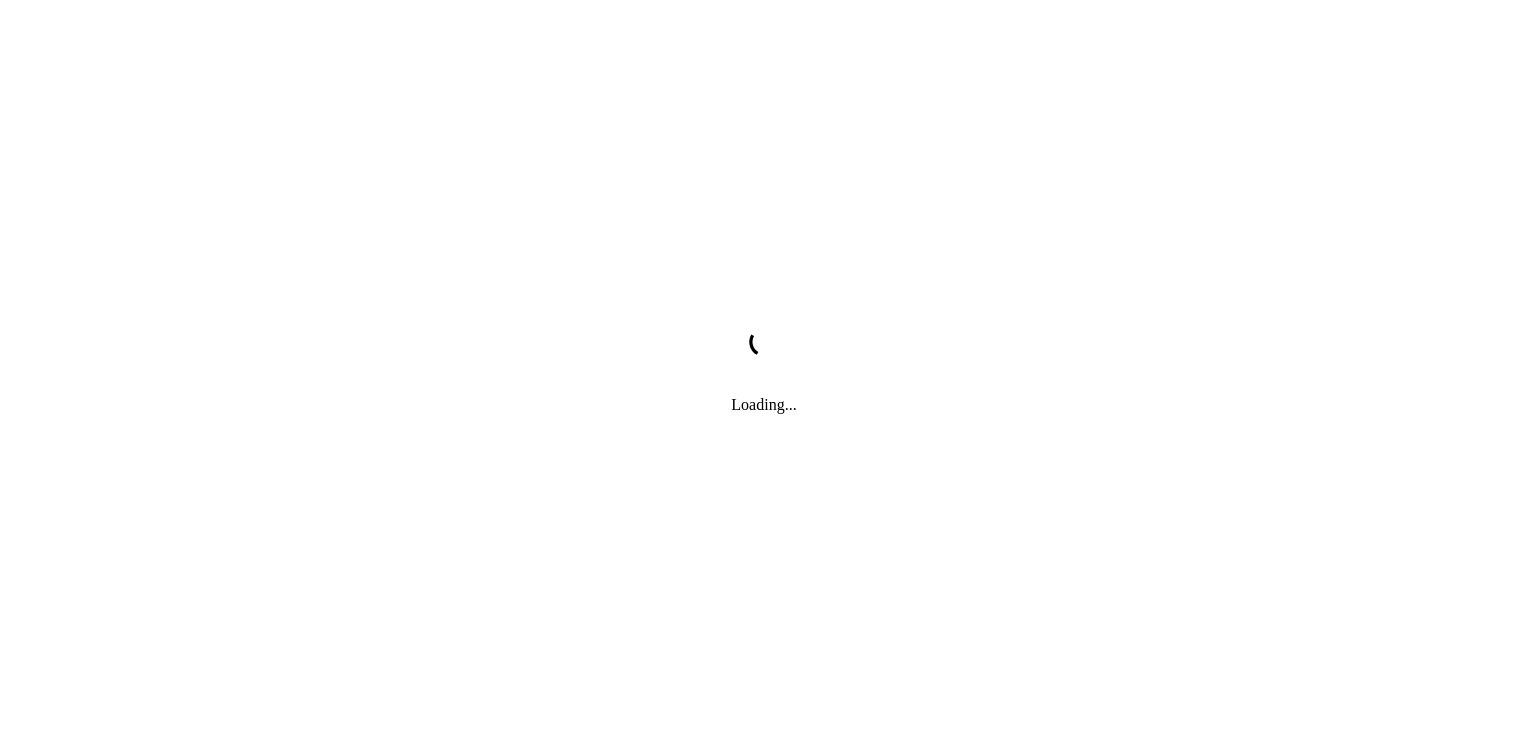 scroll, scrollTop: 0, scrollLeft: 0, axis: both 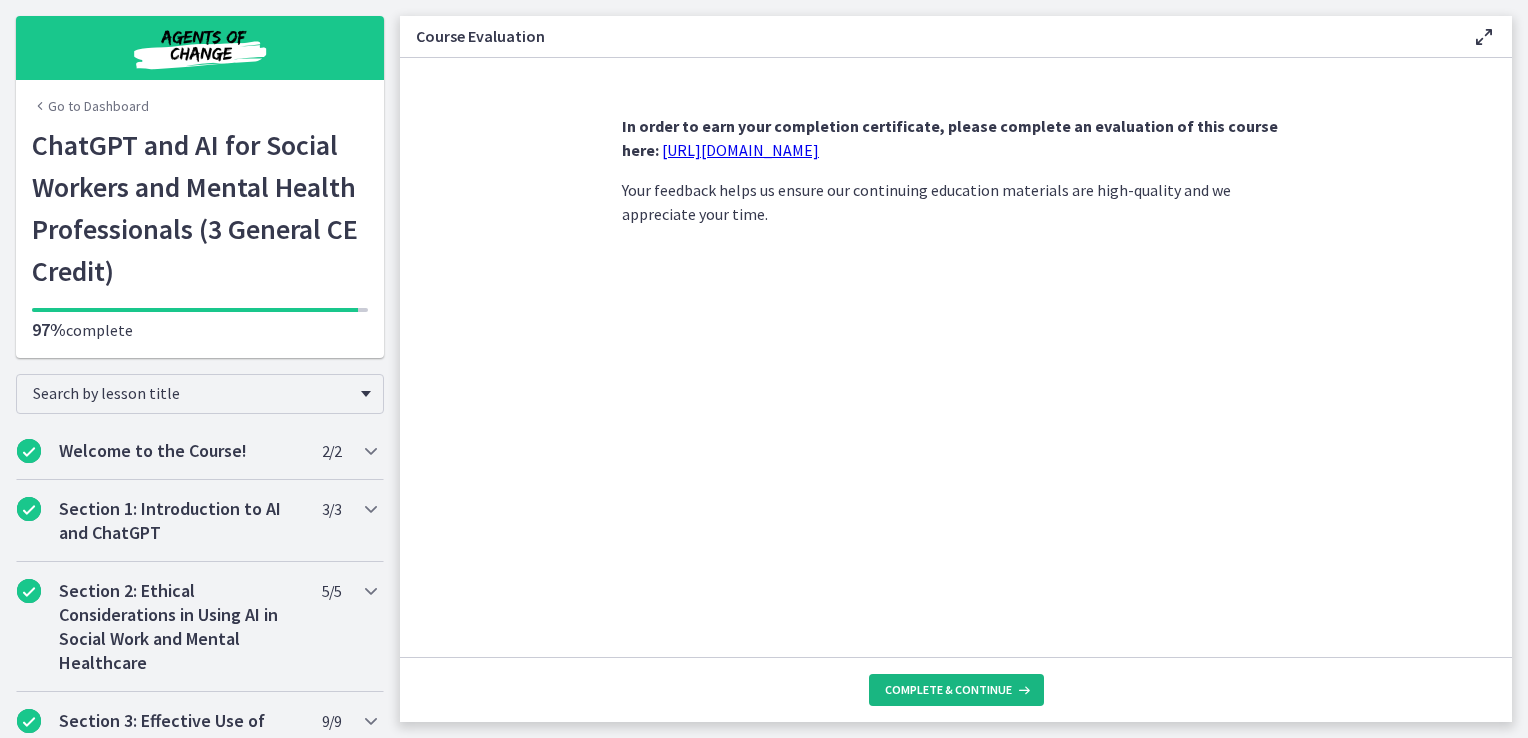 click on "Complete & continue" at bounding box center [948, 690] 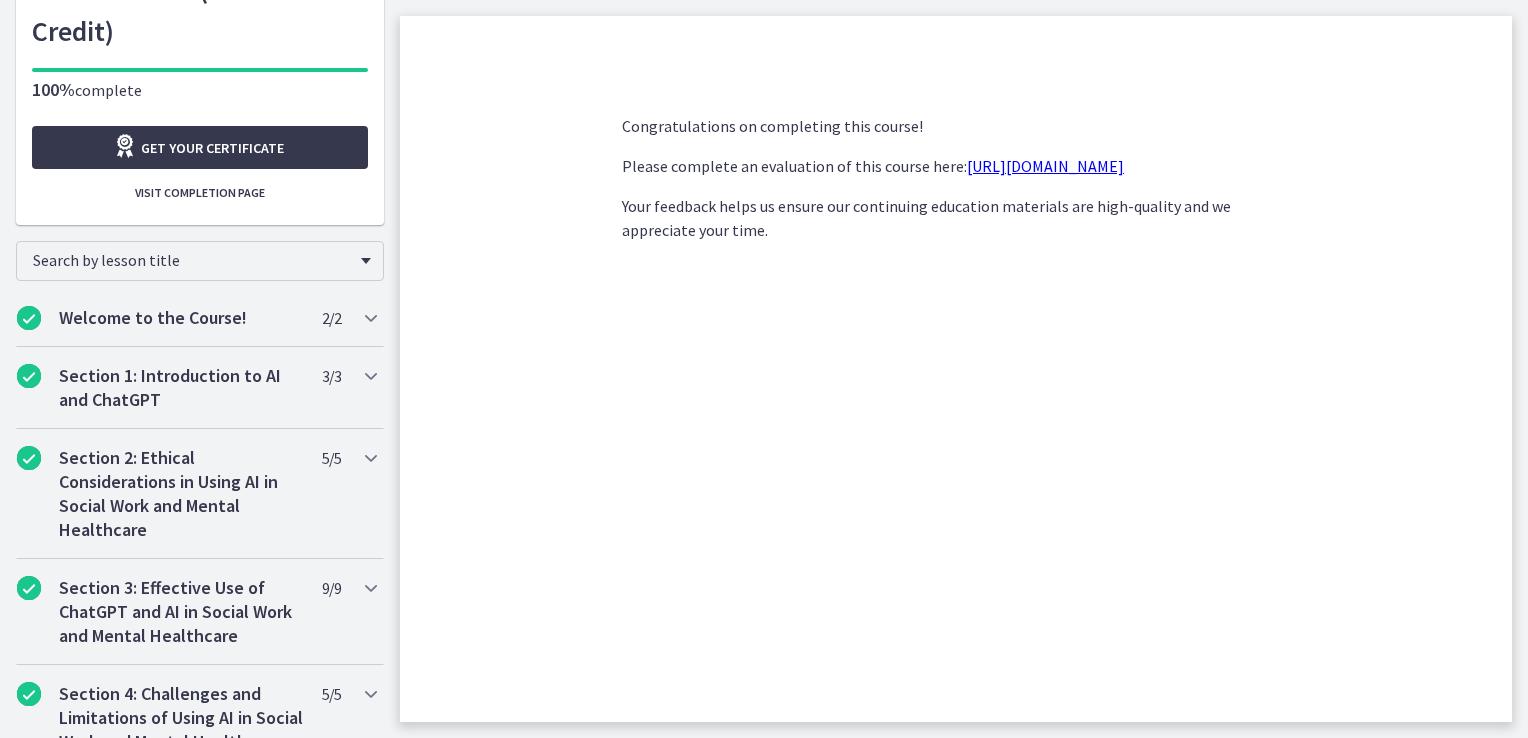 scroll, scrollTop: 300, scrollLeft: 0, axis: vertical 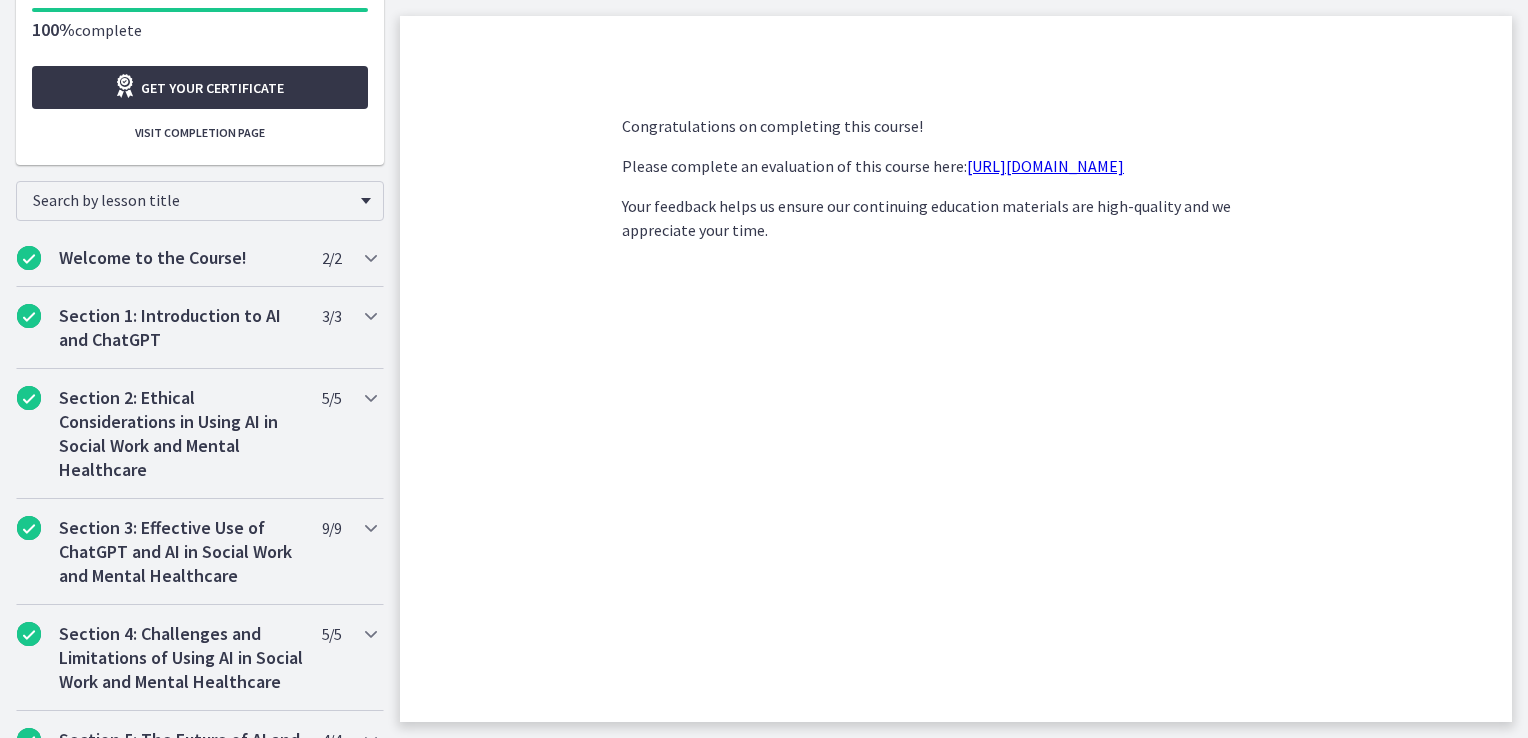 click on "Get your certificate" at bounding box center (212, 88) 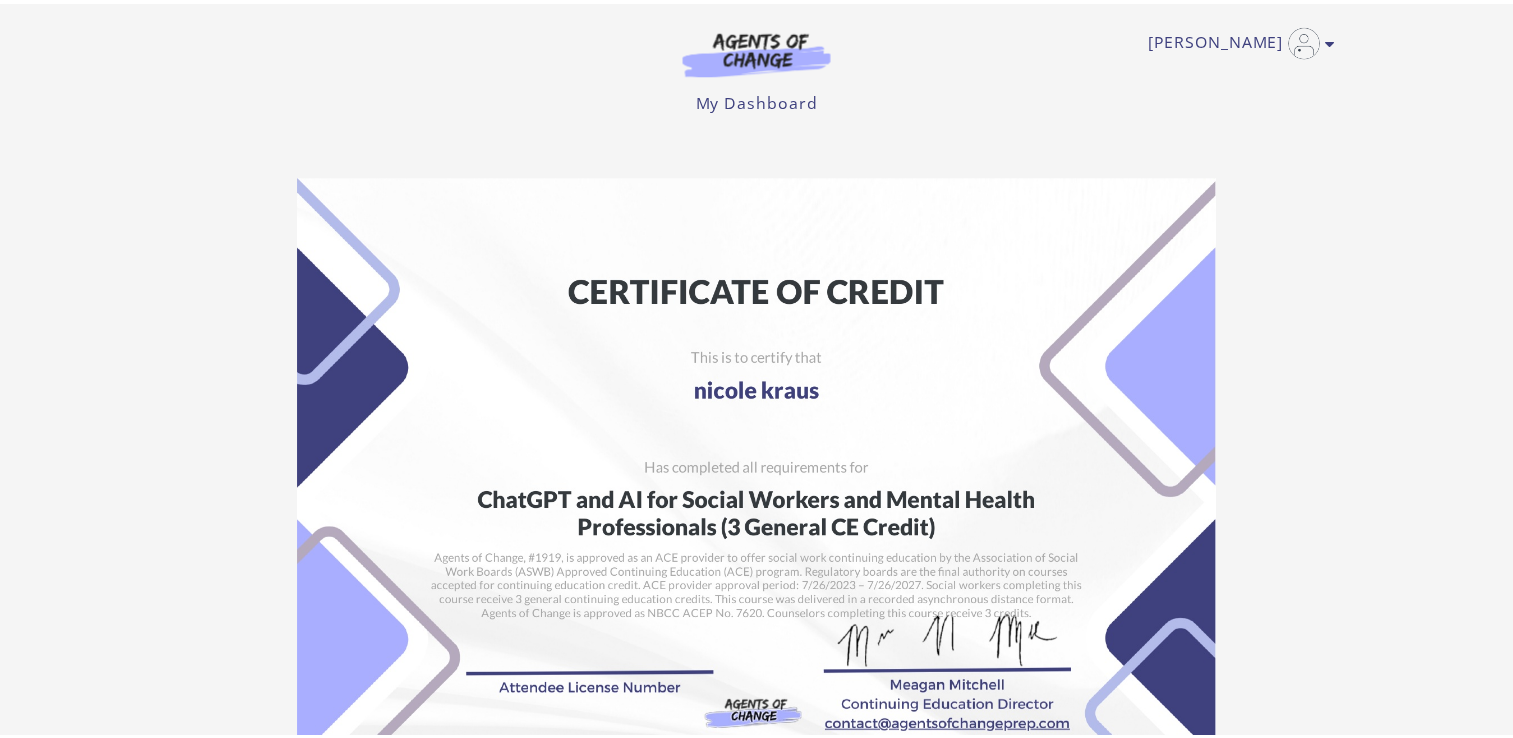 scroll, scrollTop: 0, scrollLeft: 0, axis: both 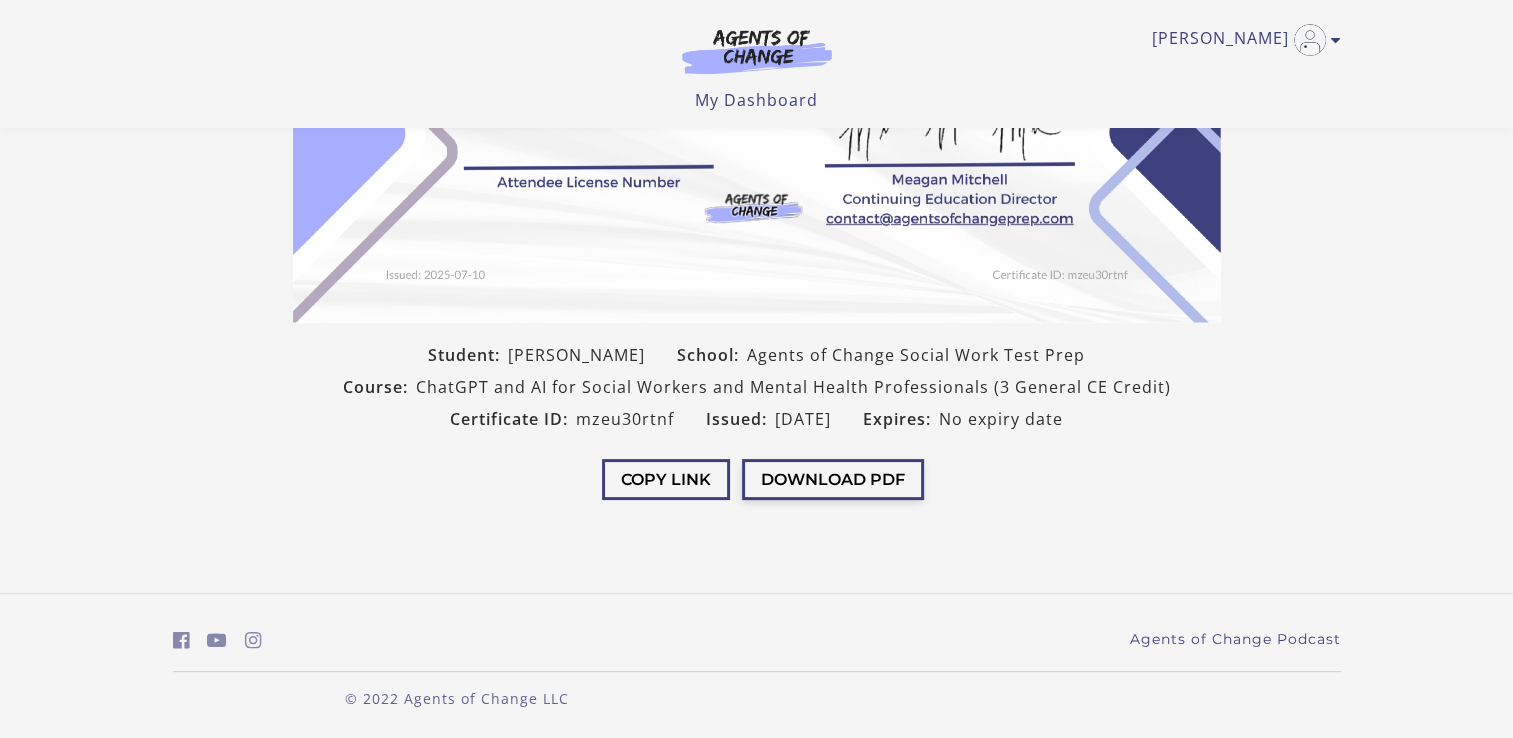 click on "Download PDF" at bounding box center (833, 479) 